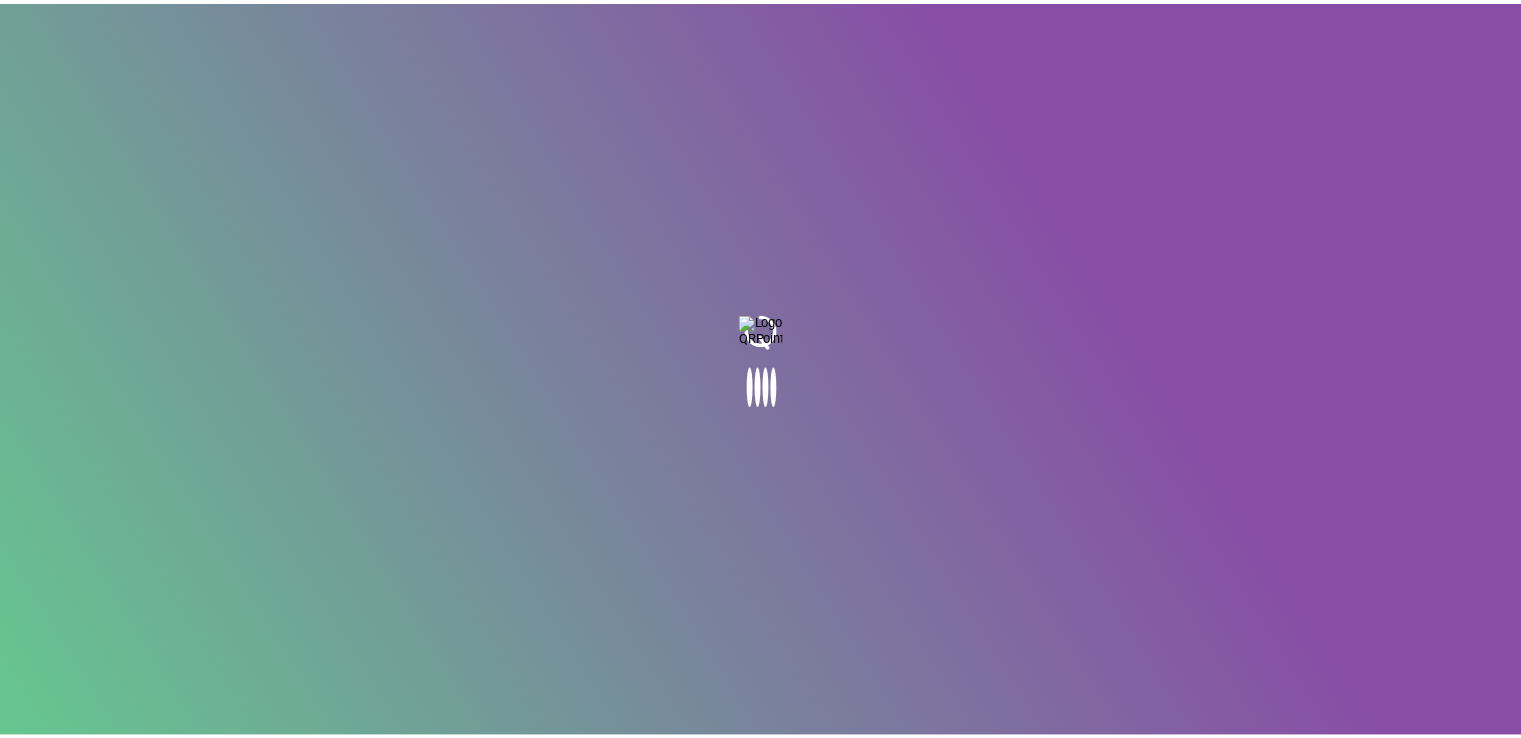 scroll, scrollTop: 0, scrollLeft: 0, axis: both 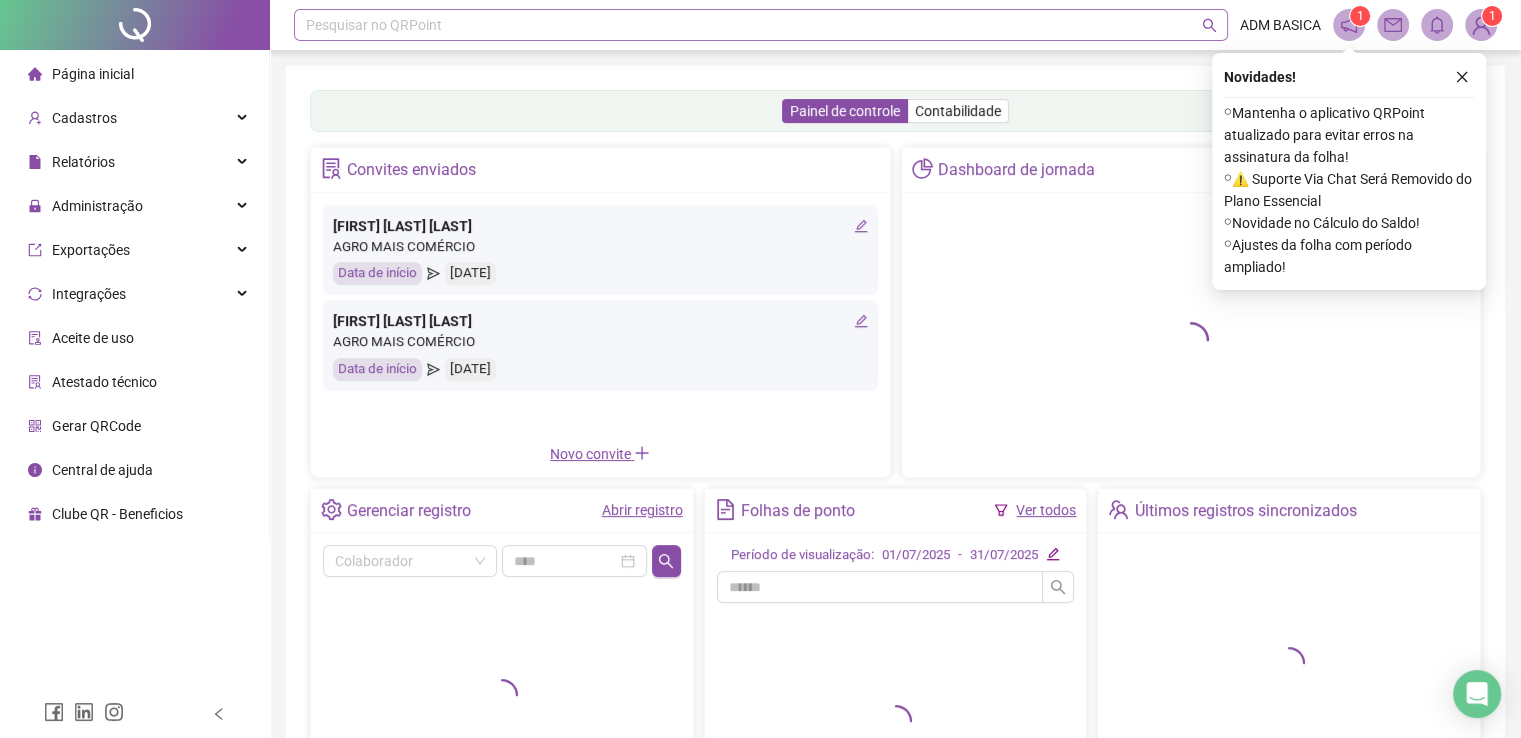 click on "Pesquisar no QRPoint" at bounding box center [761, 25] 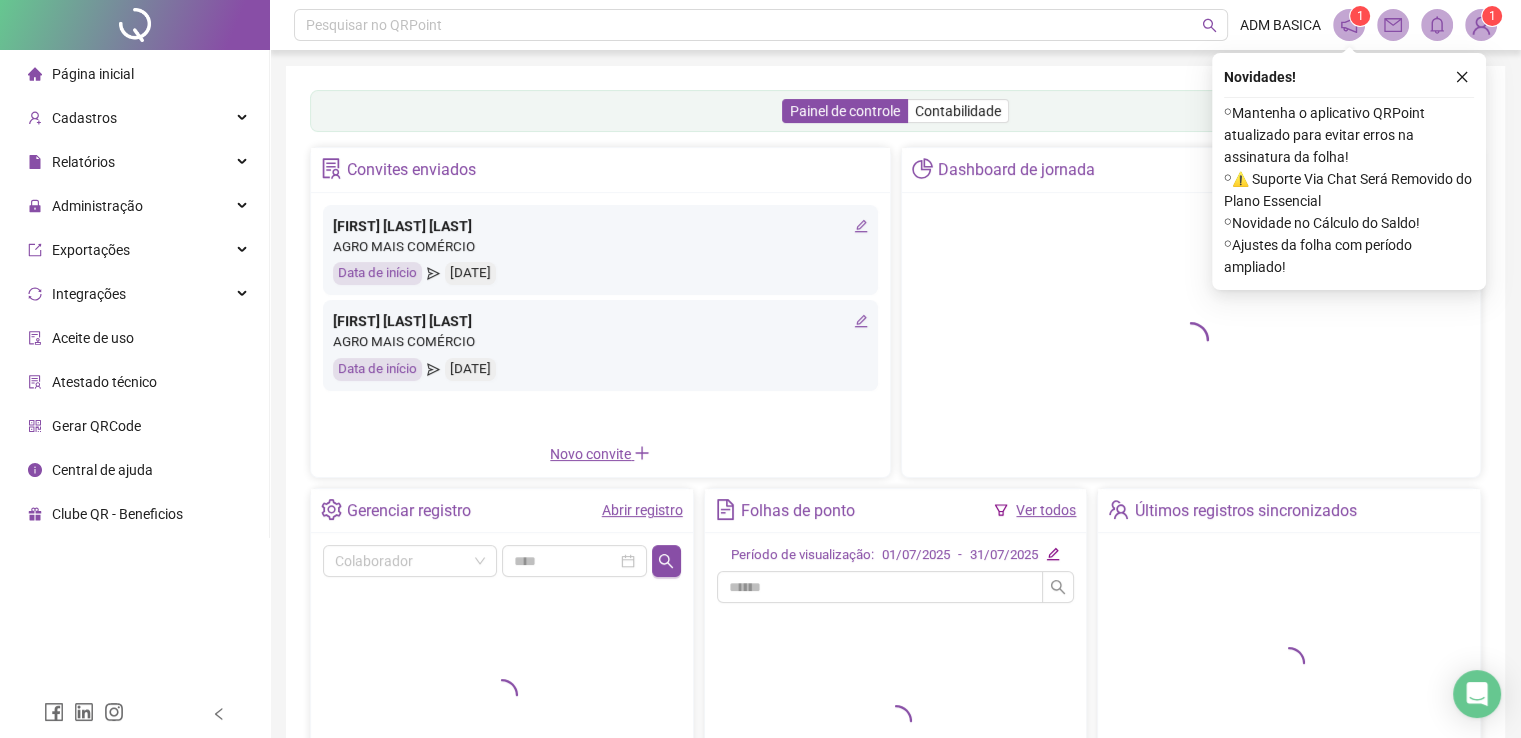click on "Pesquisar no QRPoint" at bounding box center [761, 25] 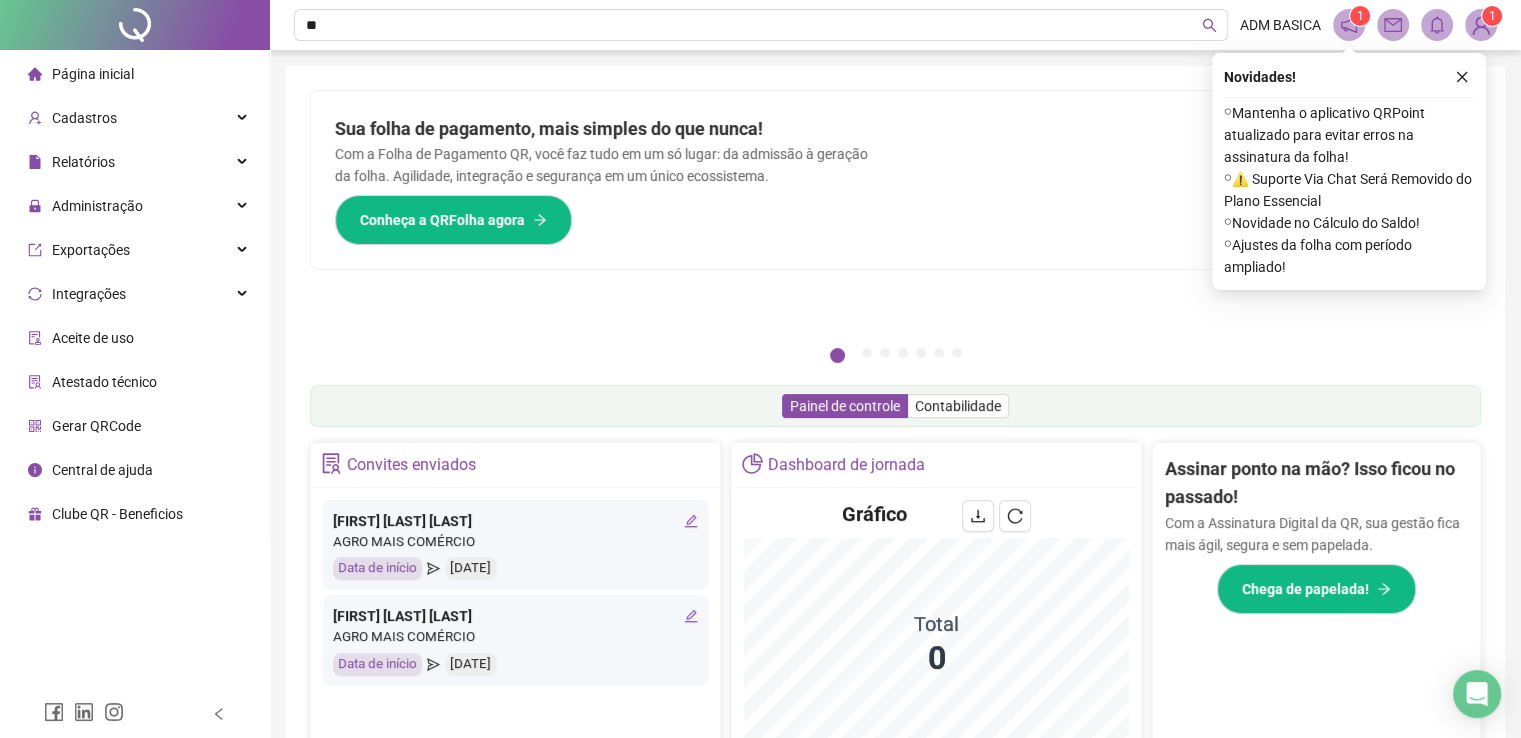 type on "***" 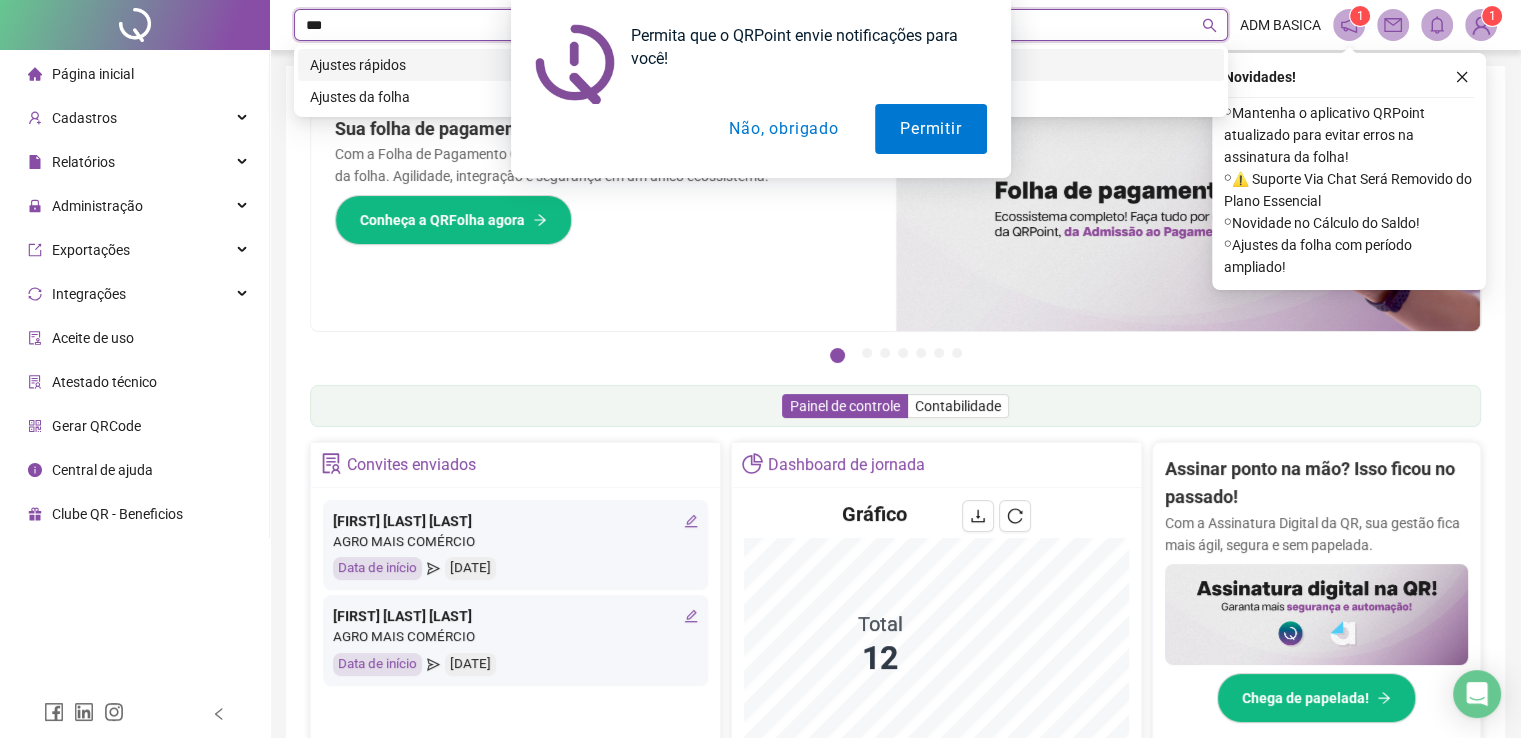 type 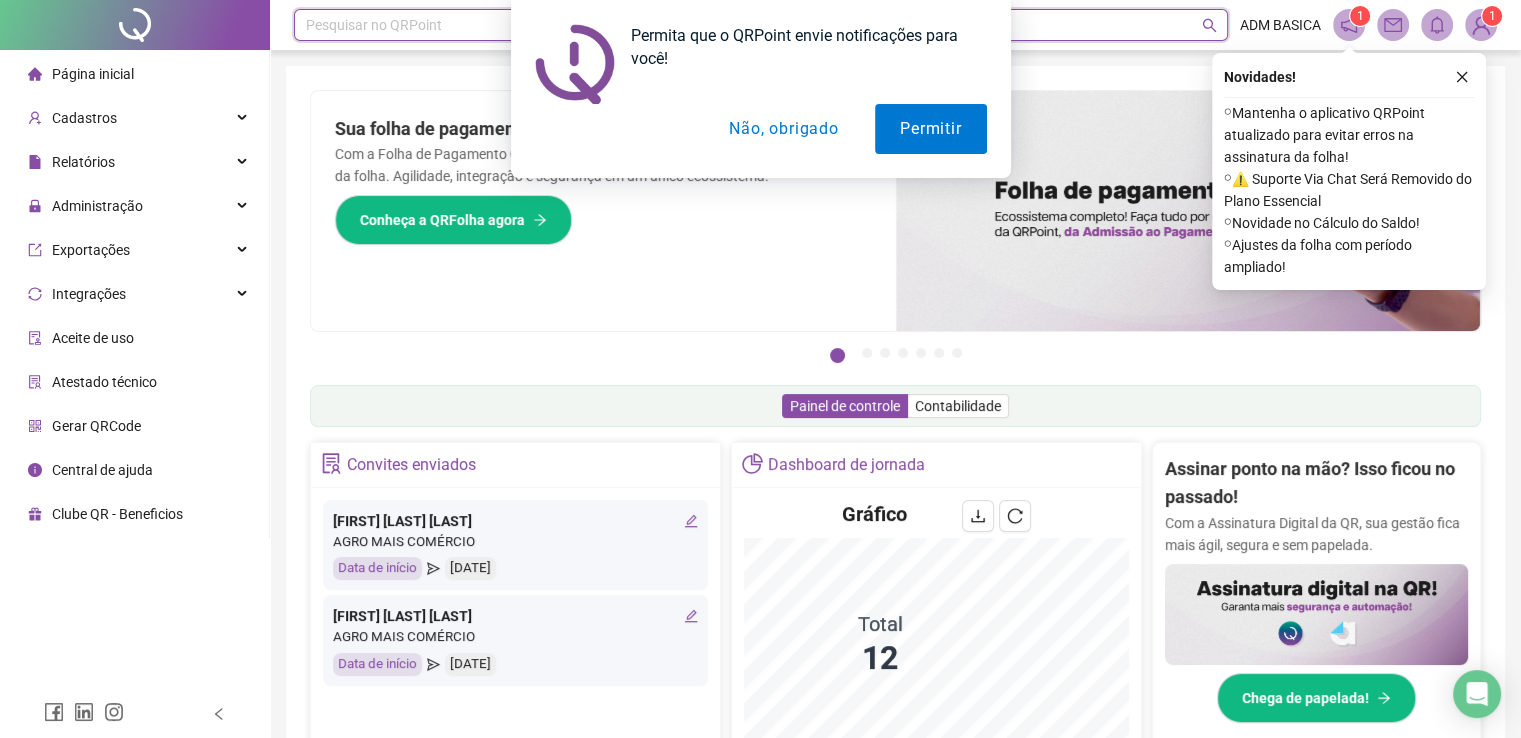 click on "Permita que o QRPoint envie notificações para você! Permitir Não, obrigado" at bounding box center (760, 89) 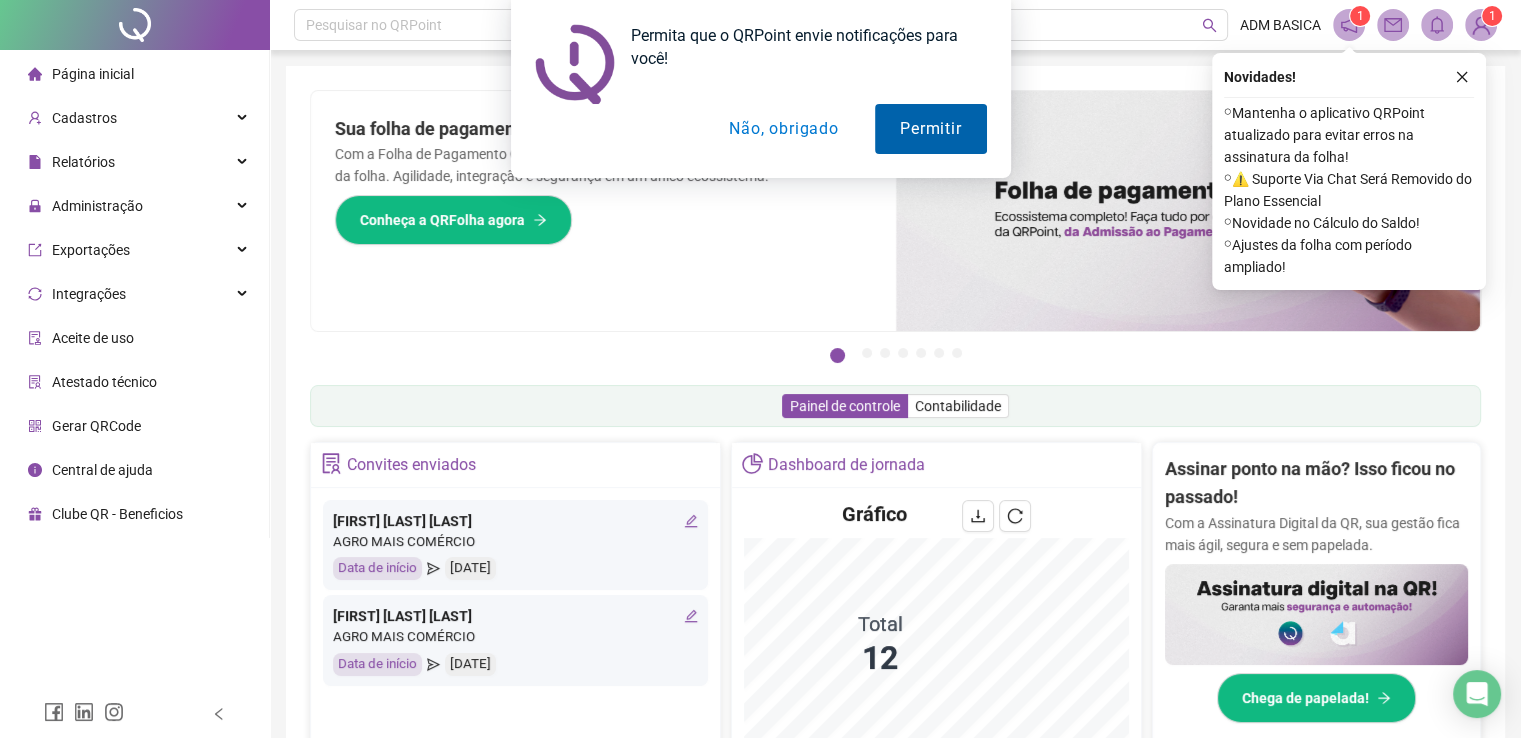 click on "Permitir" at bounding box center [930, 129] 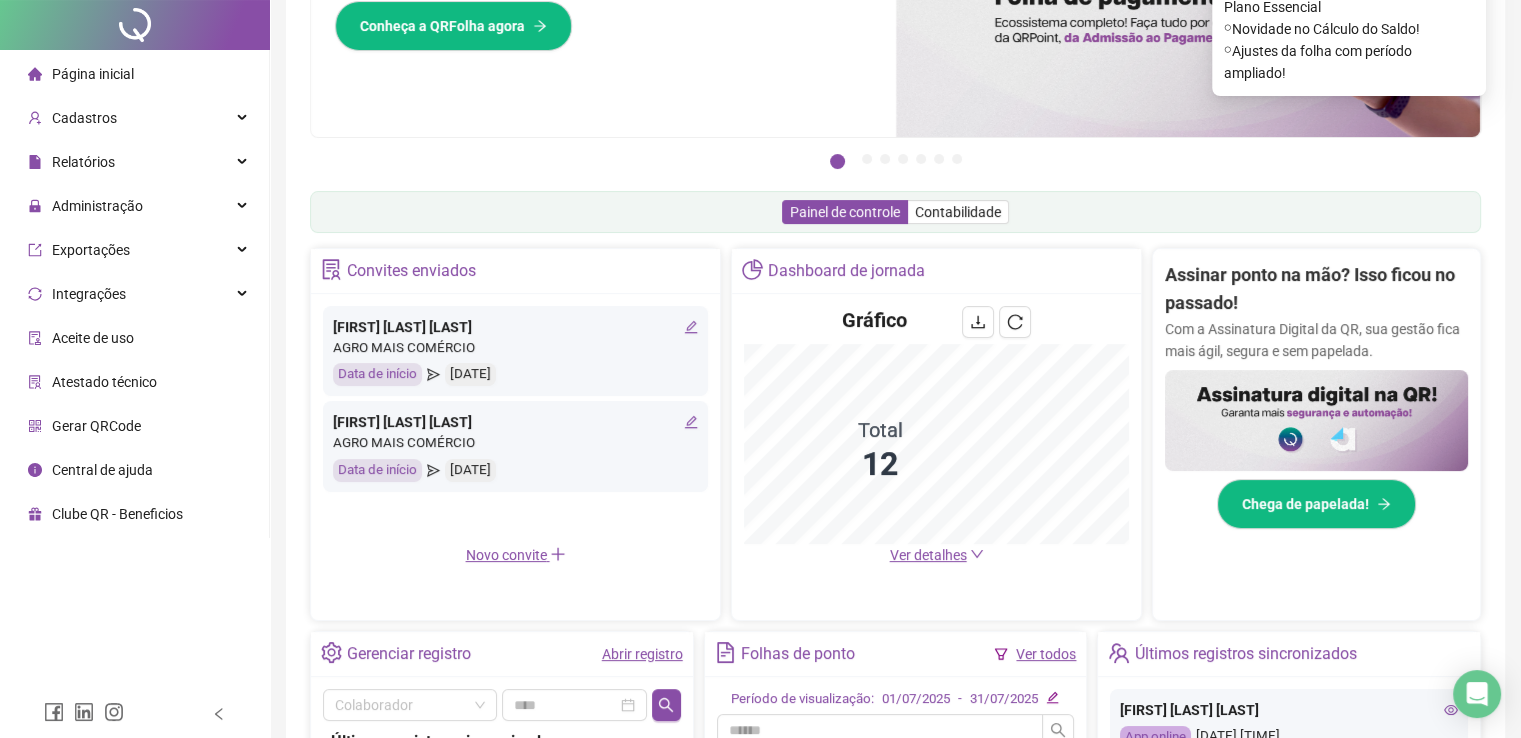 scroll, scrollTop: 0, scrollLeft: 0, axis: both 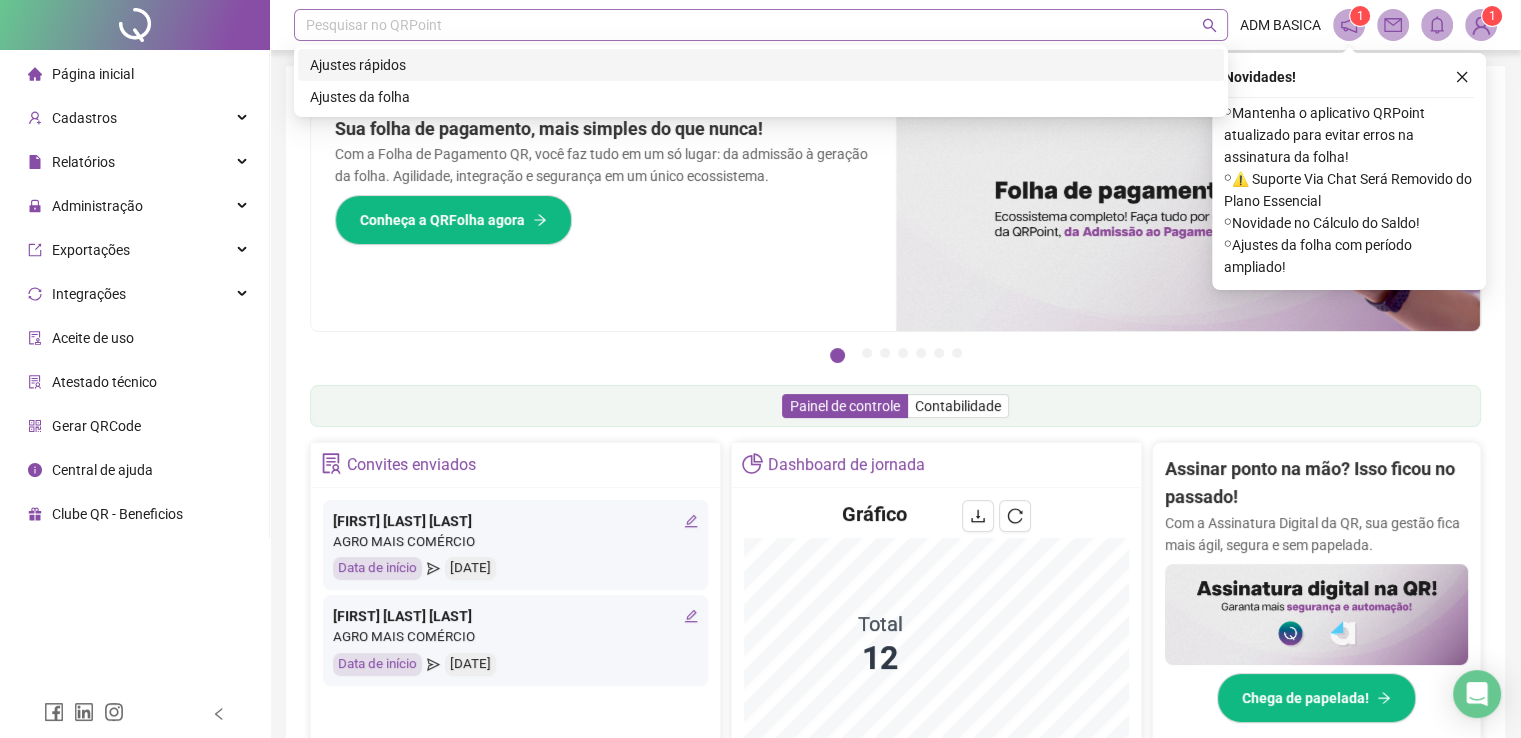 click on "Pesquisar no QRPoint" at bounding box center [761, 25] 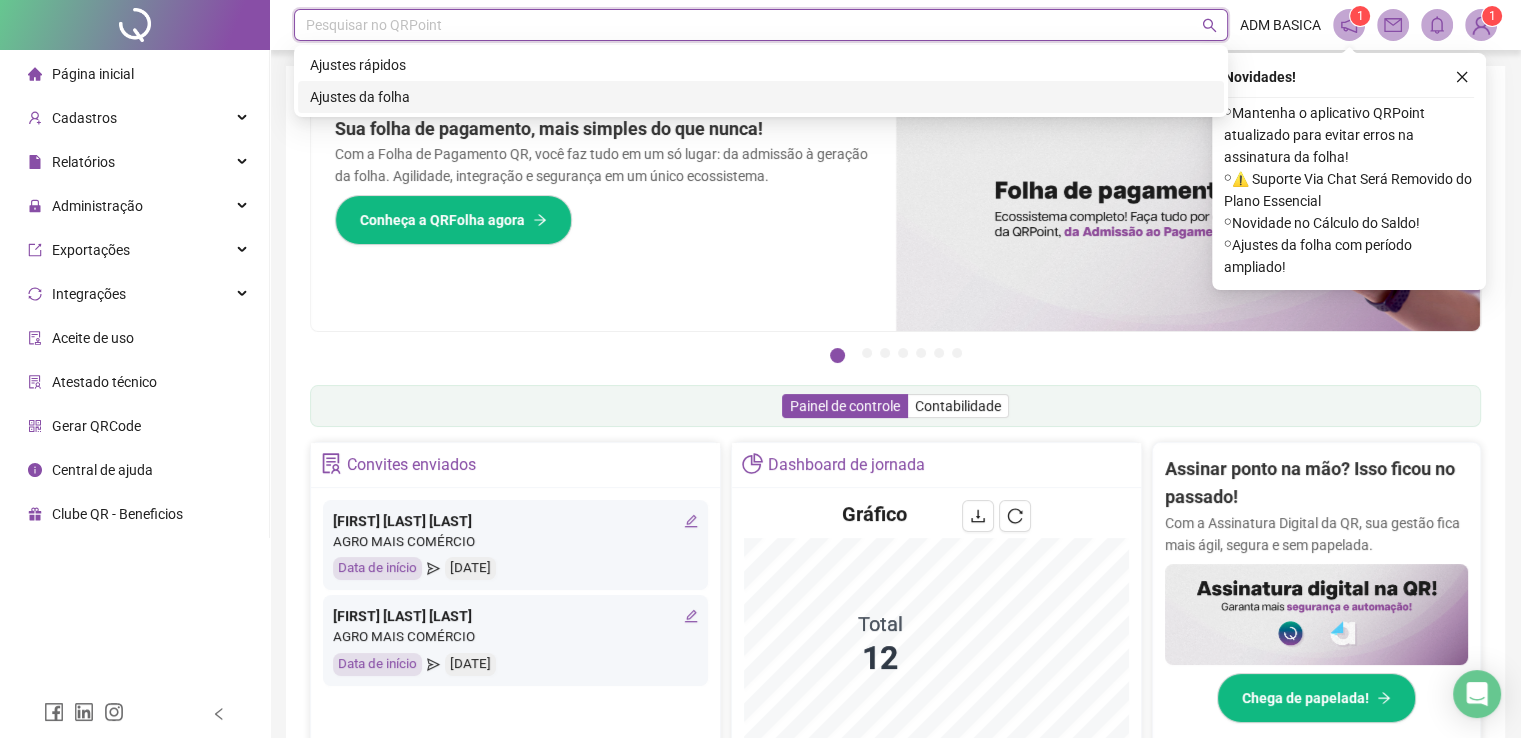 click on "Ajustes da folha" at bounding box center (761, 97) 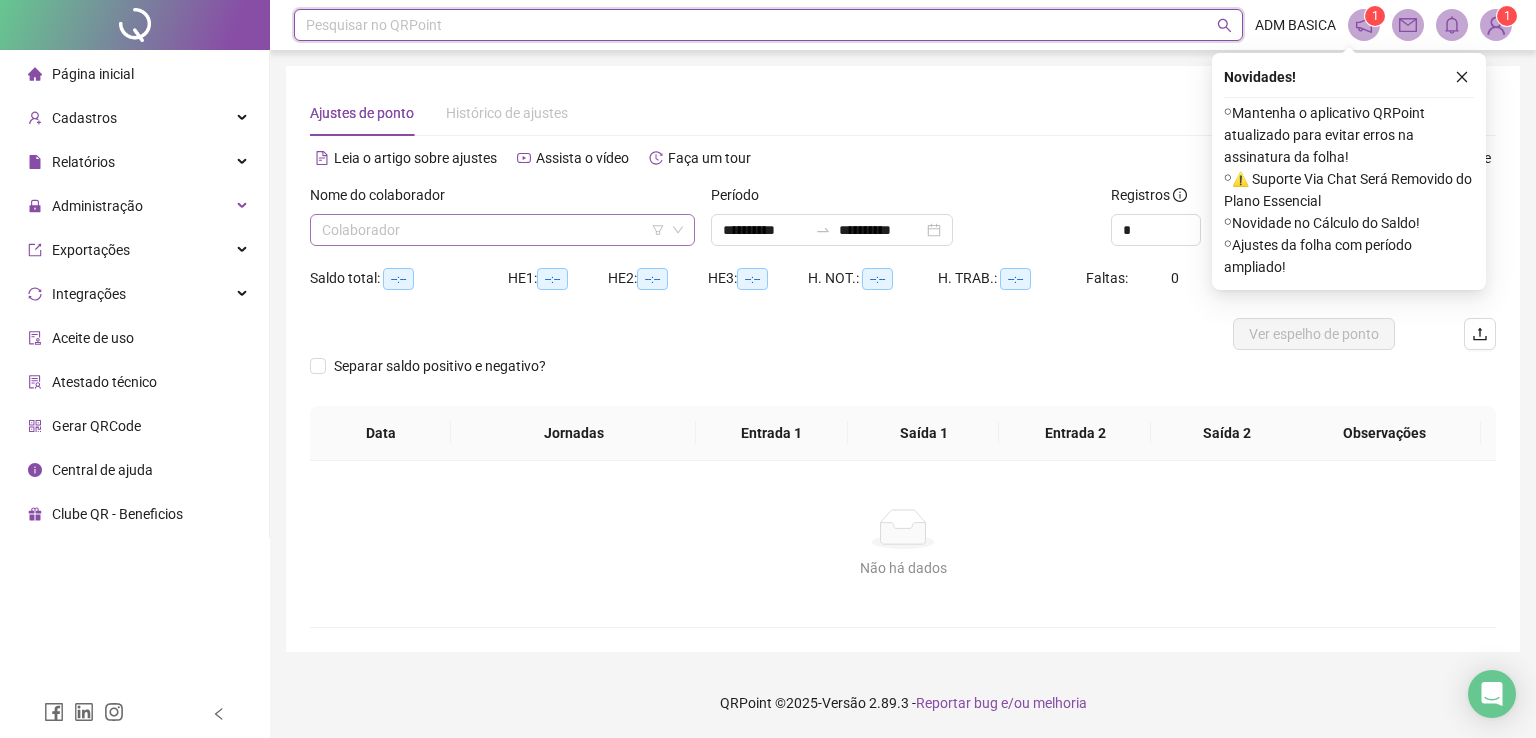 click at bounding box center [493, 230] 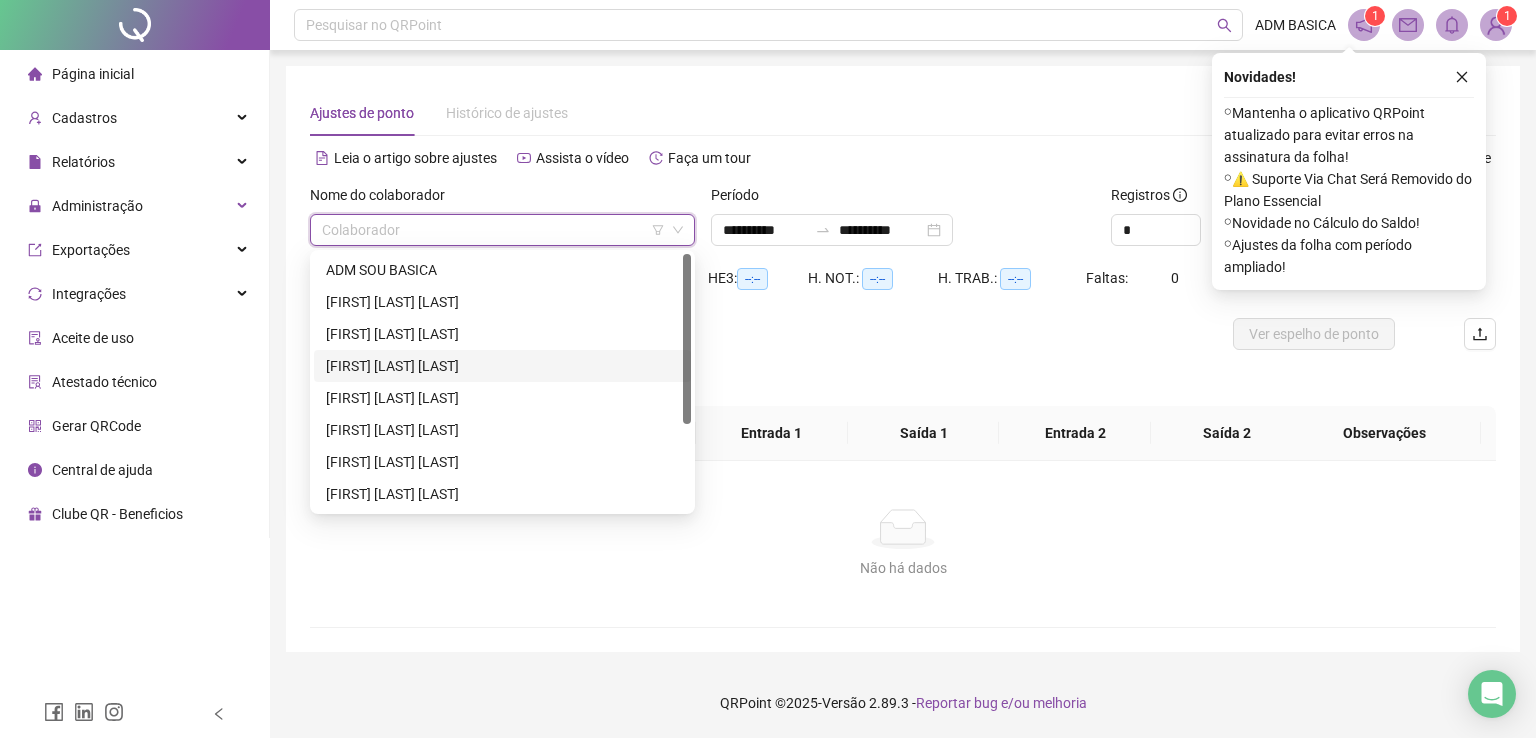 click on "[FIRST] [LAST] [LAST]" at bounding box center [502, 366] 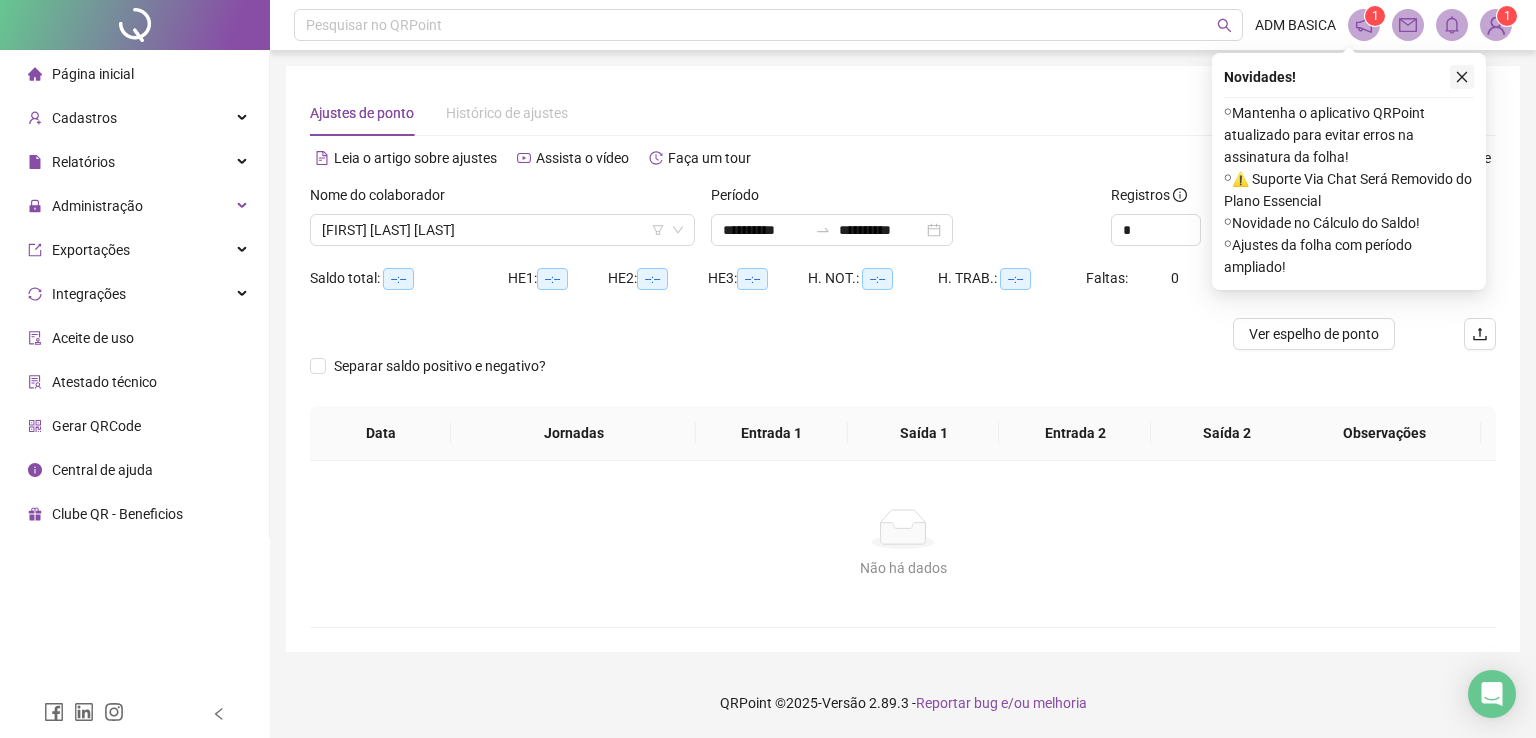 click 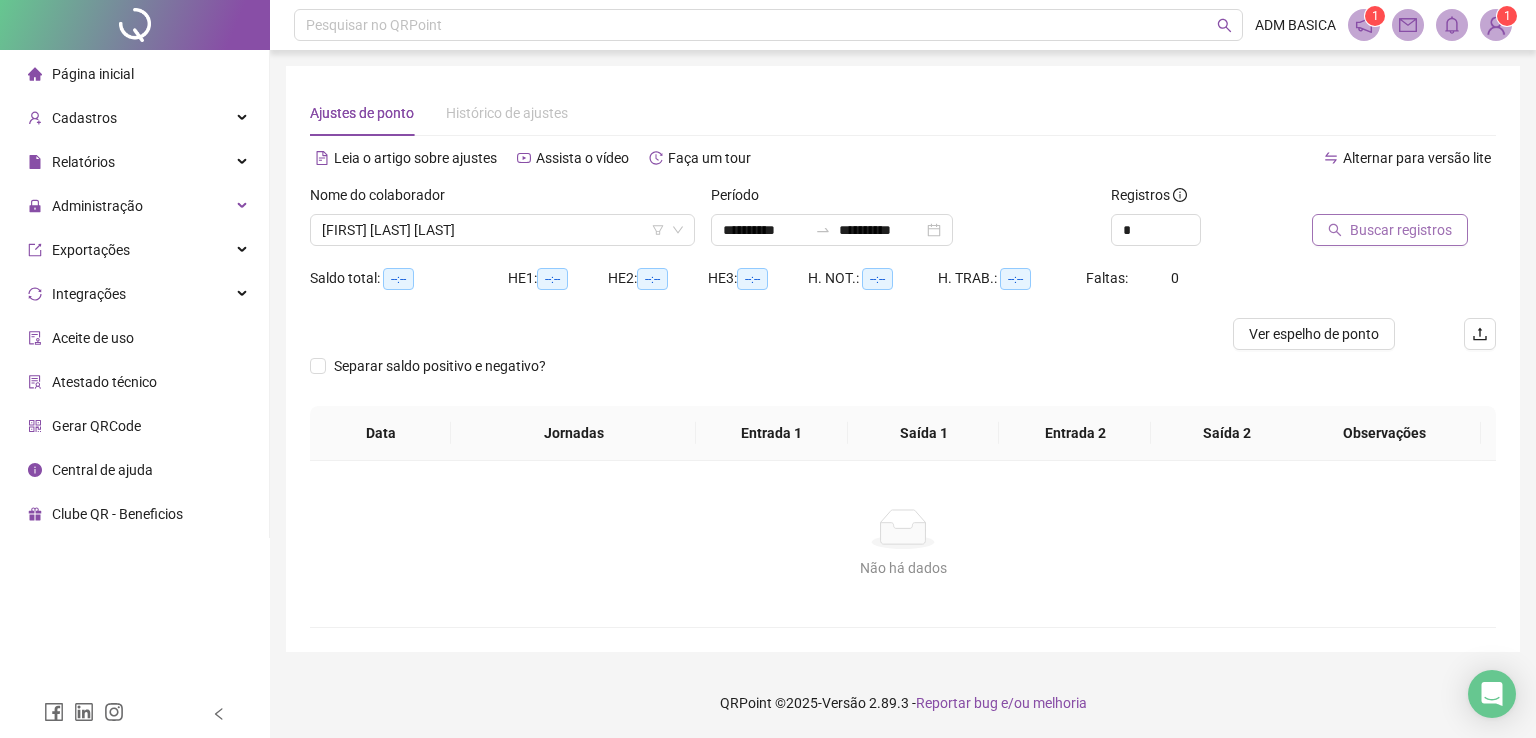 click on "Buscar registros" at bounding box center (1401, 230) 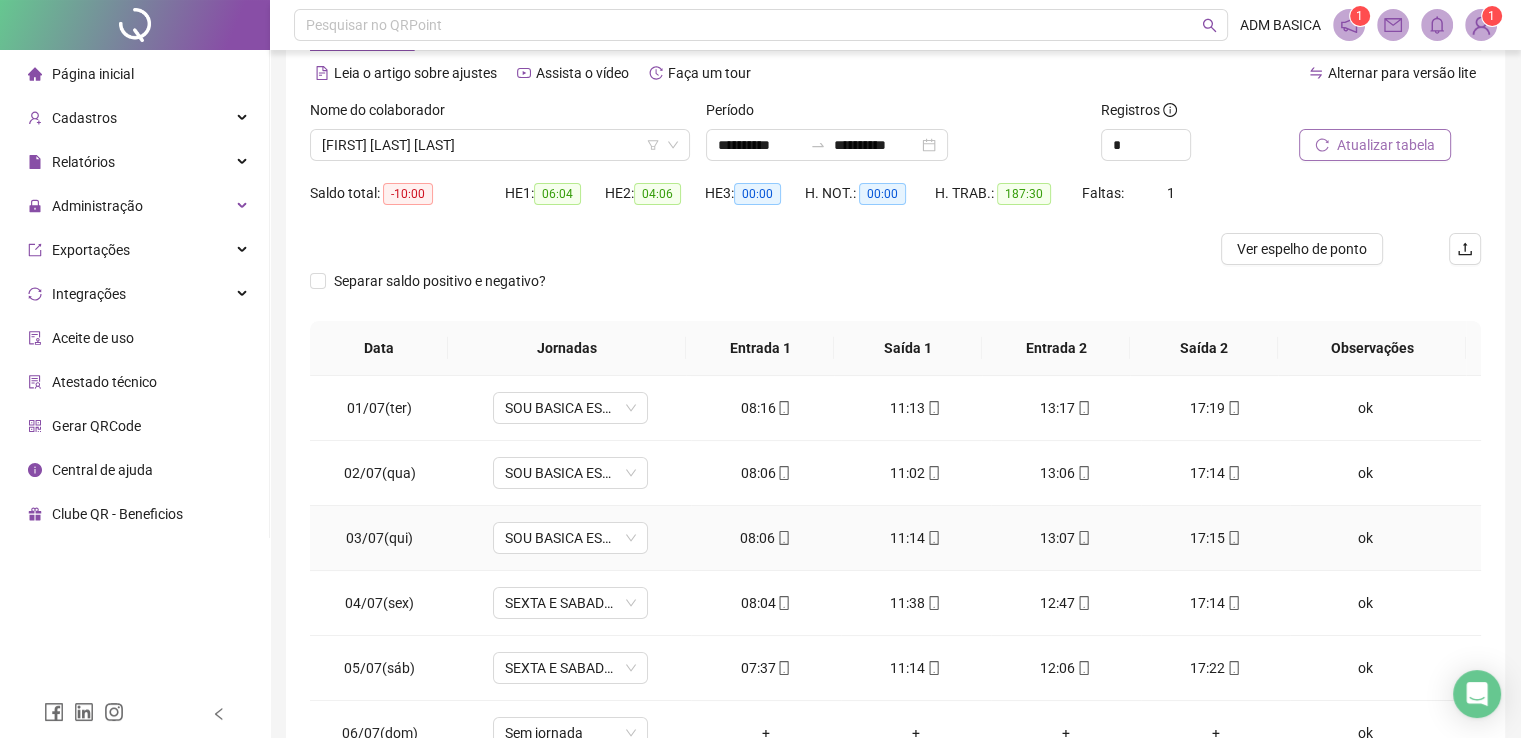 scroll, scrollTop: 100, scrollLeft: 0, axis: vertical 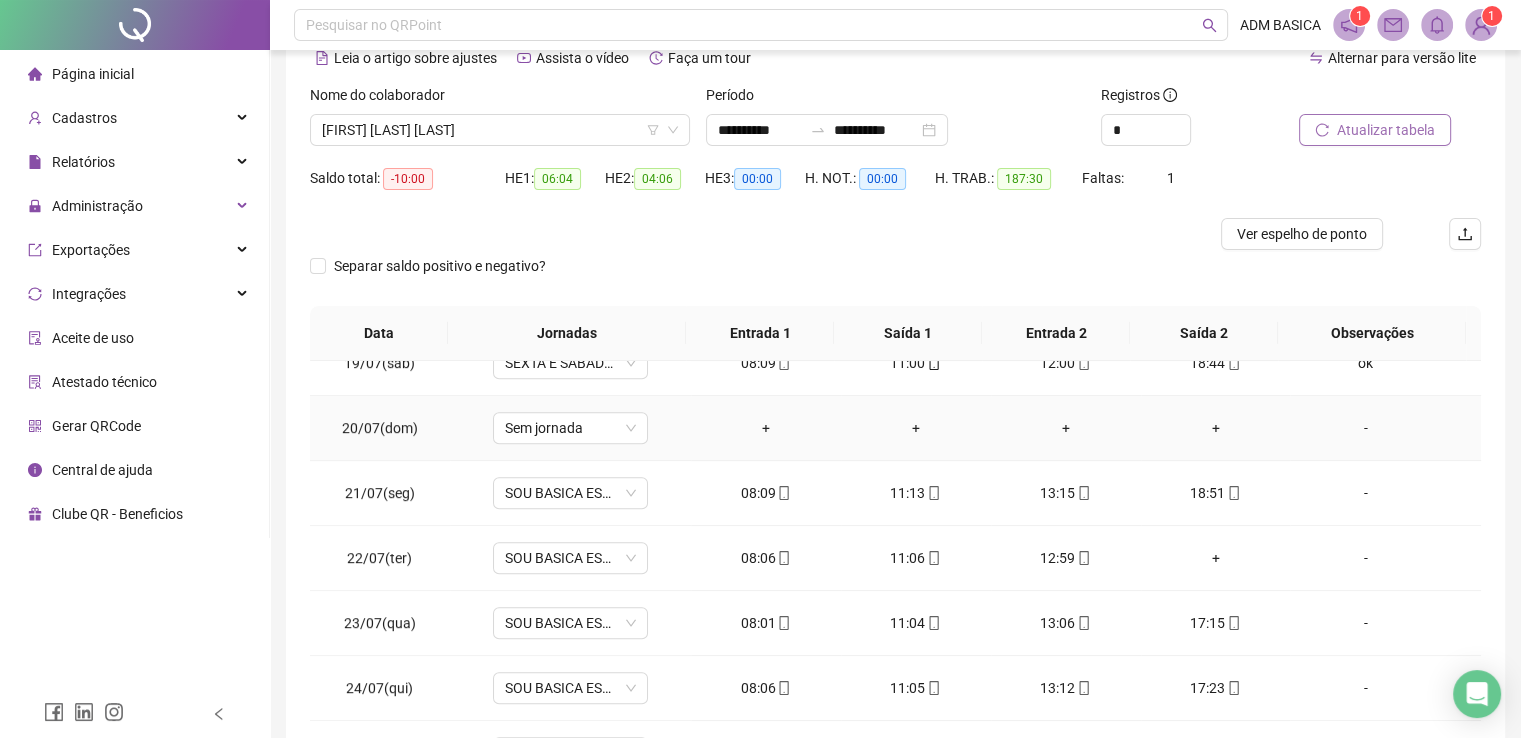 click on "-" at bounding box center (1365, 428) 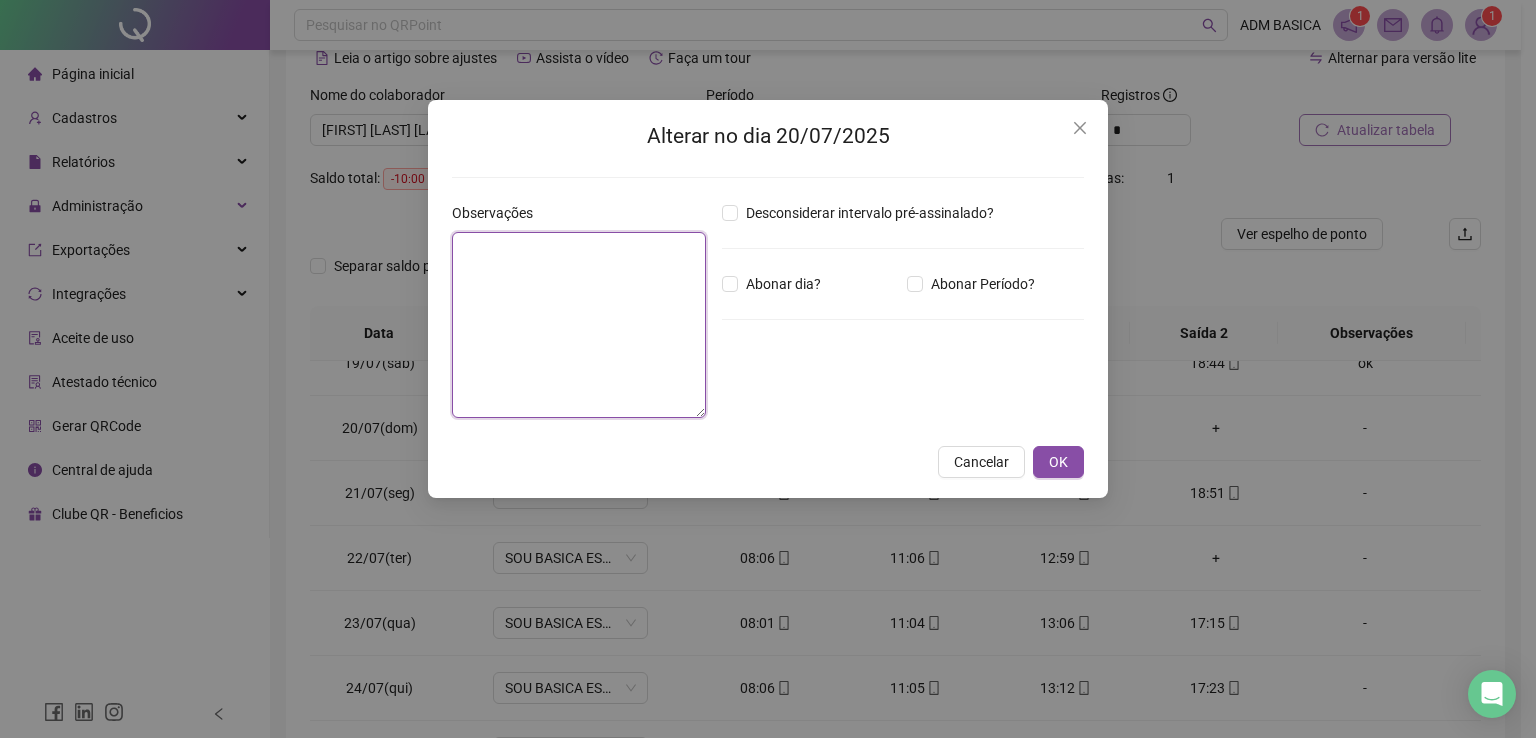 click at bounding box center [579, 325] 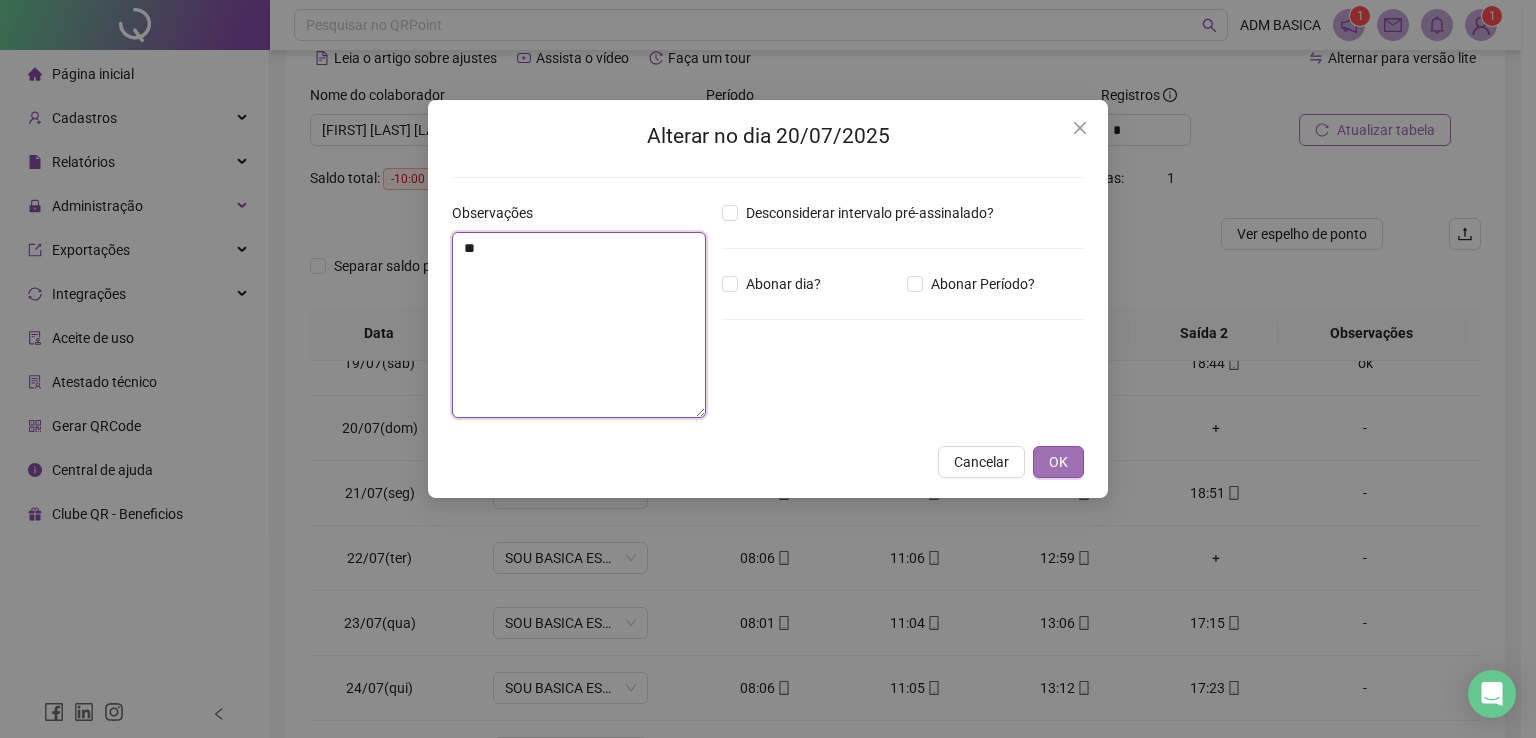 type on "**" 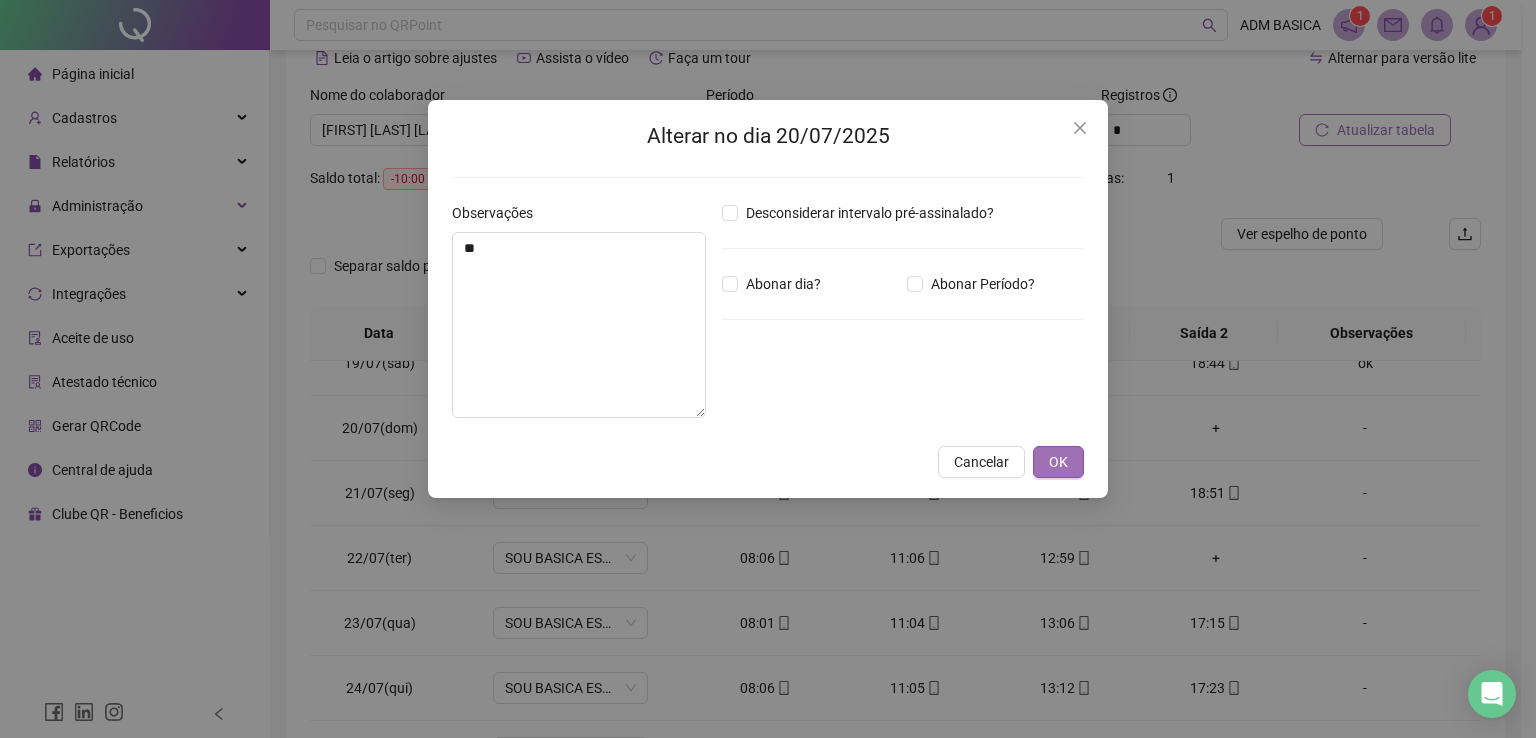 click on "OK" at bounding box center (1058, 462) 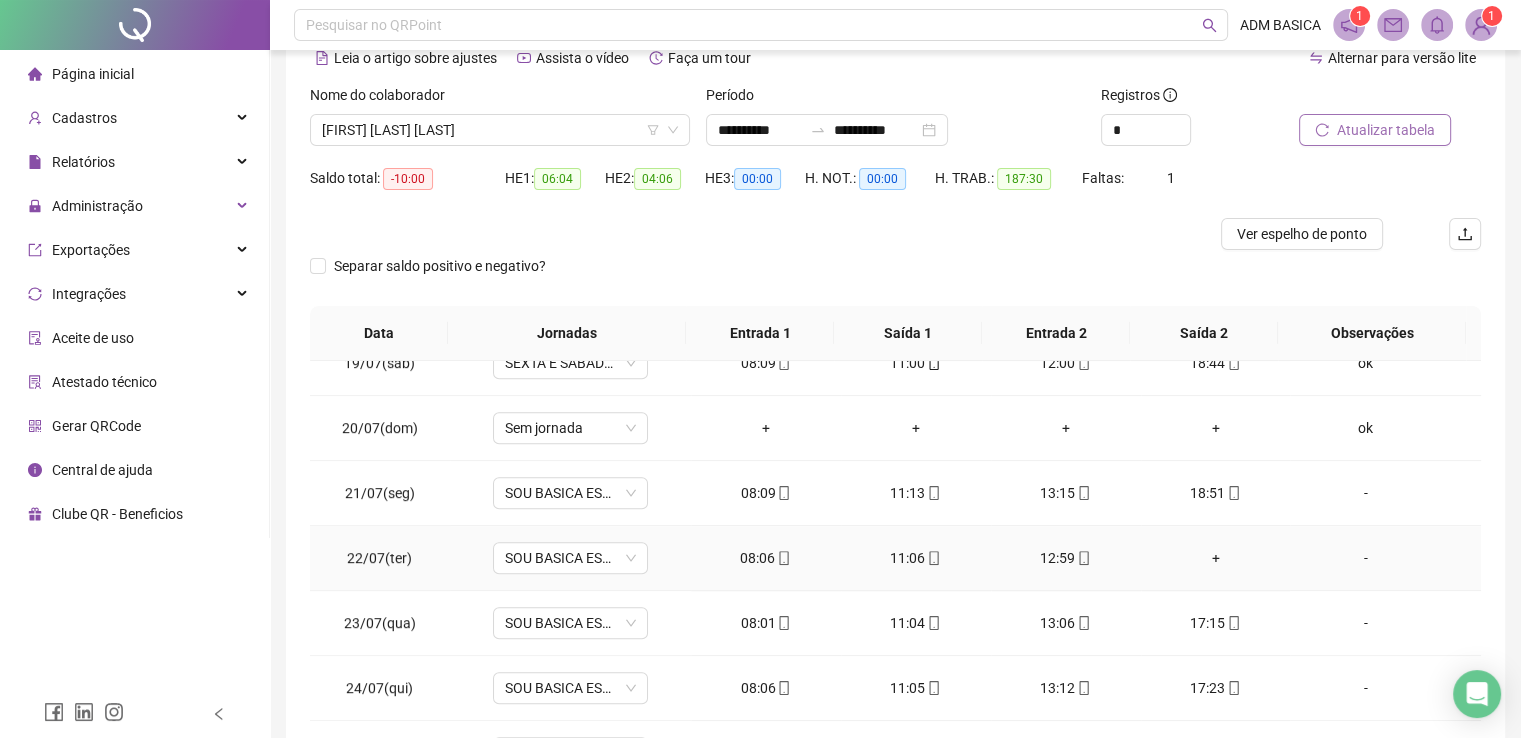 click on "+" at bounding box center [1216, 558] 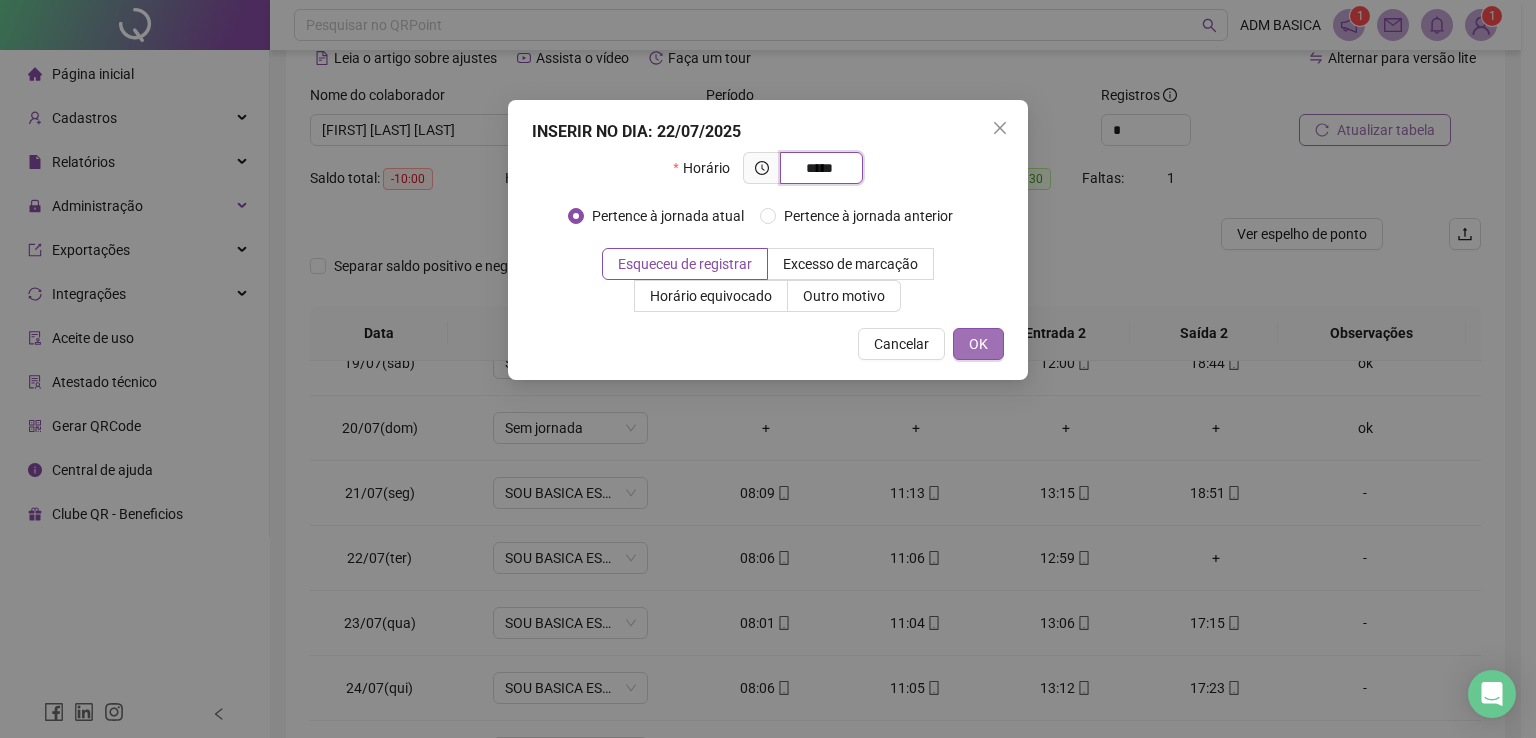 type on "*****" 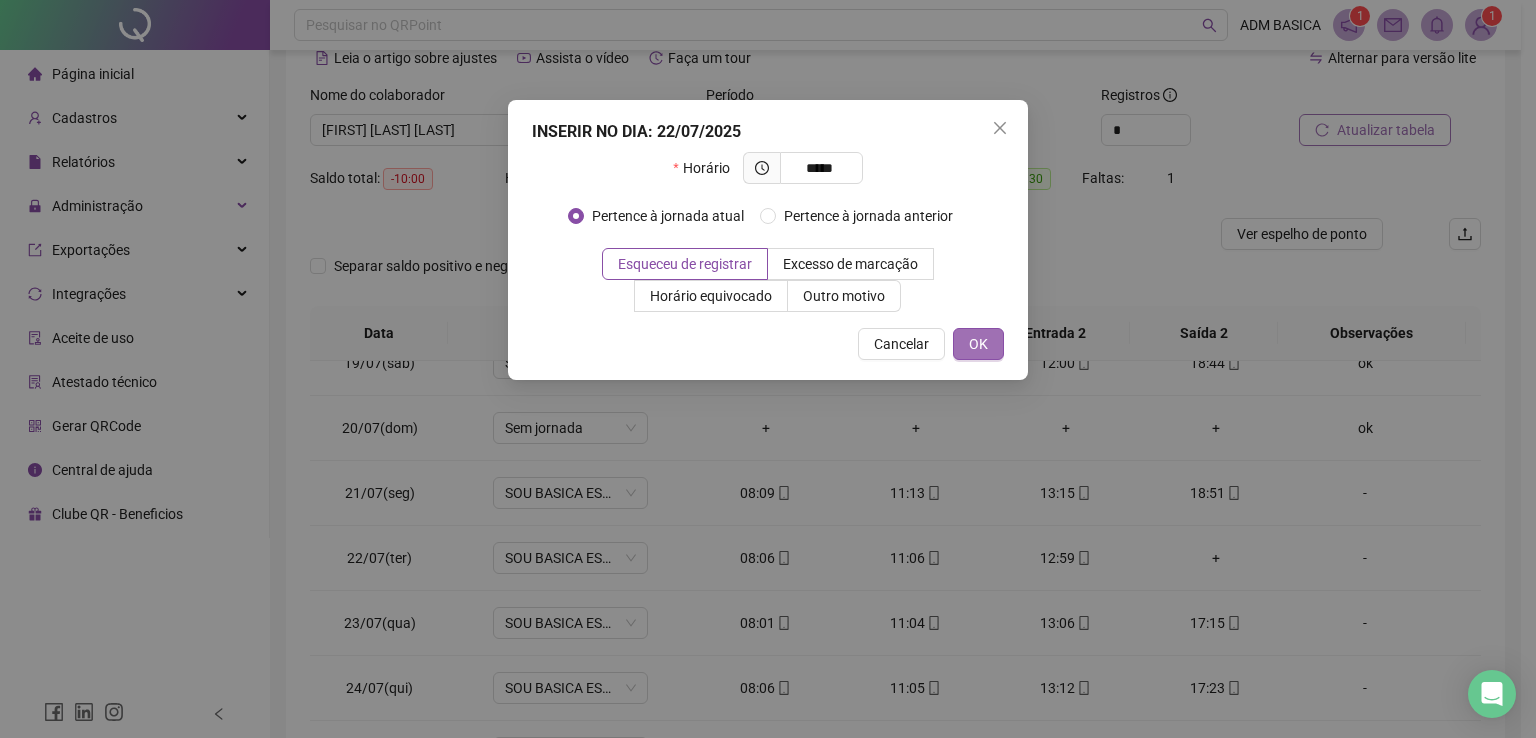 click on "OK" at bounding box center (978, 344) 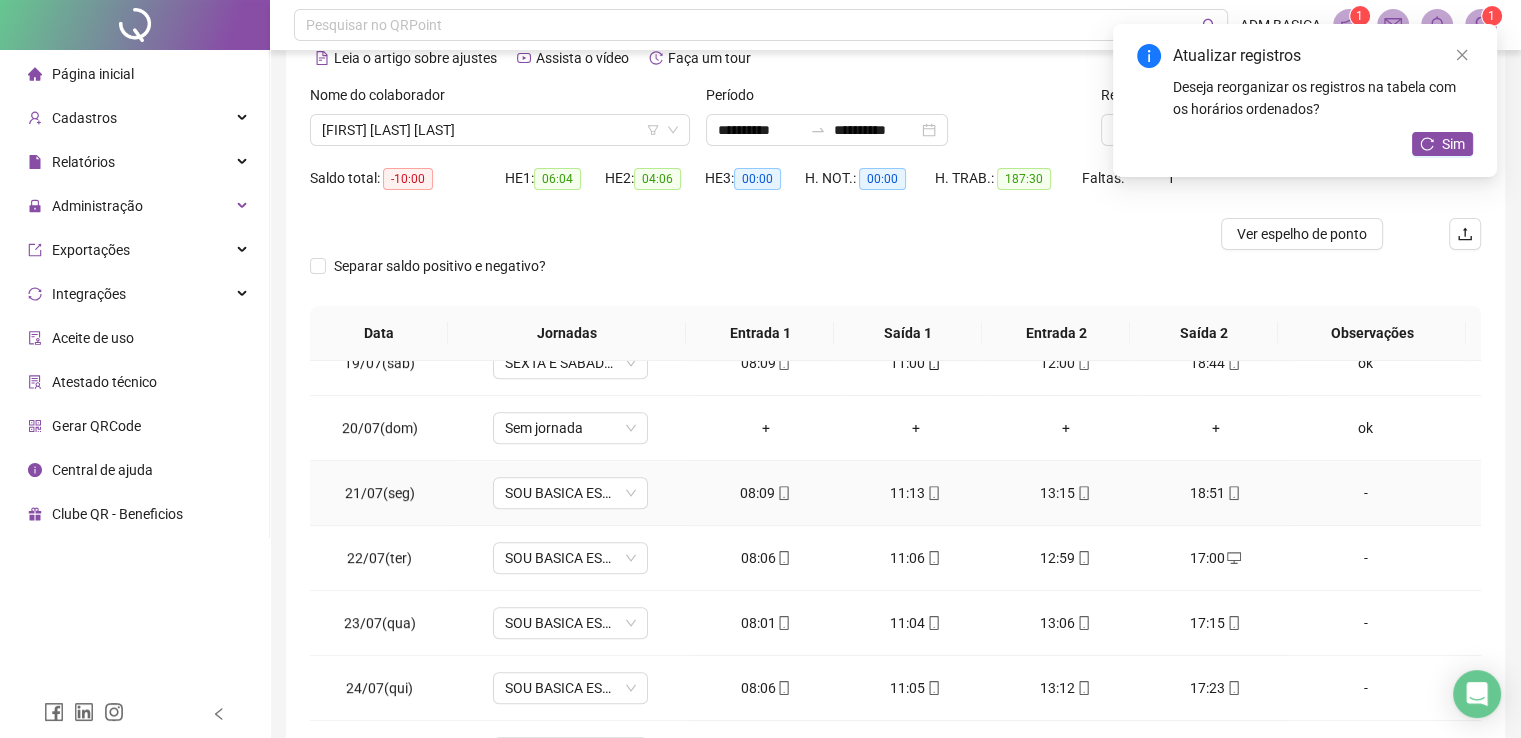 click on "-" at bounding box center (1365, 493) 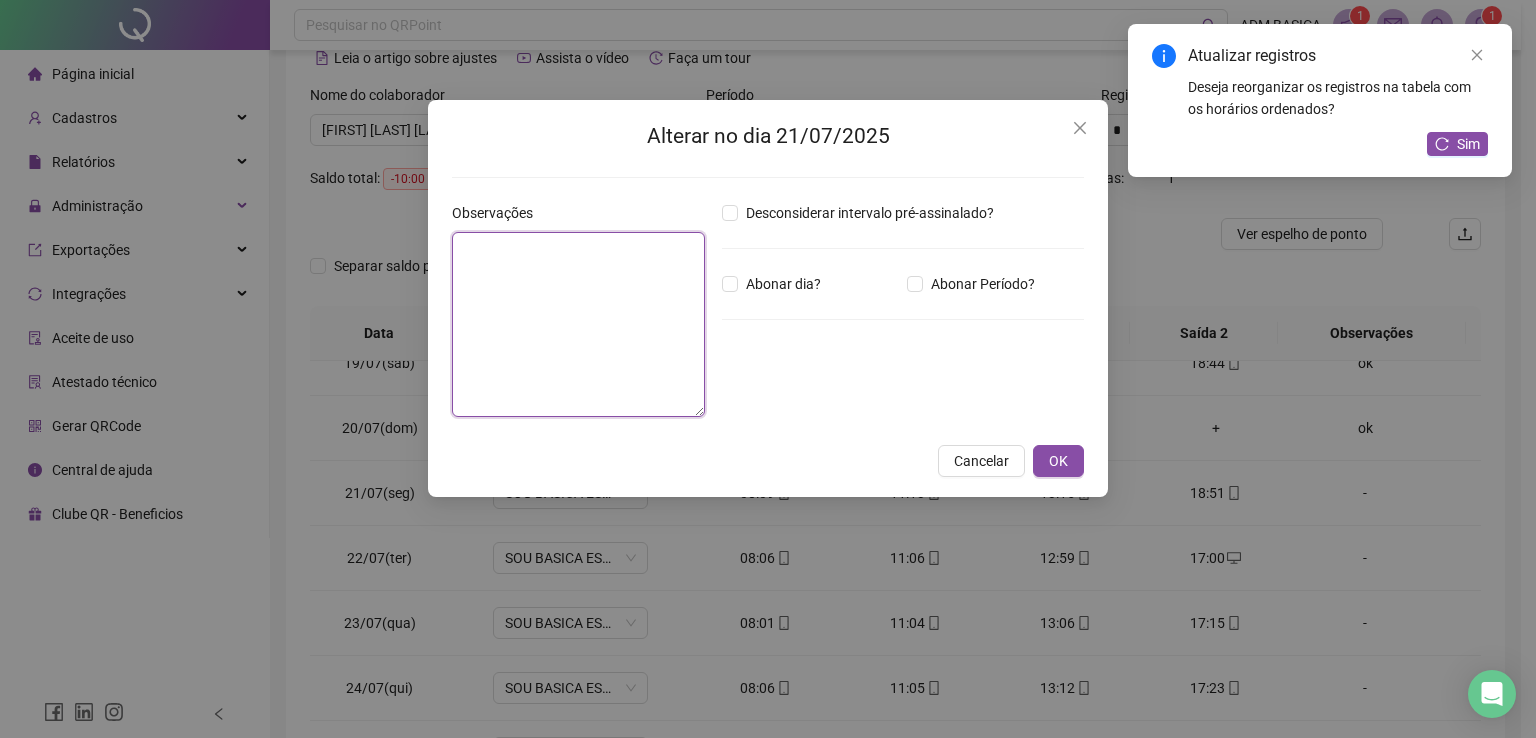click at bounding box center (578, 324) 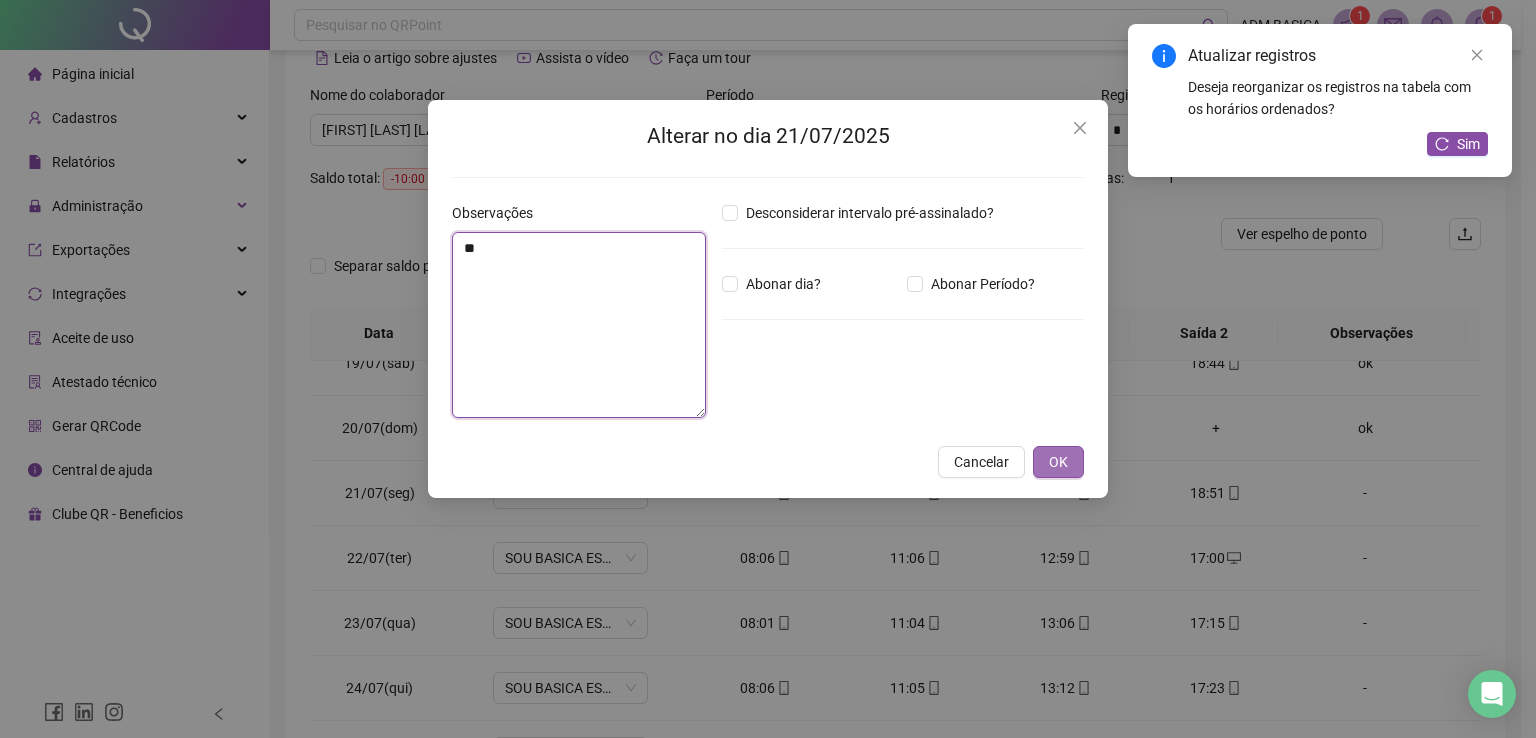 type on "**" 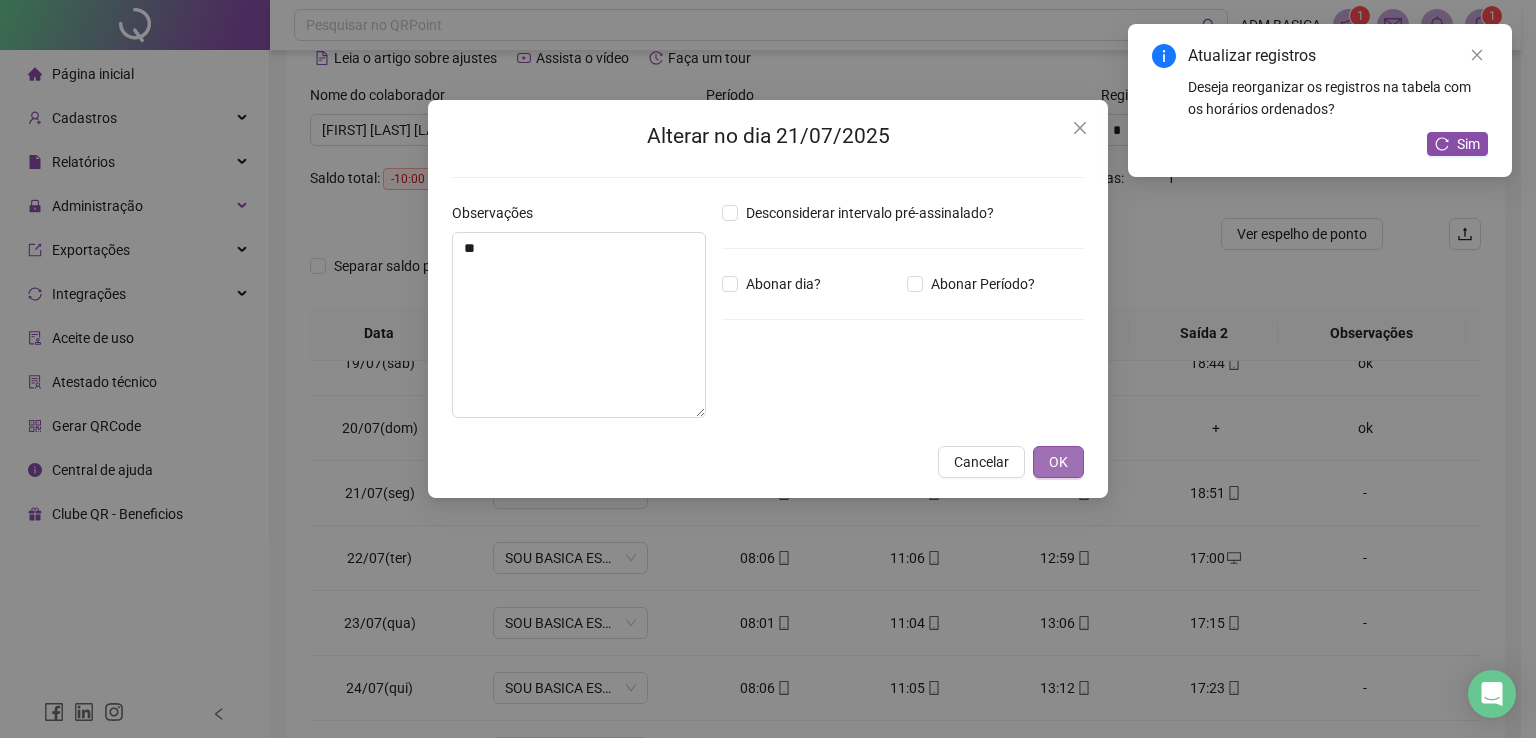 click on "OK" at bounding box center [1058, 462] 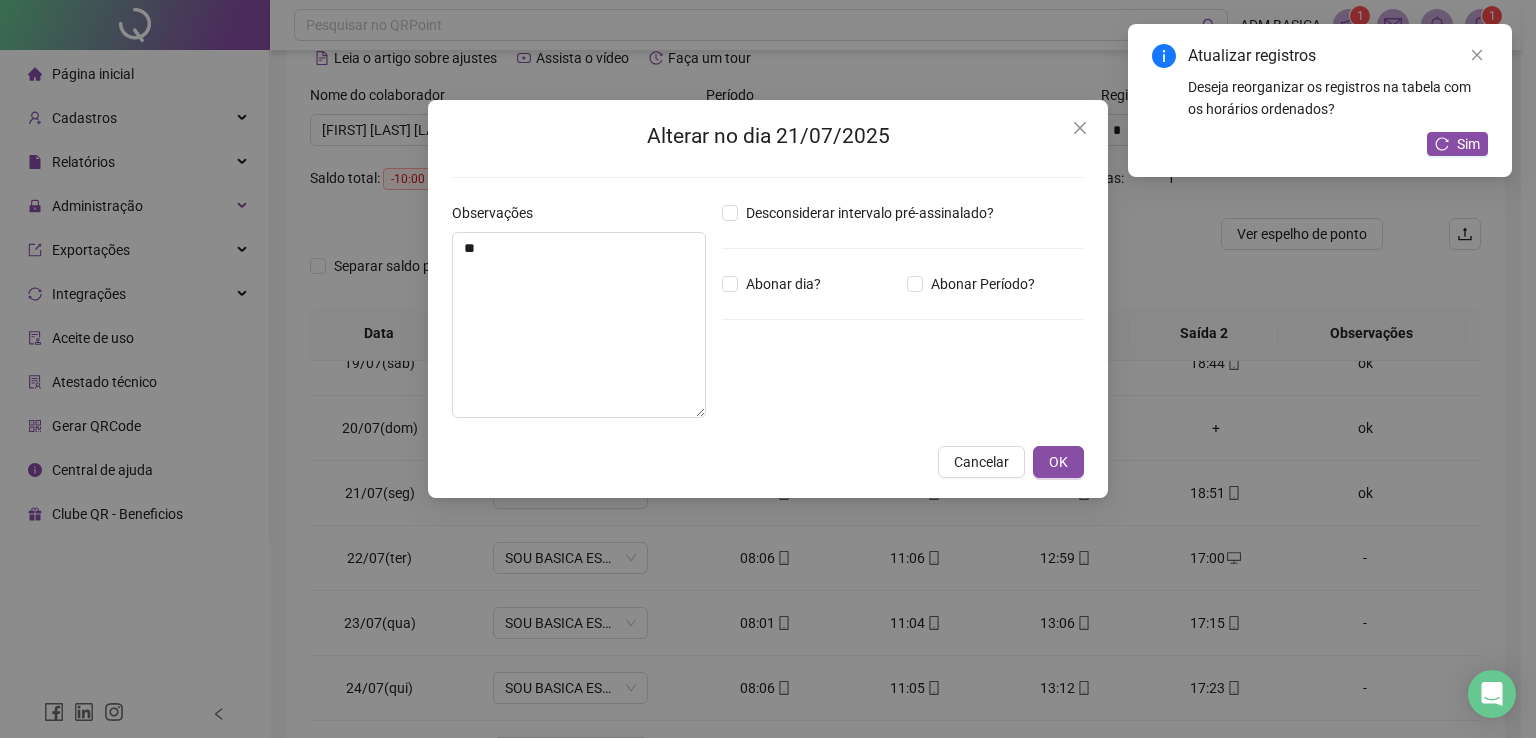 click on "Alterar no dia   [DATE] Observações ** Desconsiderar intervalo pré-assinalado? Abonar dia? Abonar Período? Horas a abonar ***** Aplicar regime de compensação Cancelar OK" at bounding box center [768, 369] 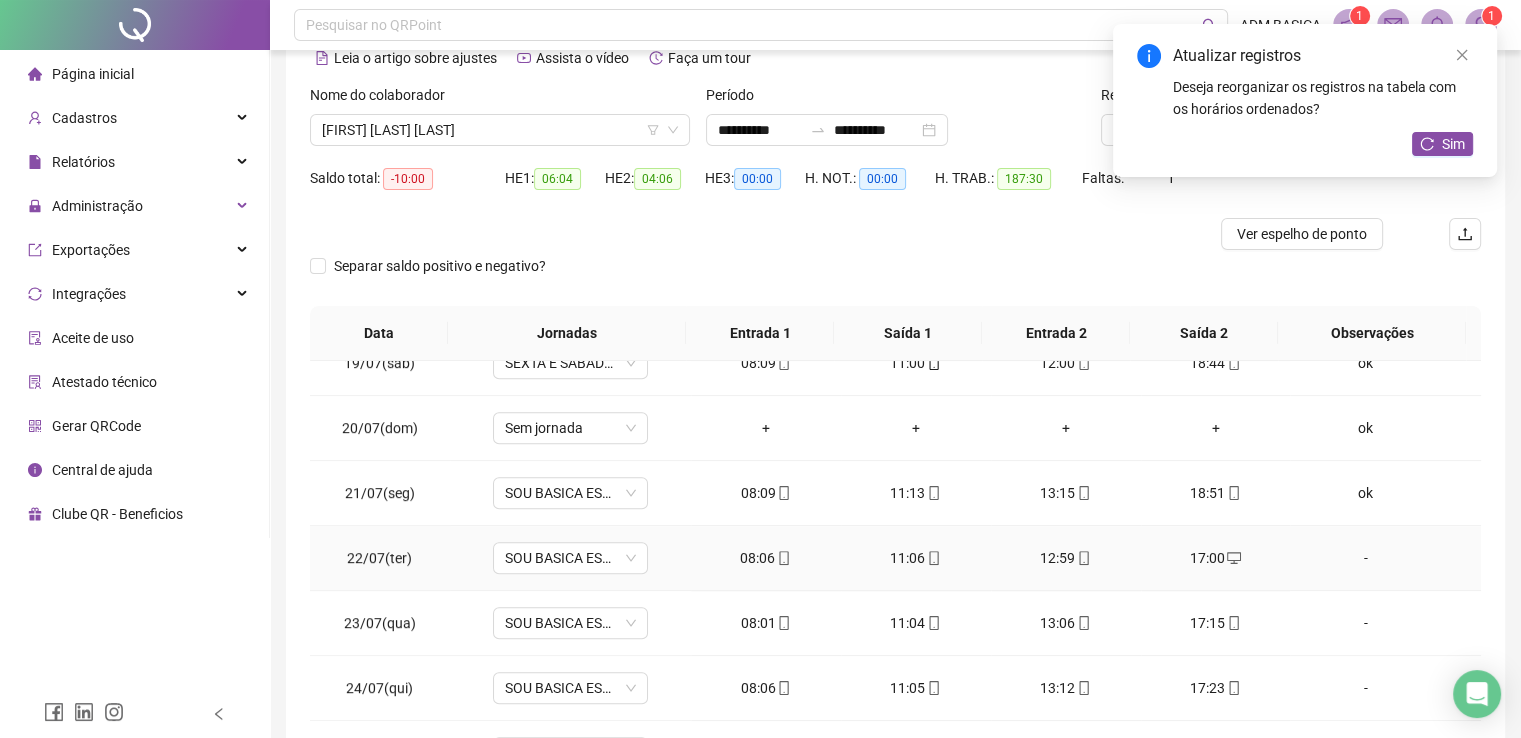 click on "-" at bounding box center [1365, 558] 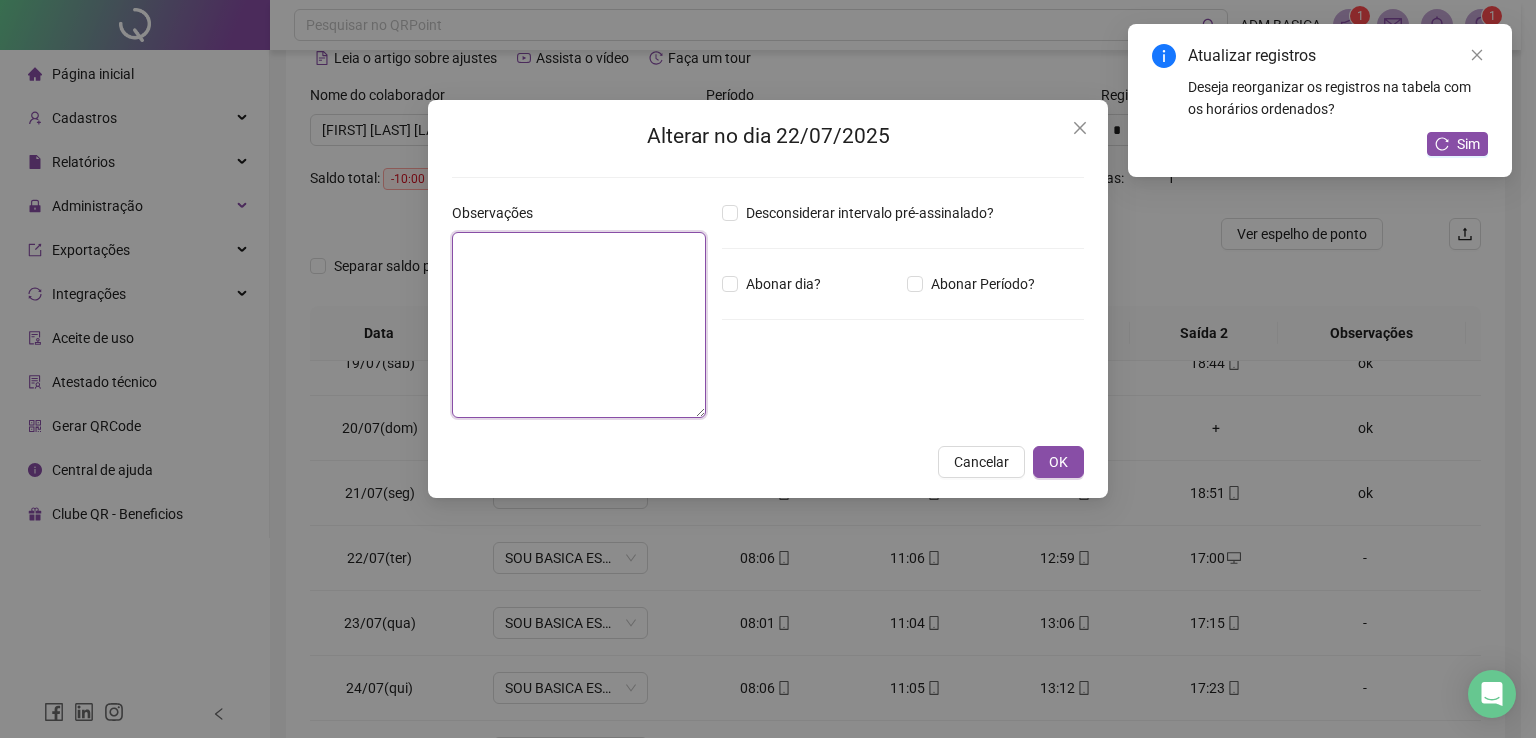 click at bounding box center (579, 325) 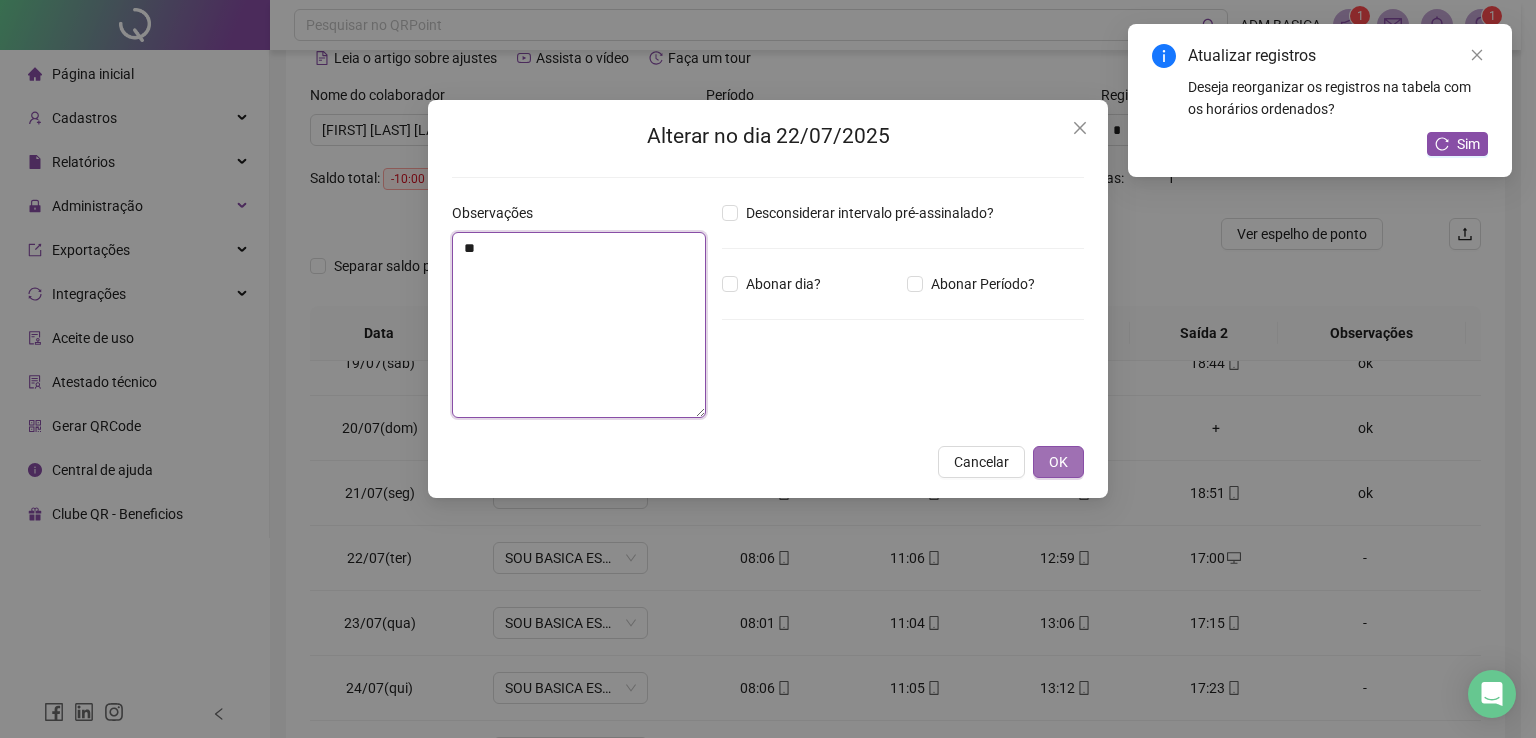 type on "**" 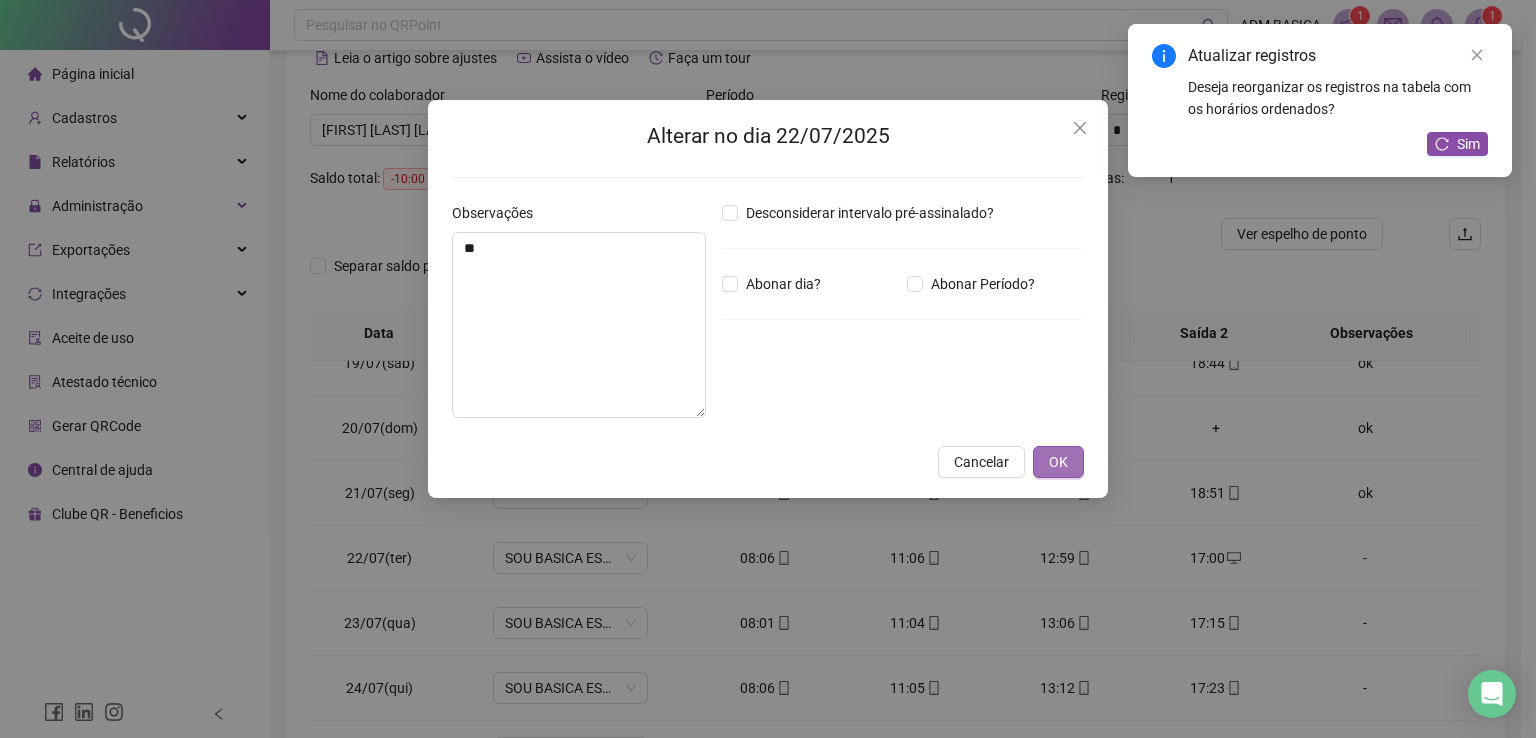 click on "OK" at bounding box center (1058, 462) 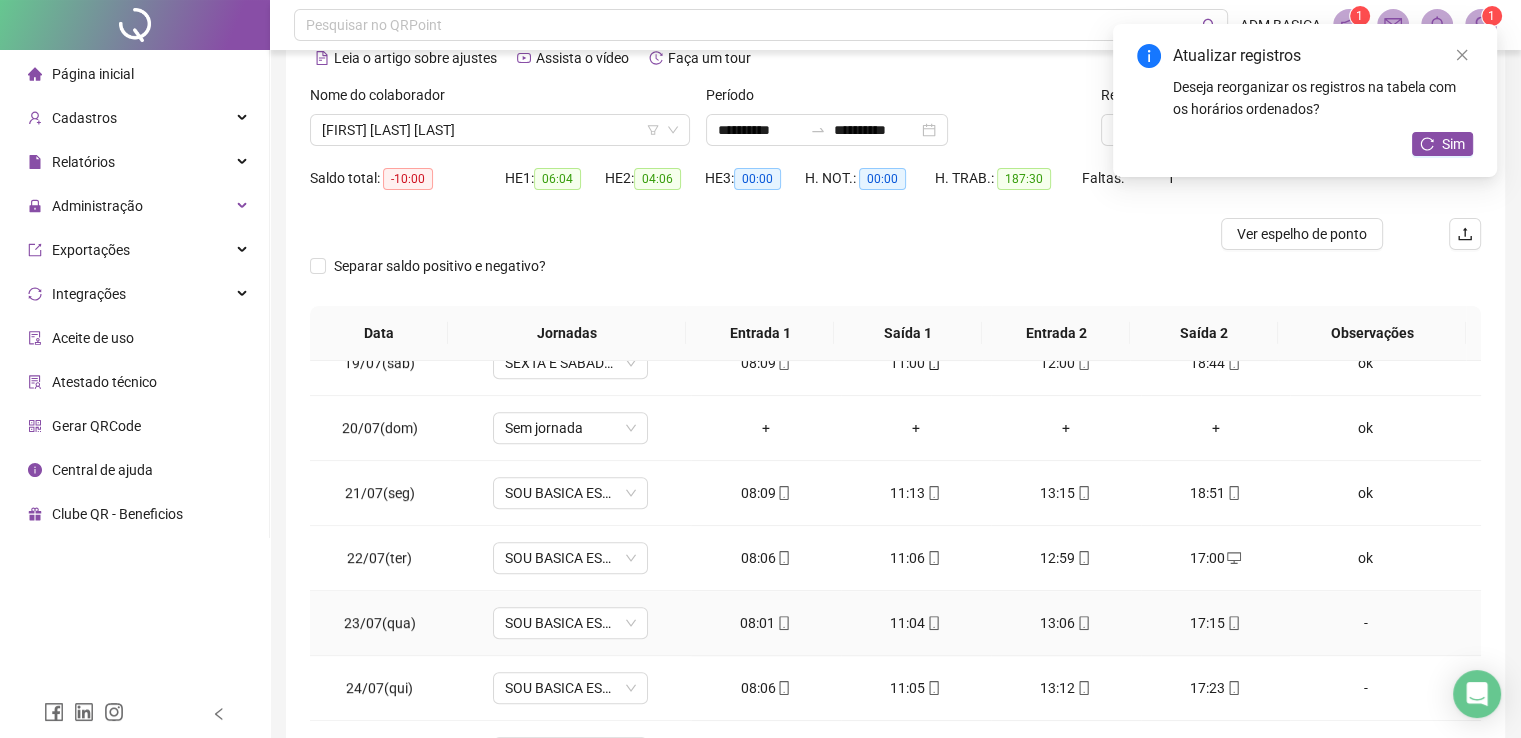 scroll, scrollTop: 1300, scrollLeft: 0, axis: vertical 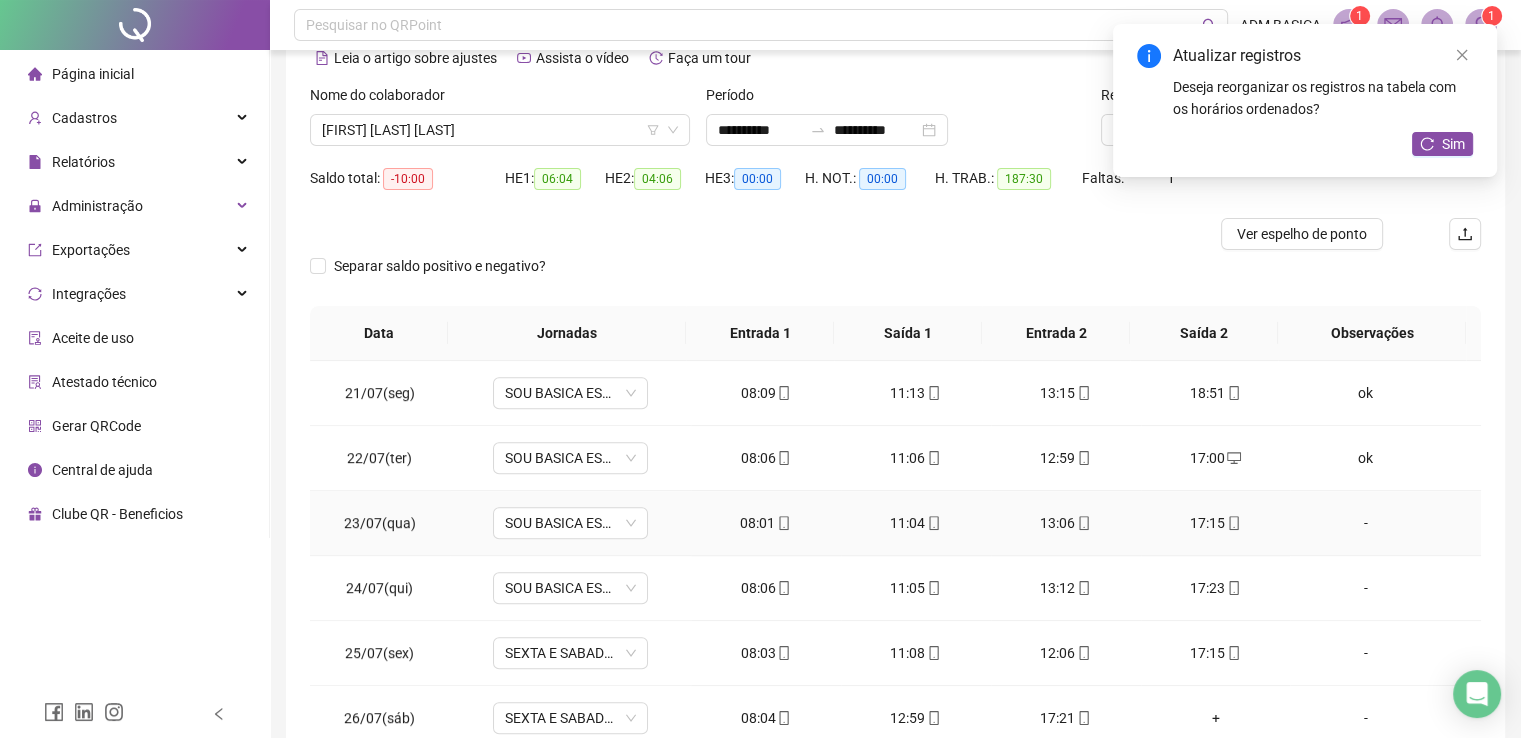 click on "-" at bounding box center [1365, 523] 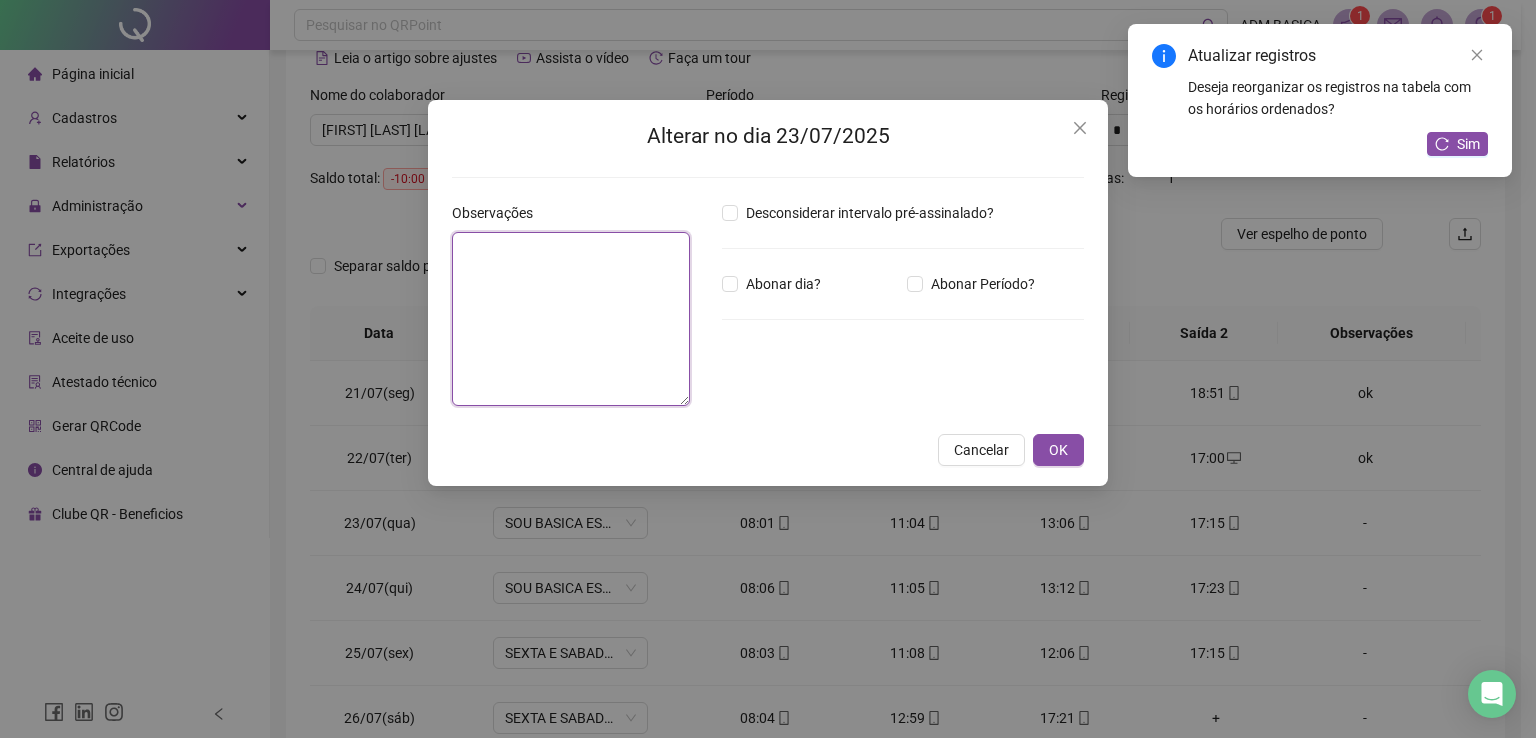 click at bounding box center (571, 319) 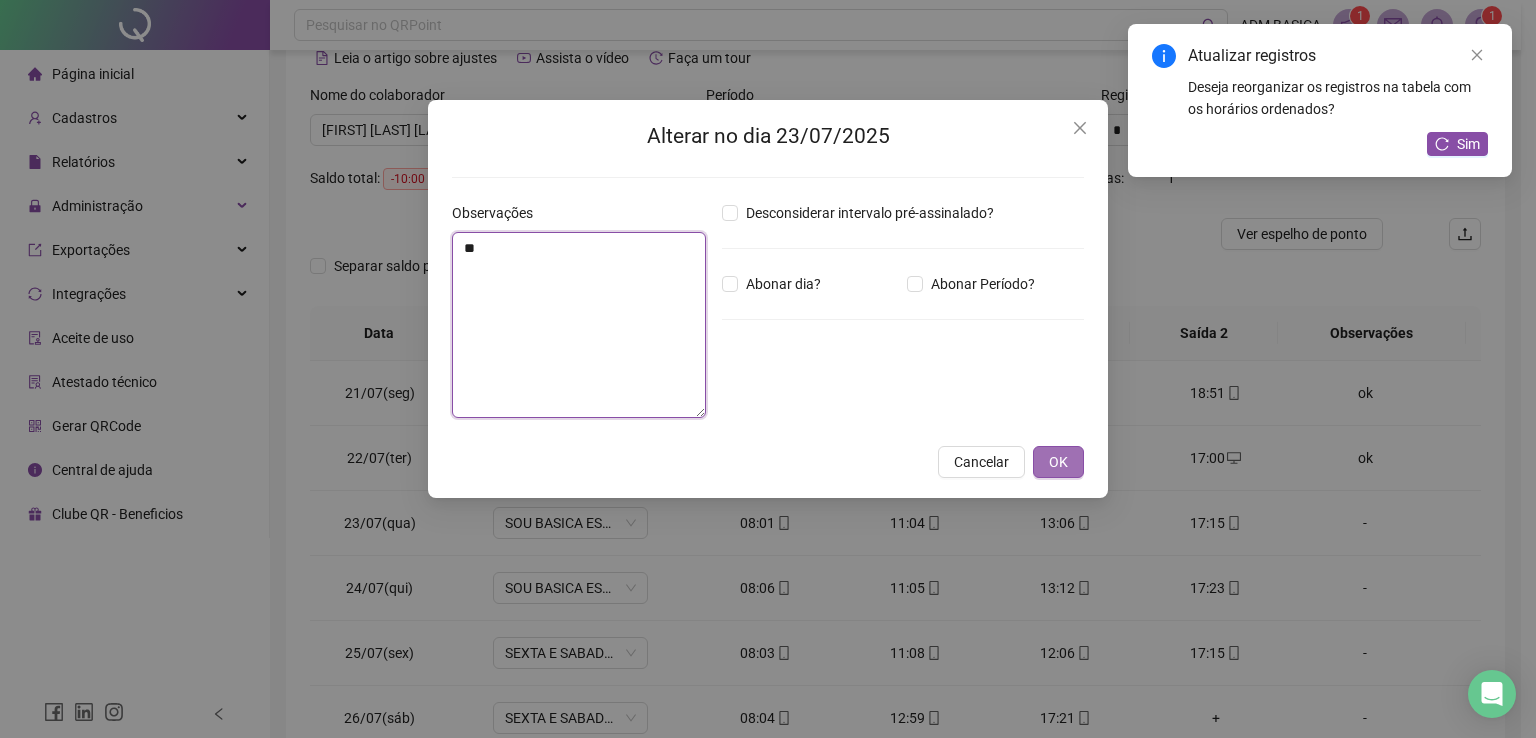 type on "**" 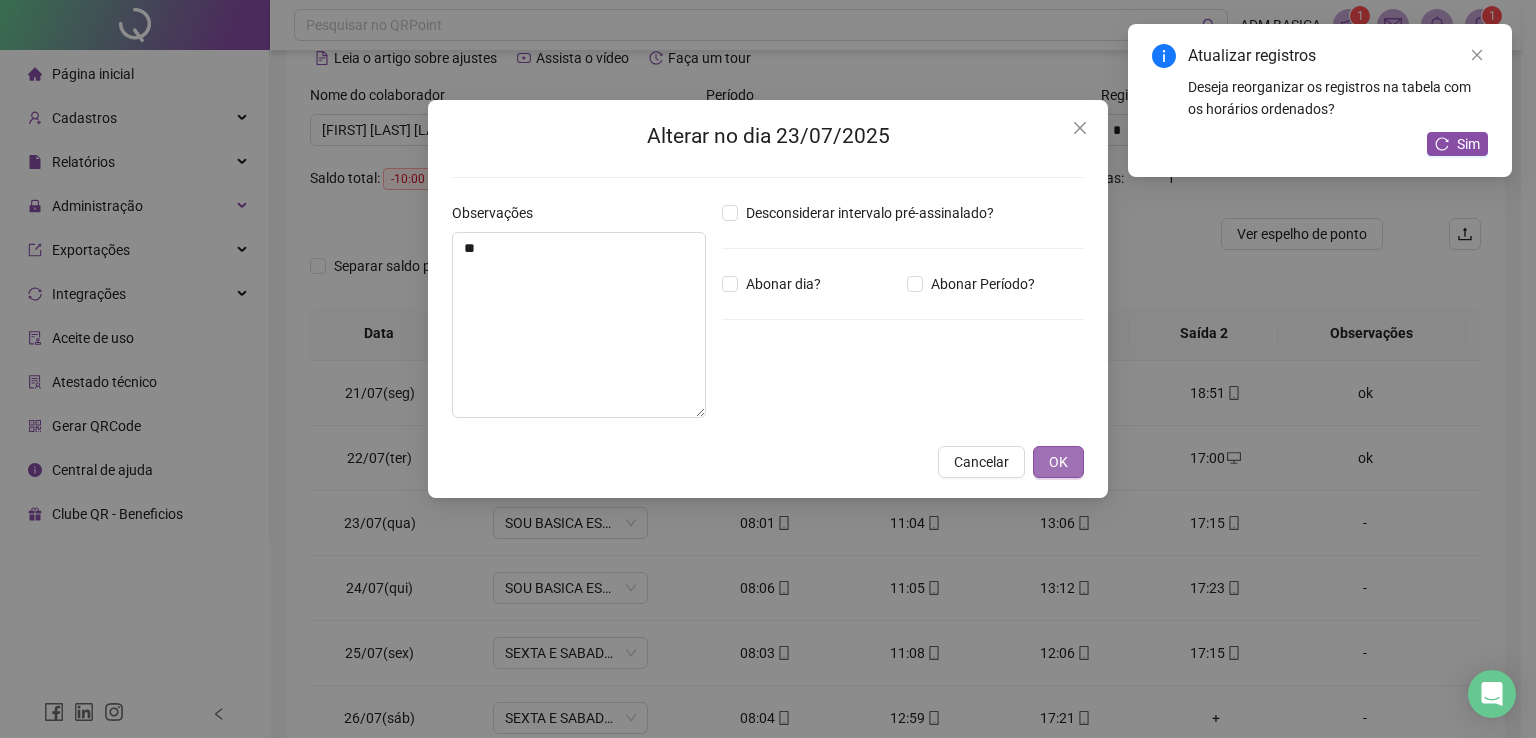 click on "OK" at bounding box center (1058, 462) 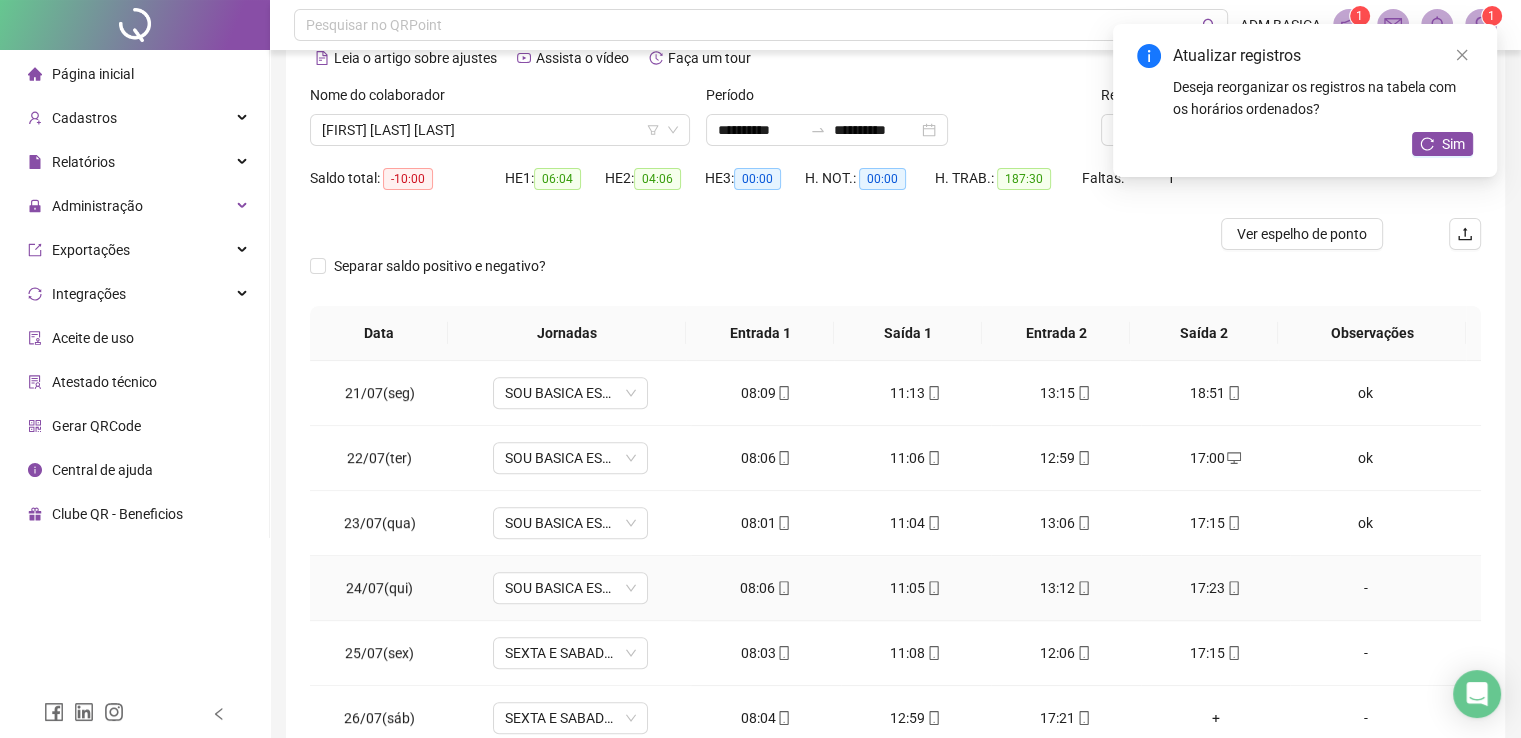 click on "-" at bounding box center [1365, 588] 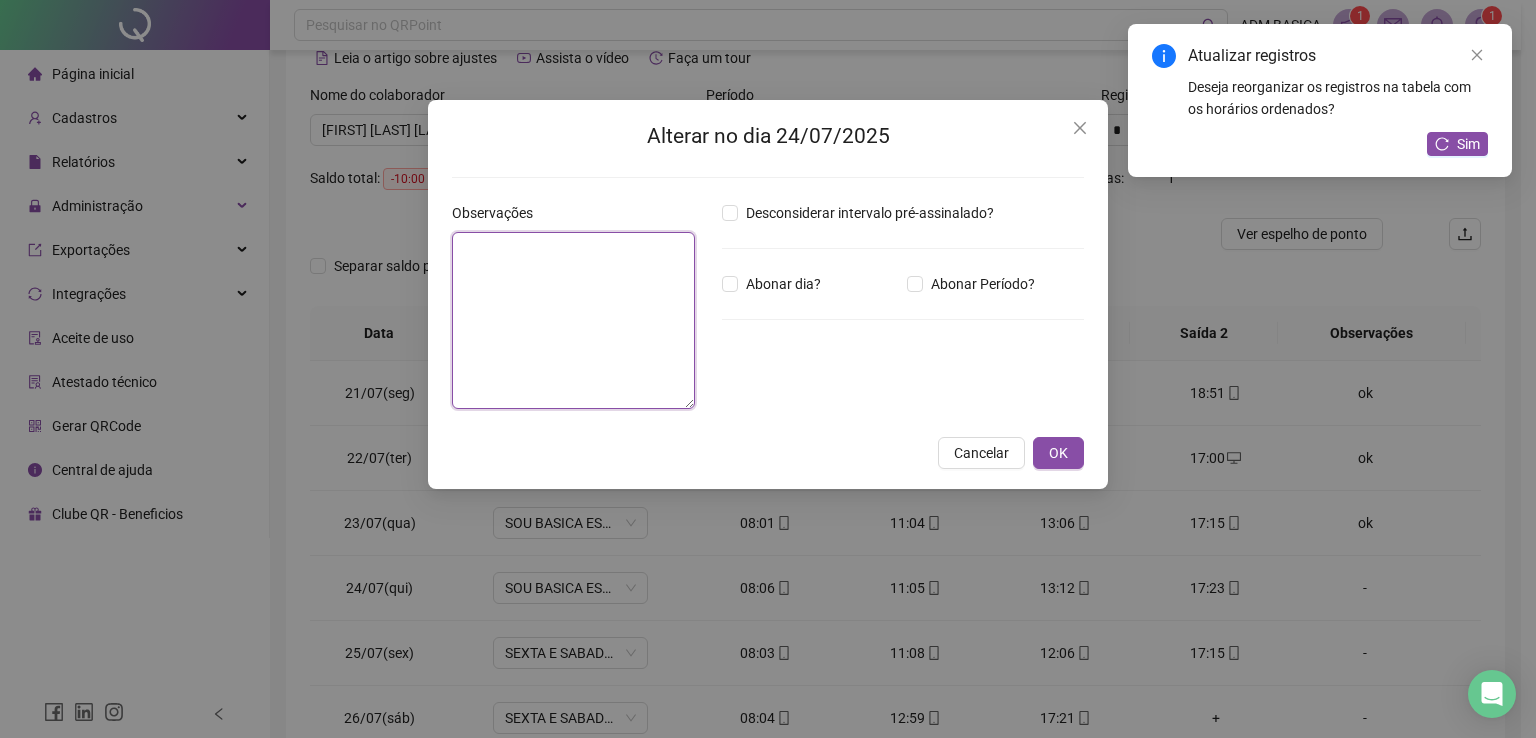 click at bounding box center (573, 320) 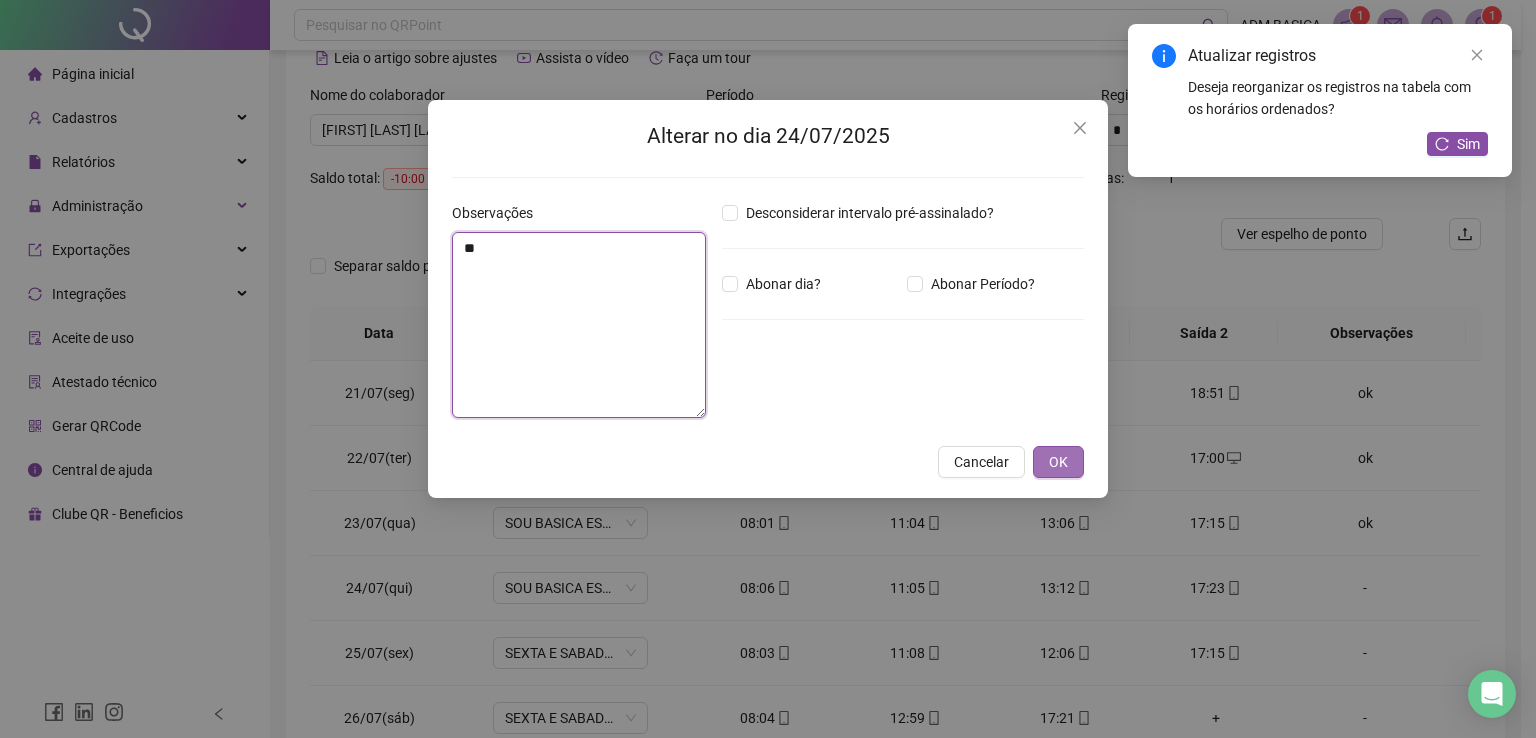 type on "**" 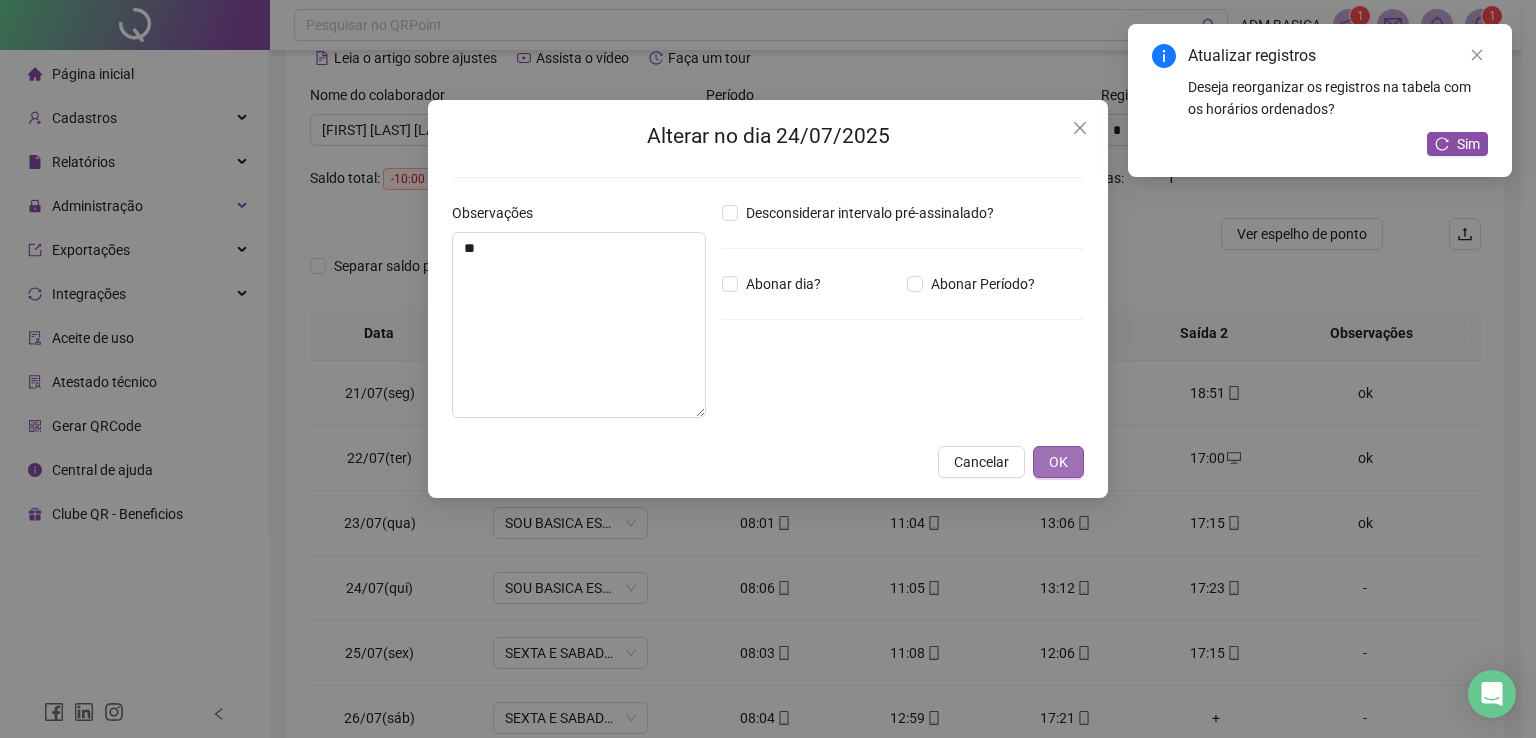 click on "OK" at bounding box center (1058, 462) 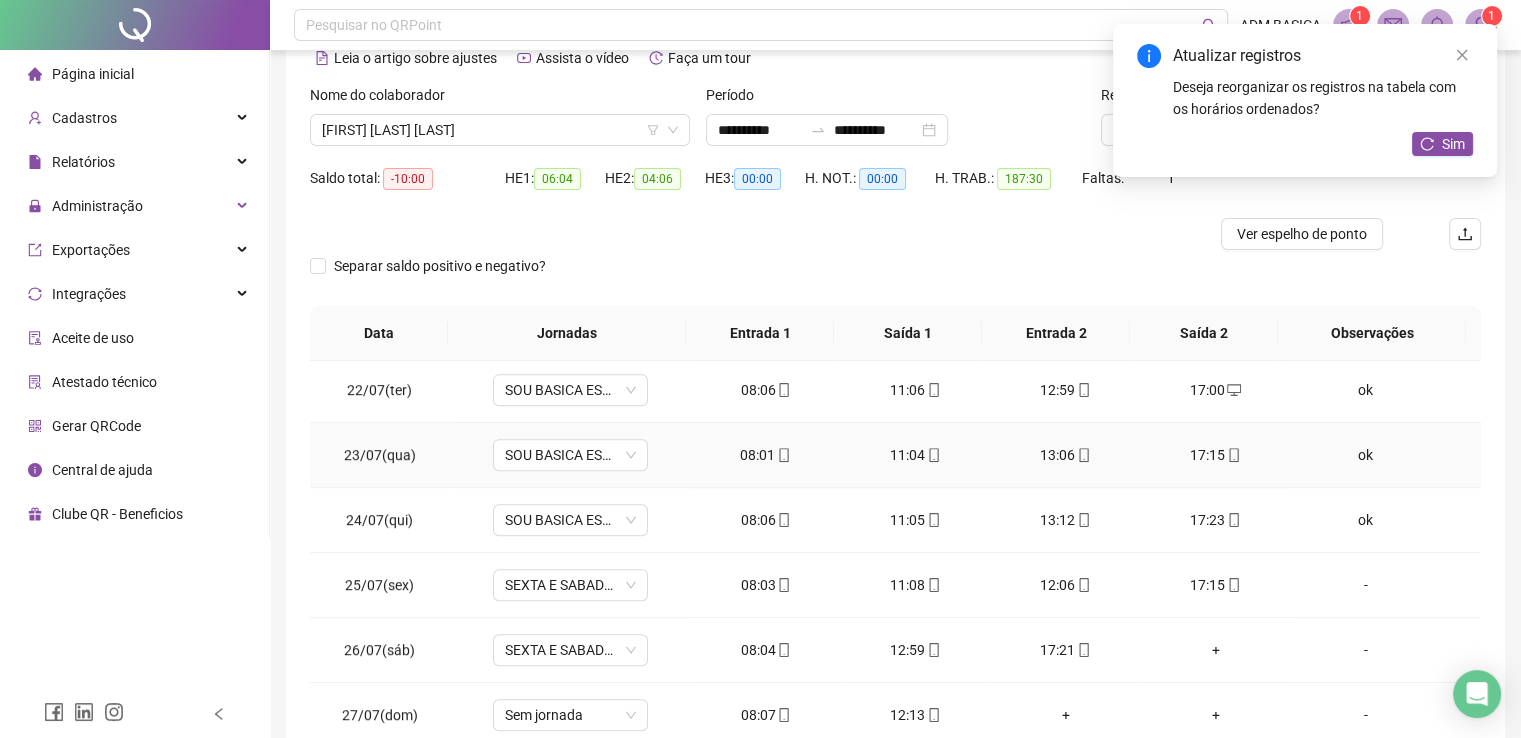 scroll, scrollTop: 1400, scrollLeft: 0, axis: vertical 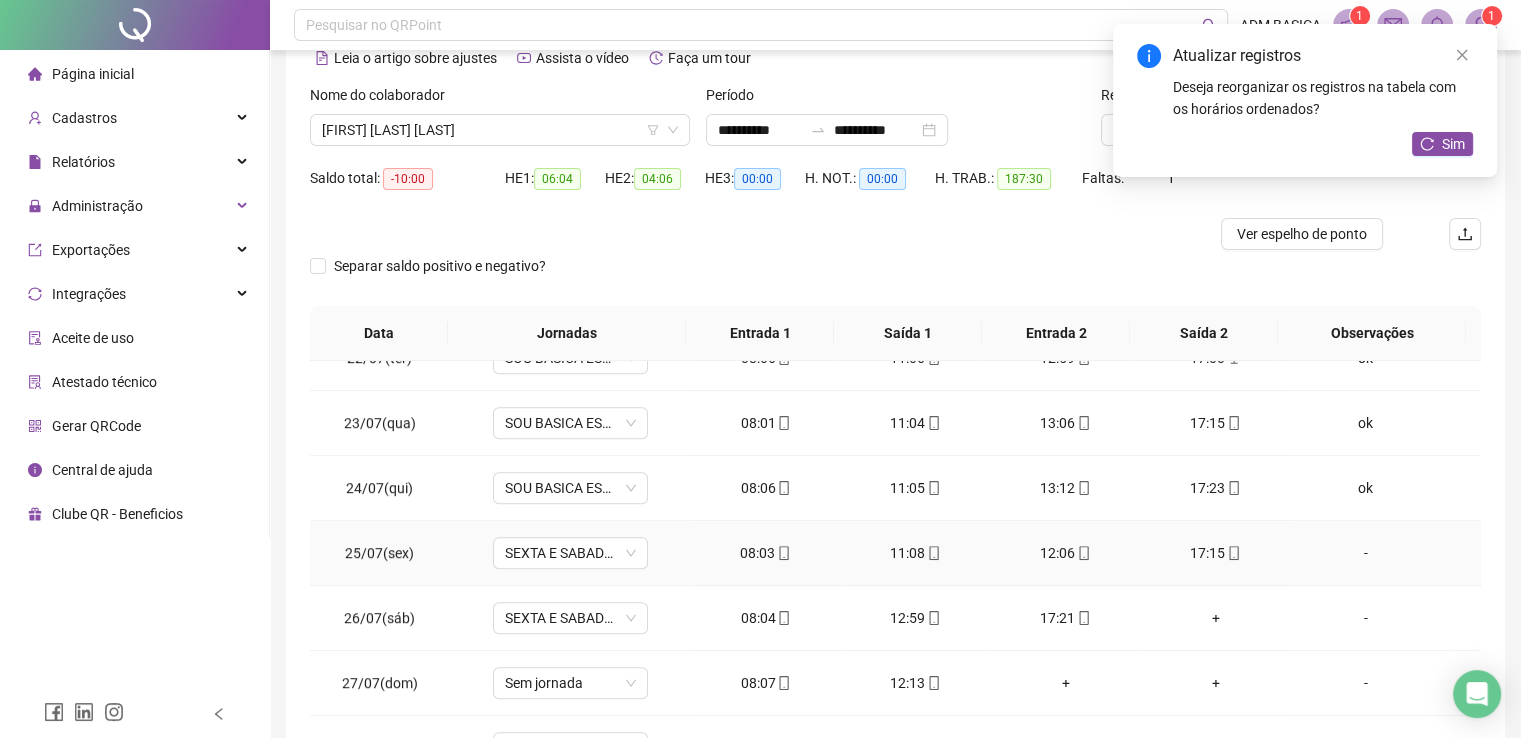 click on "-" at bounding box center (1365, 553) 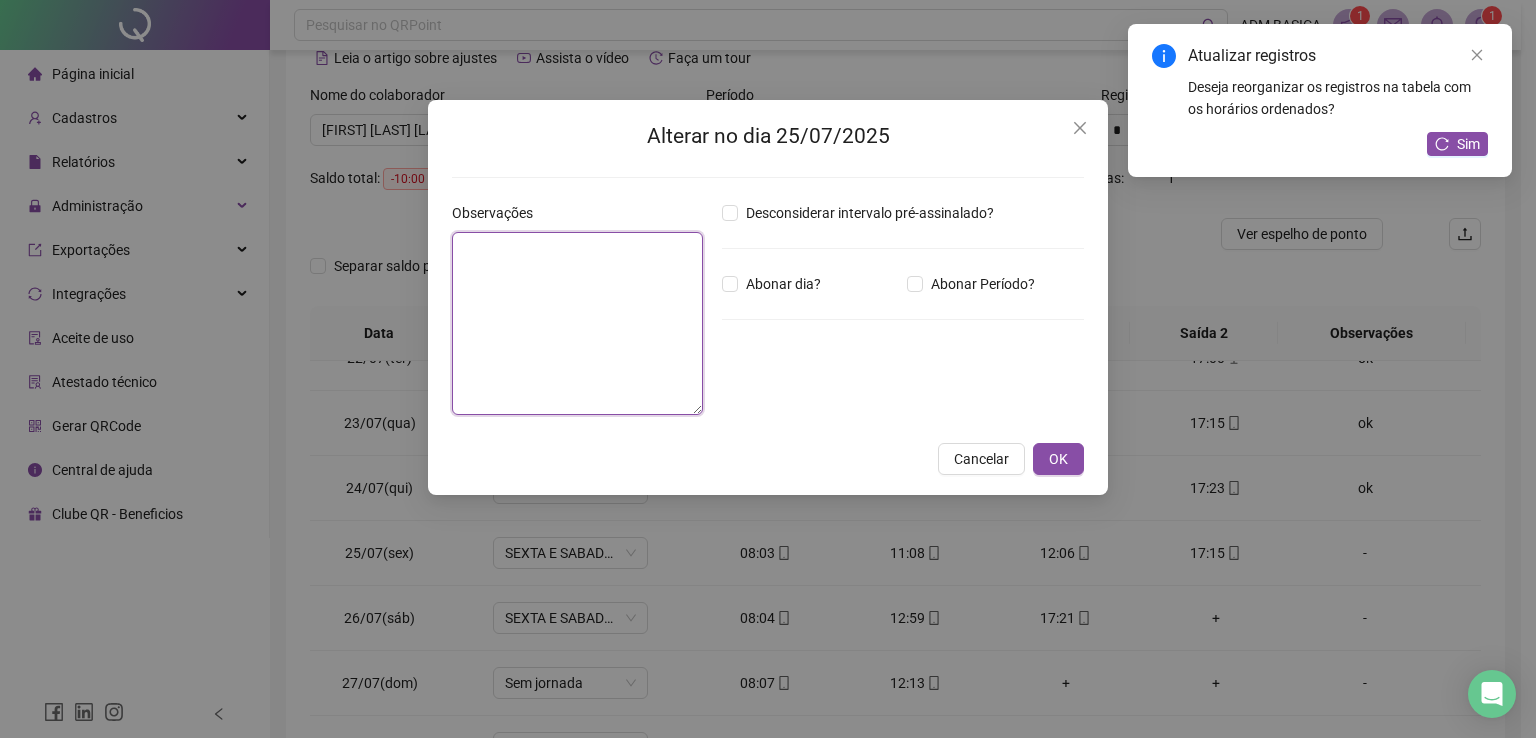 click at bounding box center [577, 323] 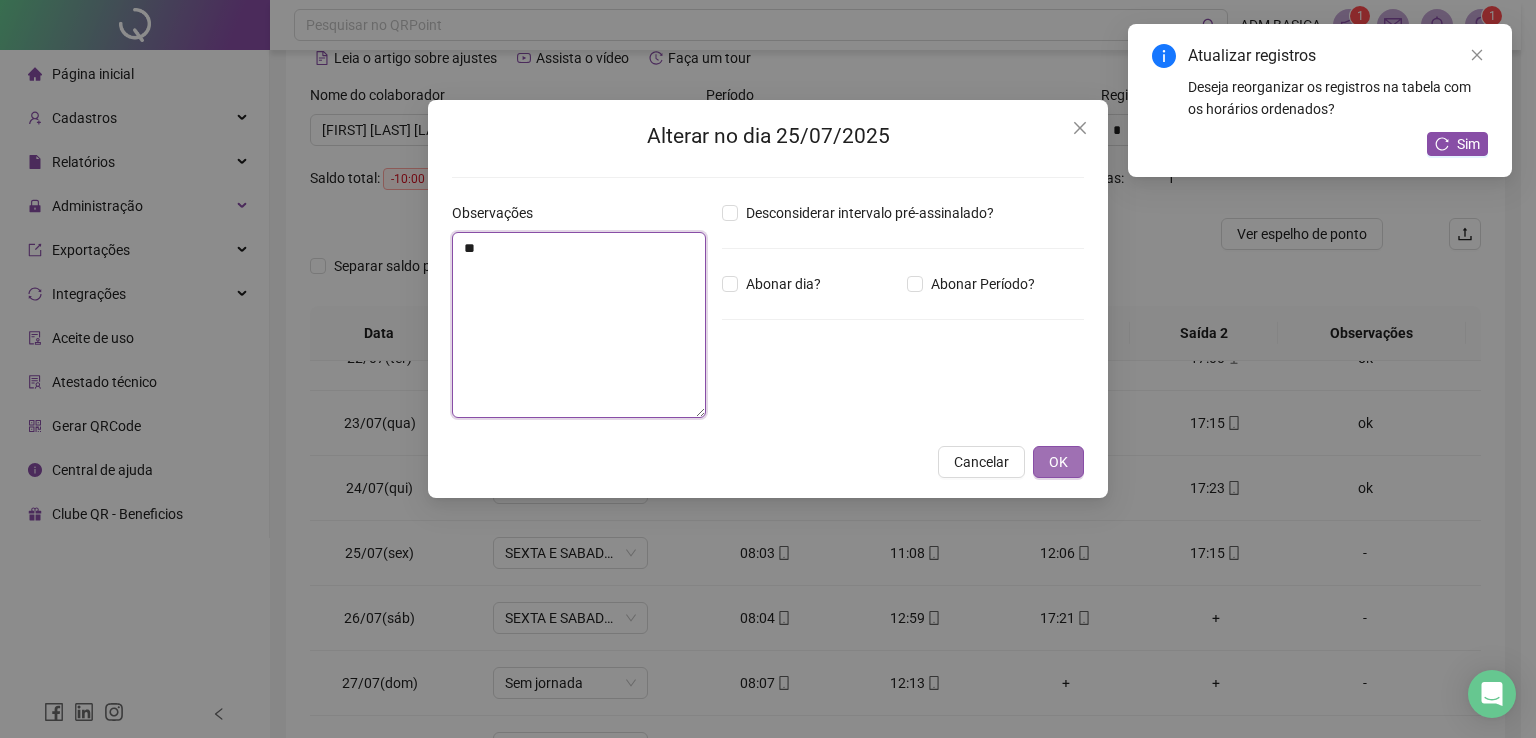 type on "**" 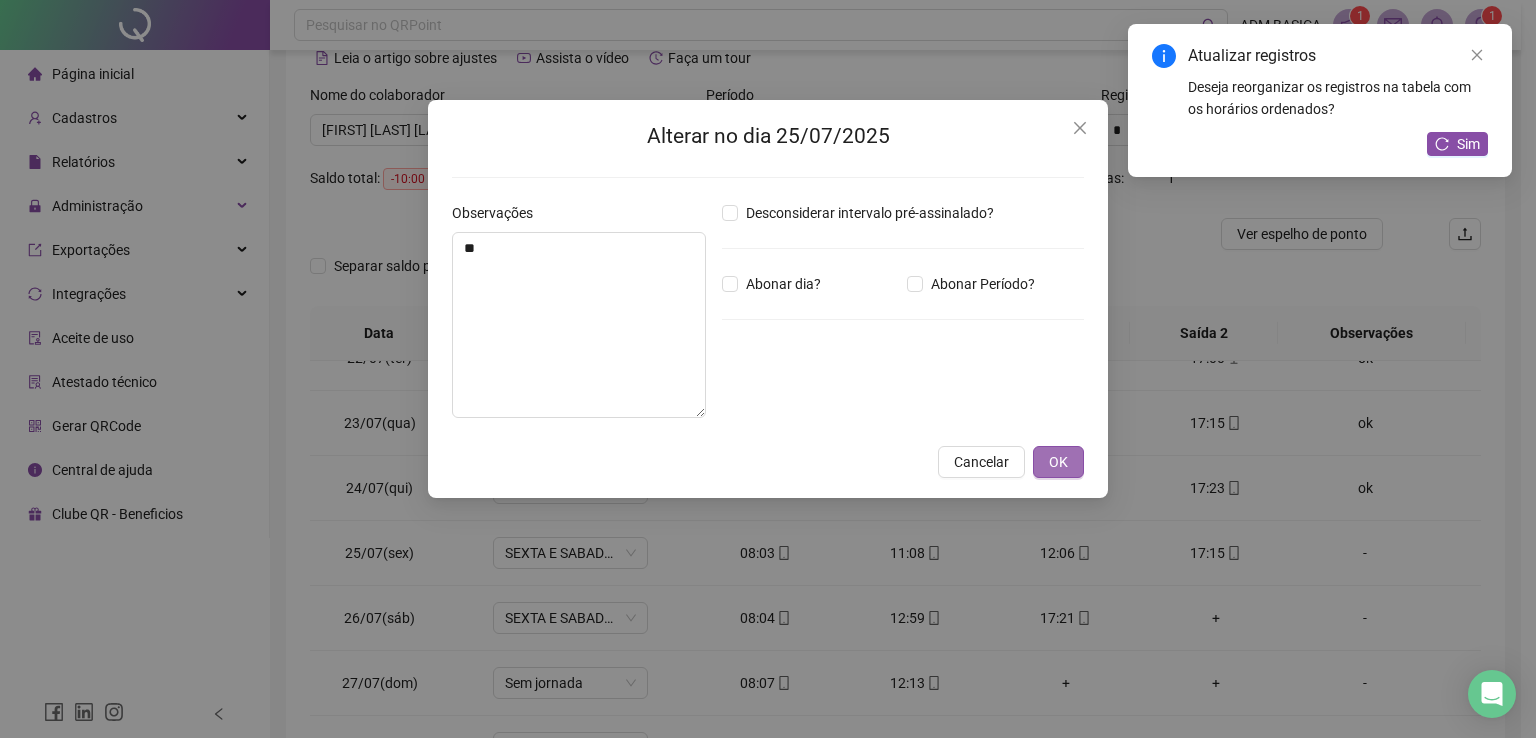 click on "OK" at bounding box center [1058, 462] 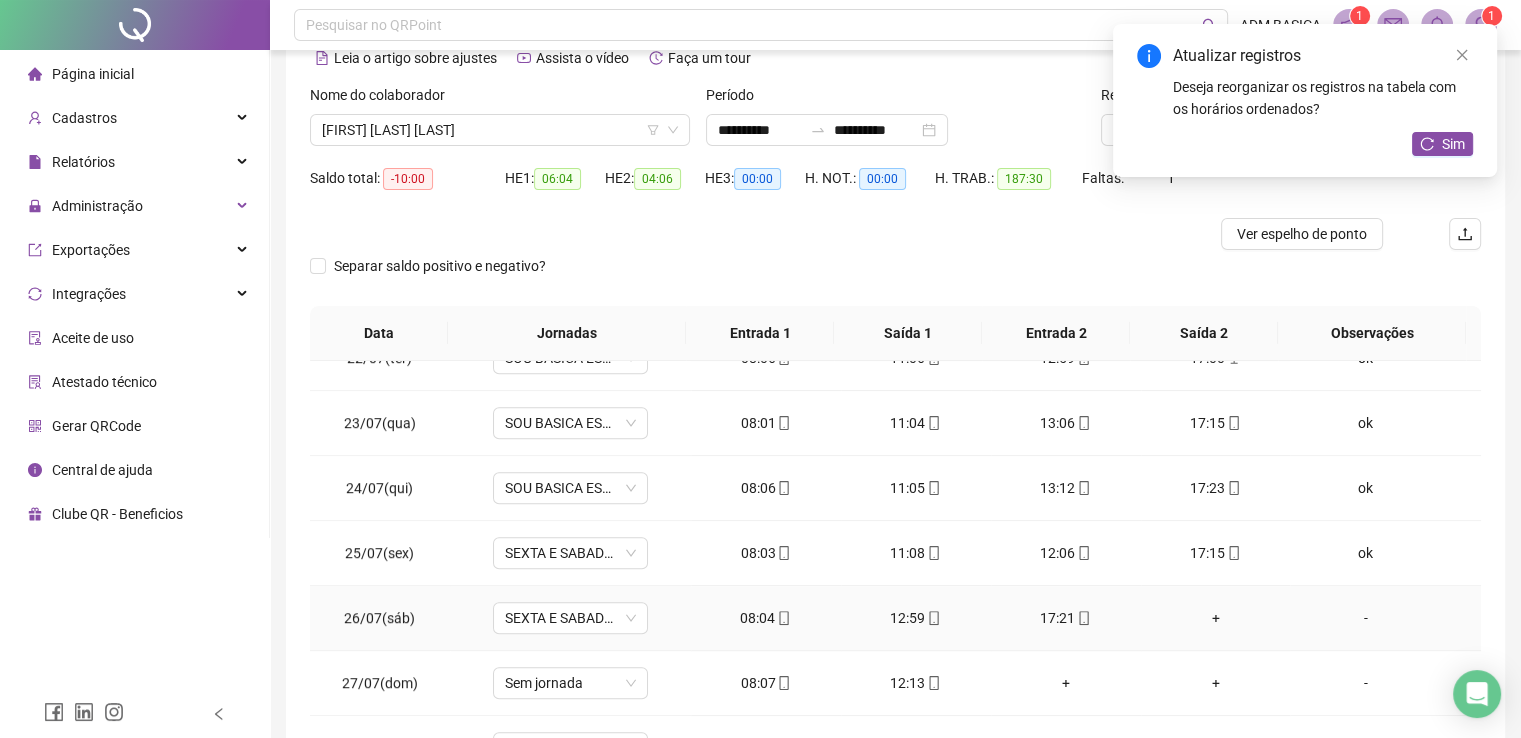 click on "+" at bounding box center (1216, 618) 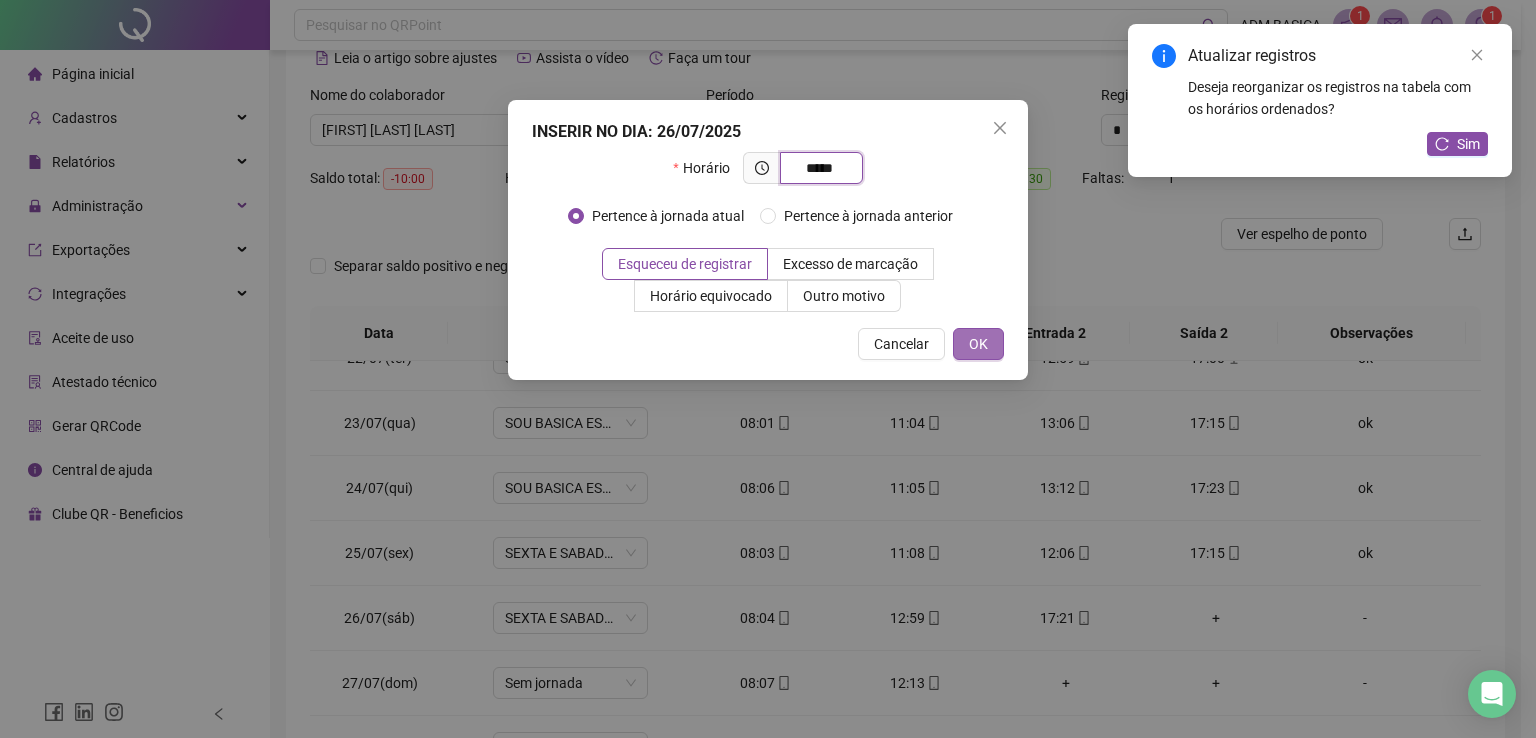 type on "*****" 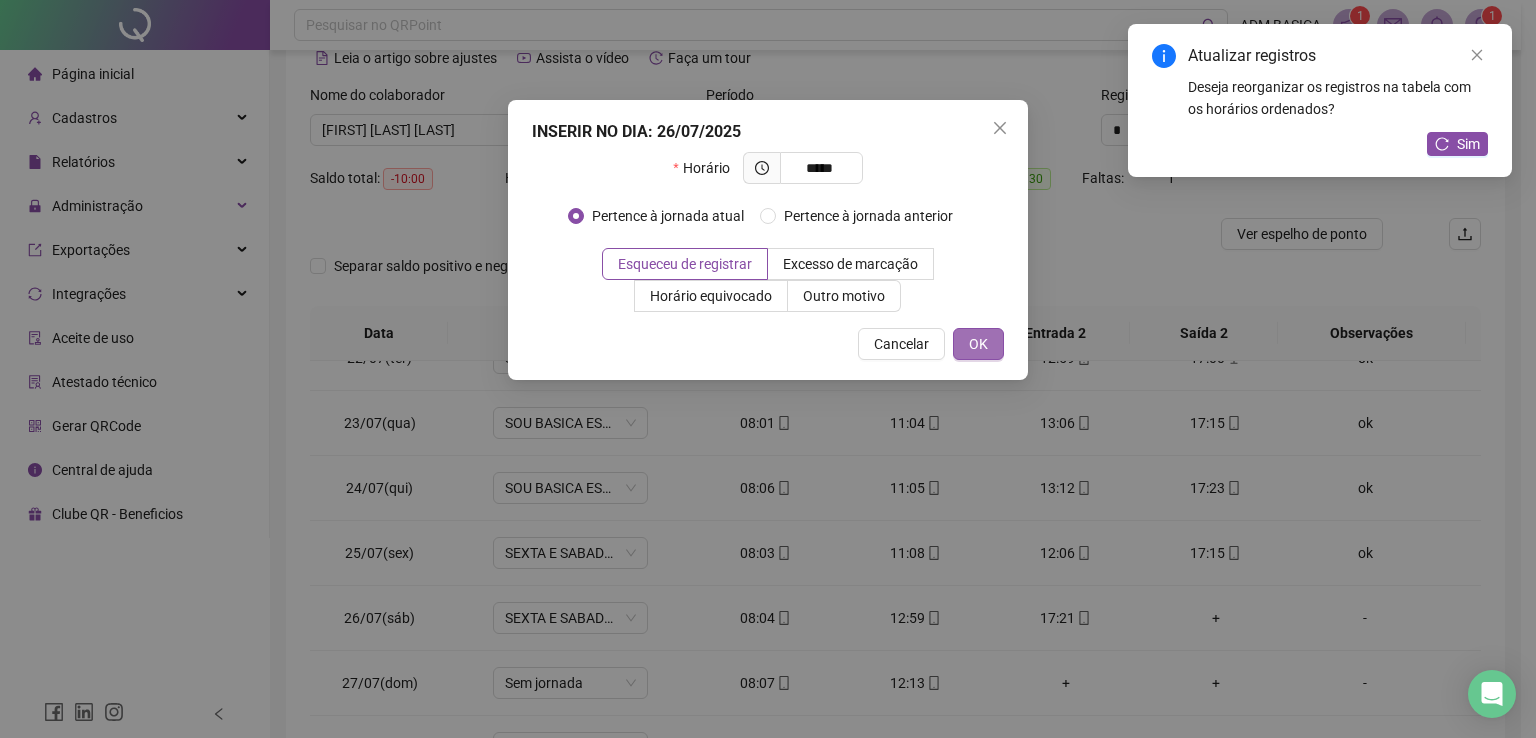 click on "OK" at bounding box center (978, 344) 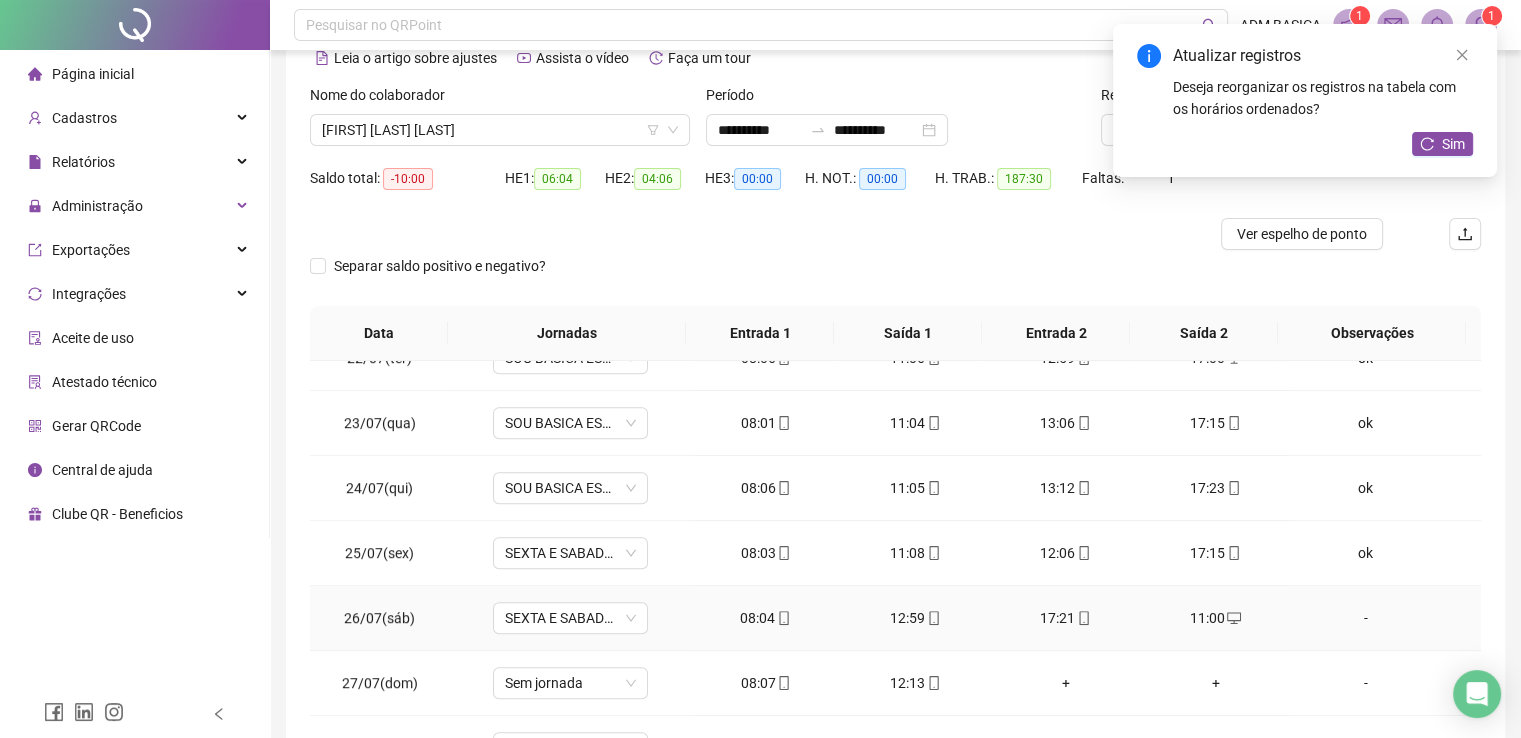 click on "-" at bounding box center [1365, 618] 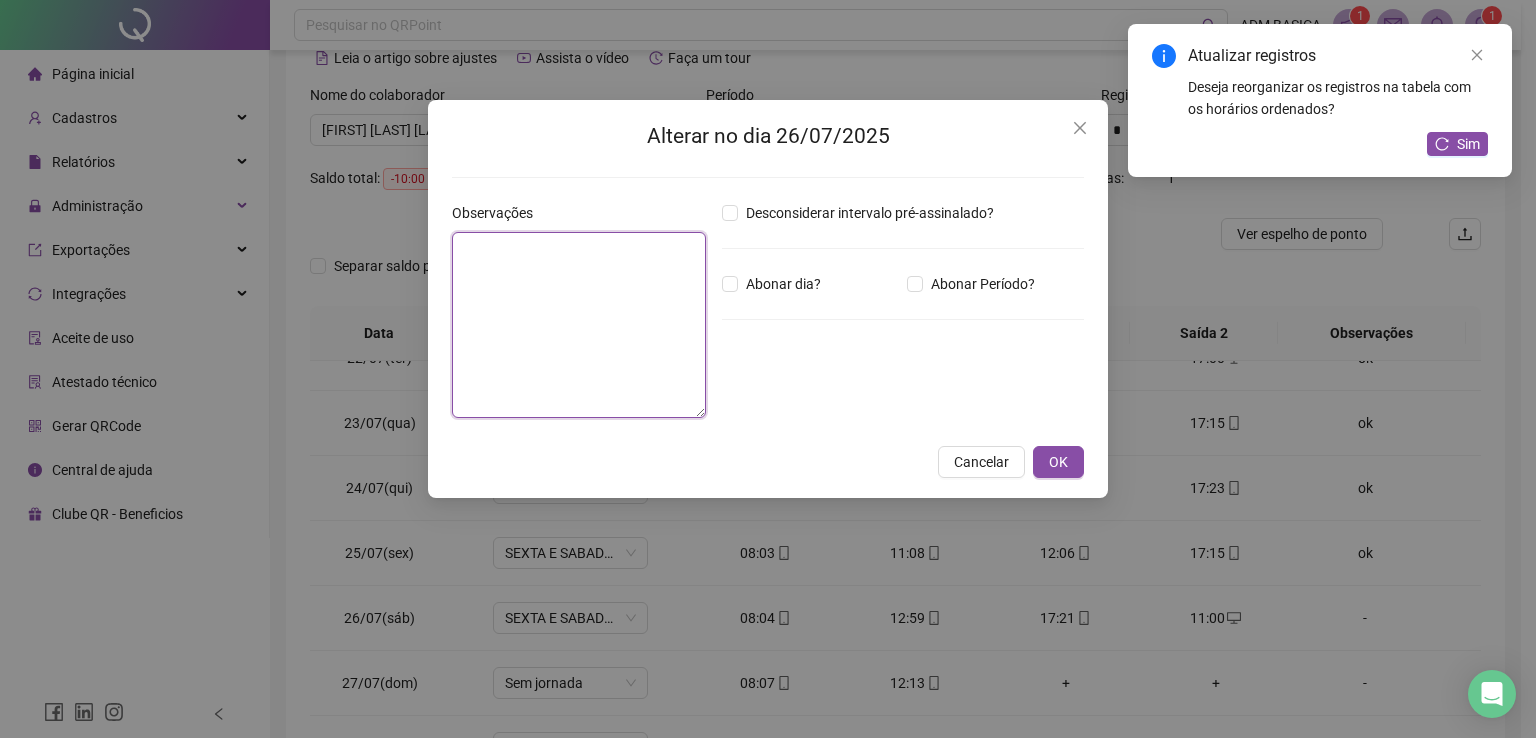 click at bounding box center [579, 325] 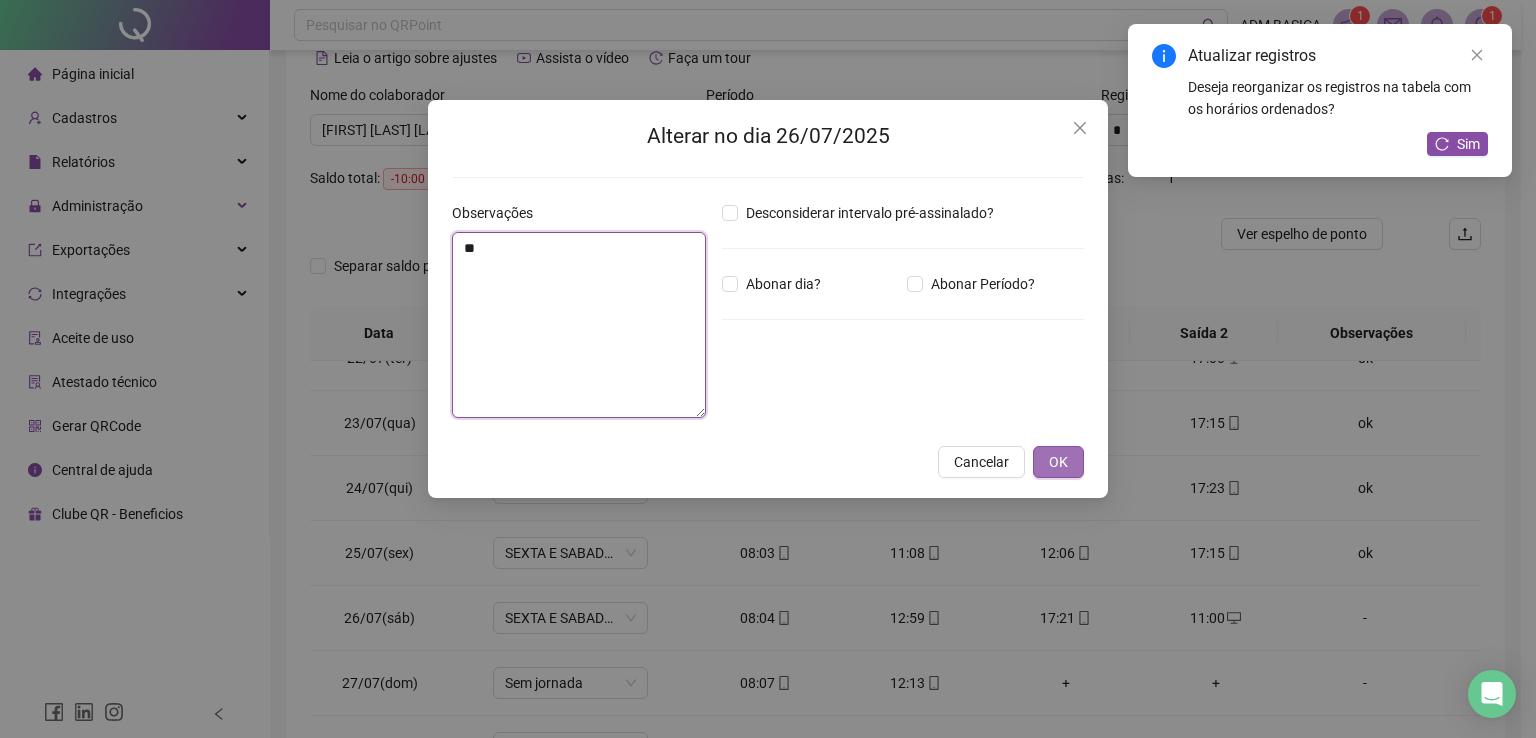 type on "**" 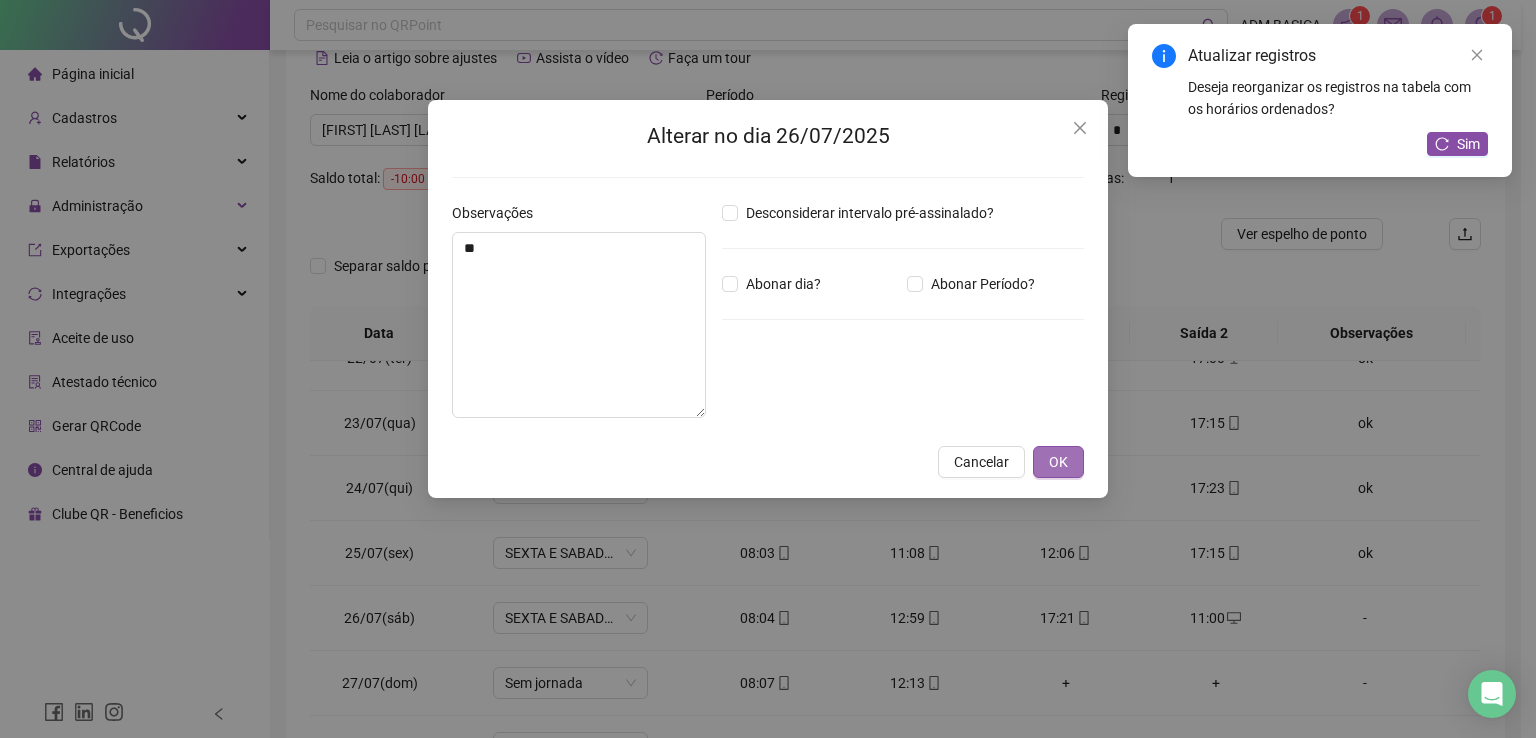 click on "OK" at bounding box center [1058, 462] 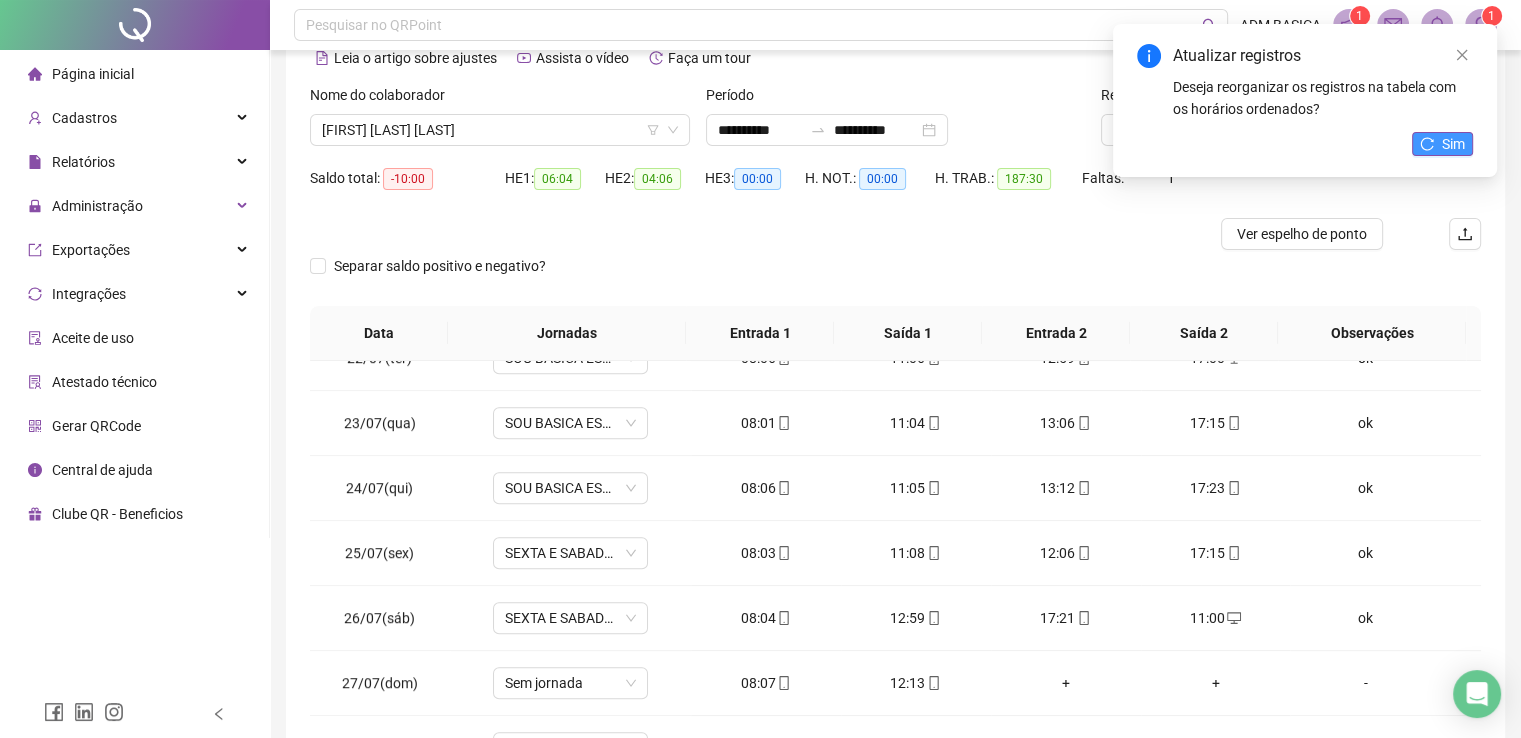click on "Sim" at bounding box center [1453, 144] 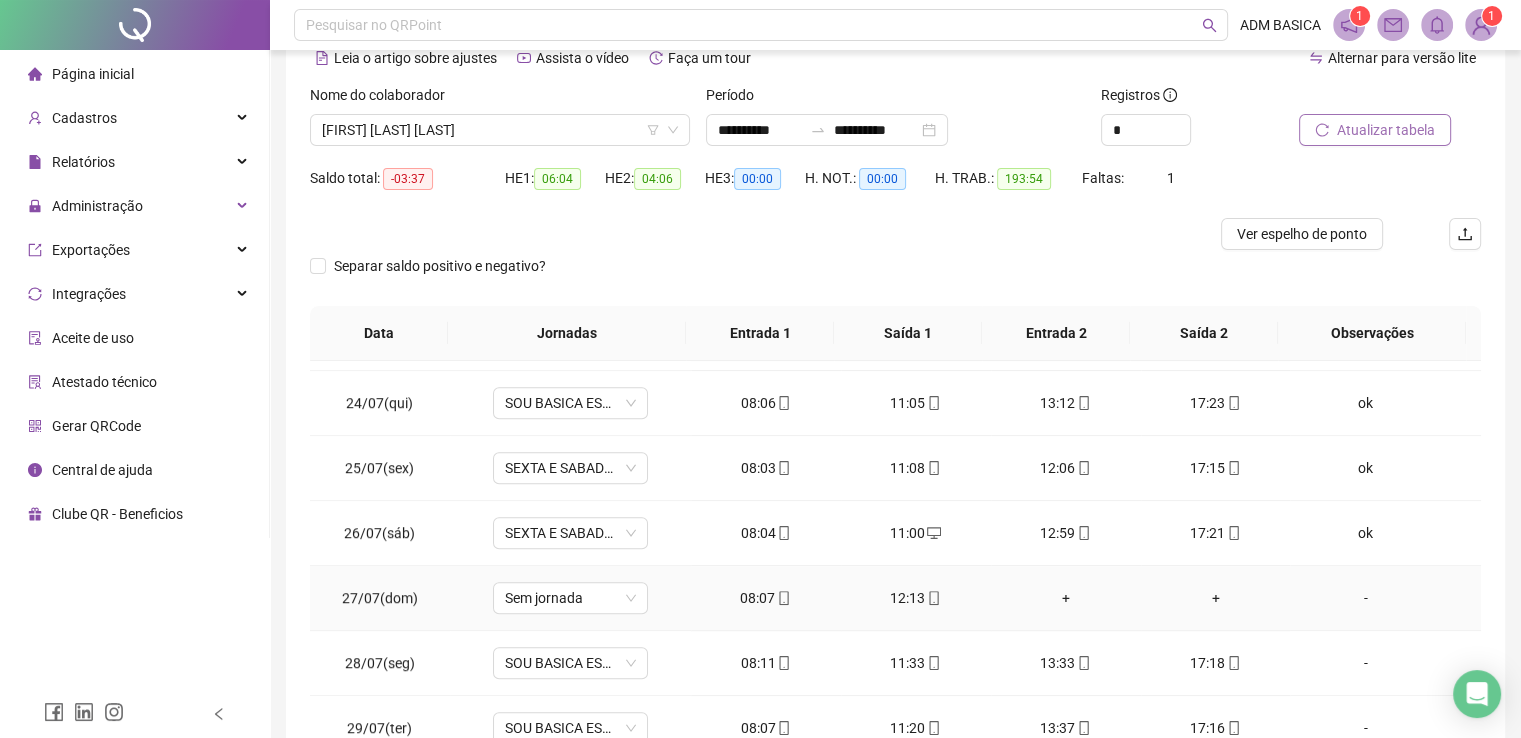 scroll, scrollTop: 1500, scrollLeft: 0, axis: vertical 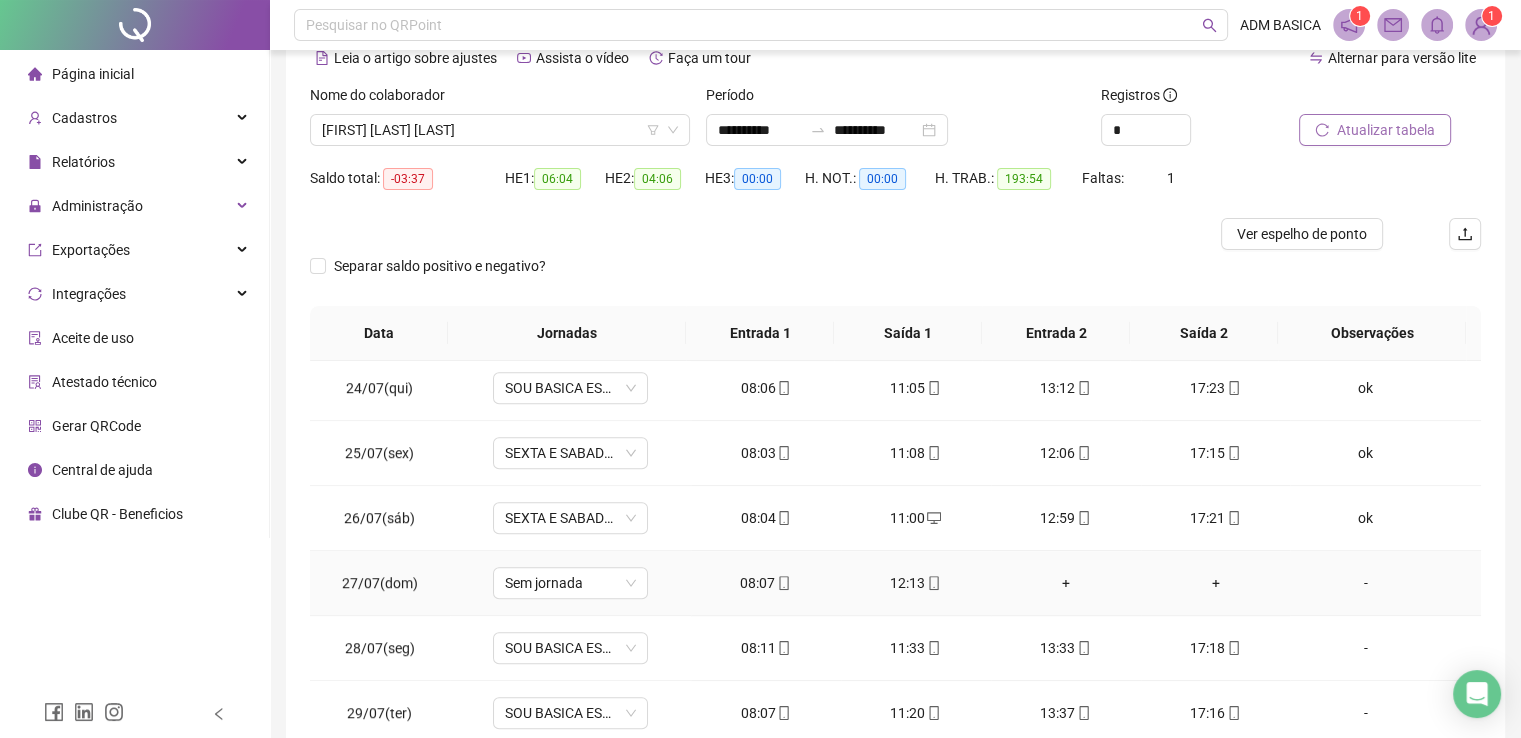 click on "-" at bounding box center [1365, 583] 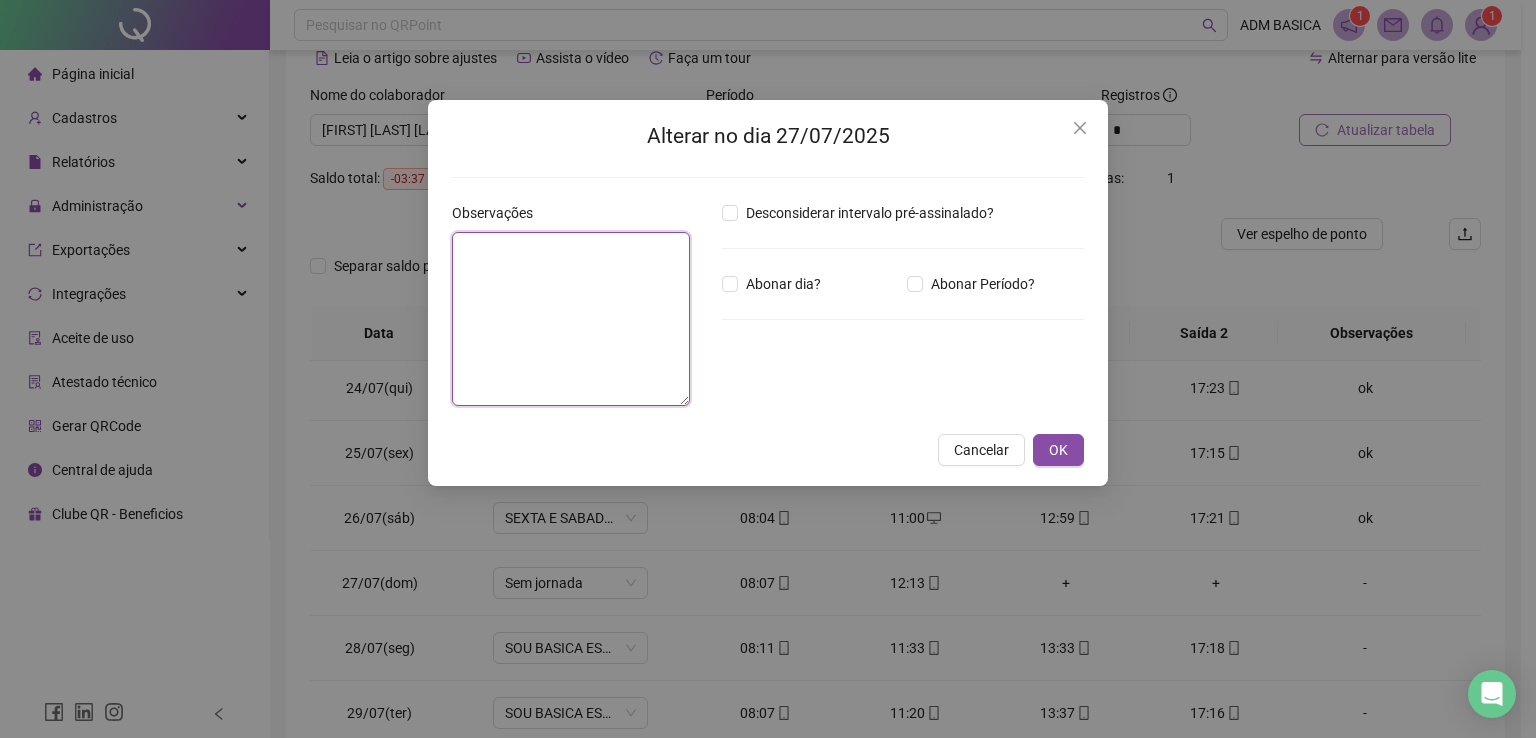 click at bounding box center (571, 319) 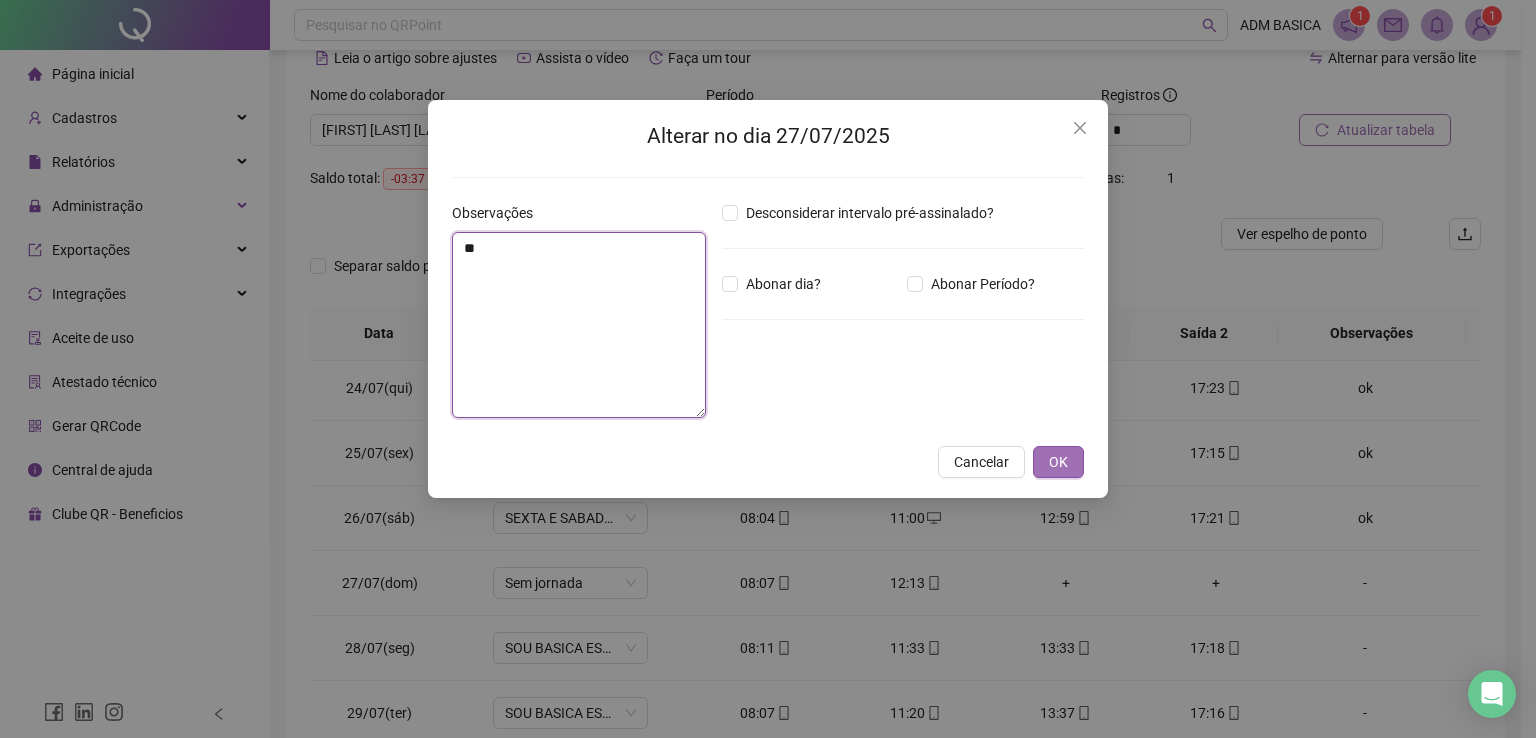 type on "**" 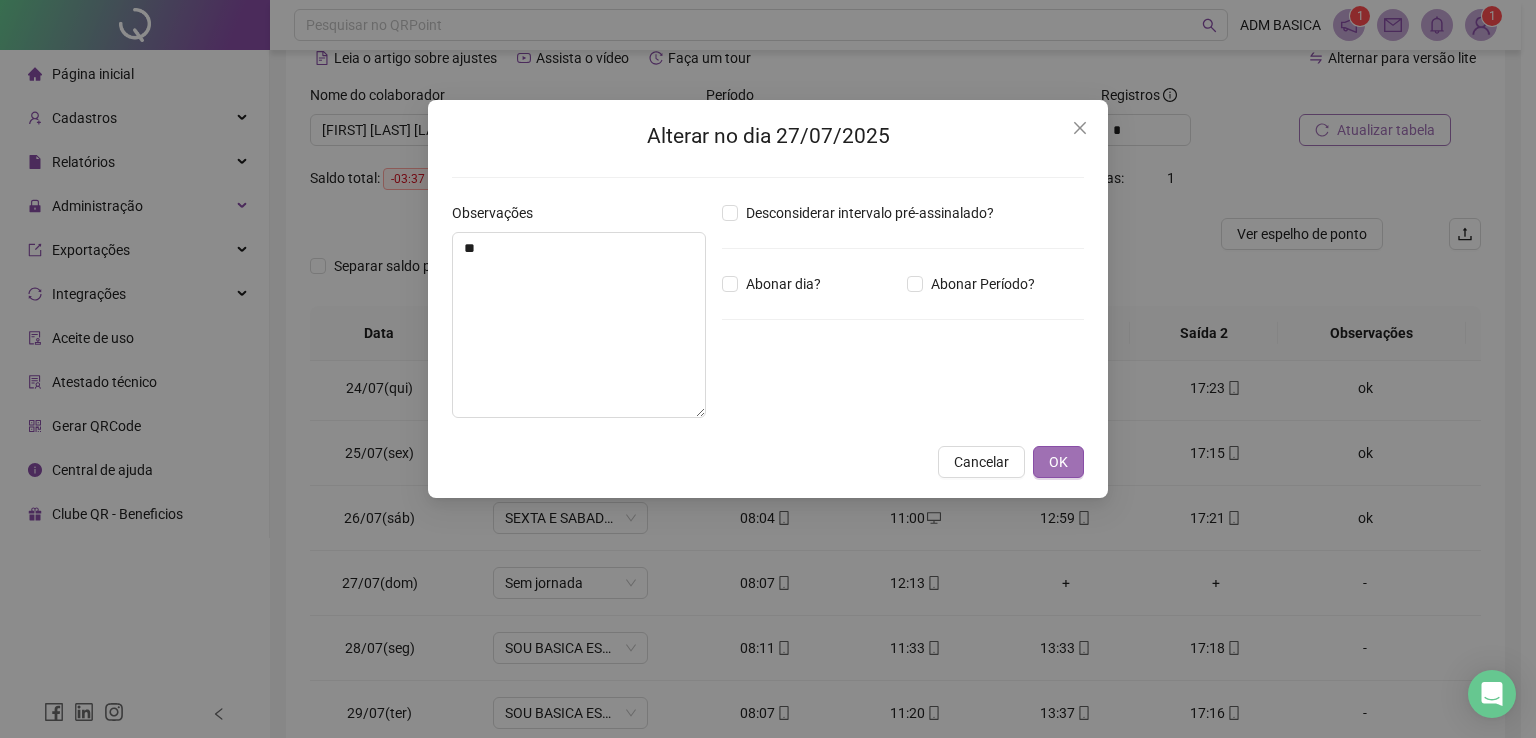 click on "OK" at bounding box center (1058, 462) 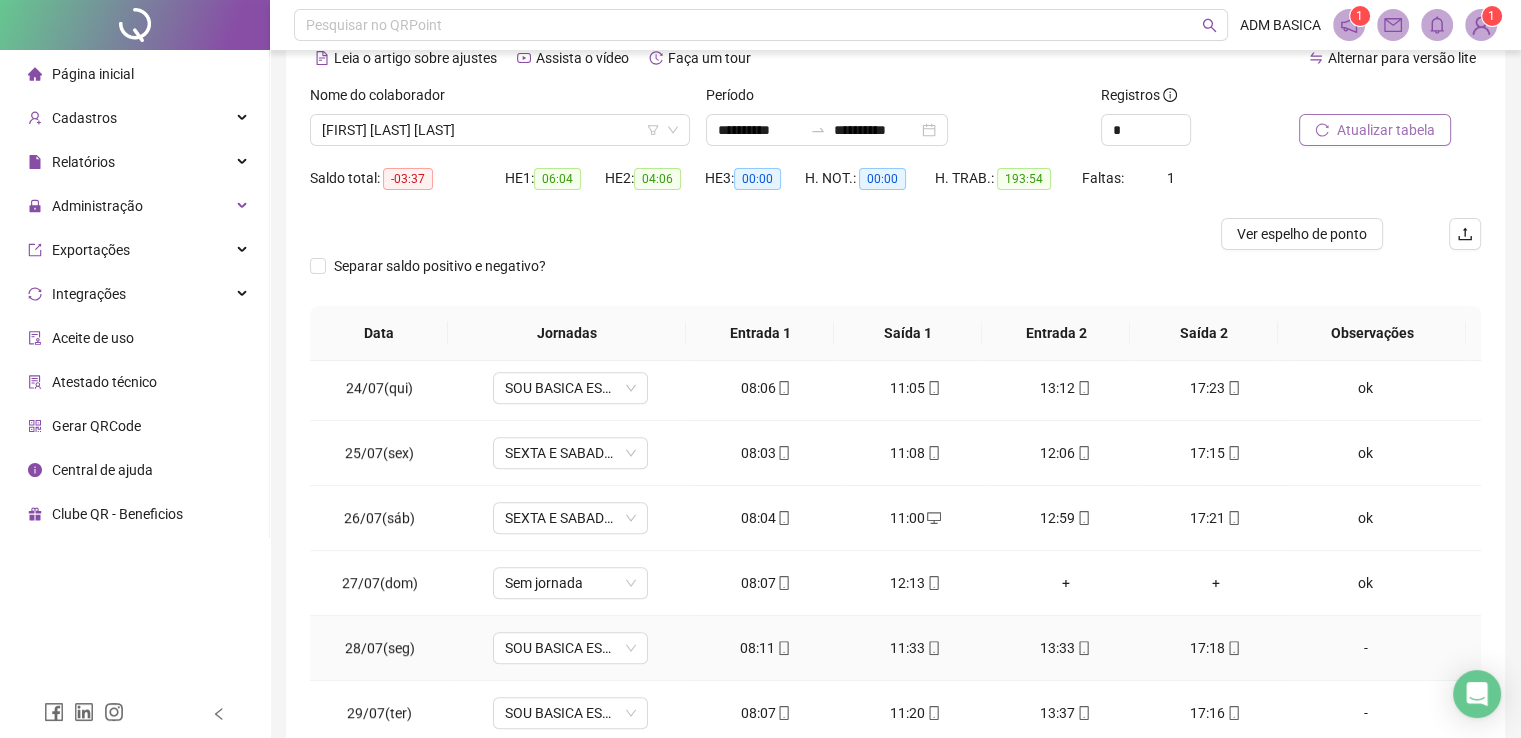 scroll, scrollTop: 1581, scrollLeft: 0, axis: vertical 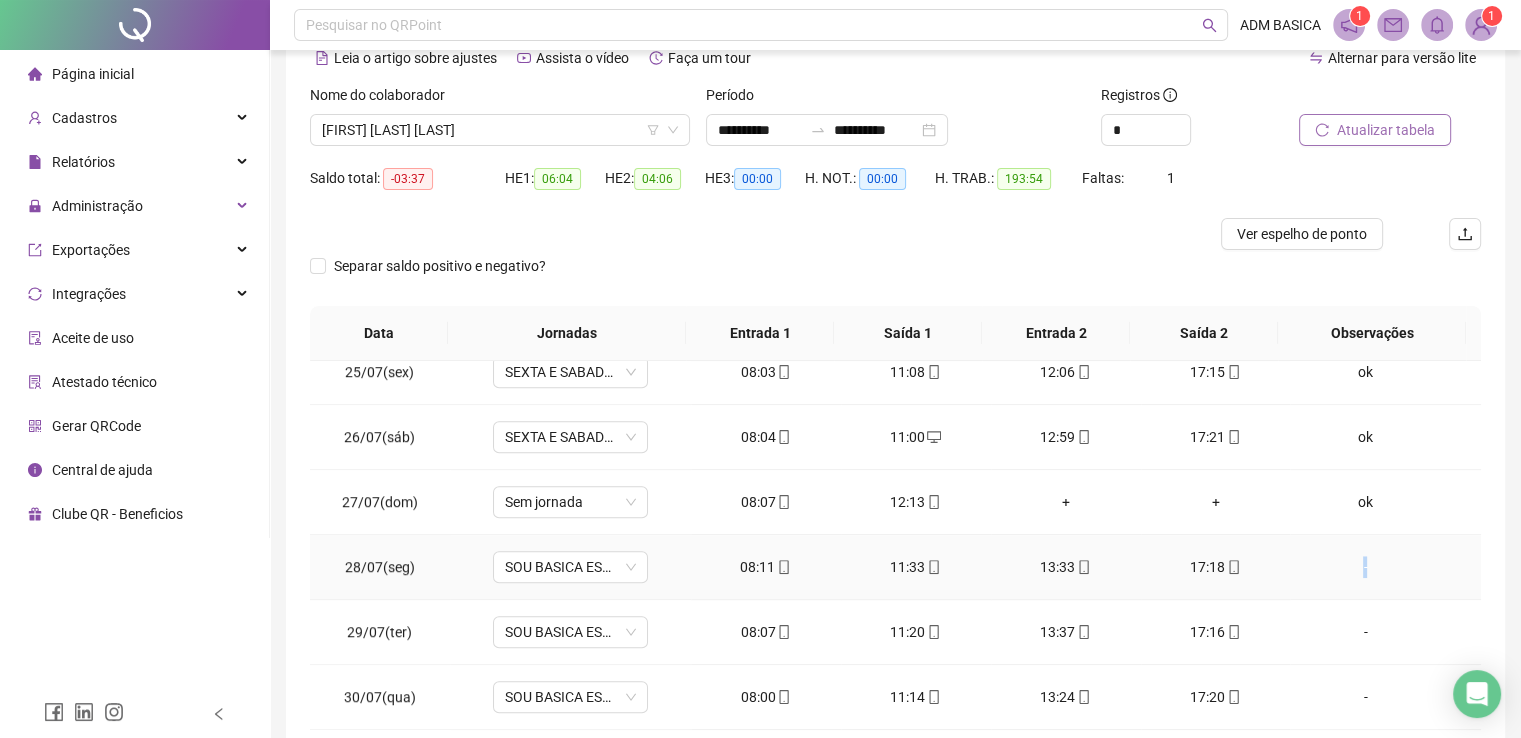 click on "-" at bounding box center (1365, 567) 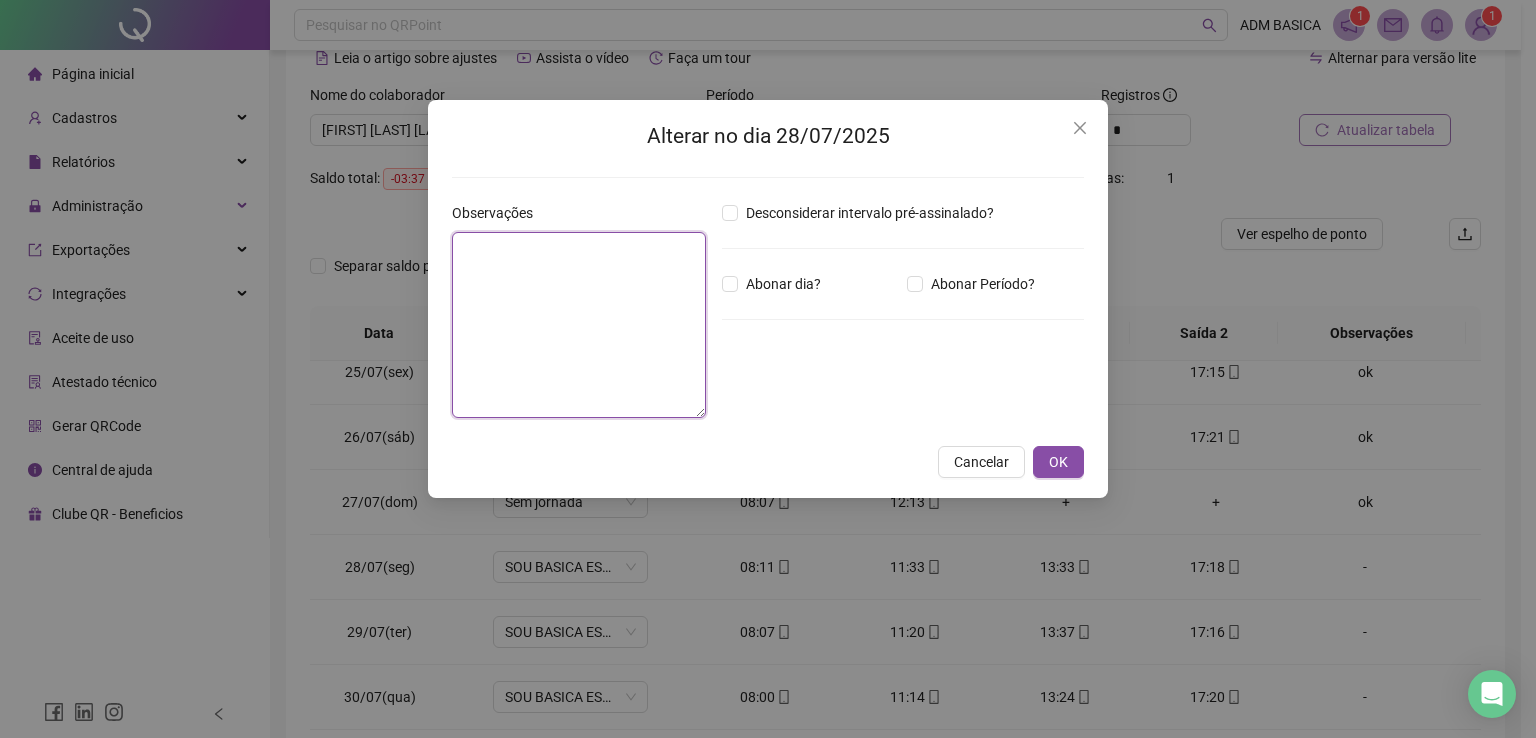 click at bounding box center (579, 325) 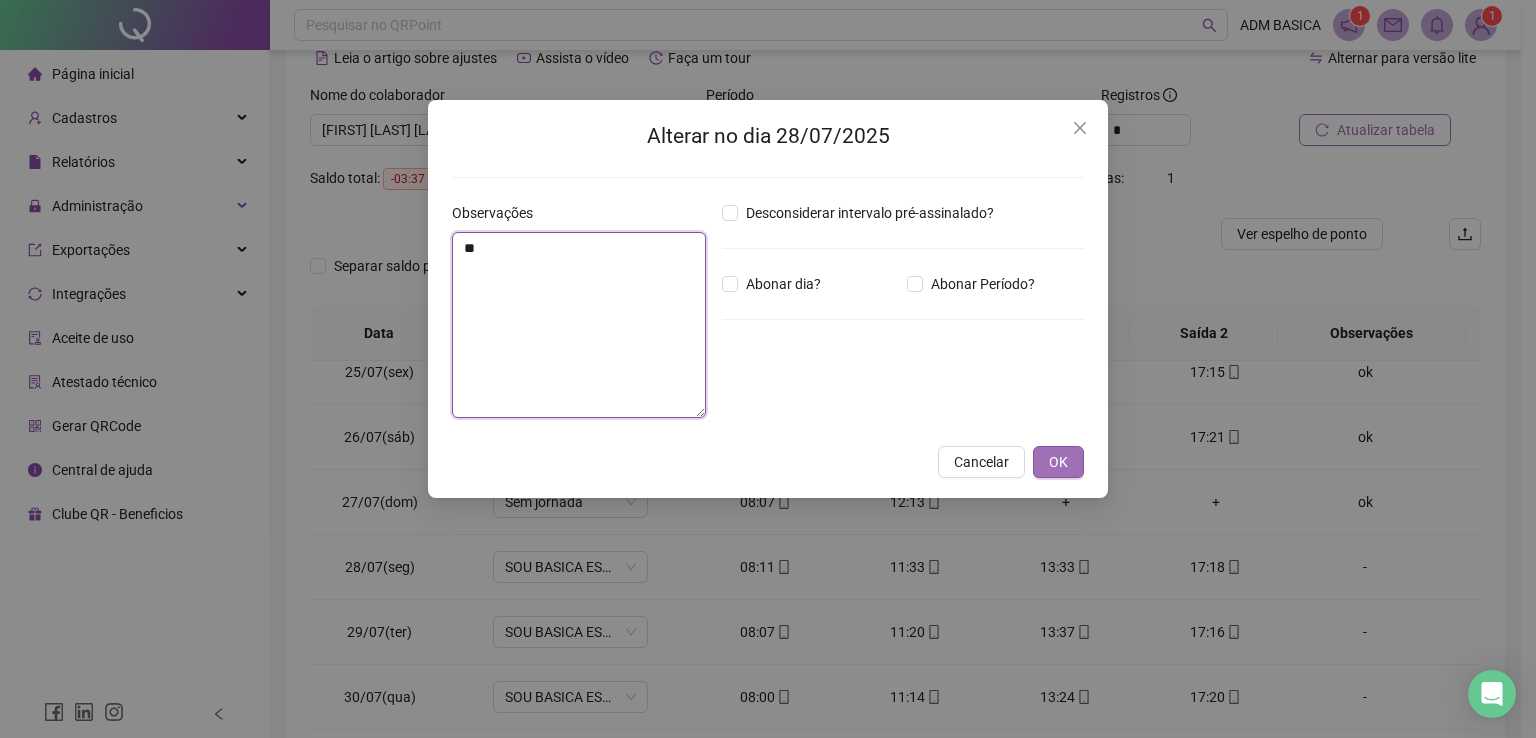 type on "**" 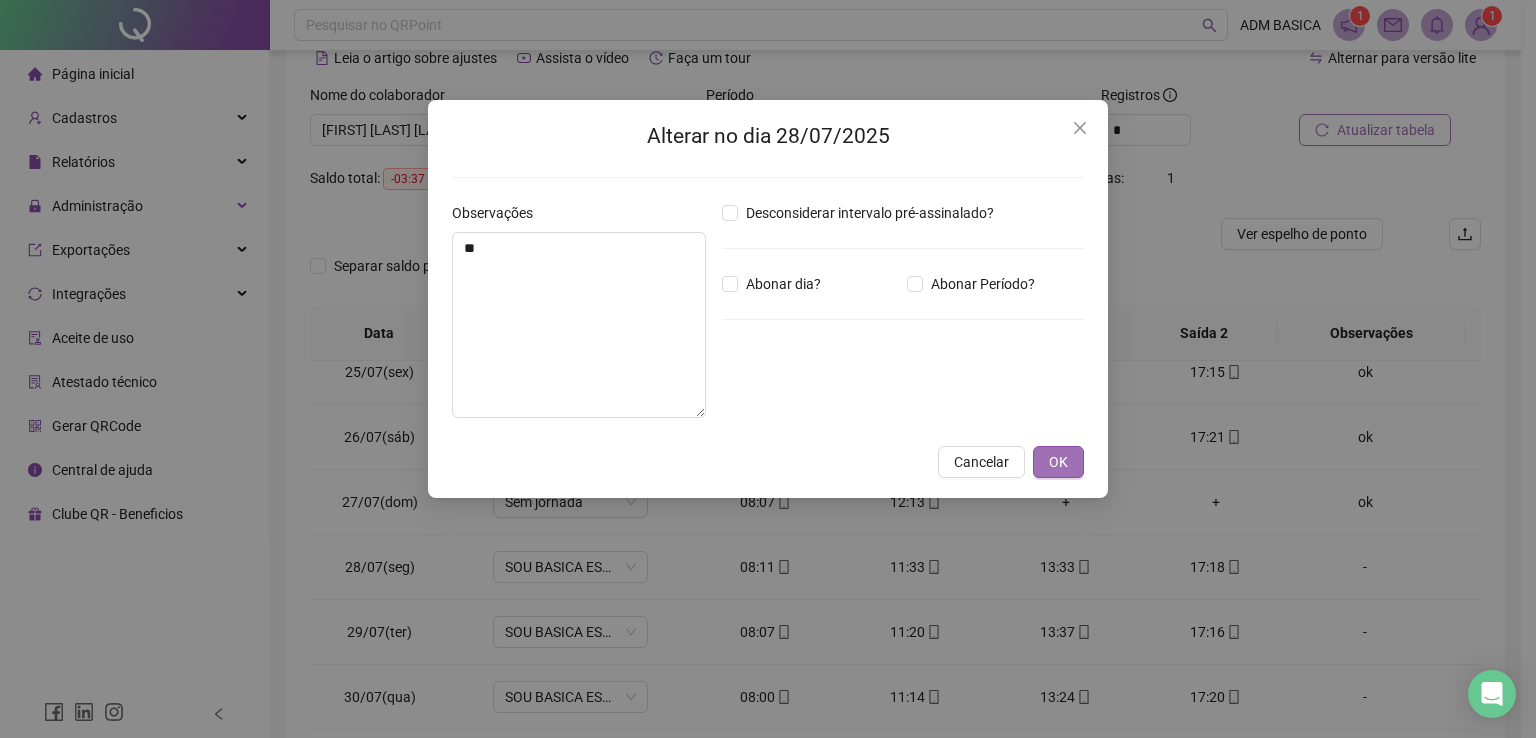 click on "OK" at bounding box center (1058, 462) 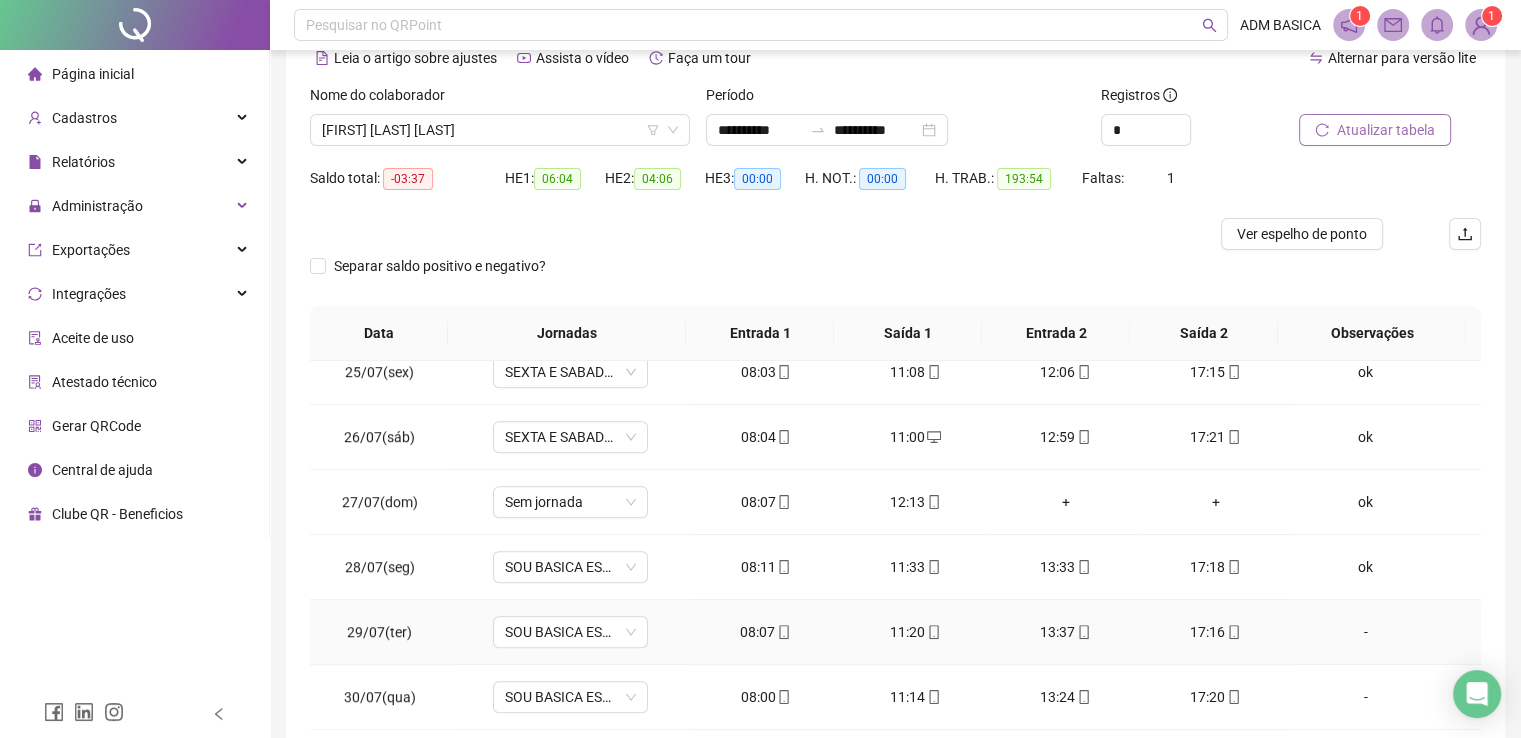 click on "-" at bounding box center (1365, 632) 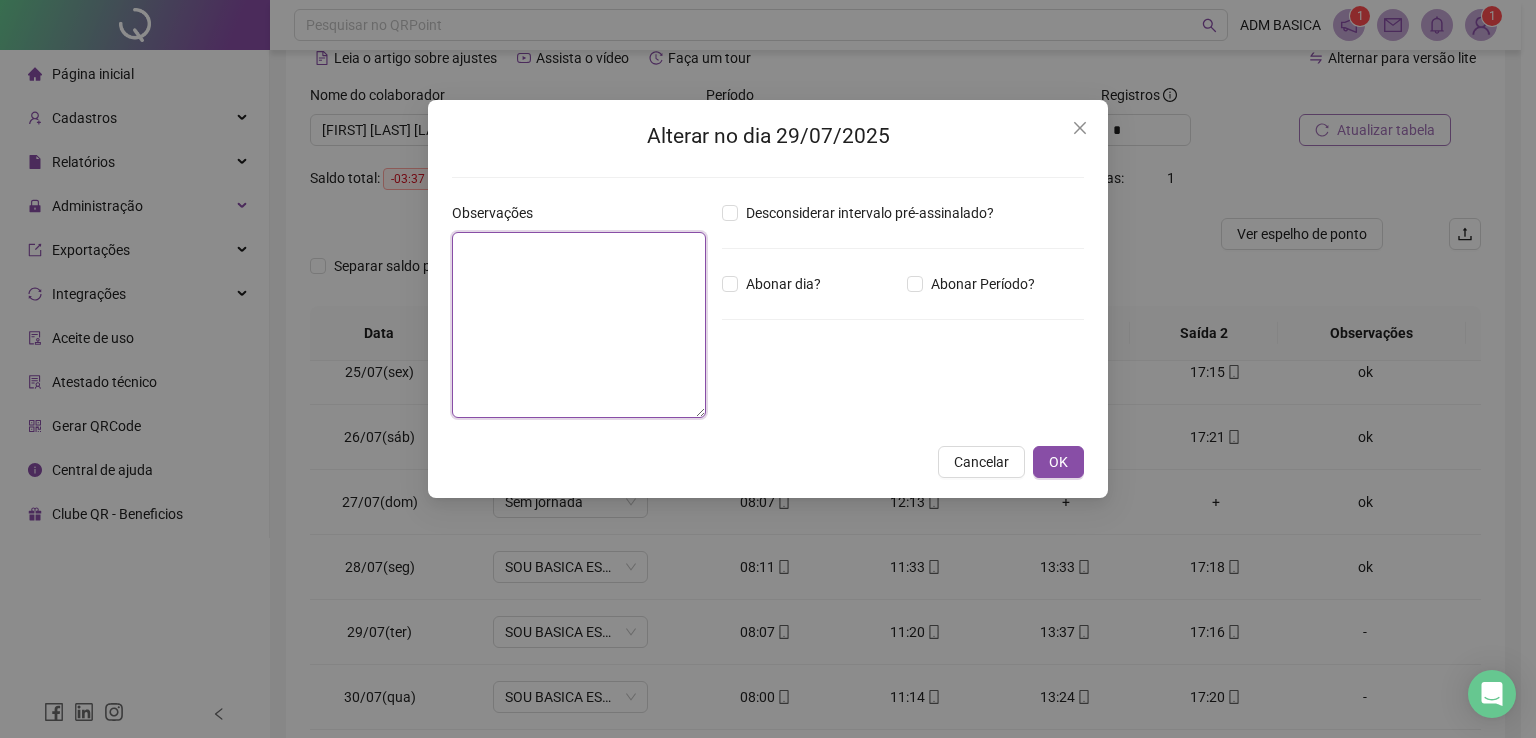 click at bounding box center [579, 325] 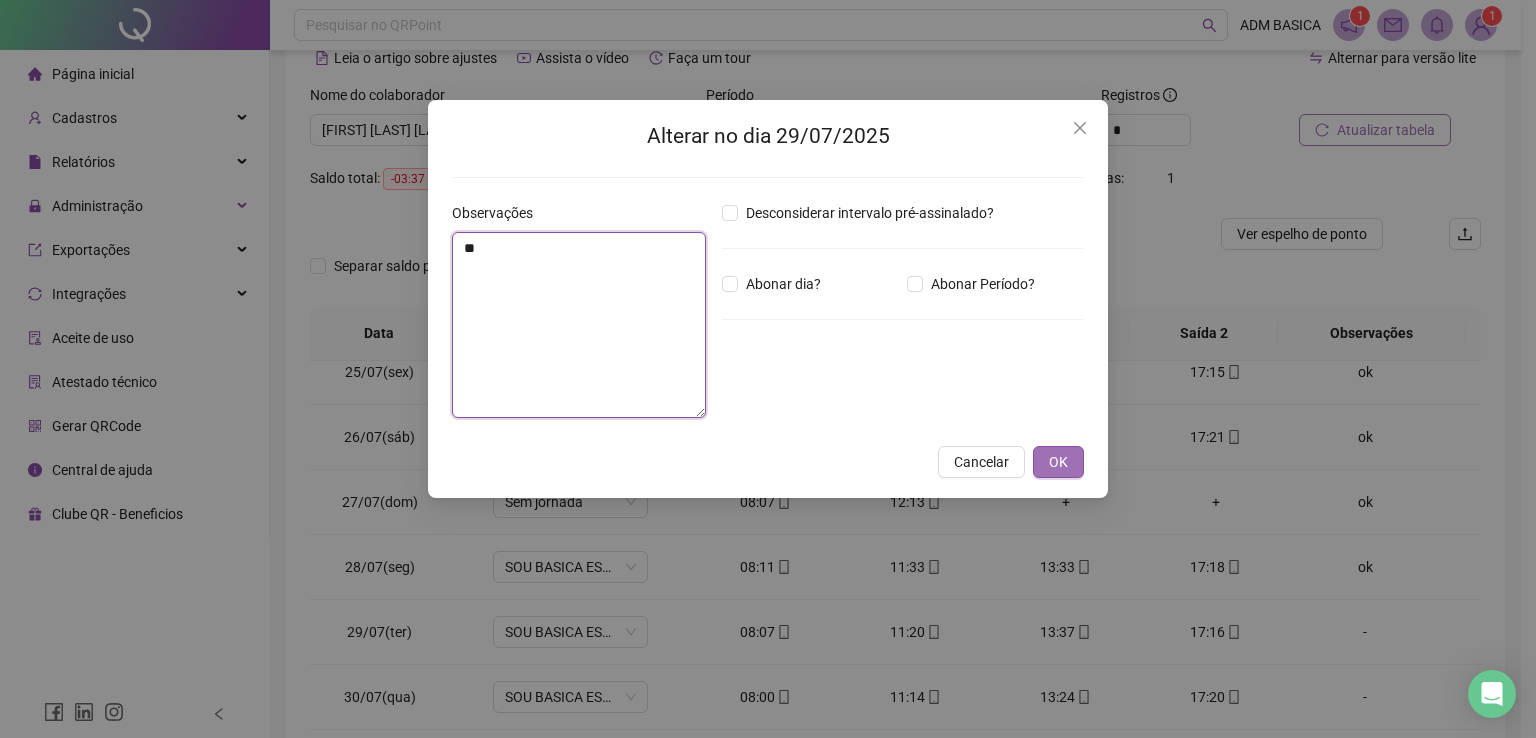 type on "**" 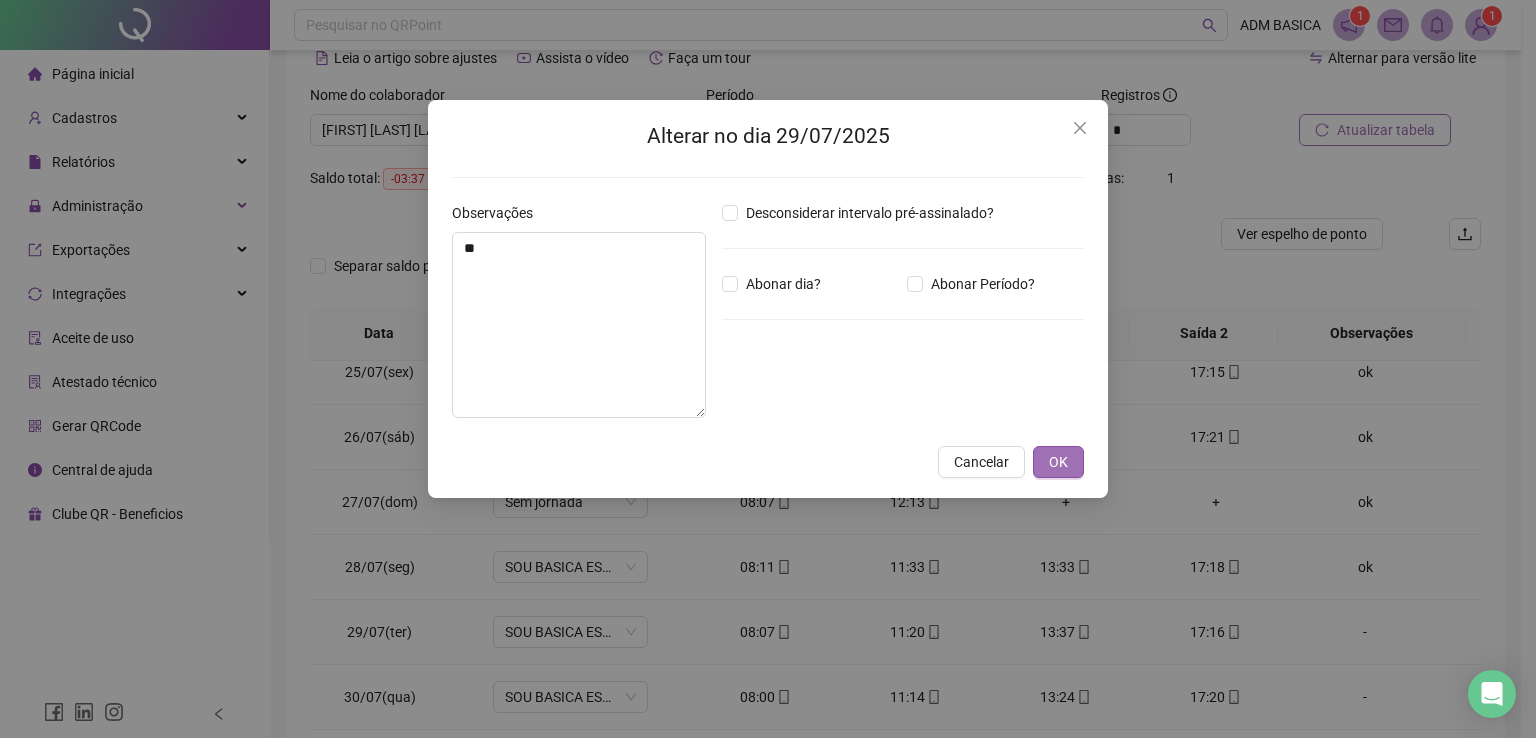 click on "OK" at bounding box center [1058, 462] 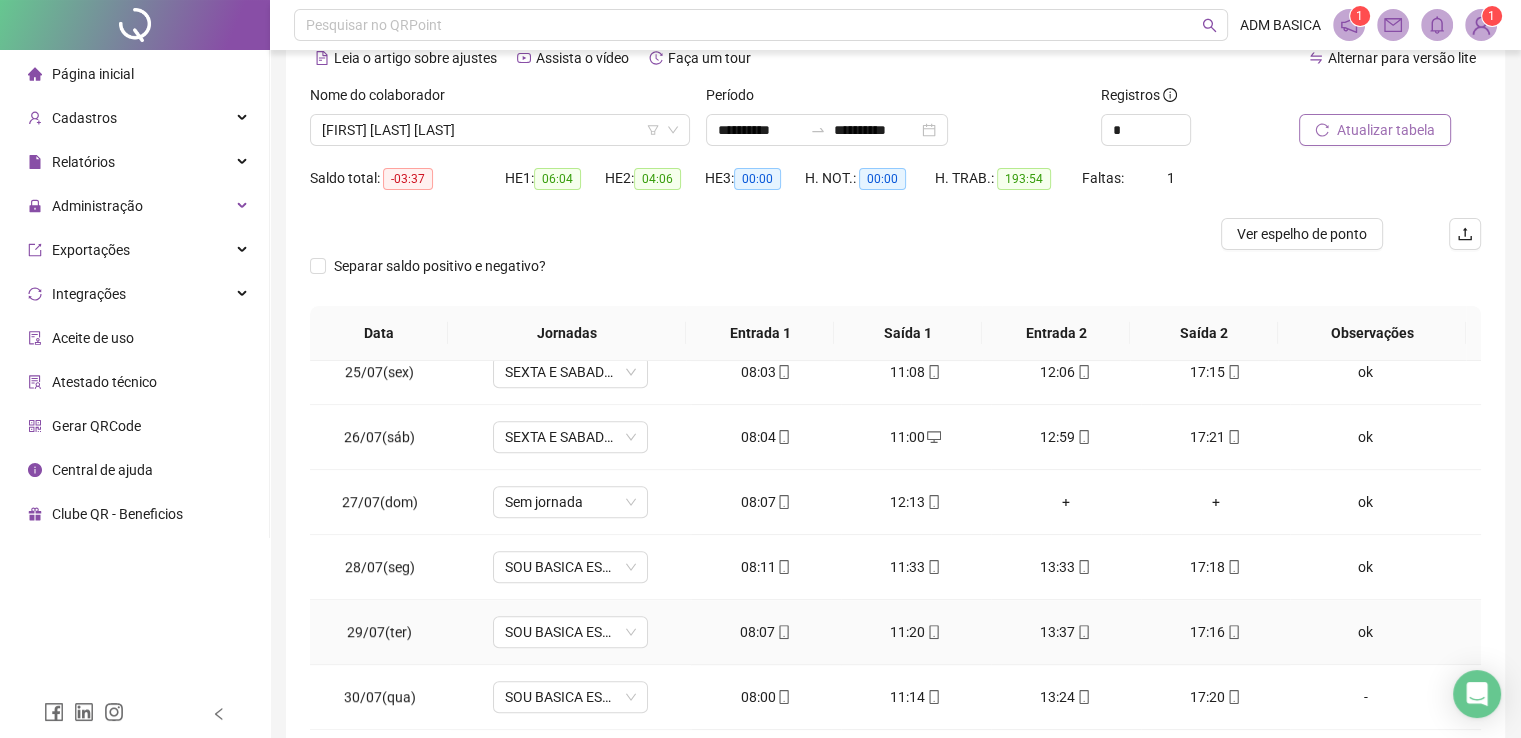 scroll, scrollTop: 200, scrollLeft: 0, axis: vertical 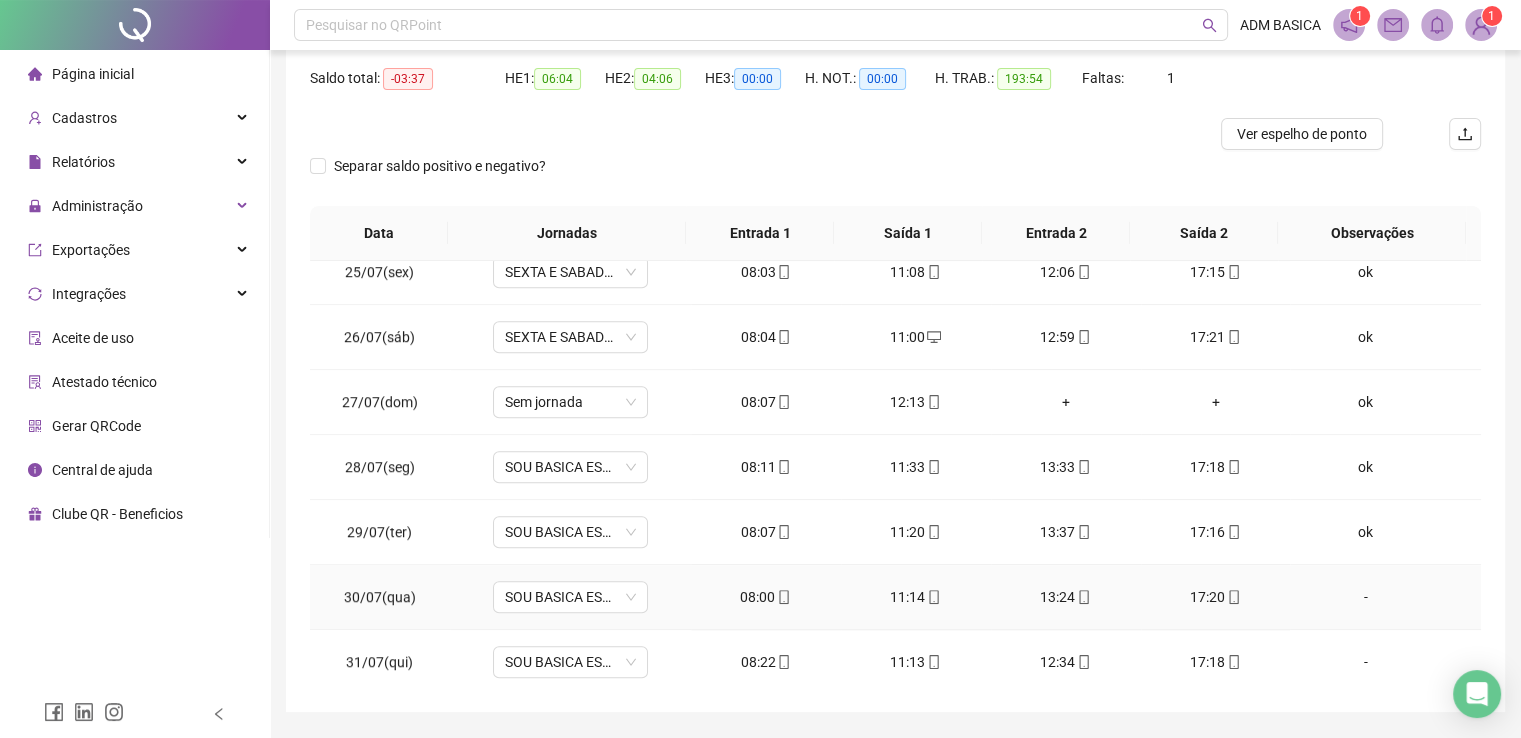 click on "-" at bounding box center (1365, 597) 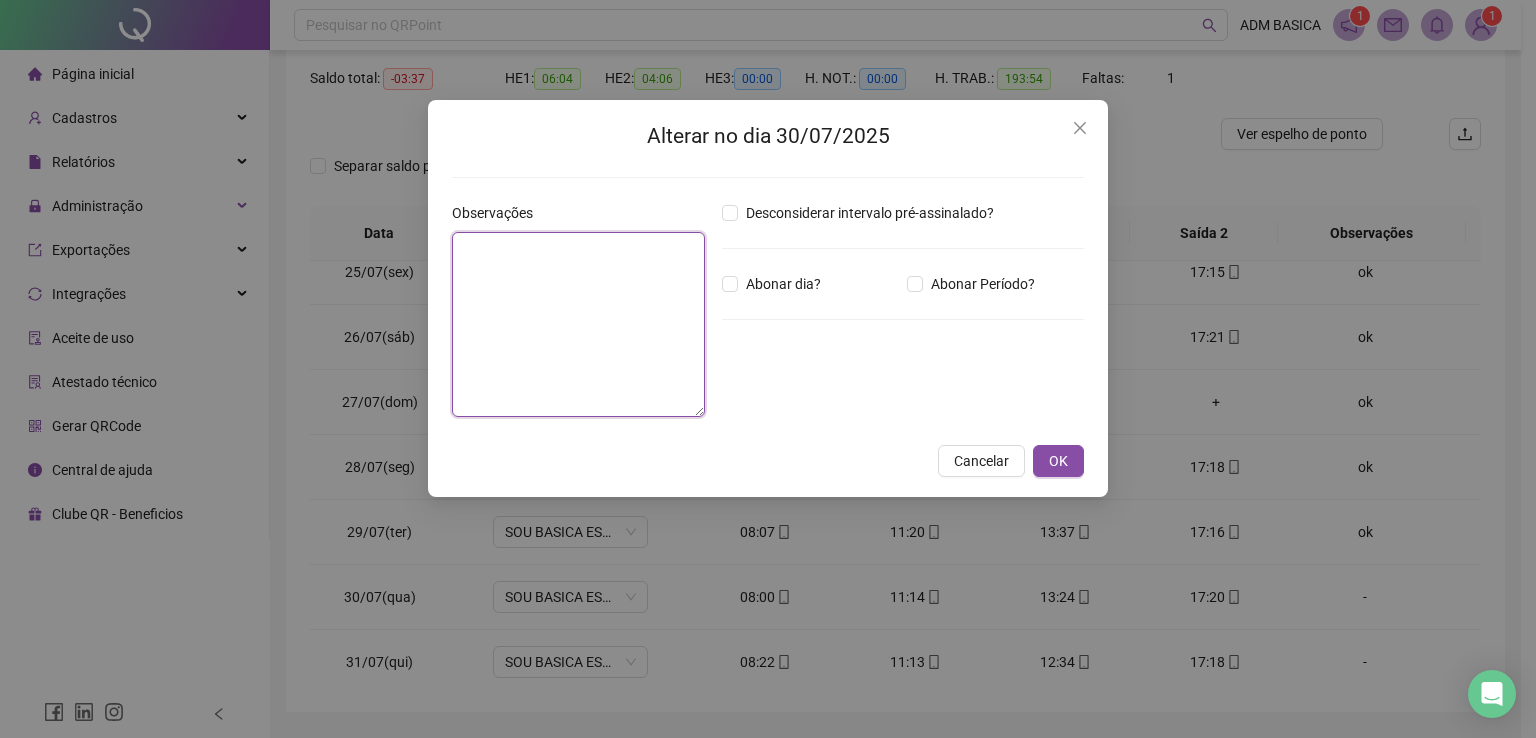 click at bounding box center (578, 324) 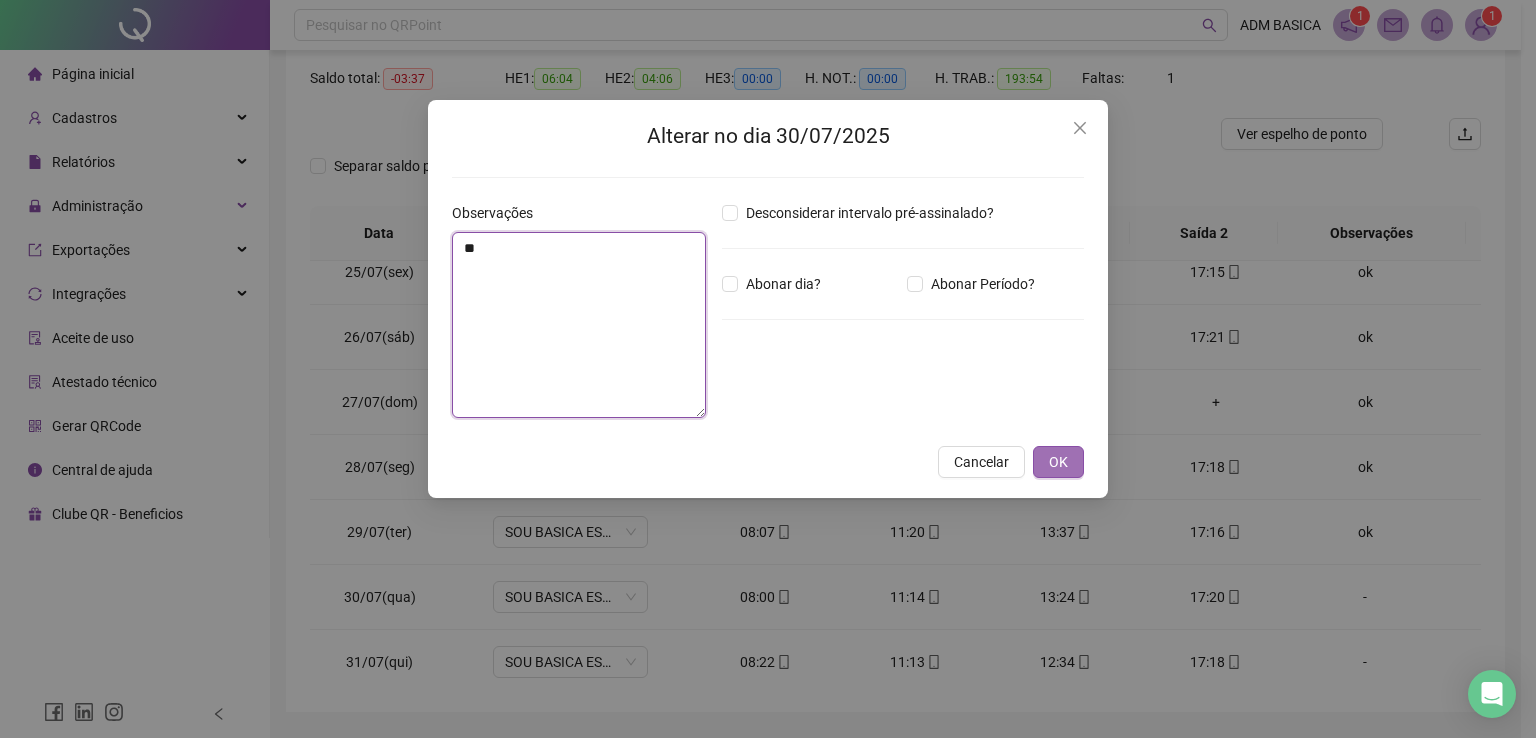 type on "**" 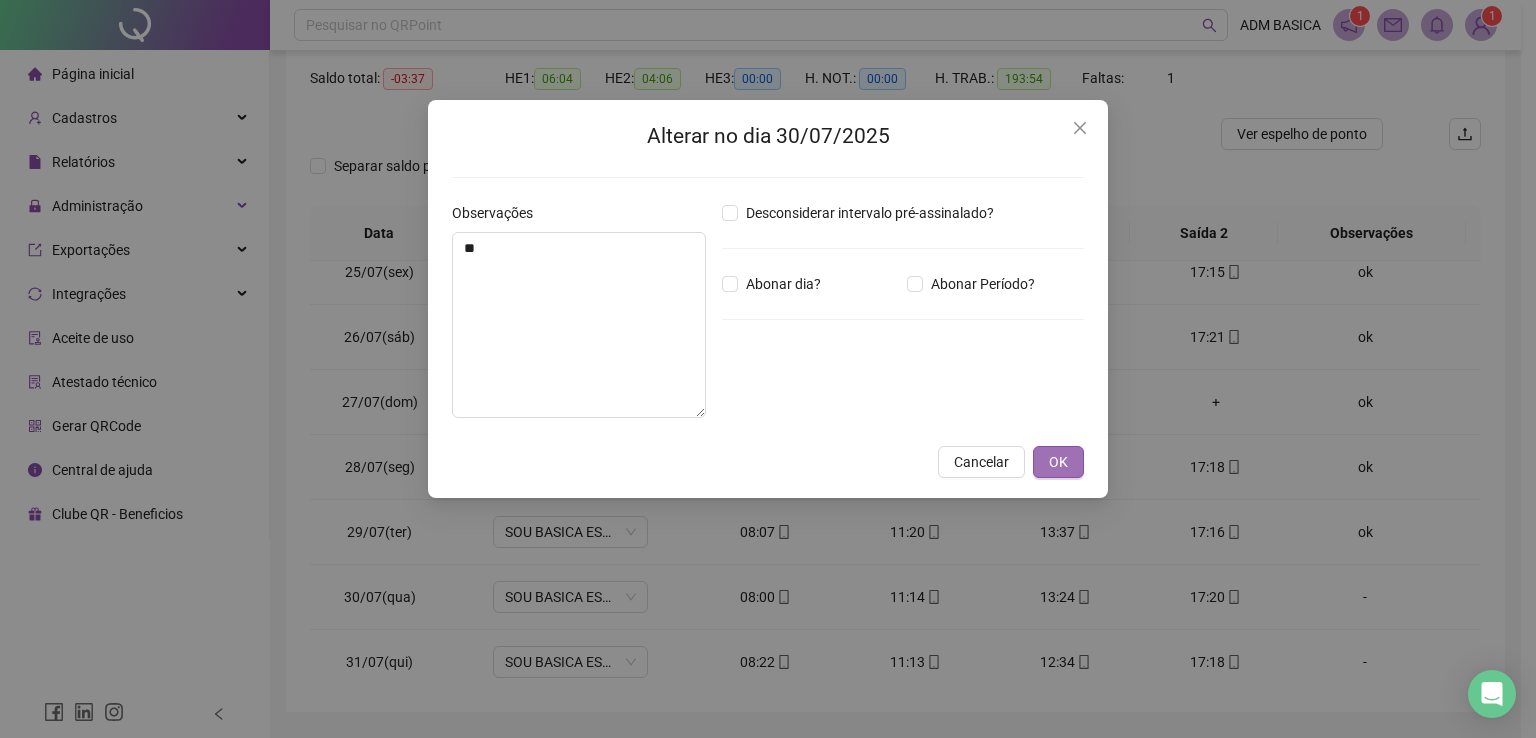 click on "OK" at bounding box center [1058, 462] 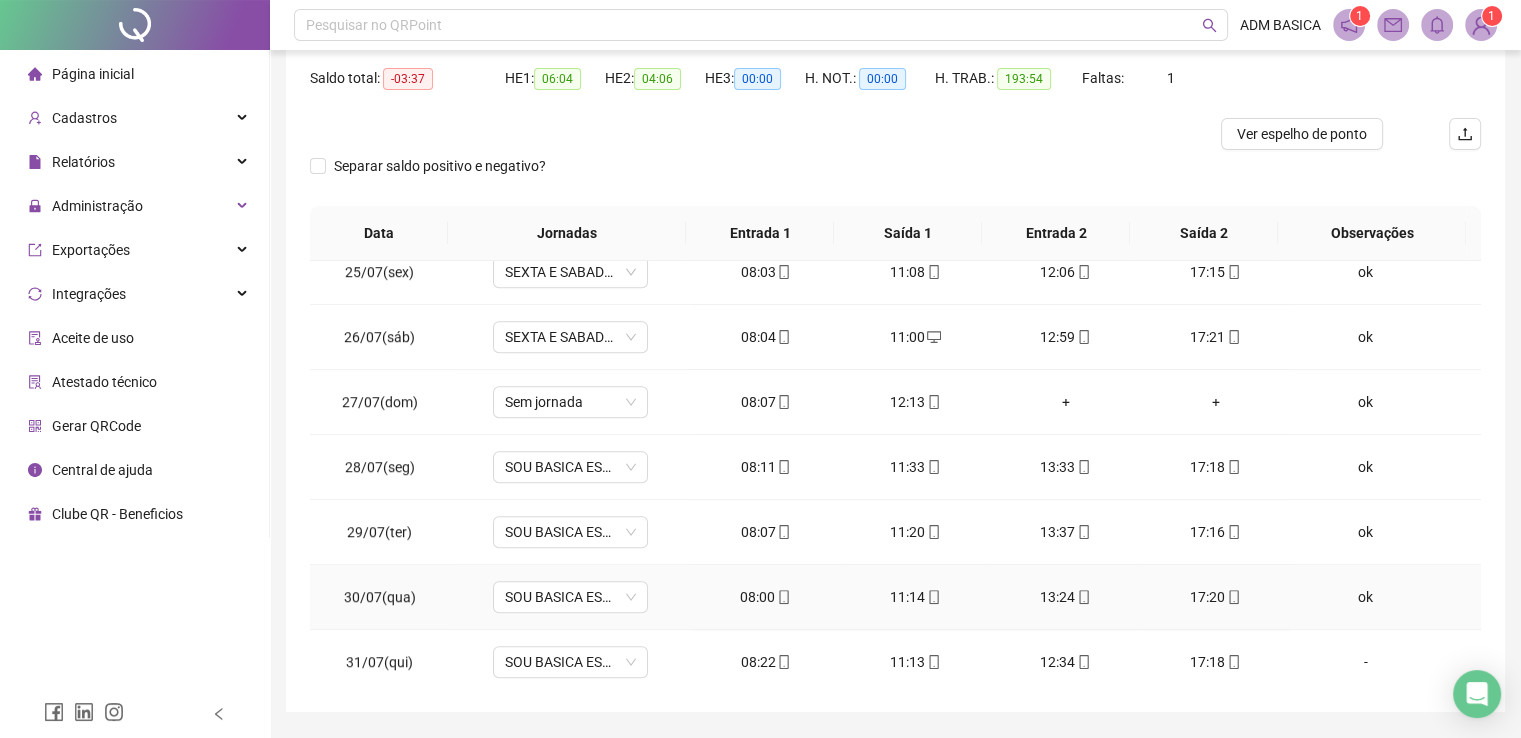 scroll, scrollTop: 260, scrollLeft: 0, axis: vertical 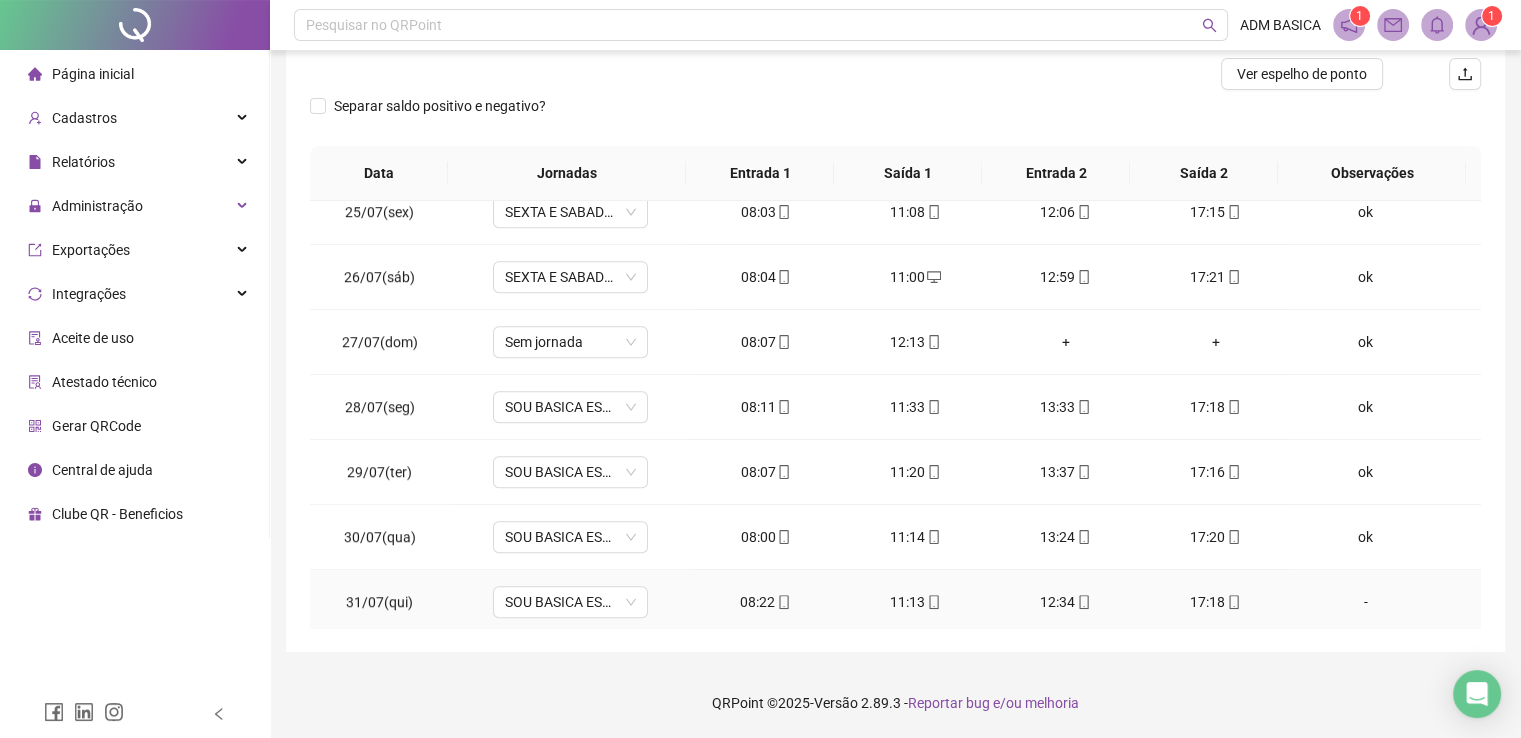 click on "-" at bounding box center [1365, 602] 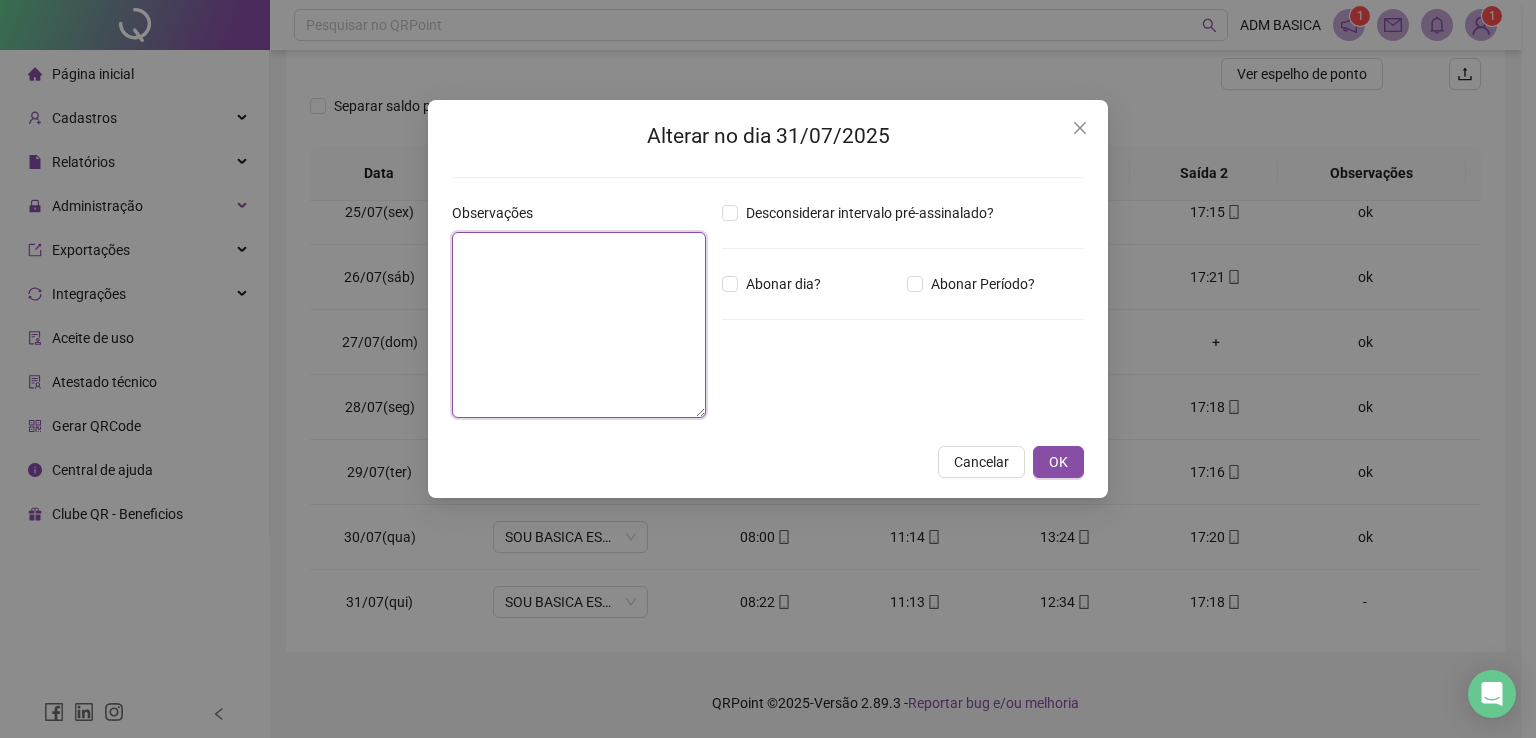 click at bounding box center [579, 325] 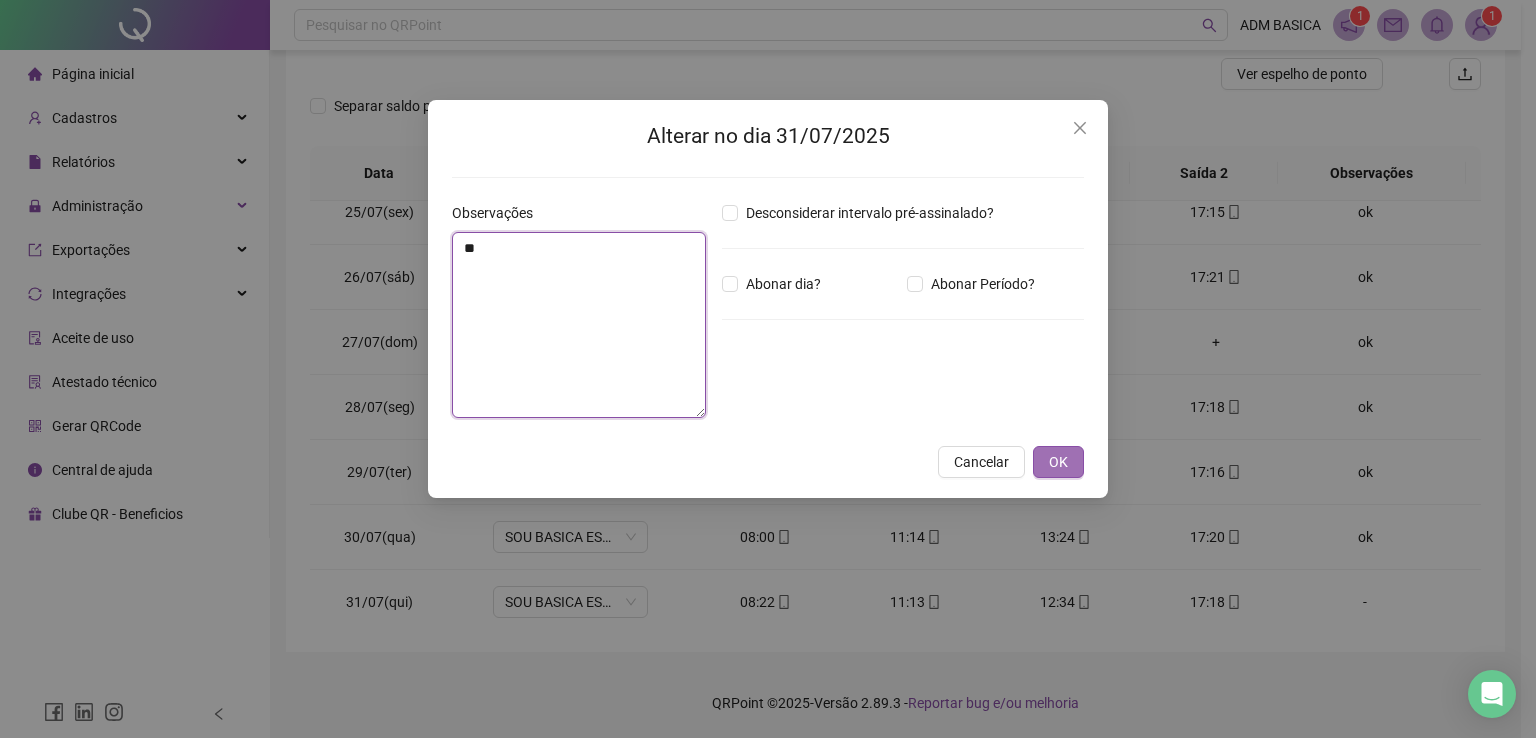 type on "**" 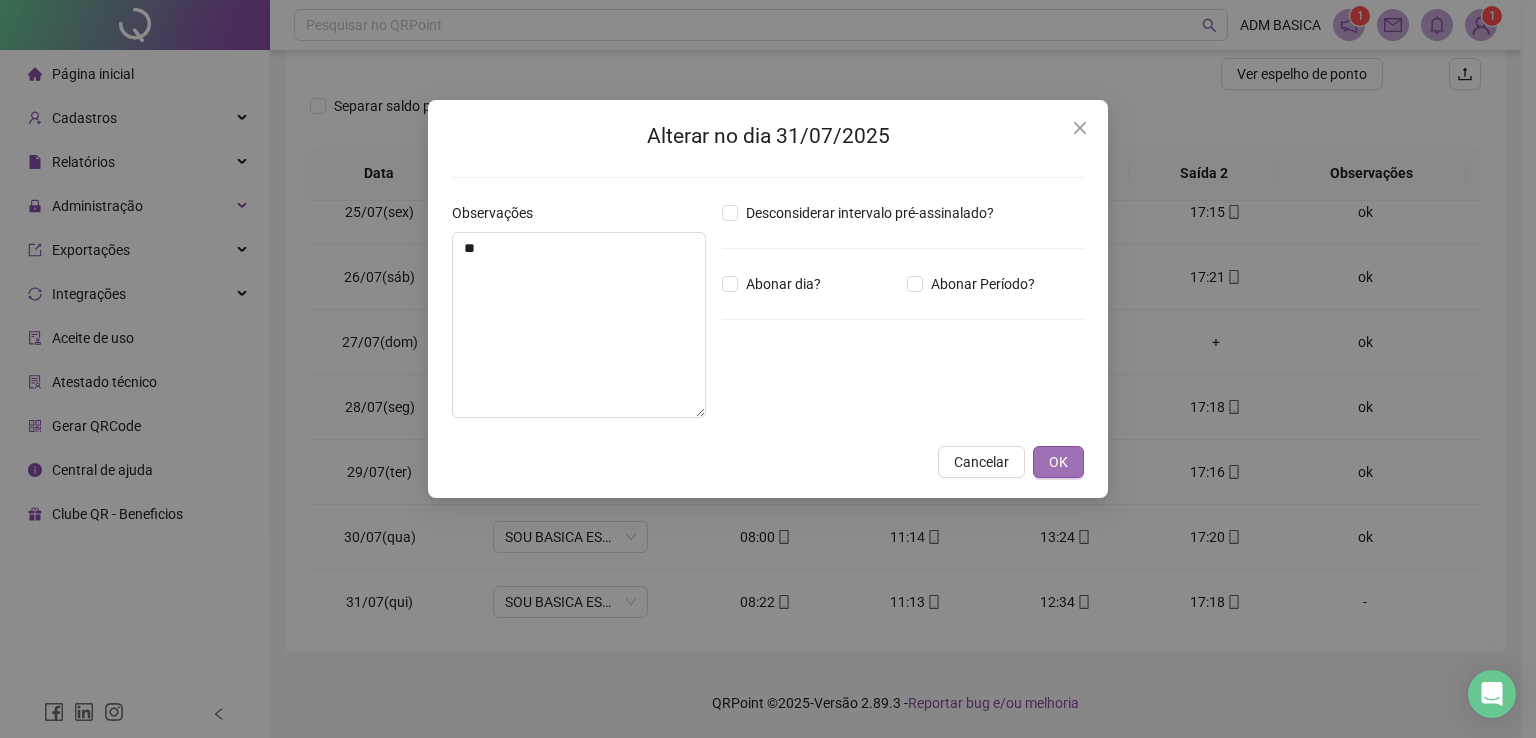 click on "OK" at bounding box center [1058, 462] 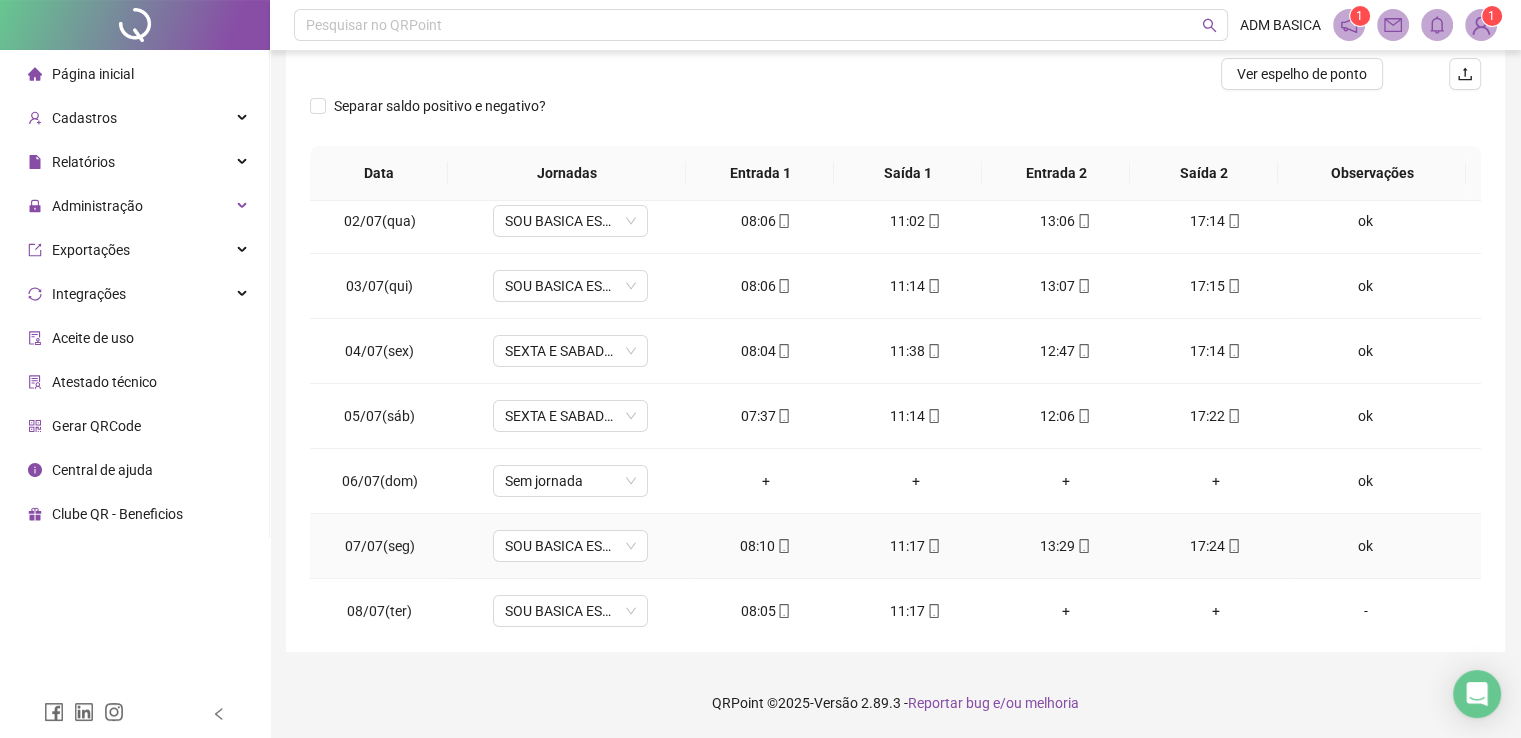 scroll, scrollTop: 0, scrollLeft: 0, axis: both 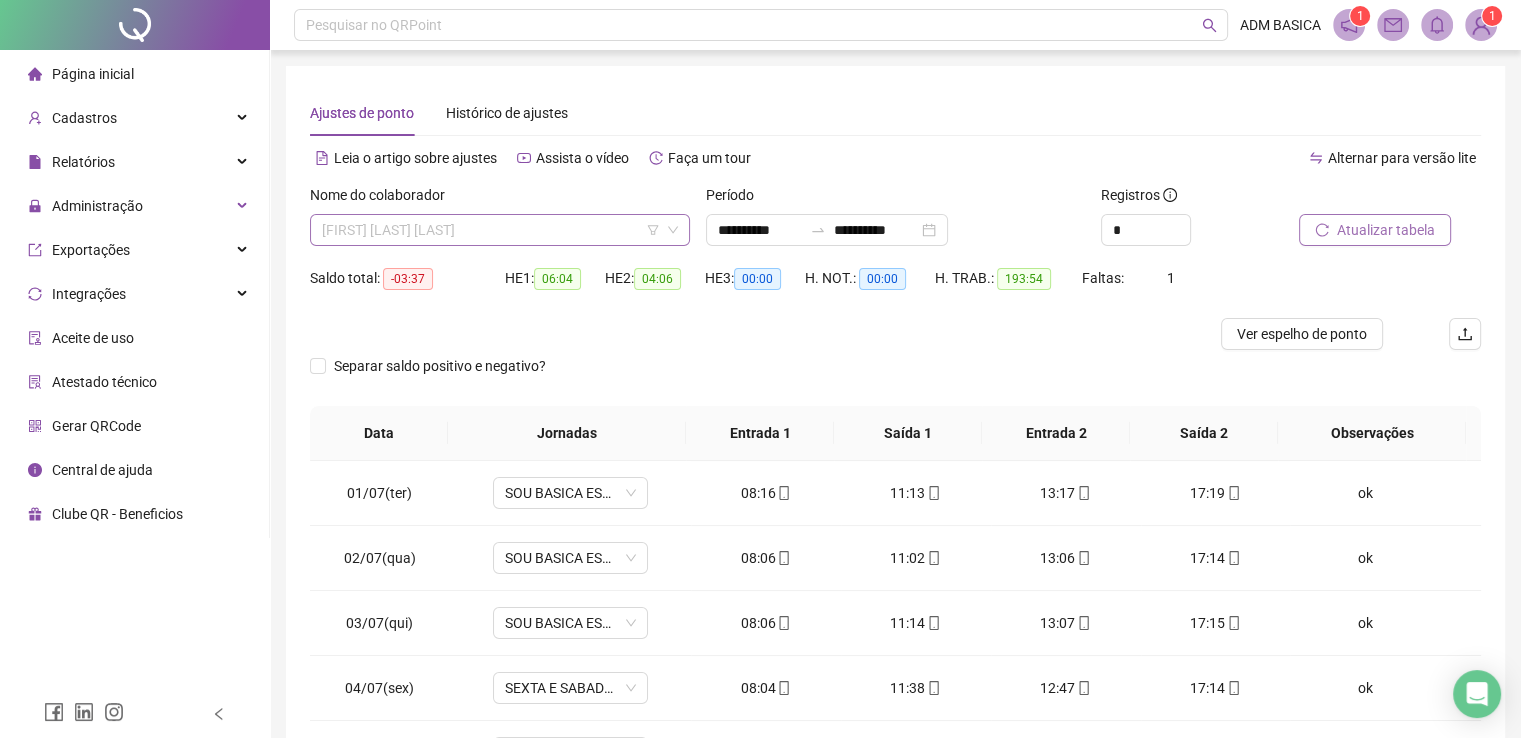click on "[FIRST] [LAST] [LAST]" at bounding box center (500, 230) 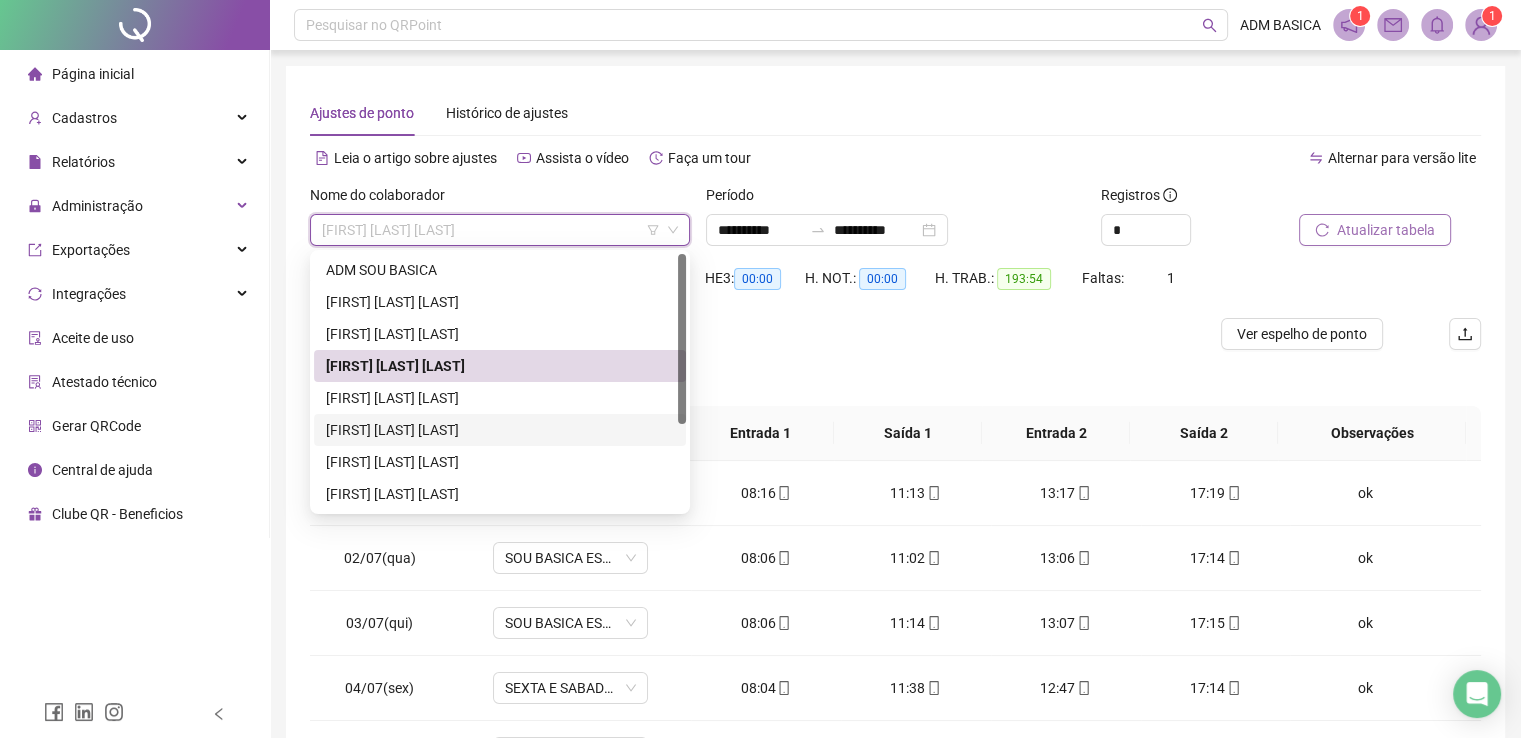 click on "[FIRST] [LAST] [LAST]" at bounding box center (500, 430) 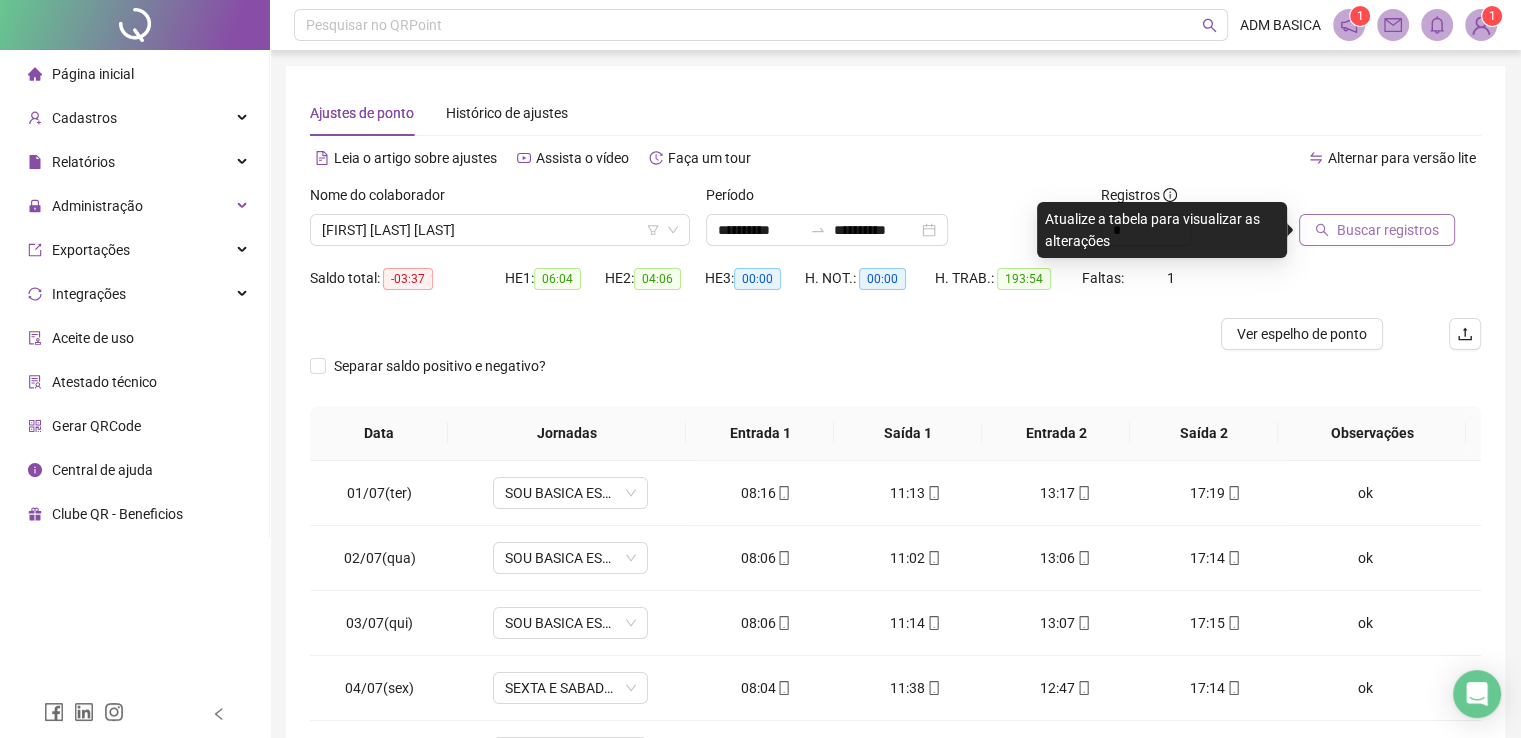 click on "Buscar registros" at bounding box center (1388, 230) 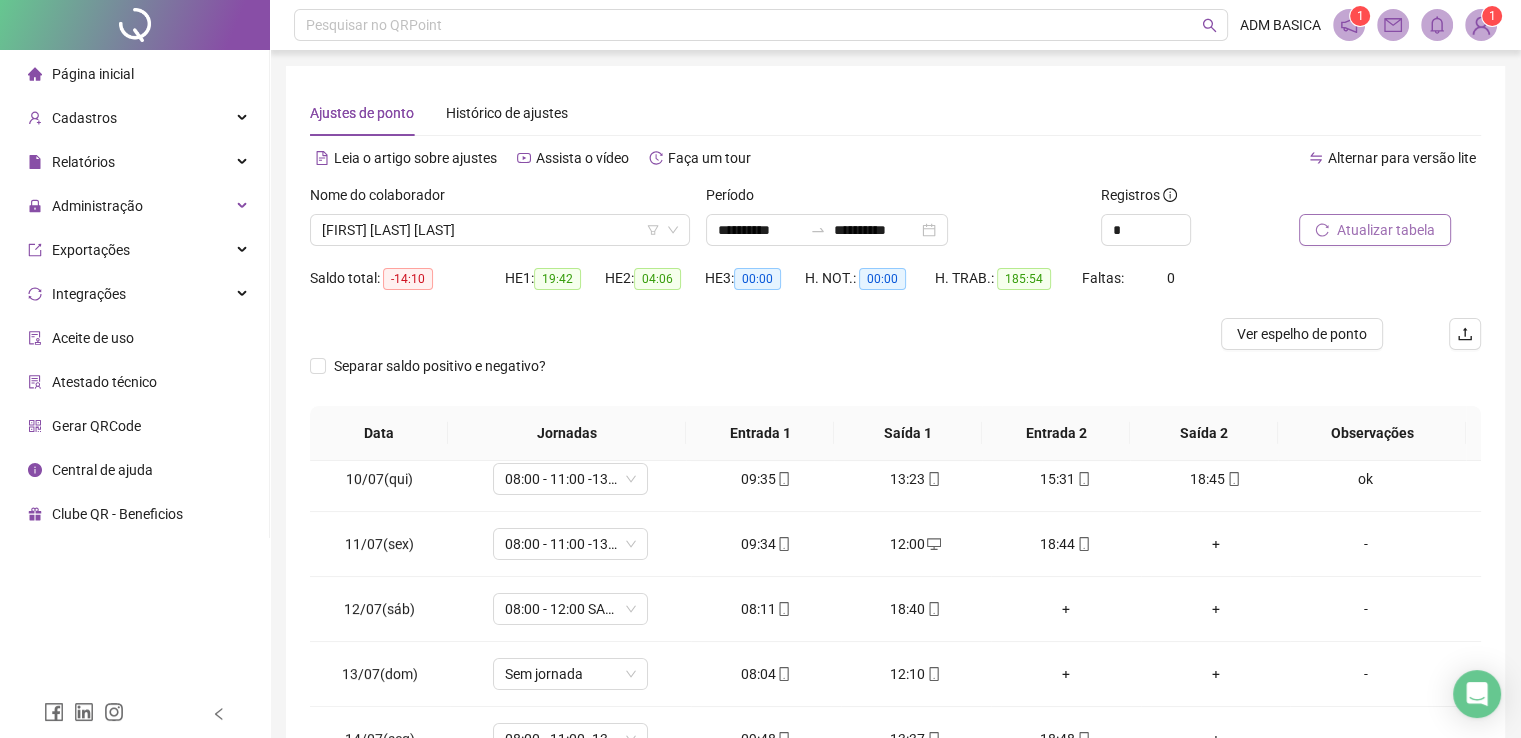 scroll, scrollTop: 600, scrollLeft: 0, axis: vertical 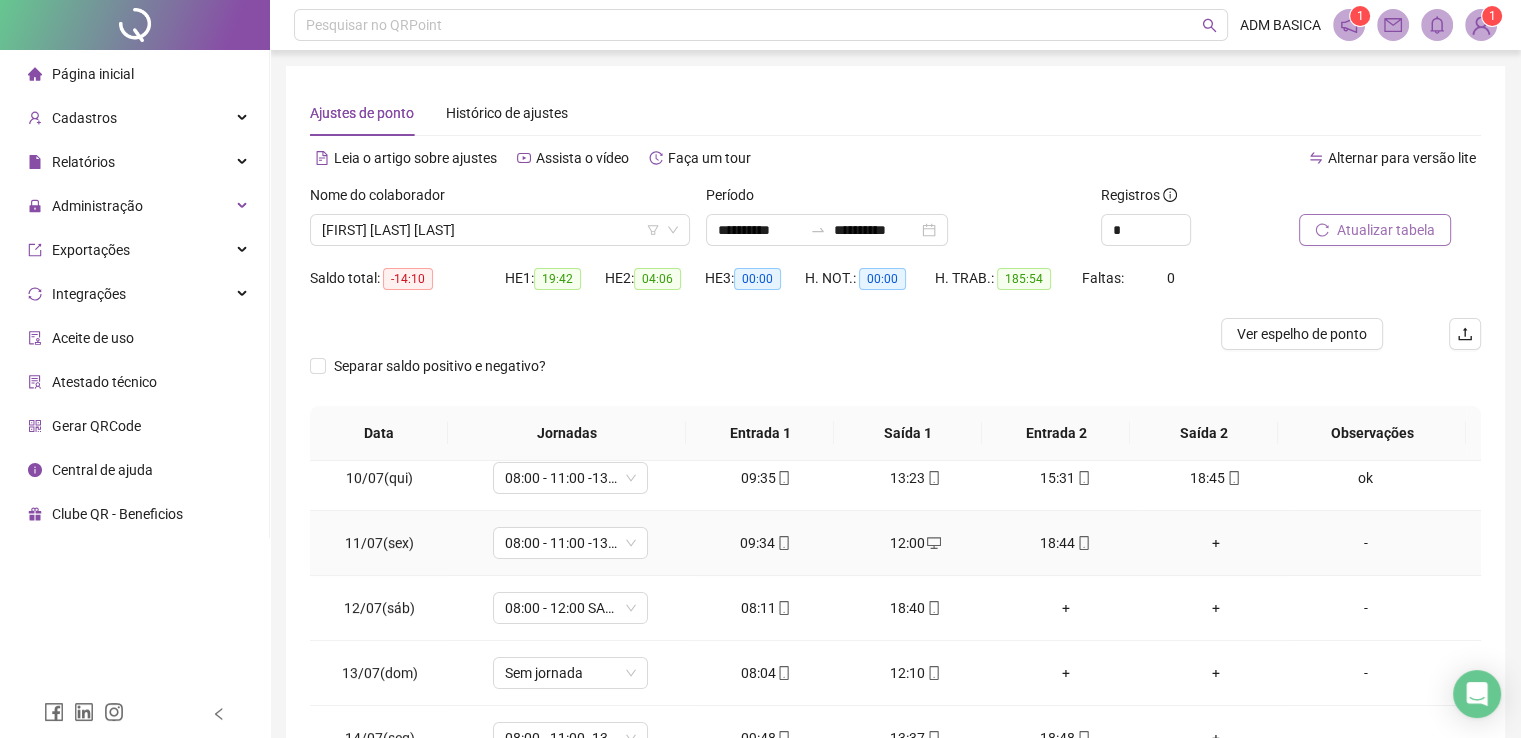 click on "+" at bounding box center (1216, 543) 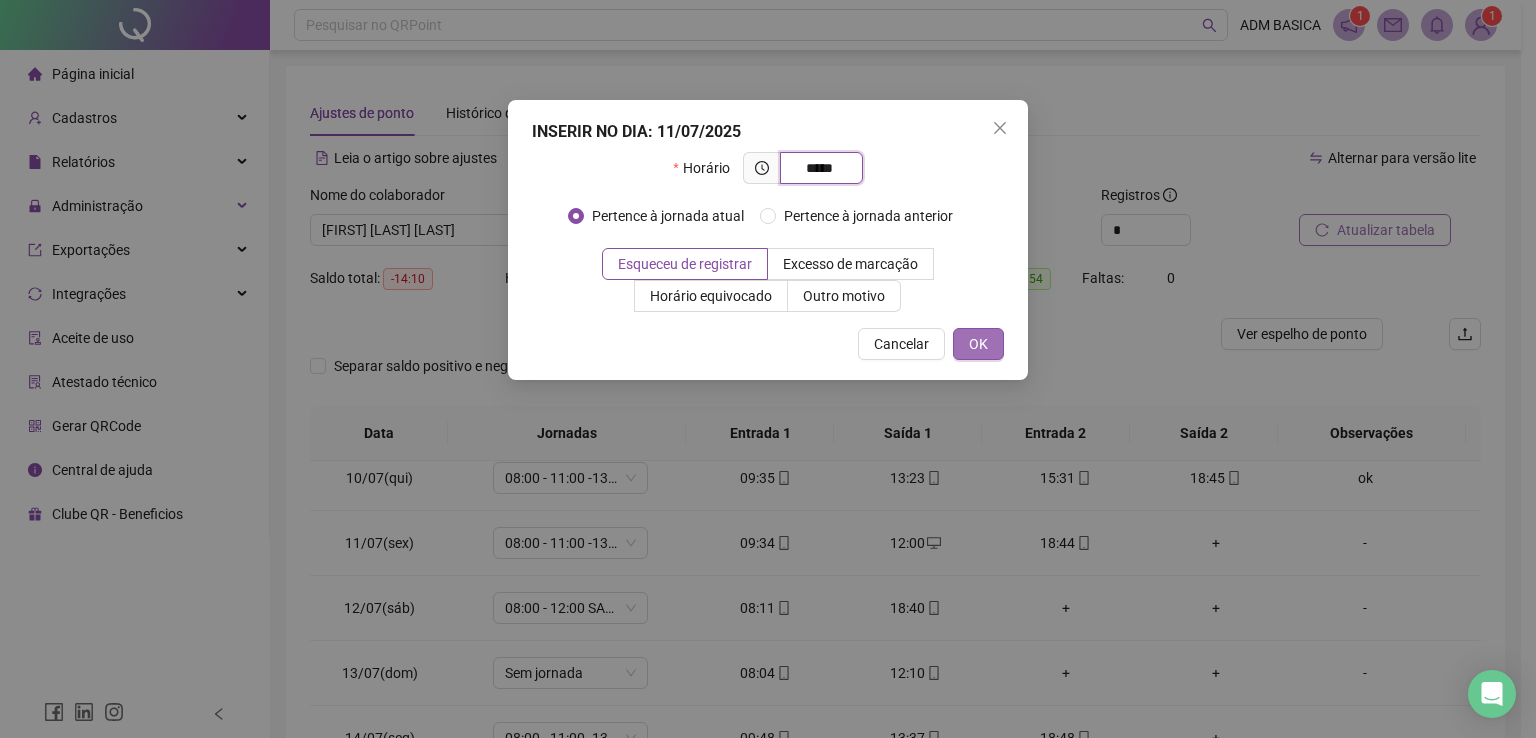type on "*****" 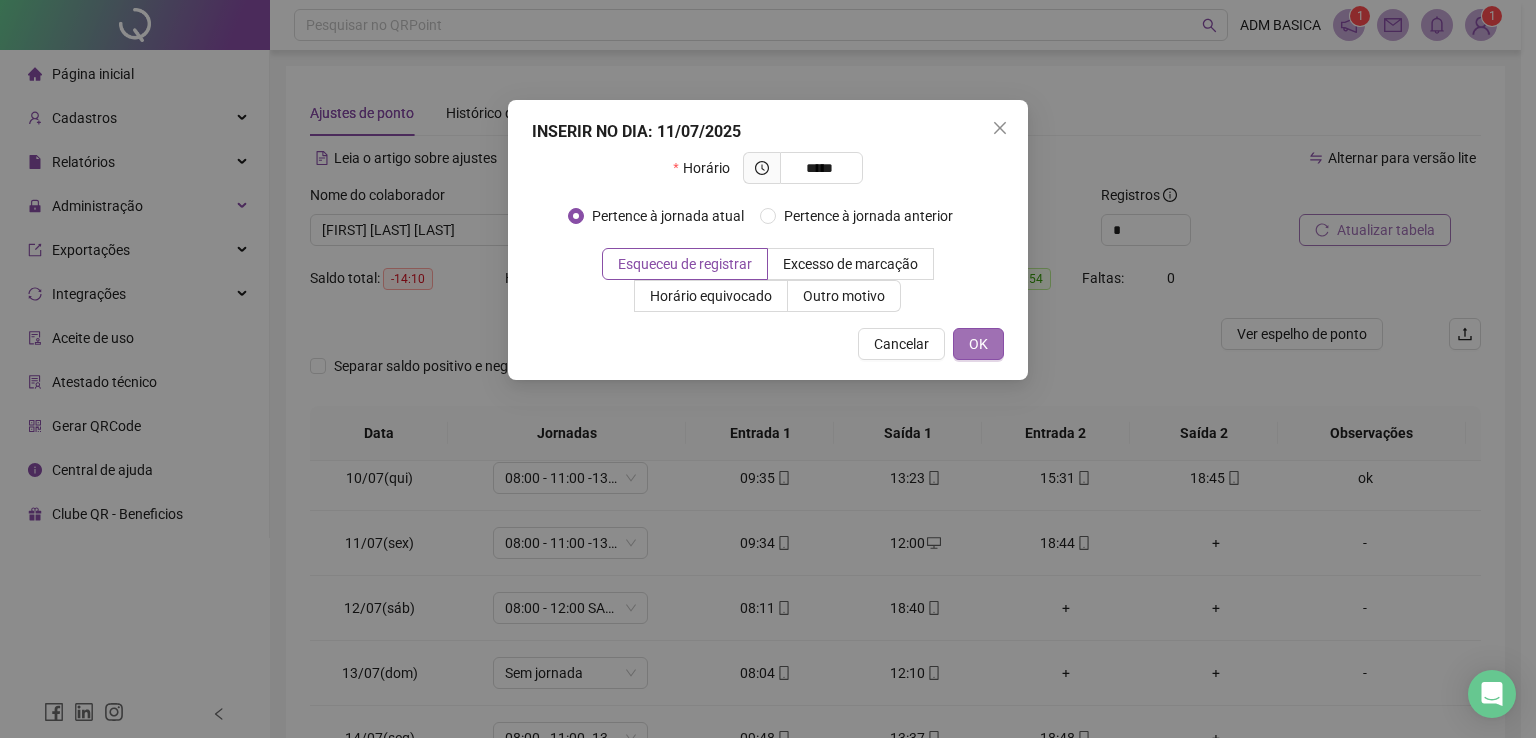 click on "OK" at bounding box center (978, 344) 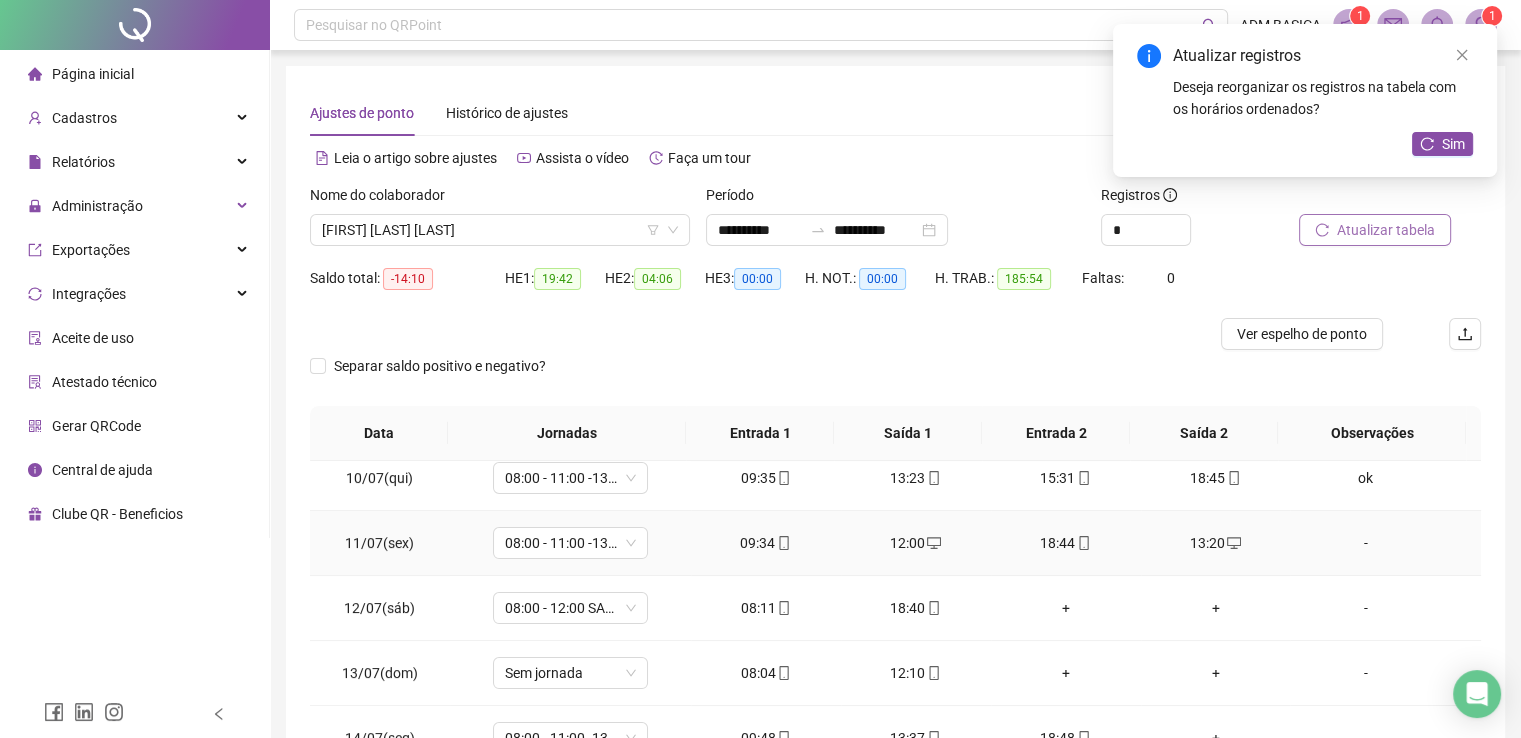 click on "-" at bounding box center (1365, 543) 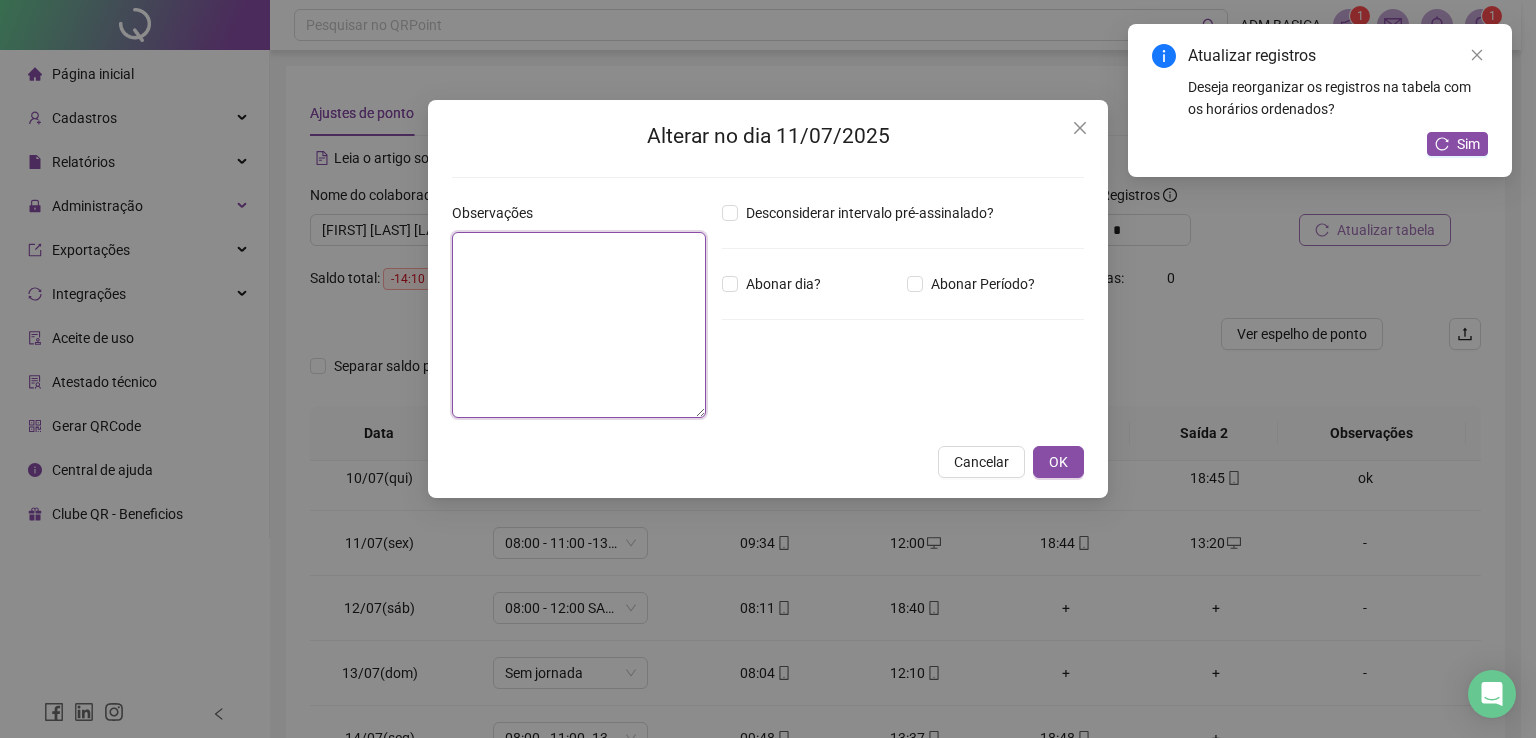 drag, startPoint x: 520, startPoint y: 285, endPoint x: 529, endPoint y: 278, distance: 11.401754 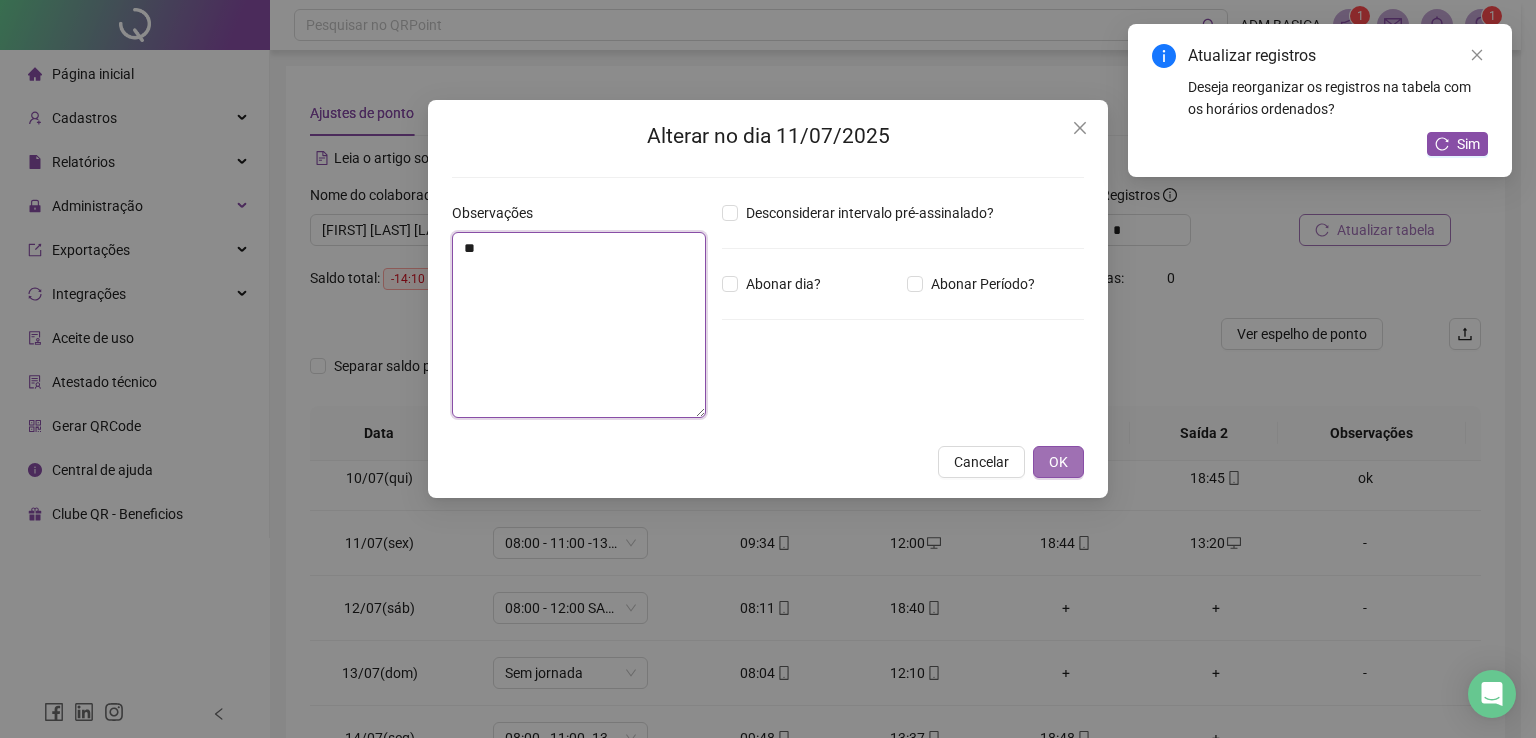 type on "**" 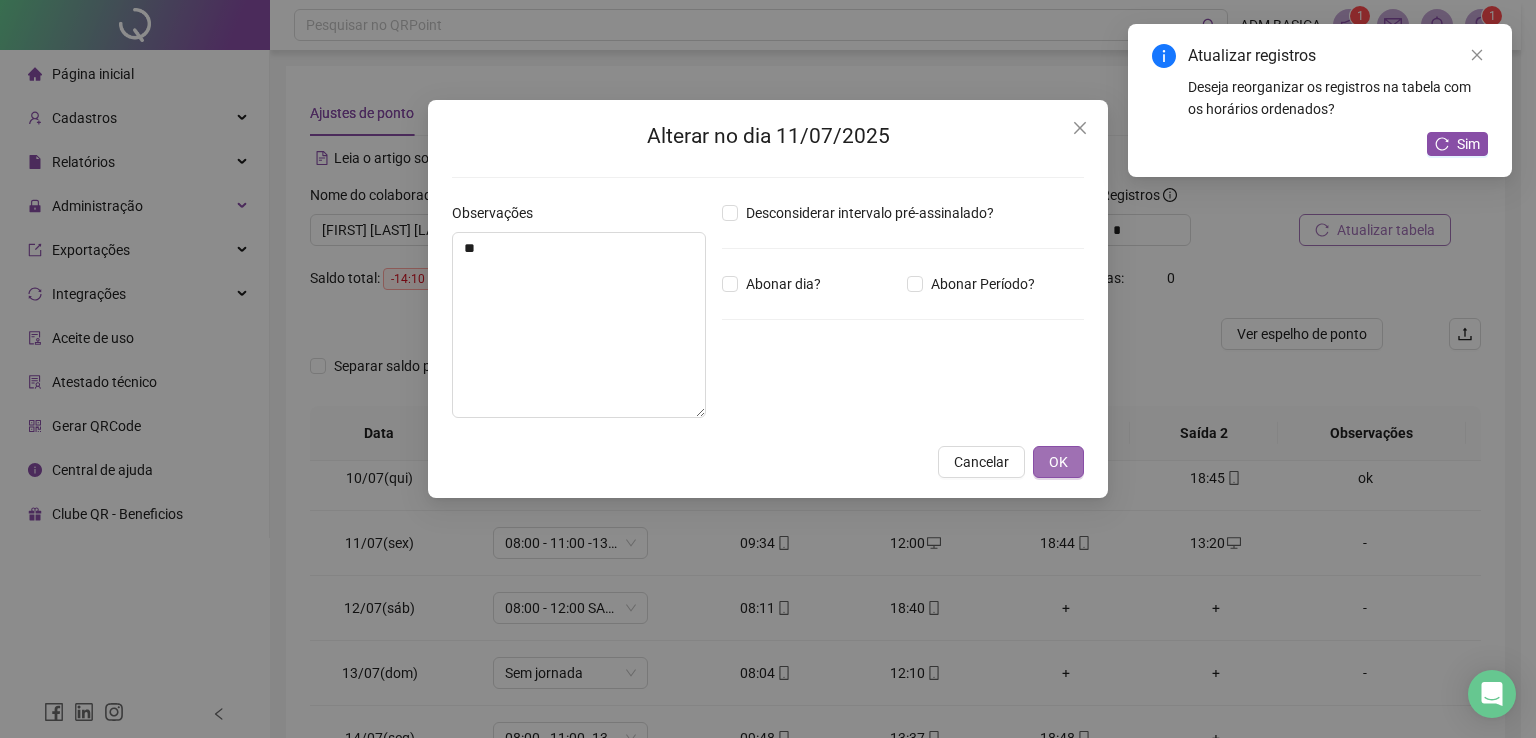 click on "OK" at bounding box center (1058, 462) 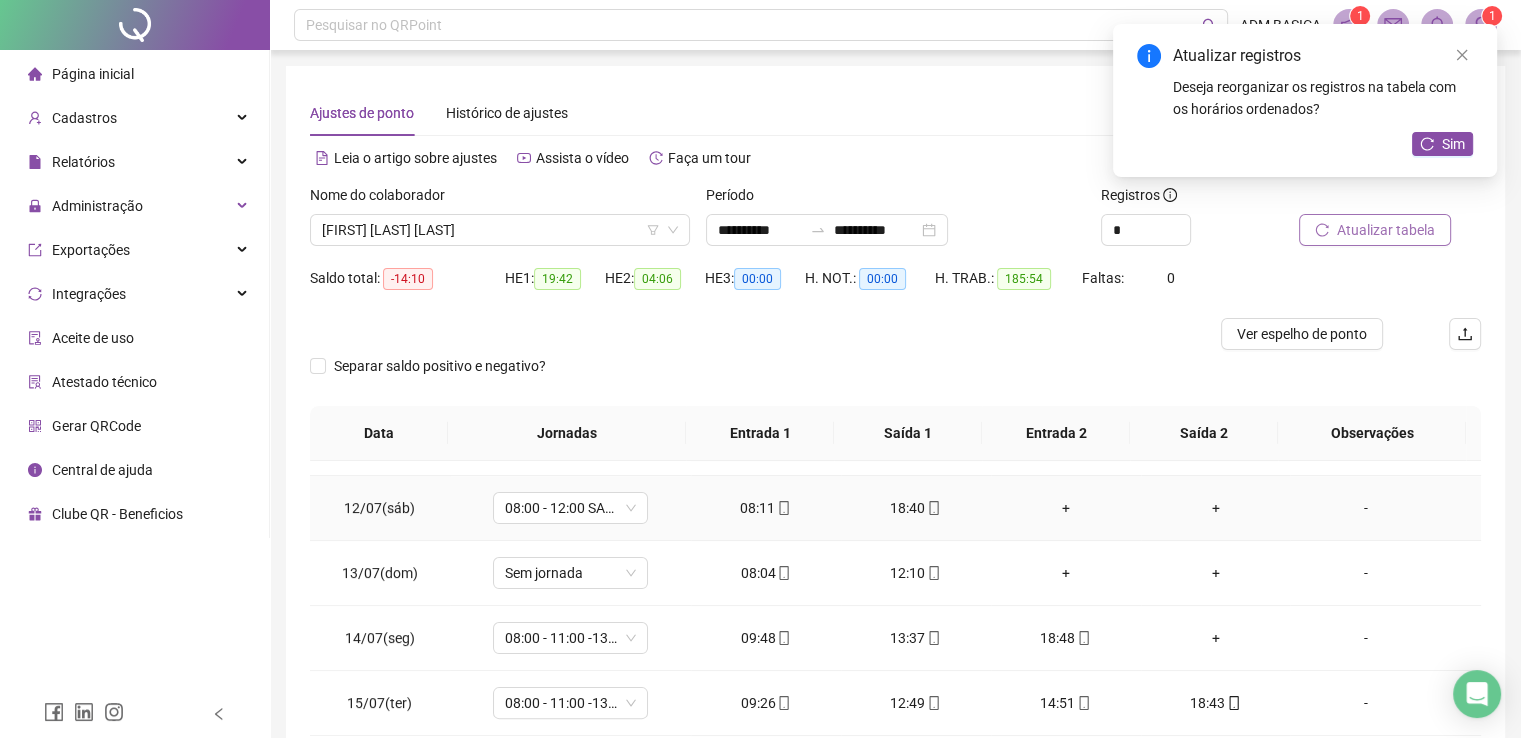 scroll, scrollTop: 600, scrollLeft: 0, axis: vertical 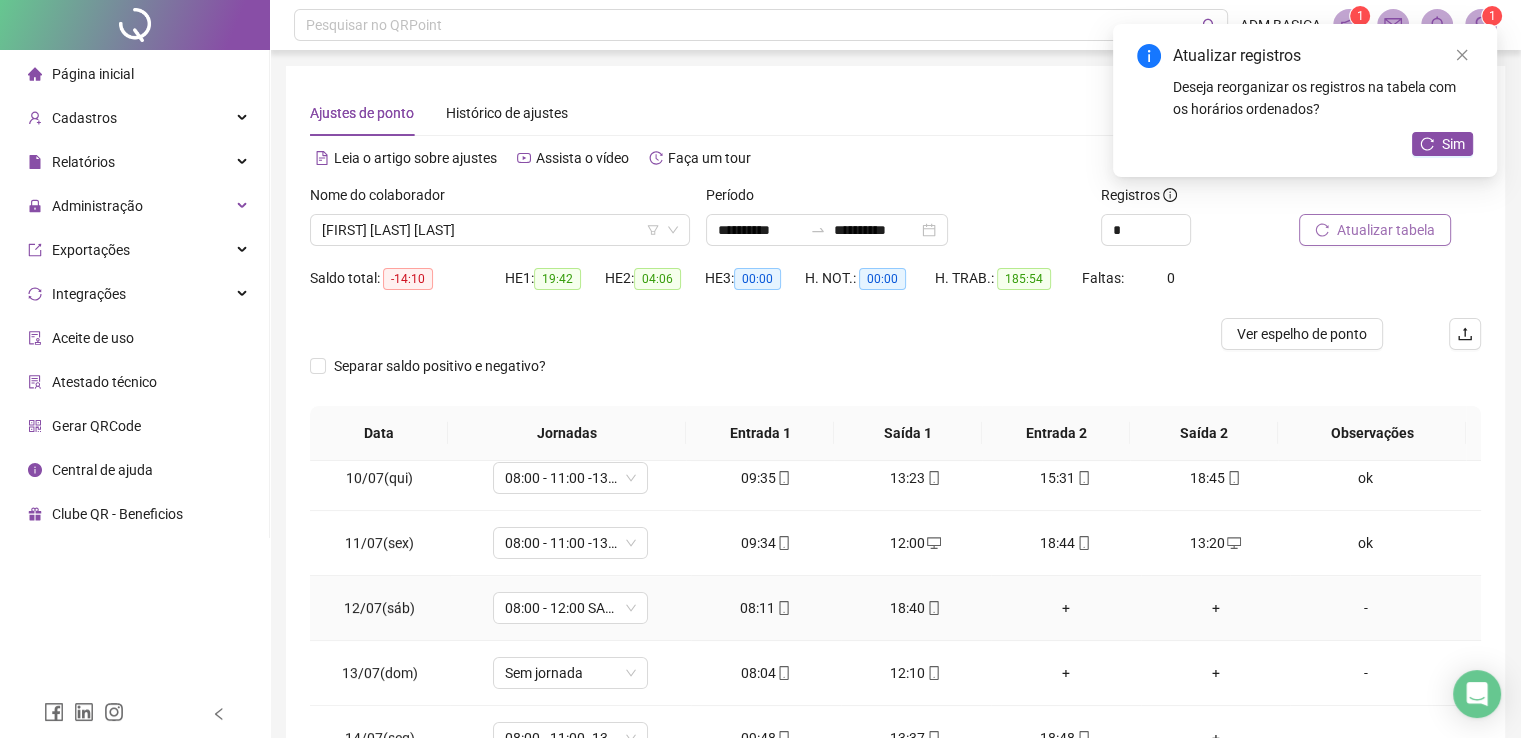 click on "+" at bounding box center (1066, 608) 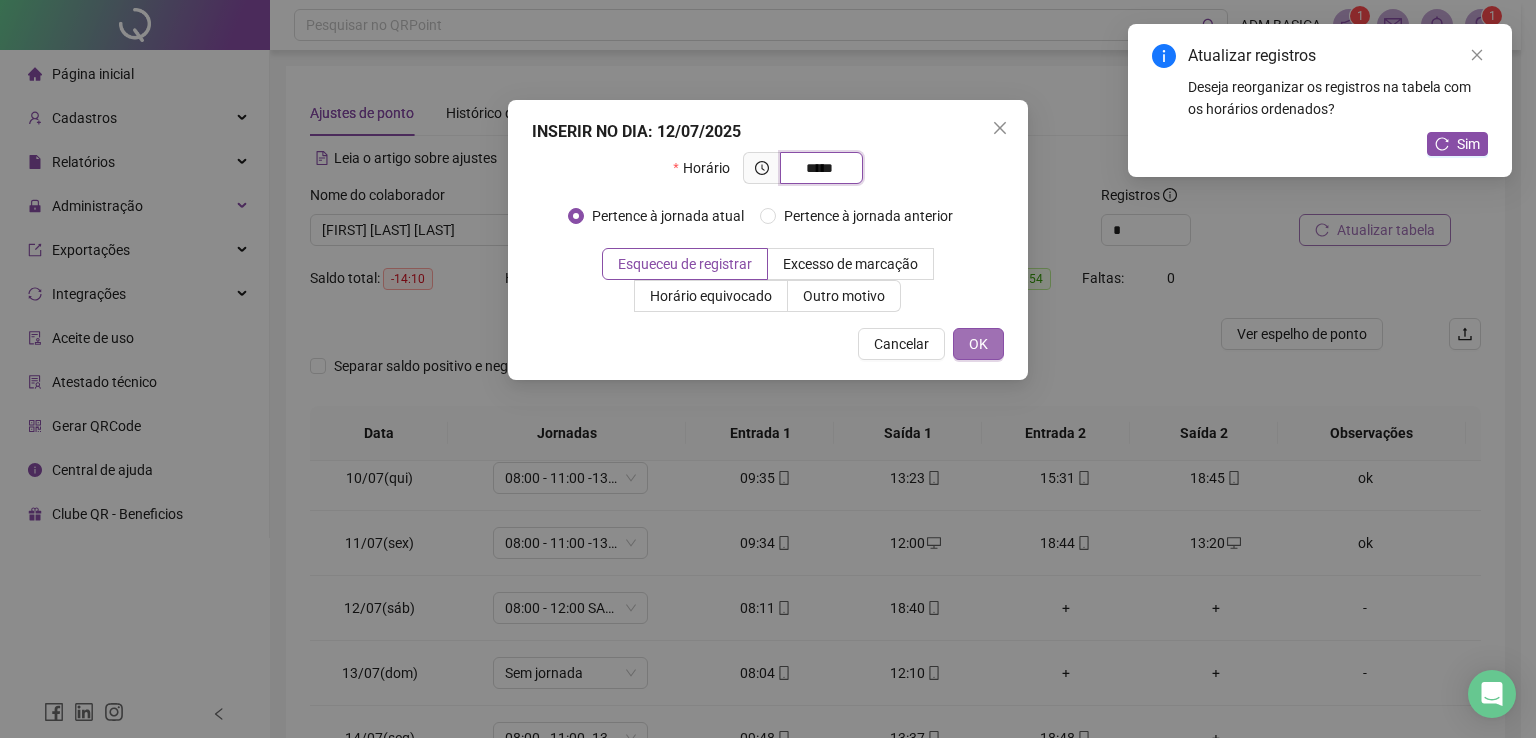 type on "*****" 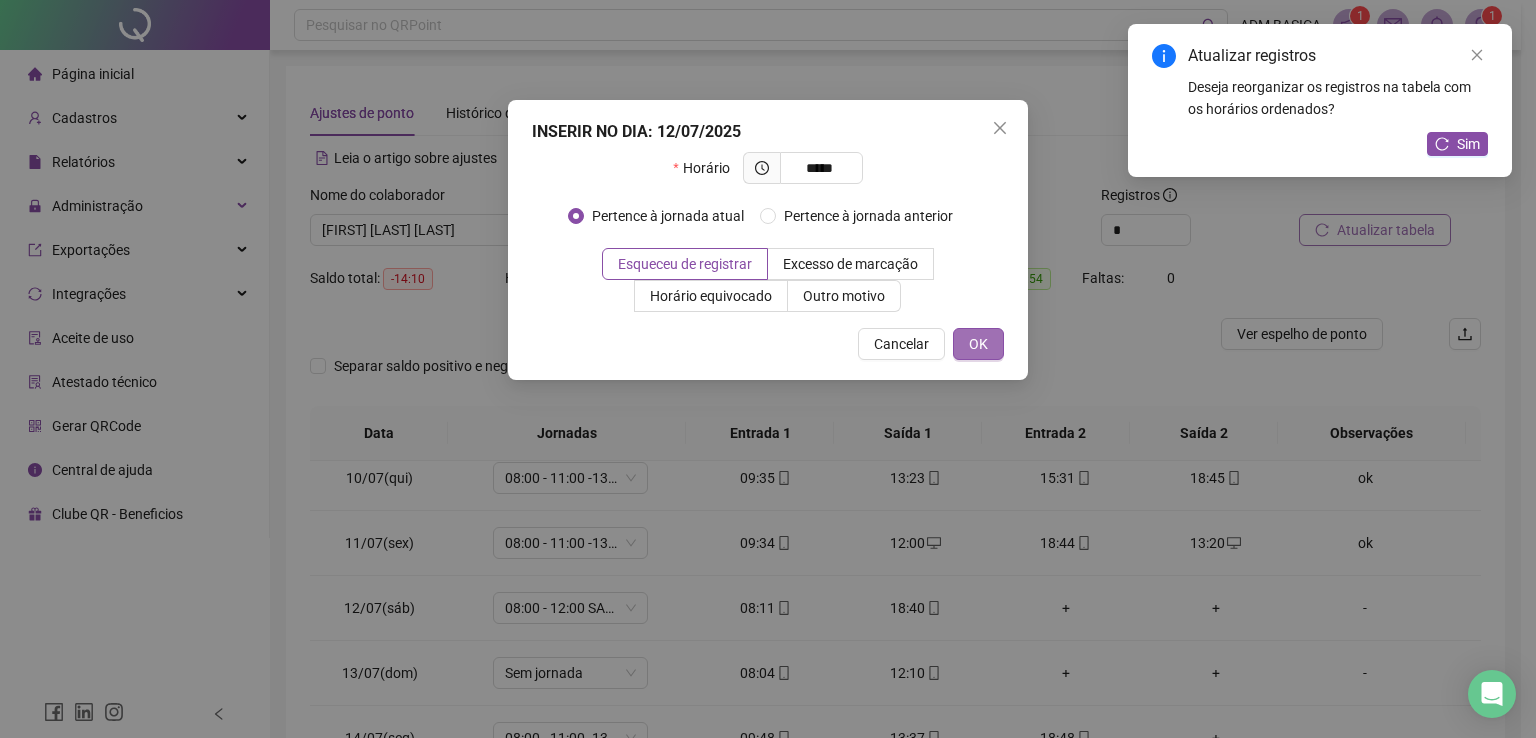 click on "OK" at bounding box center (978, 344) 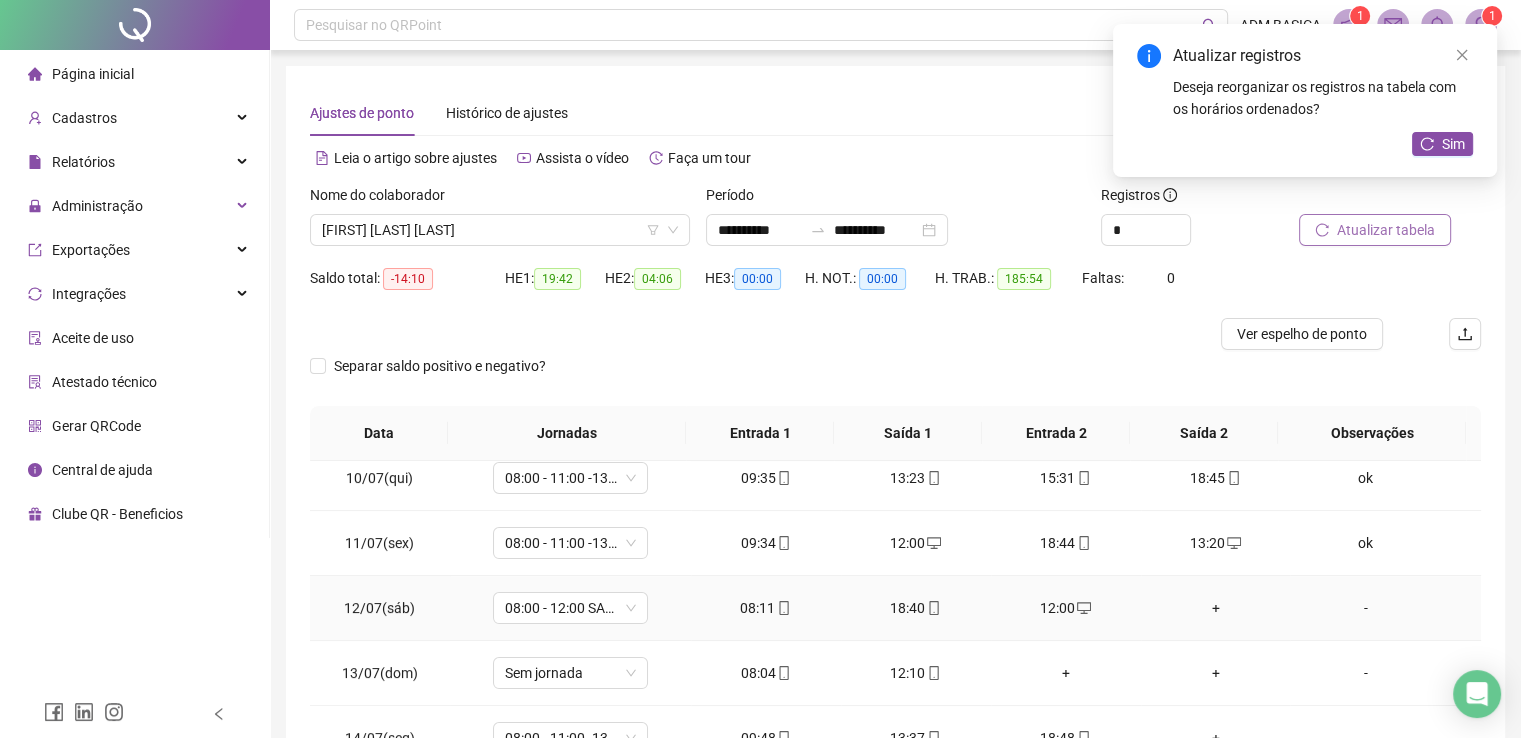 click on "+" at bounding box center [1216, 608] 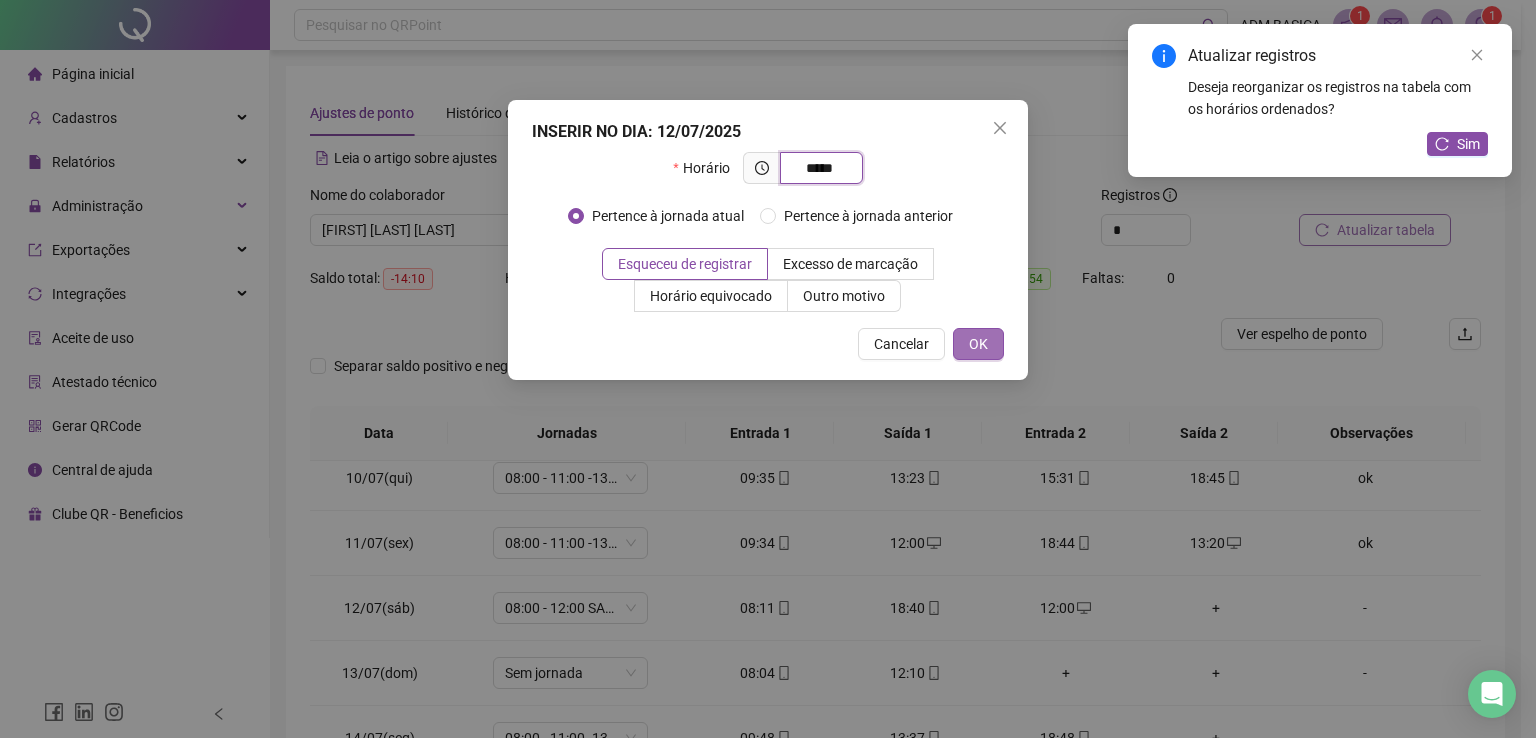 type on "*****" 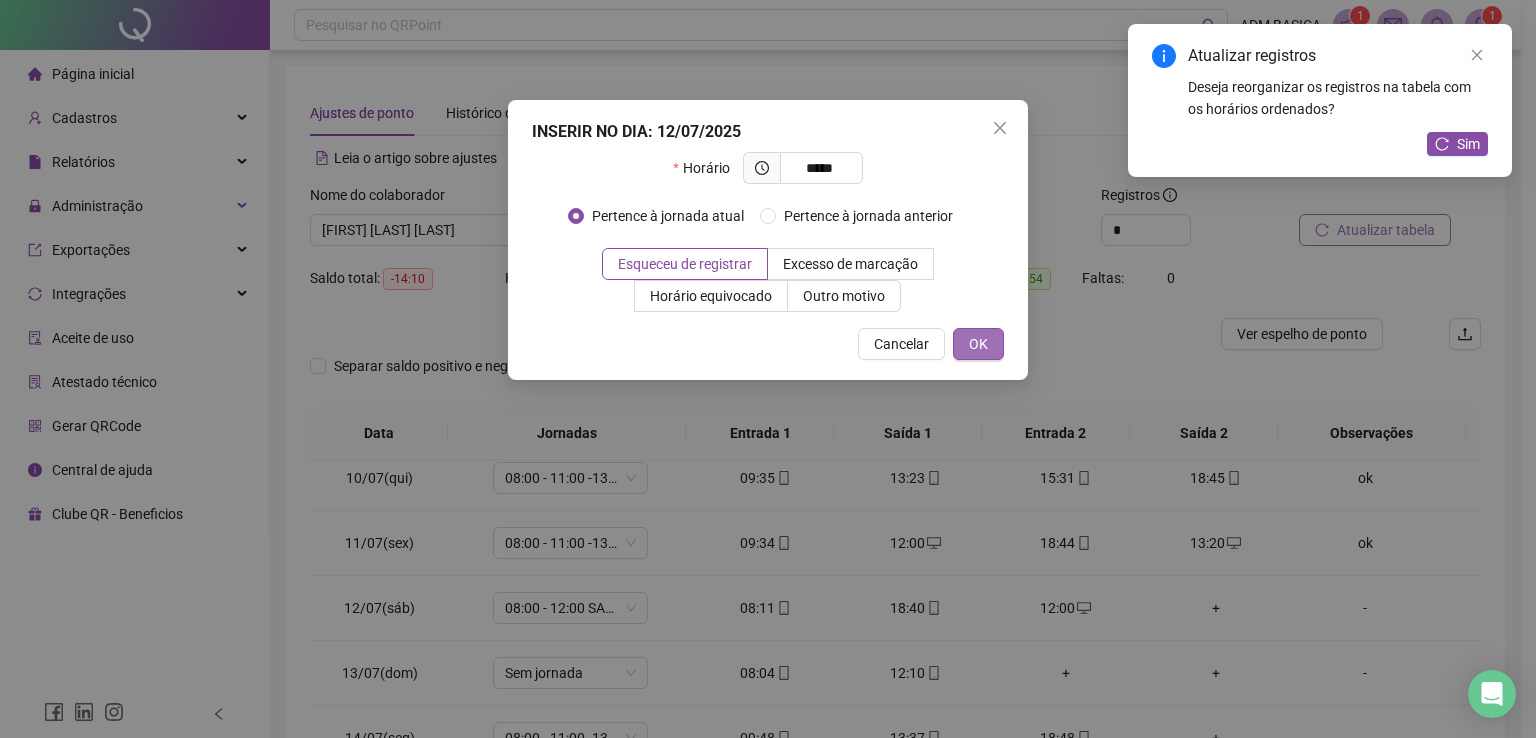 click on "OK" at bounding box center (978, 344) 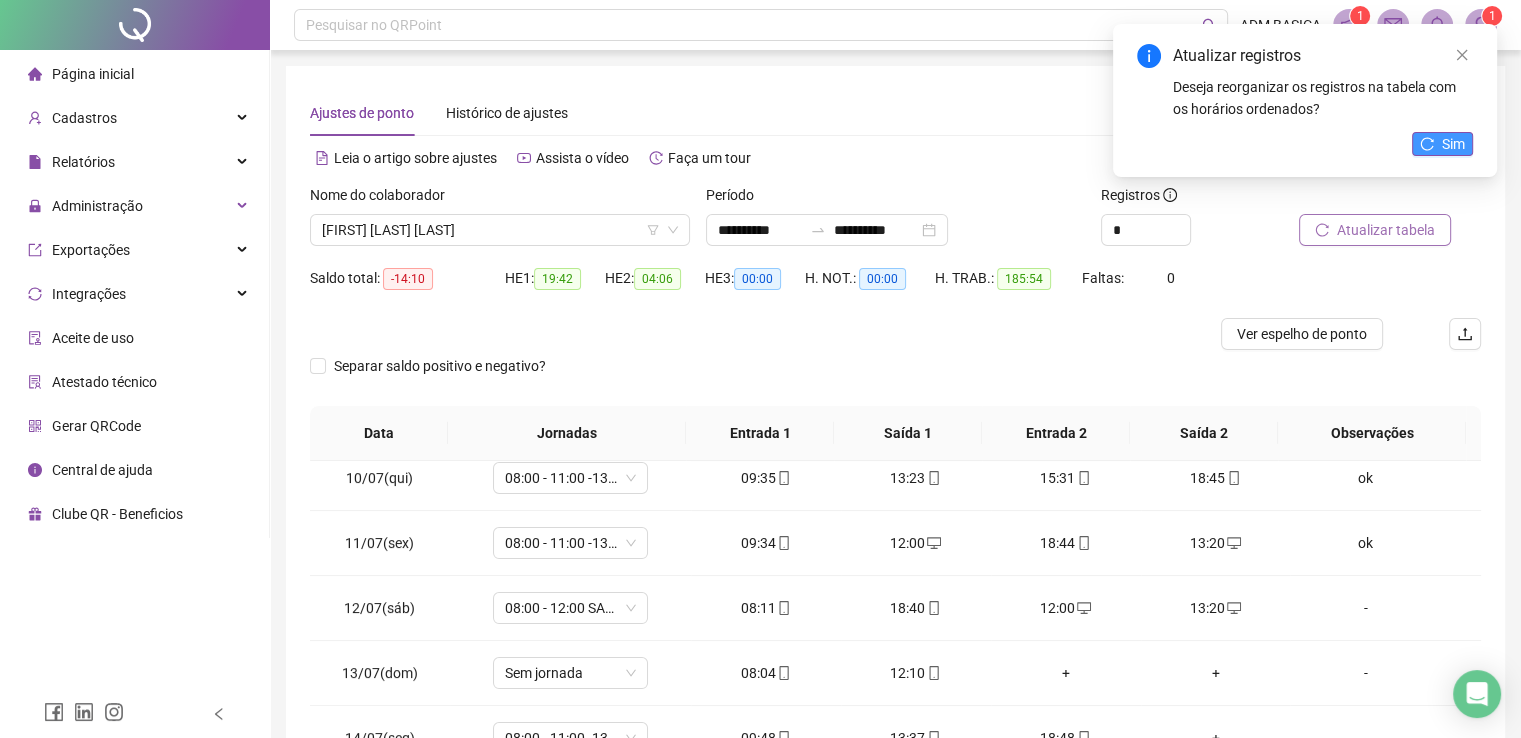 click 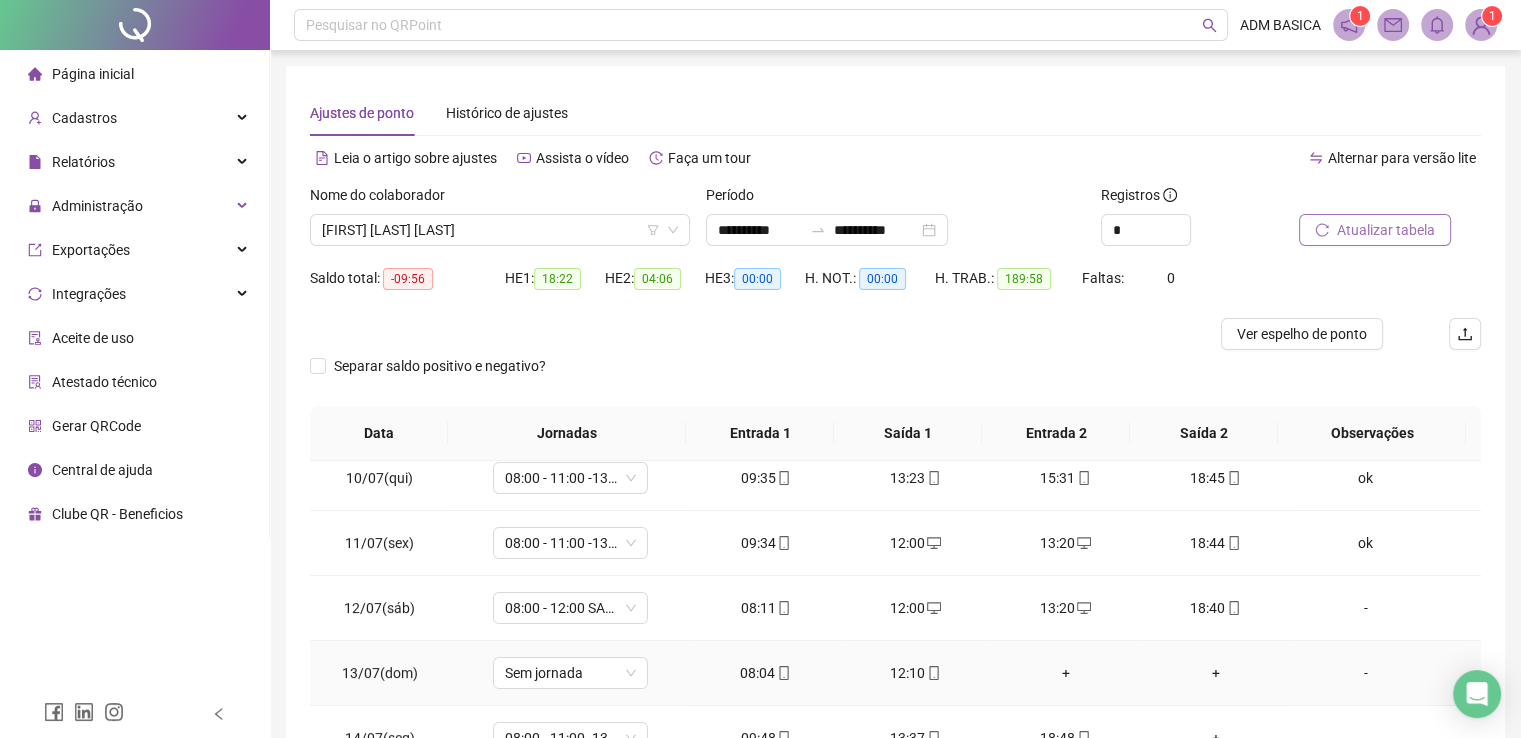 scroll, scrollTop: 700, scrollLeft: 0, axis: vertical 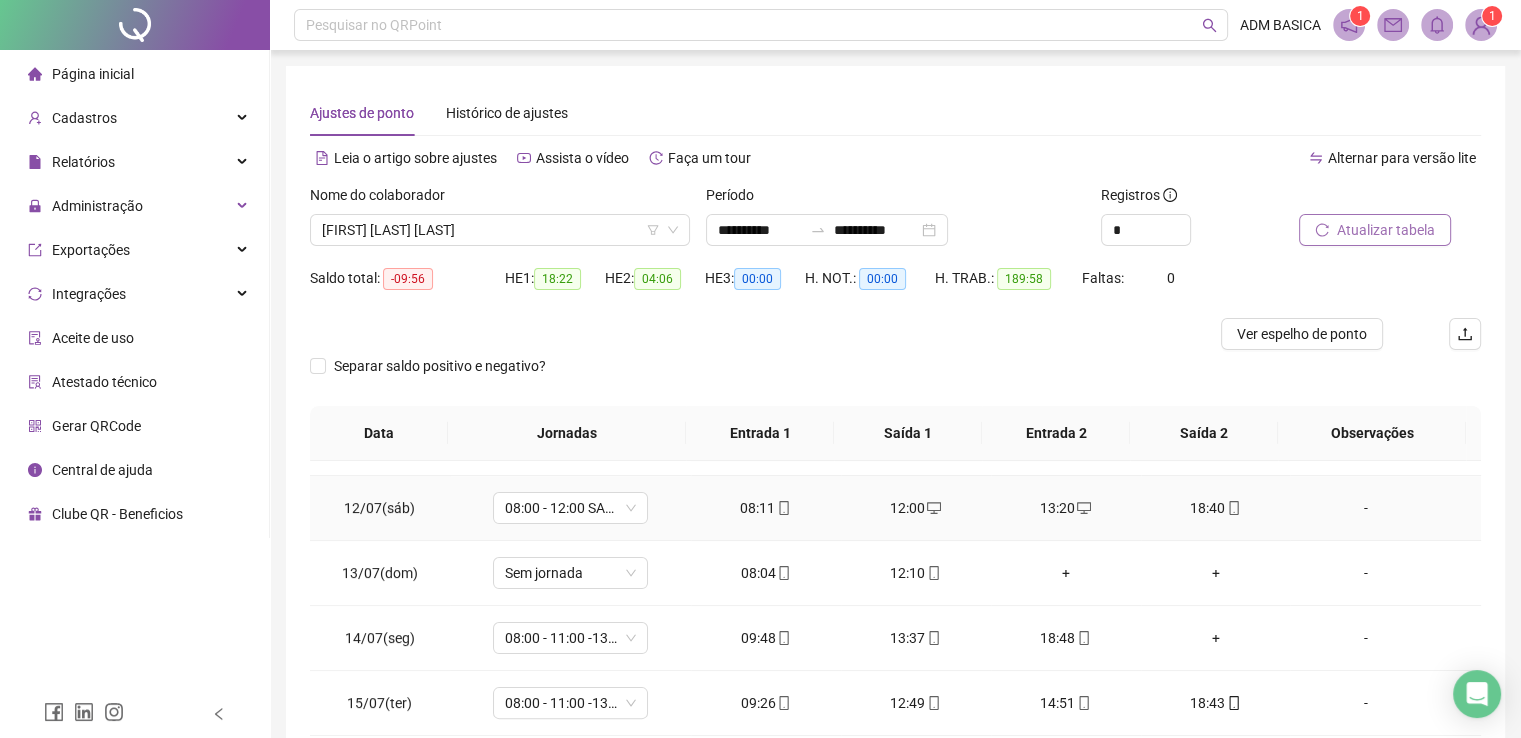 click on "-" at bounding box center (1365, 508) 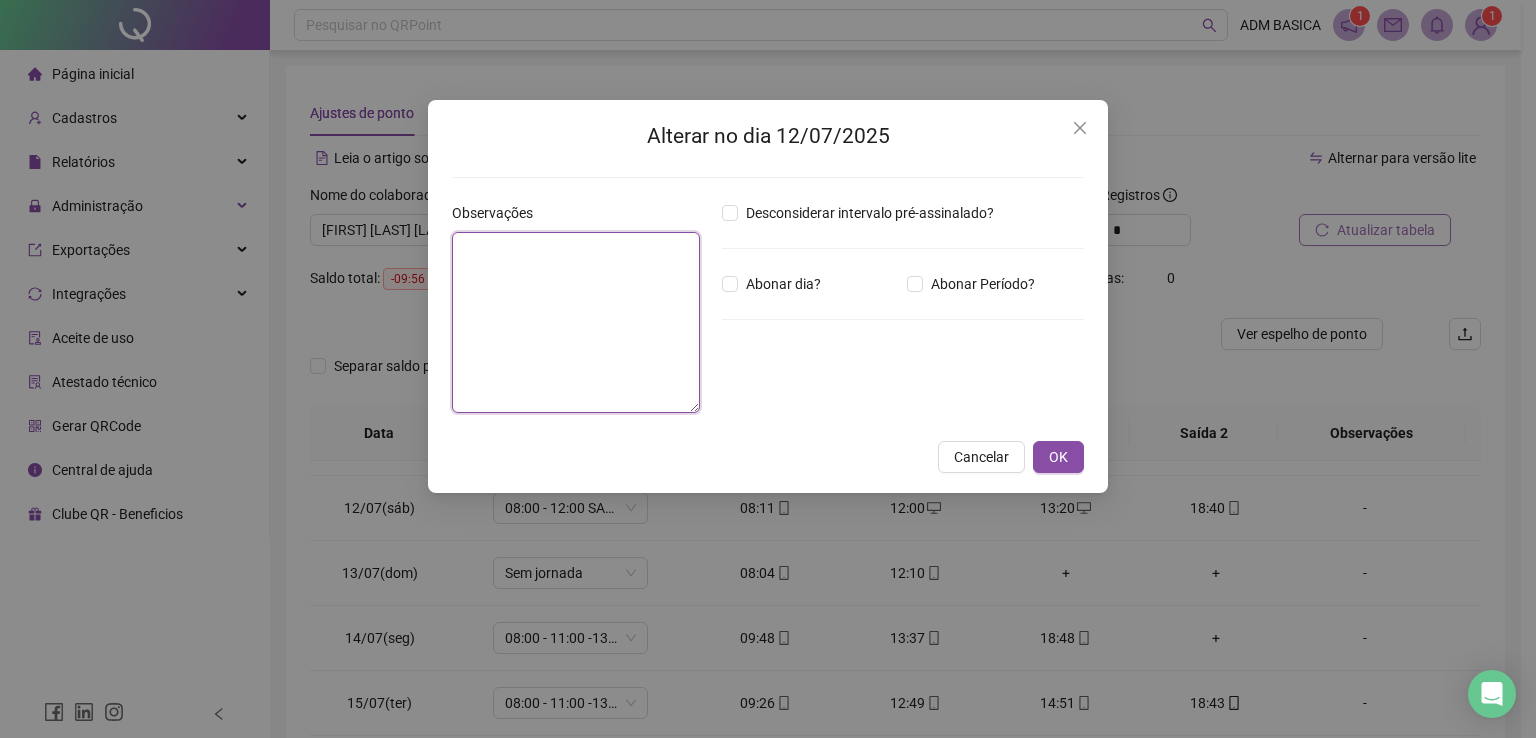 drag, startPoint x: 568, startPoint y: 325, endPoint x: 611, endPoint y: 317, distance: 43.737854 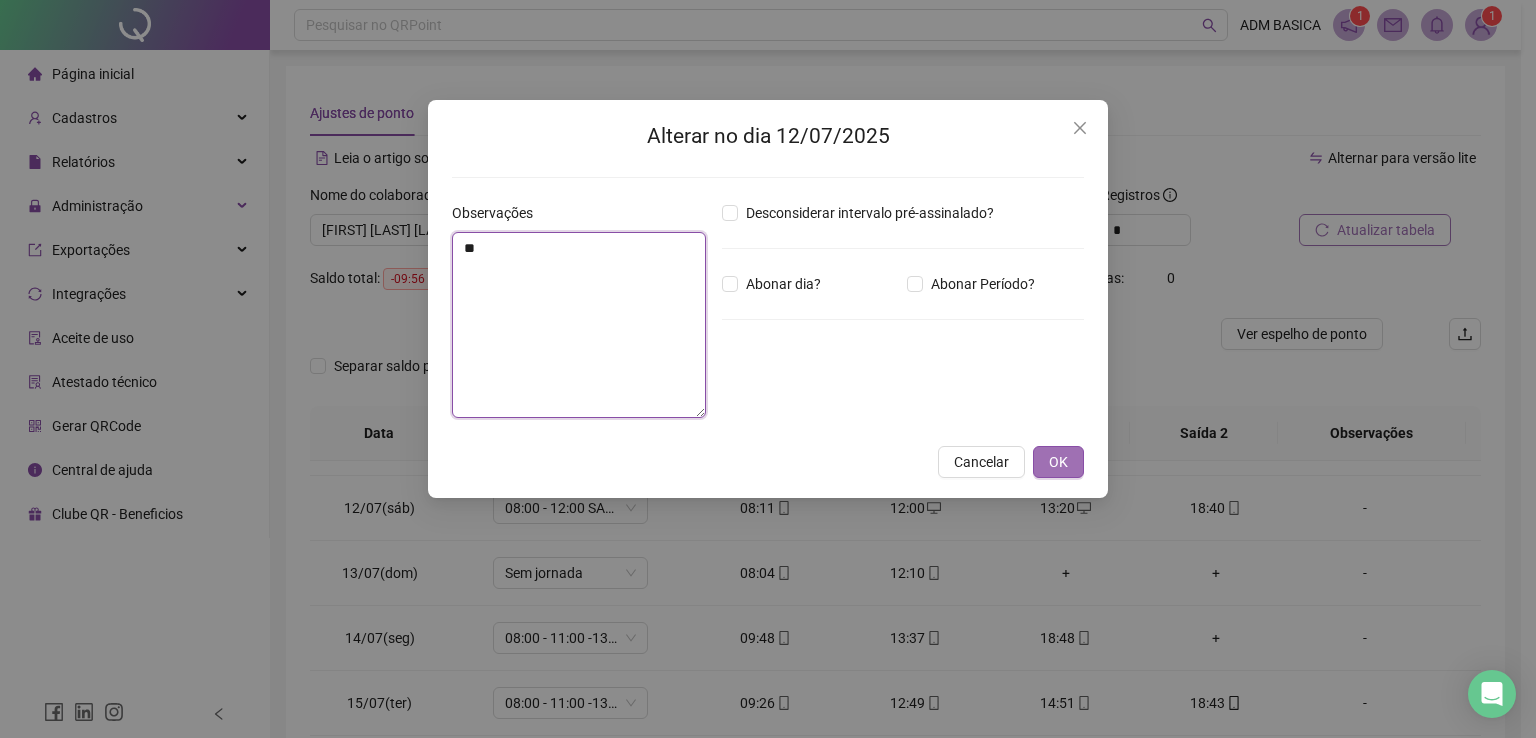 type on "**" 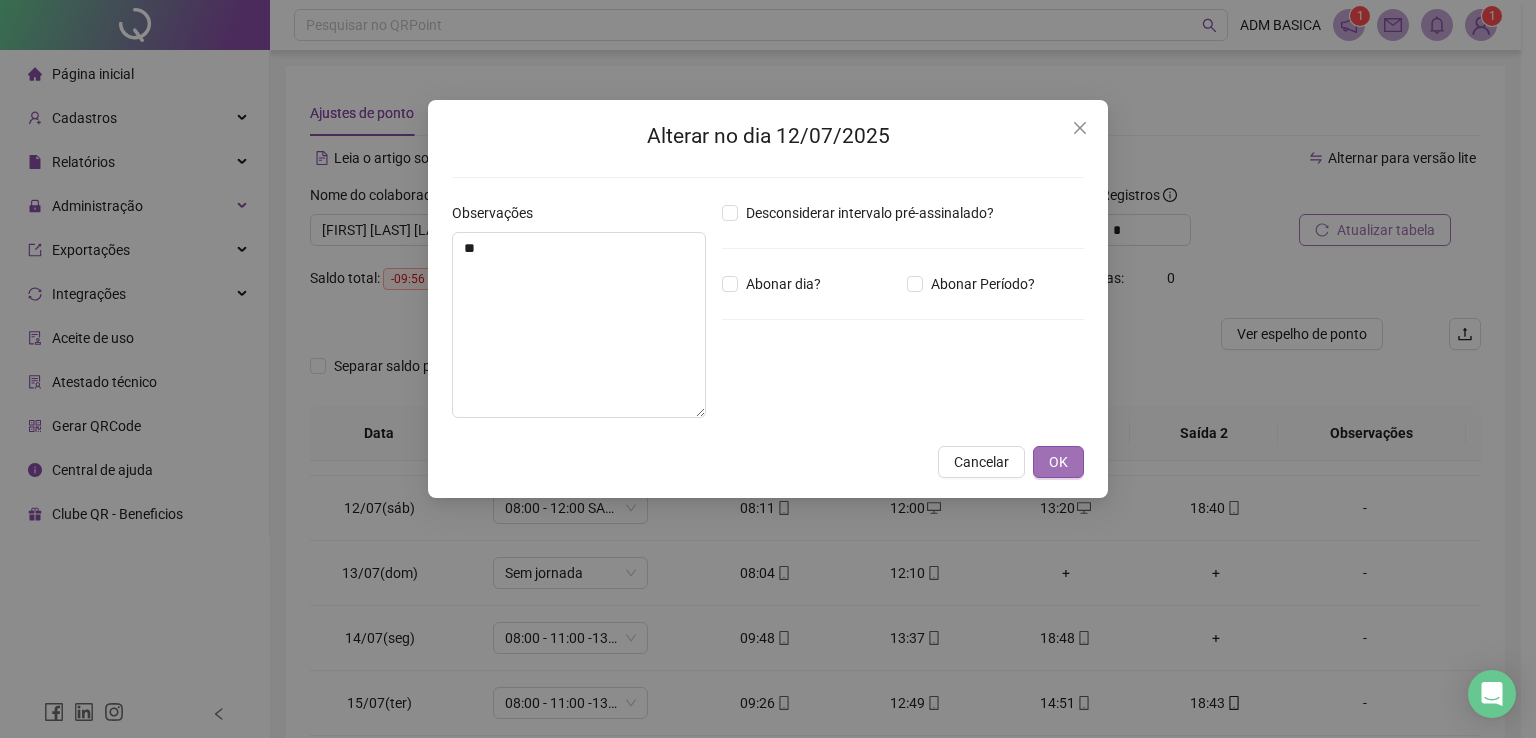 click on "OK" at bounding box center (1058, 462) 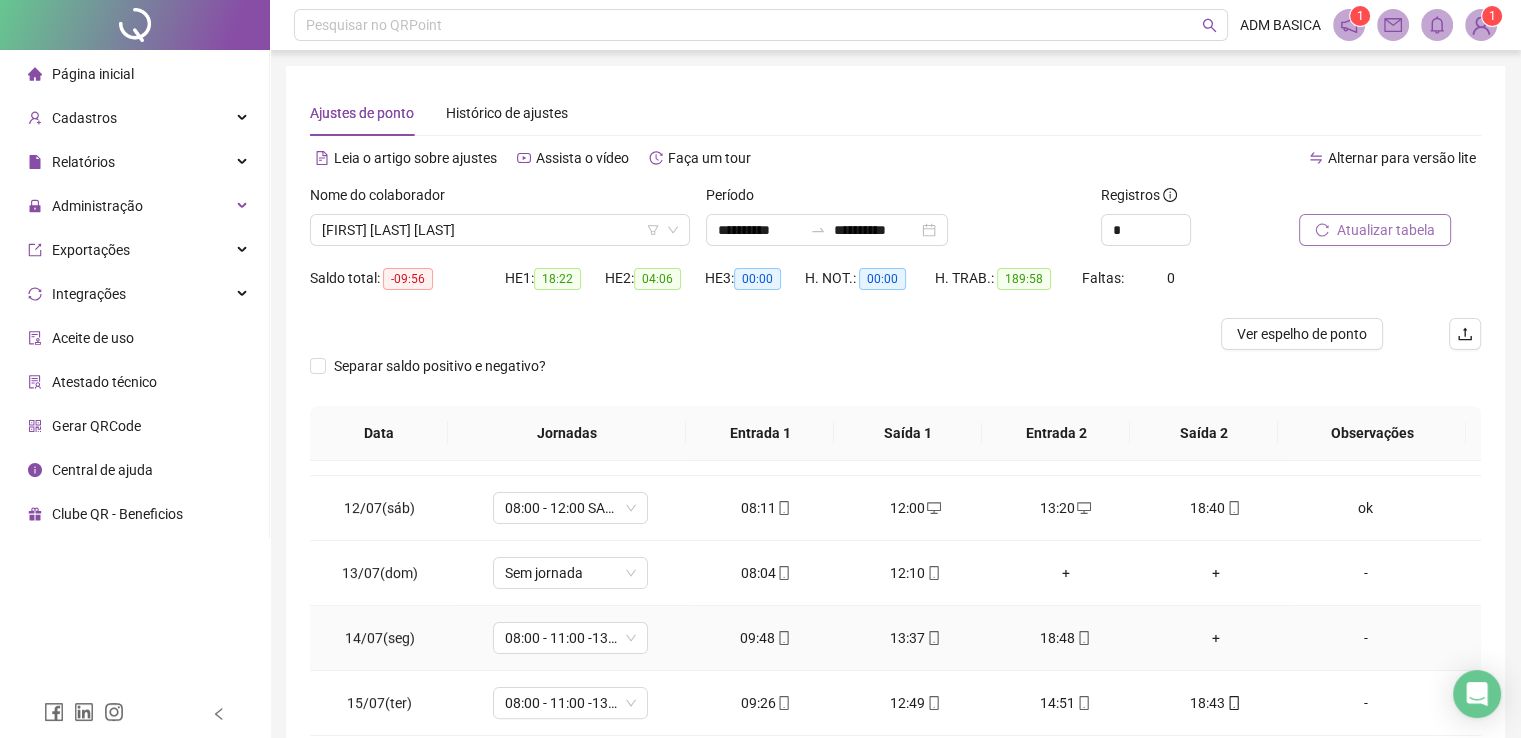 click on "+" at bounding box center [1216, 638] 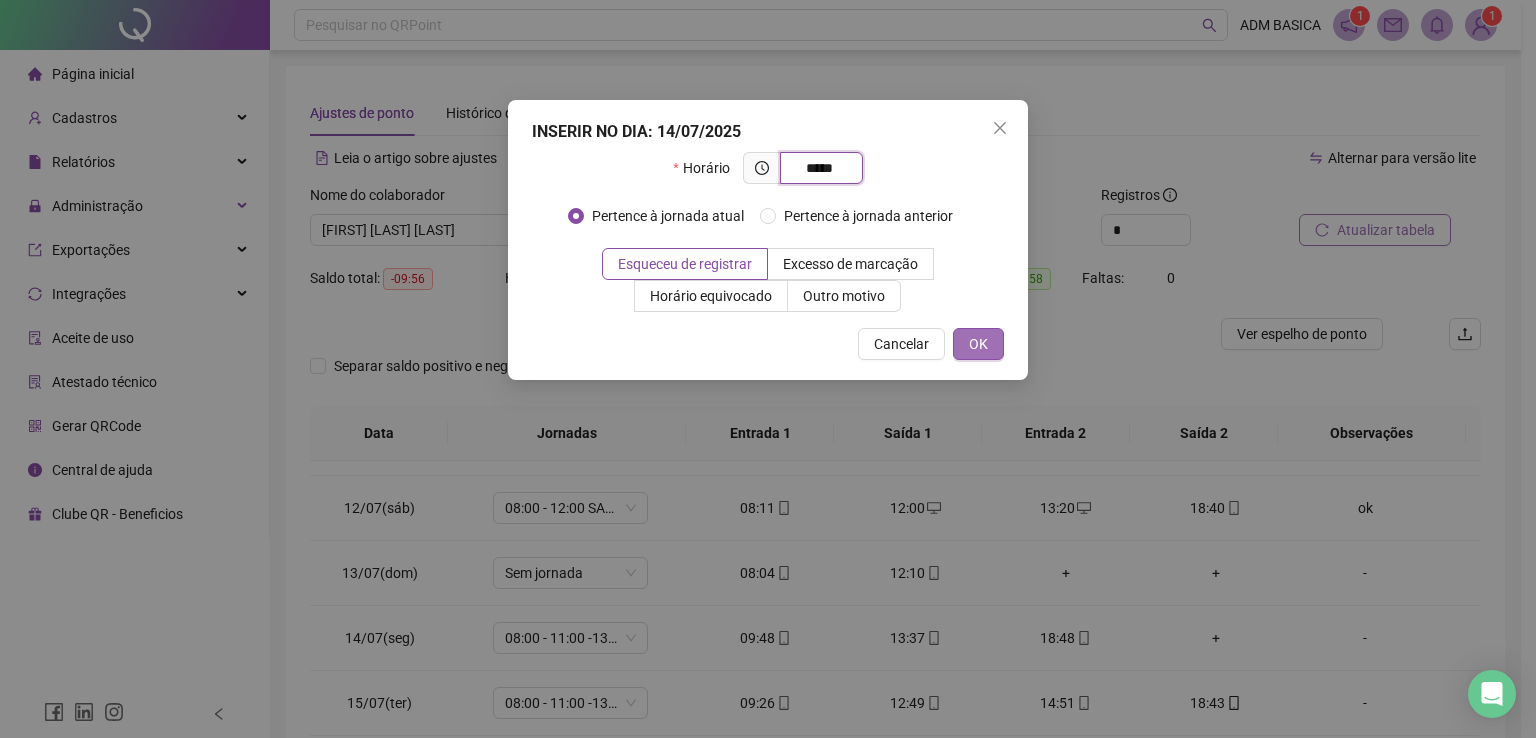 type on "*****" 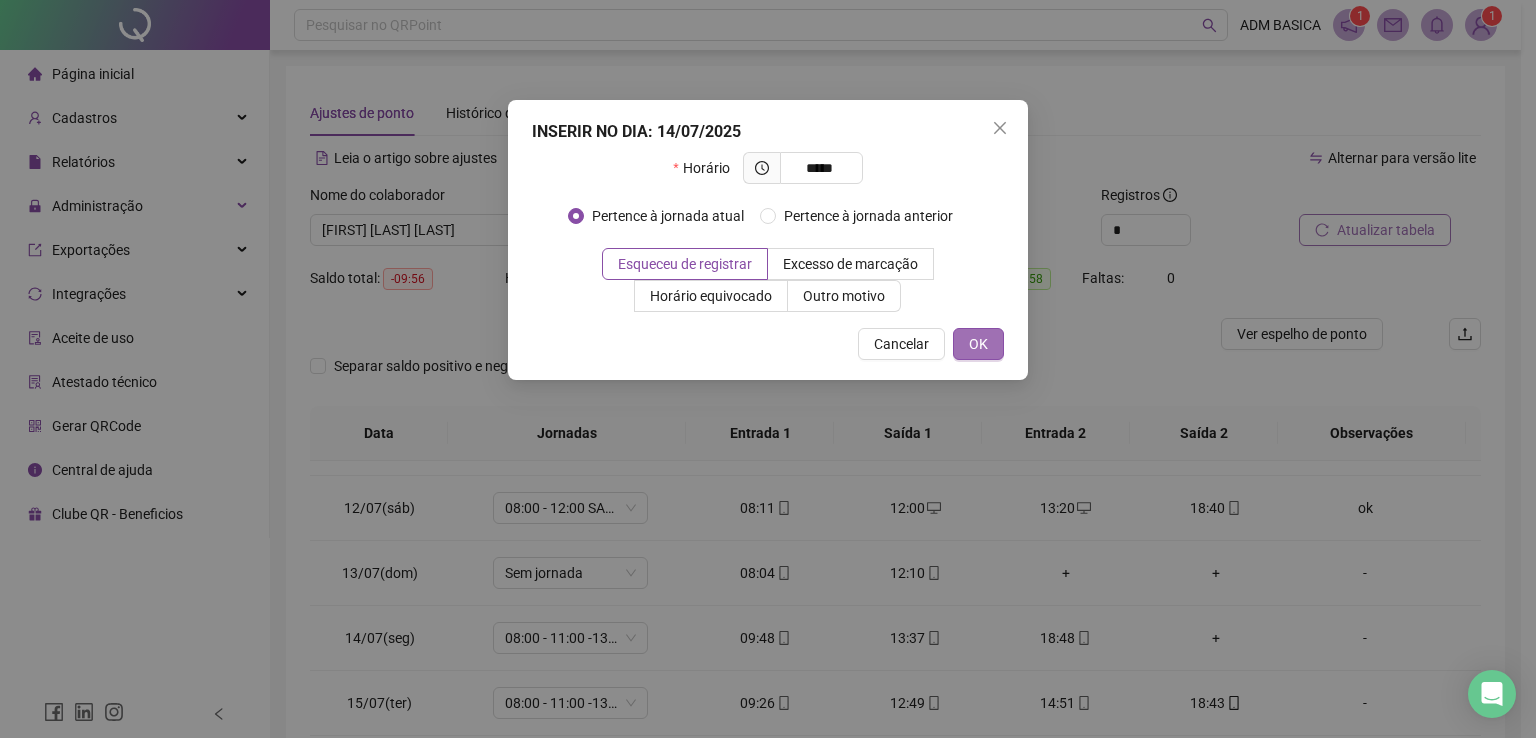 click on "OK" at bounding box center [978, 344] 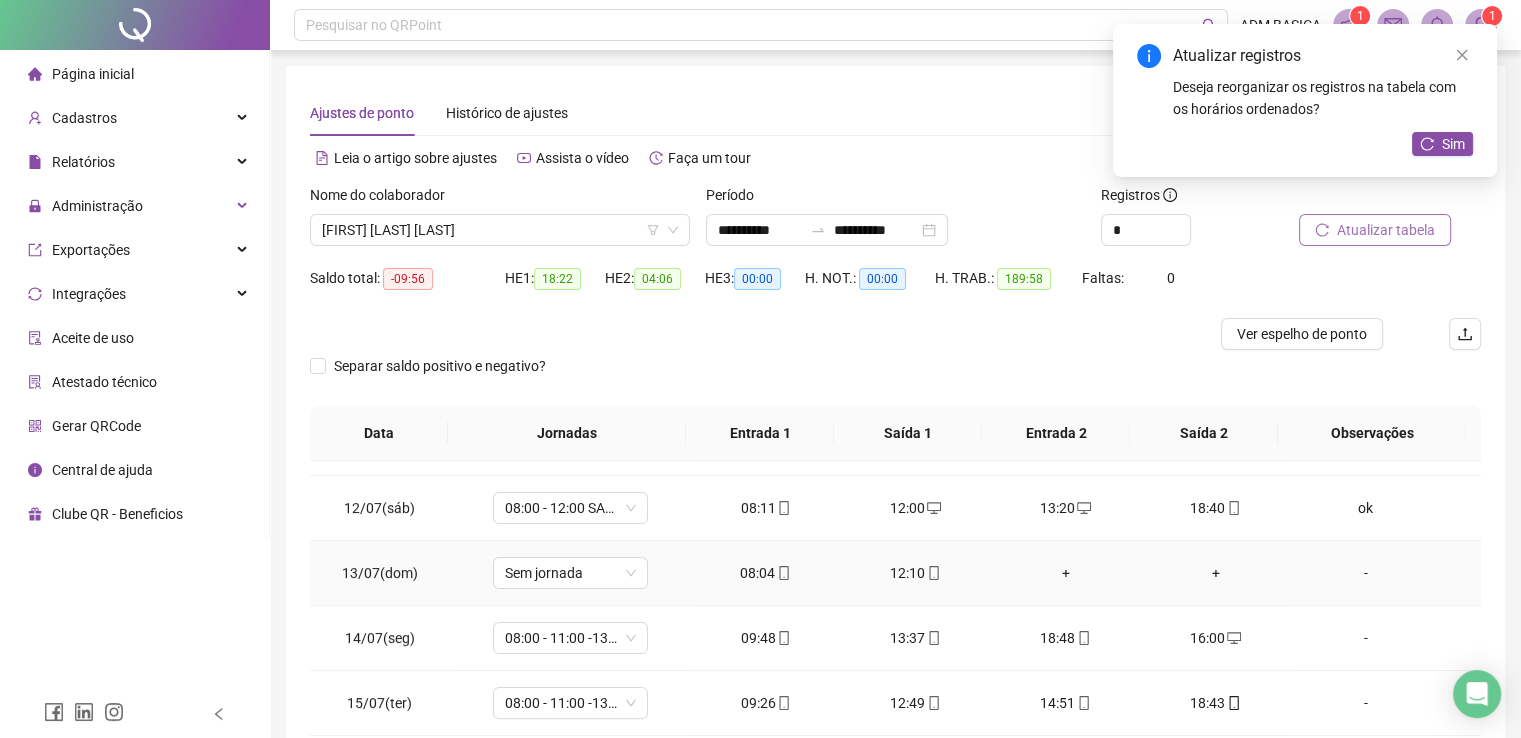 click on "-" at bounding box center [1365, 573] 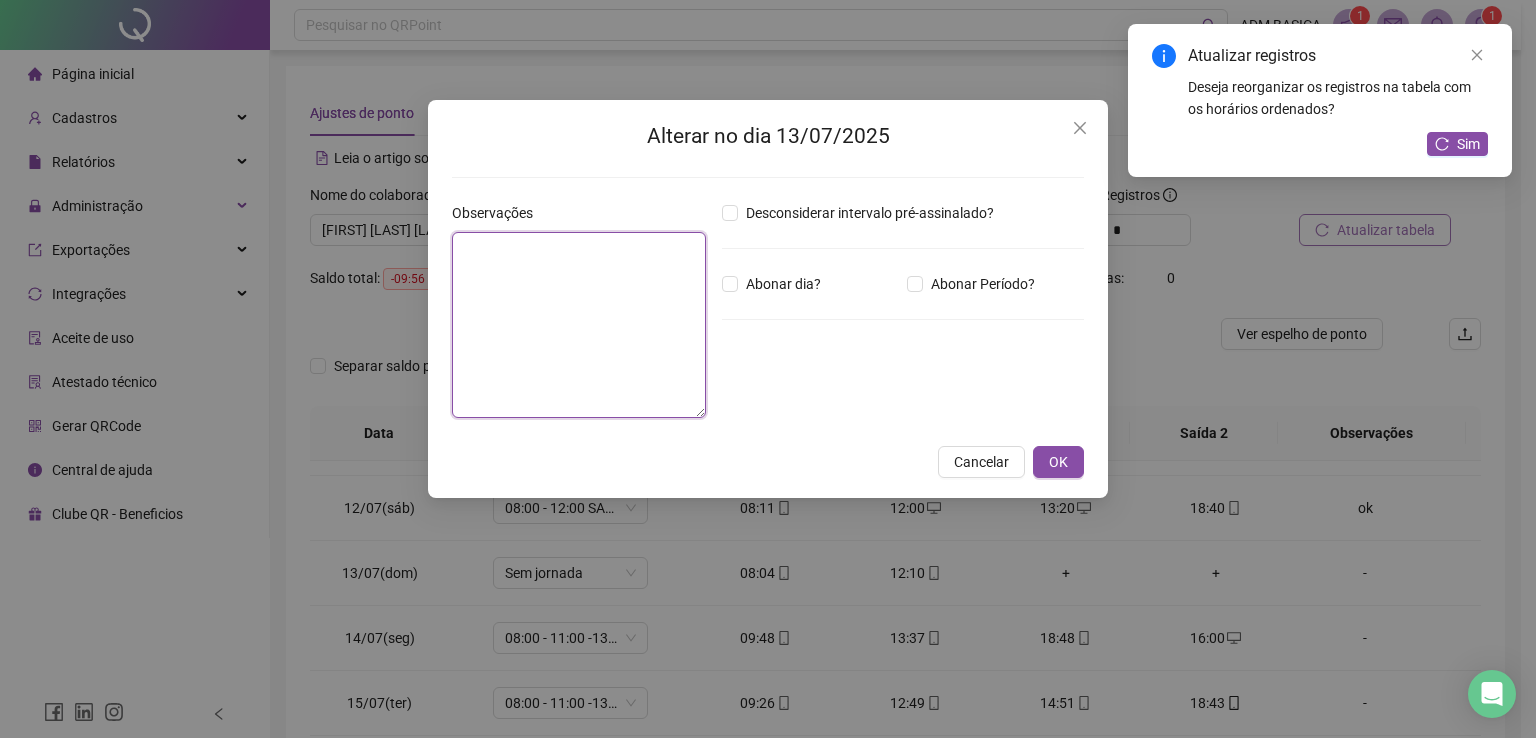 drag, startPoint x: 530, startPoint y: 258, endPoint x: 549, endPoint y: 300, distance: 46.09772 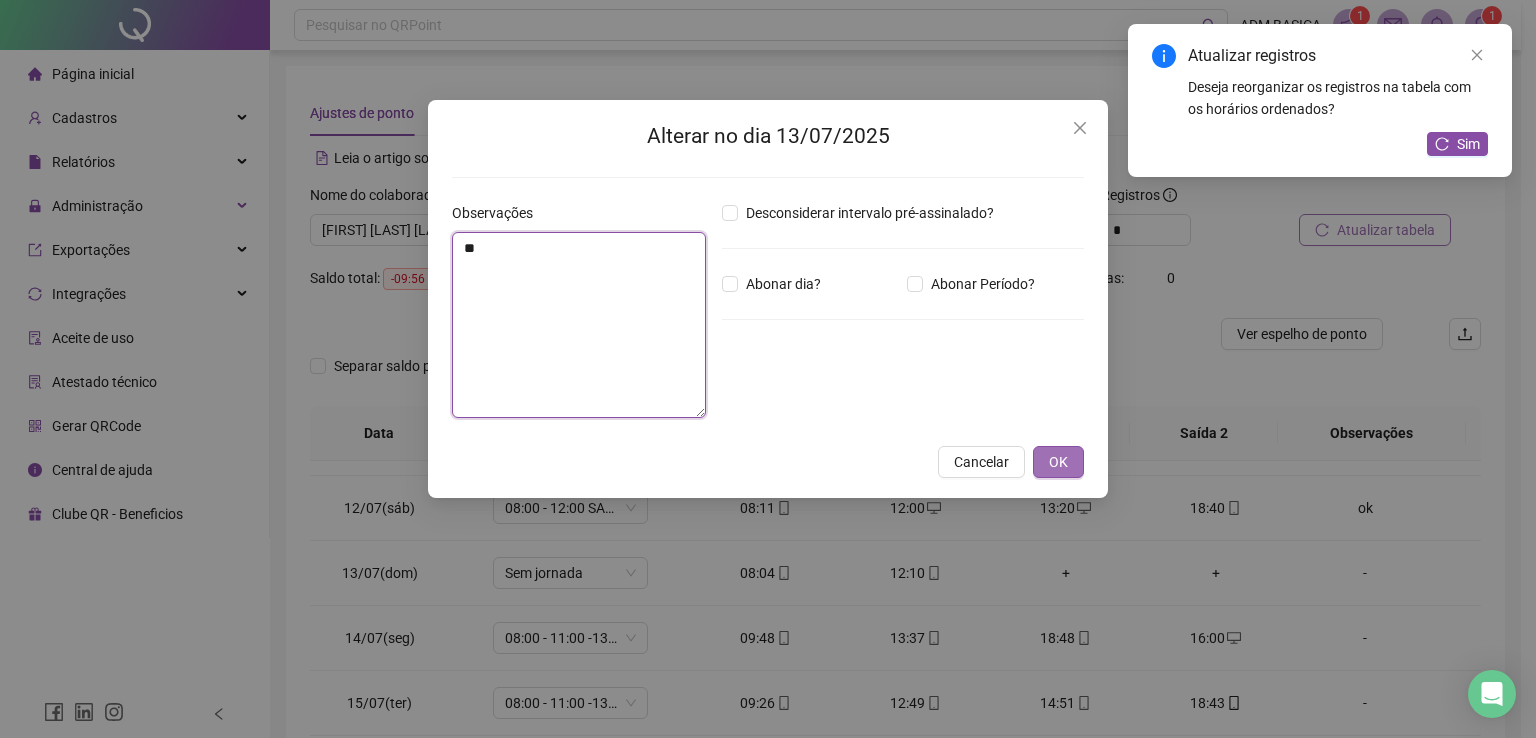 type on "**" 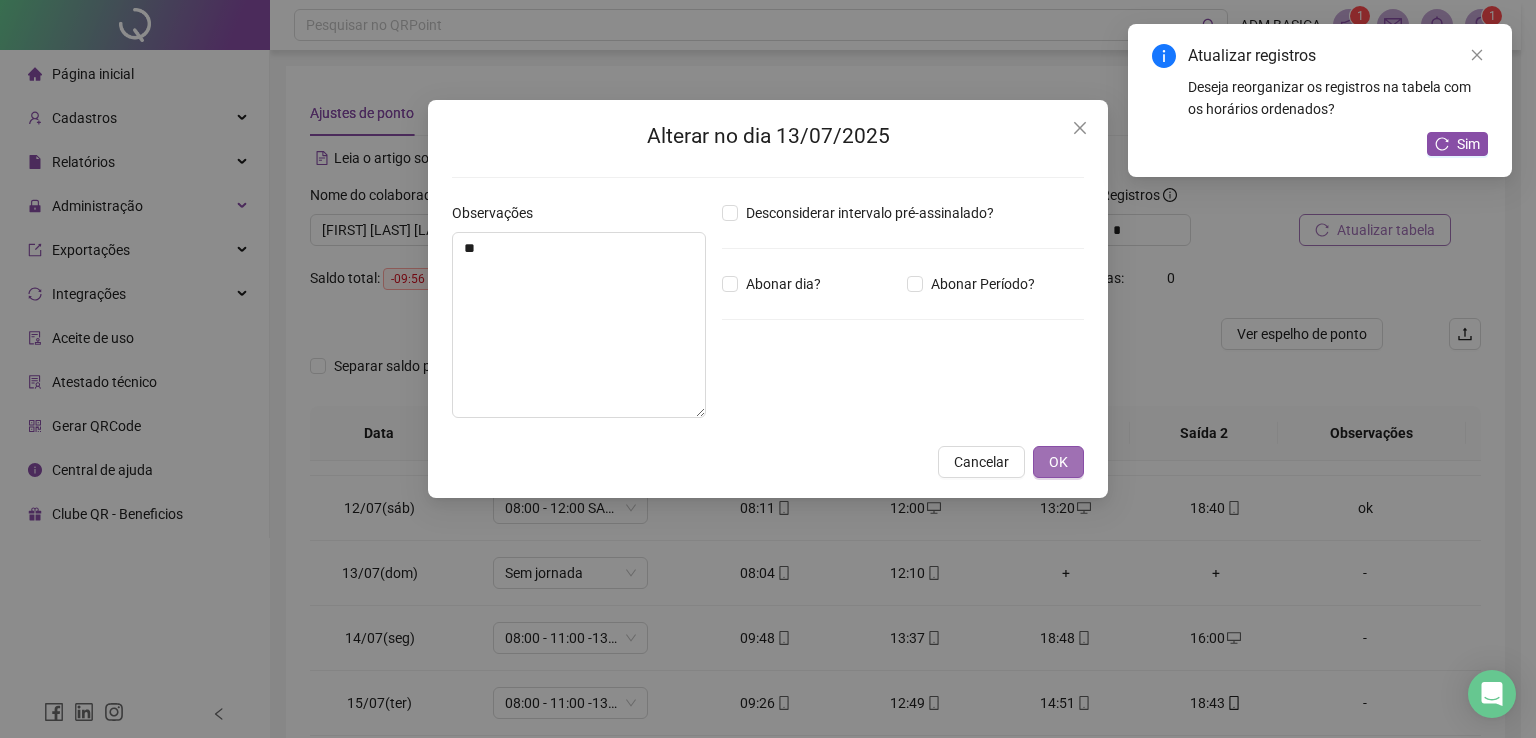 click on "OK" at bounding box center [1058, 462] 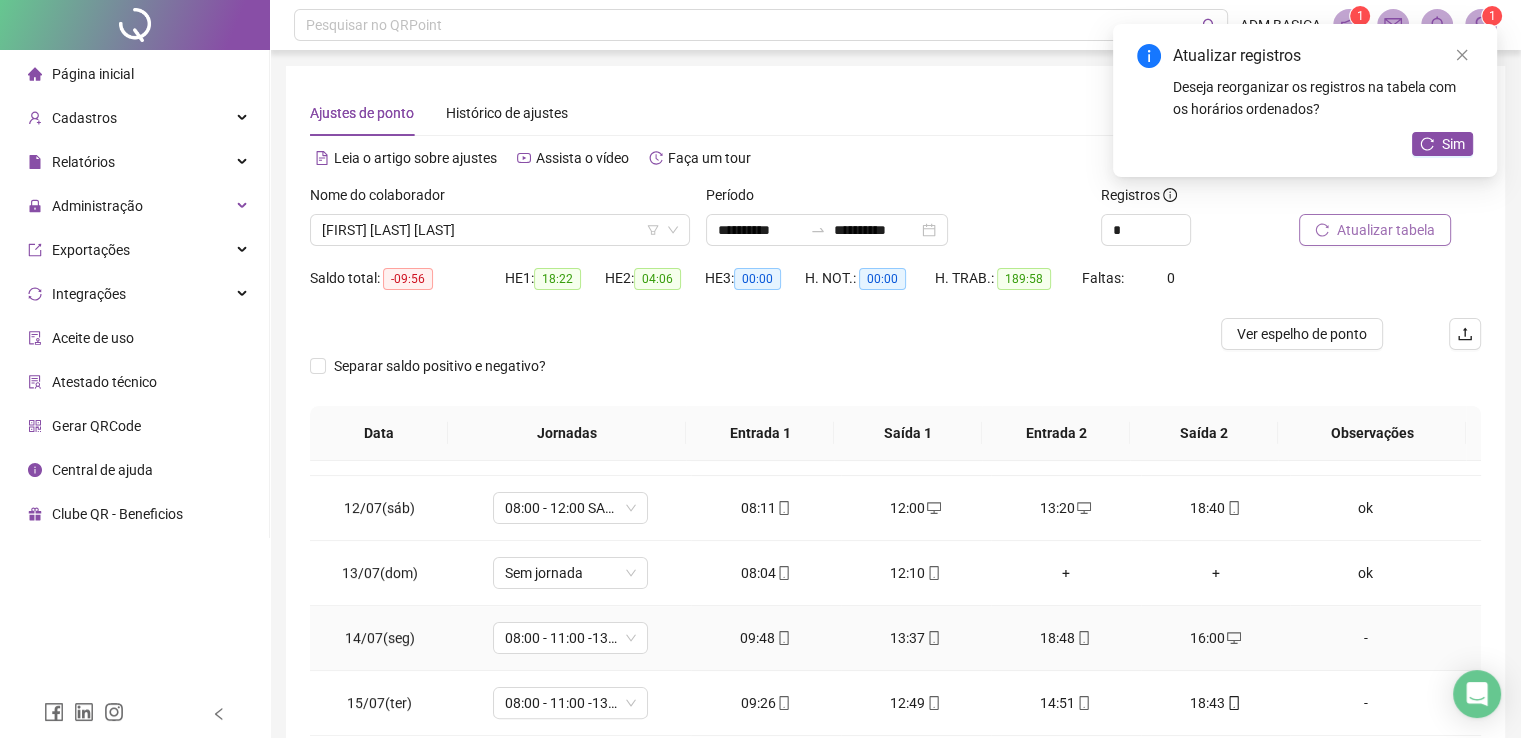 click on "-" at bounding box center (1365, 638) 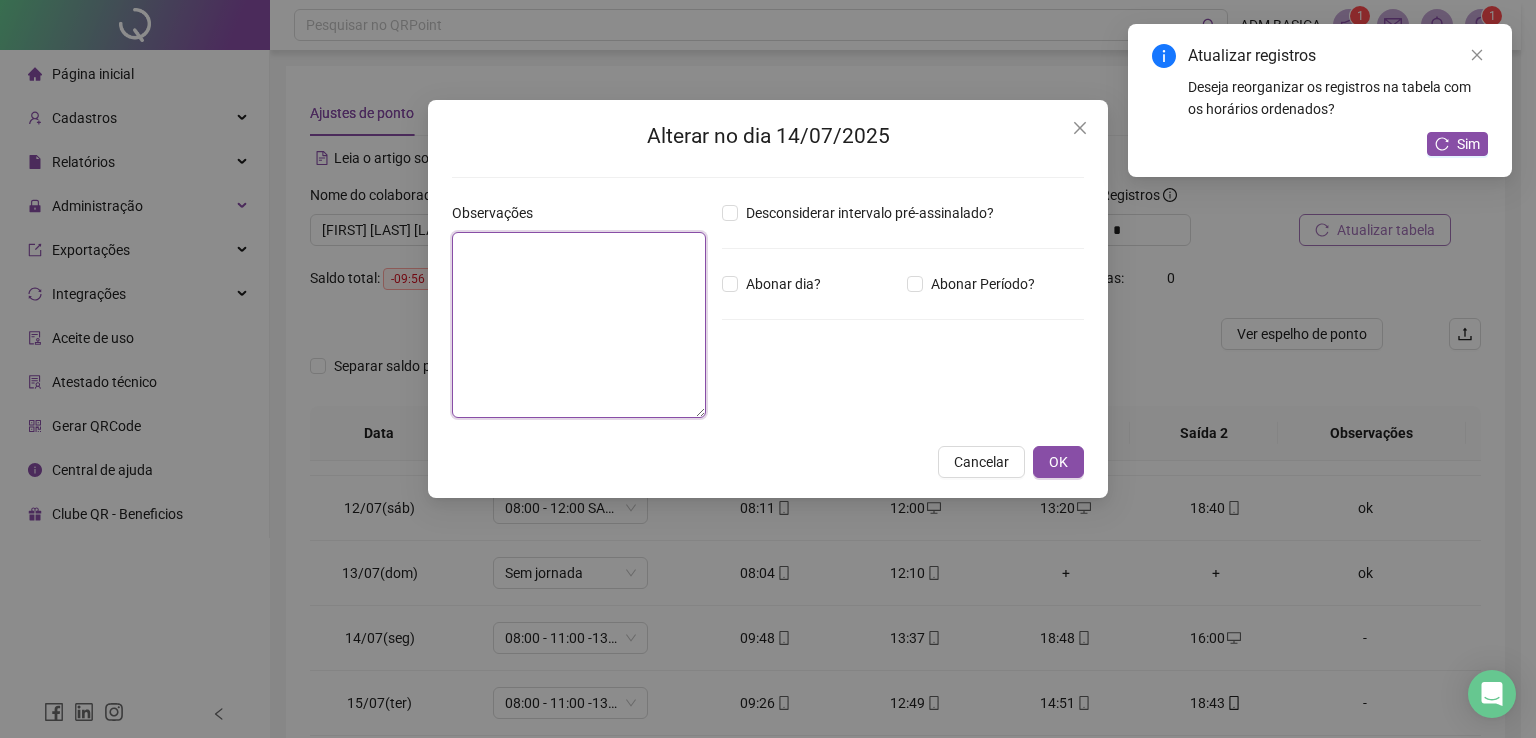 click at bounding box center (579, 325) 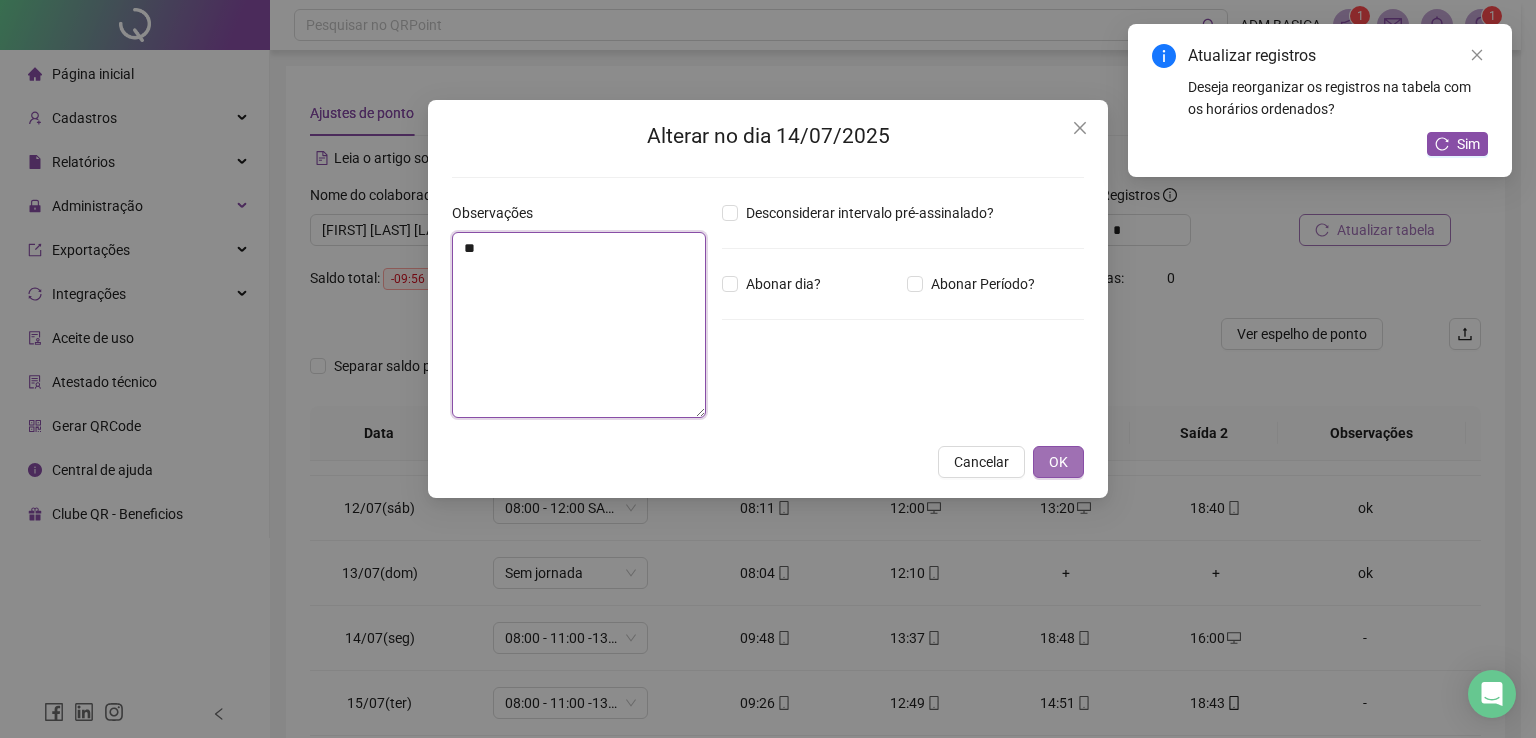 type on "**" 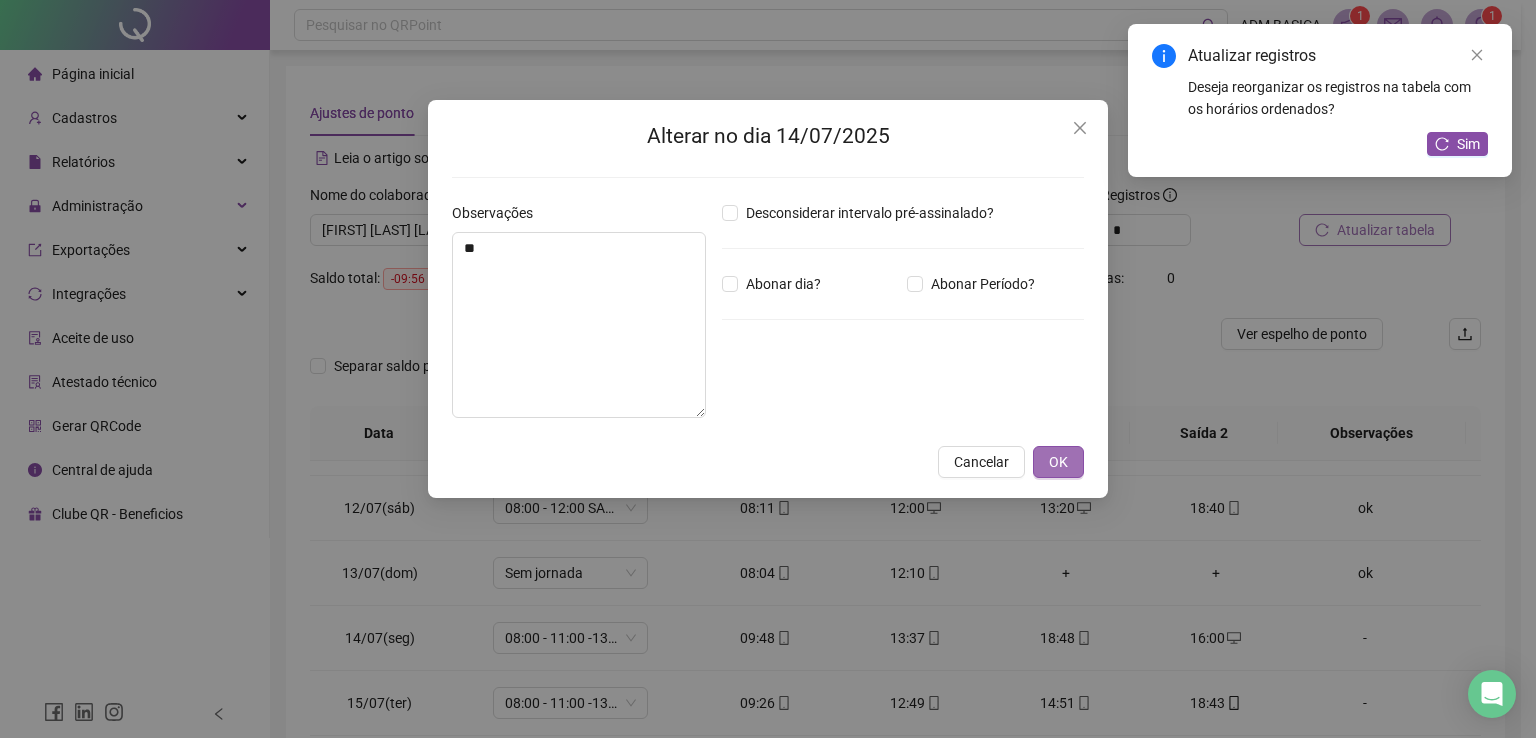 click on "OK" at bounding box center (1058, 462) 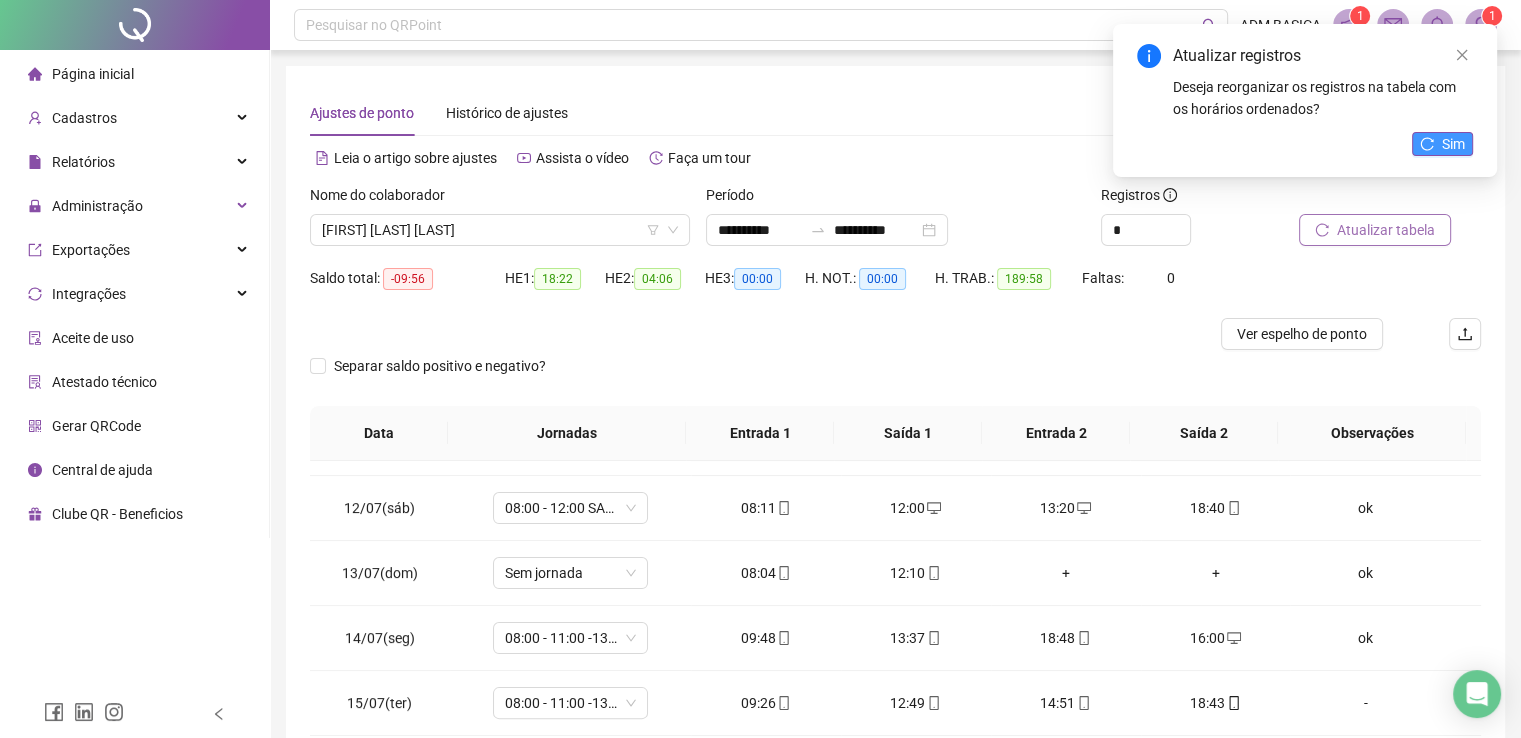 click on "Sim" at bounding box center (1453, 144) 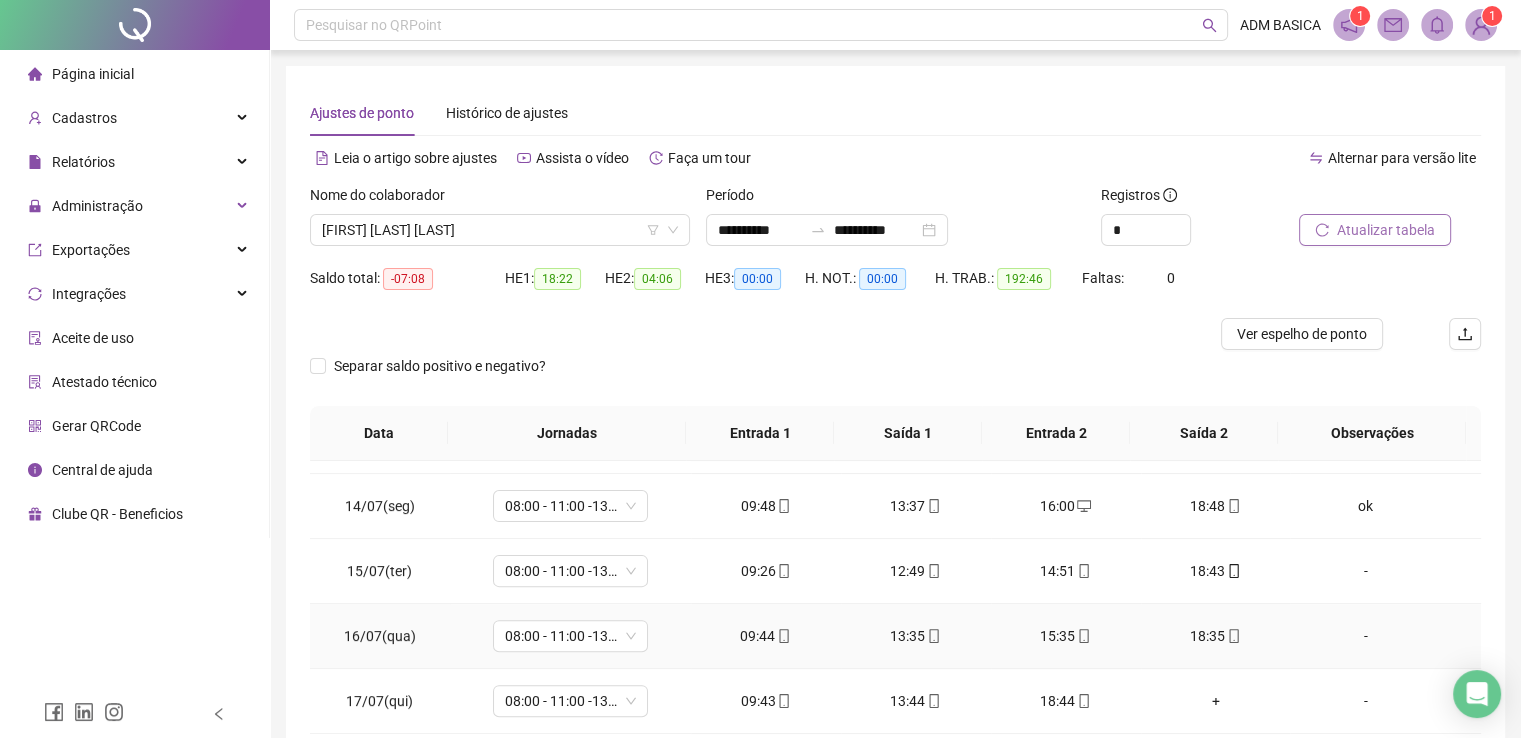 scroll, scrollTop: 800, scrollLeft: 0, axis: vertical 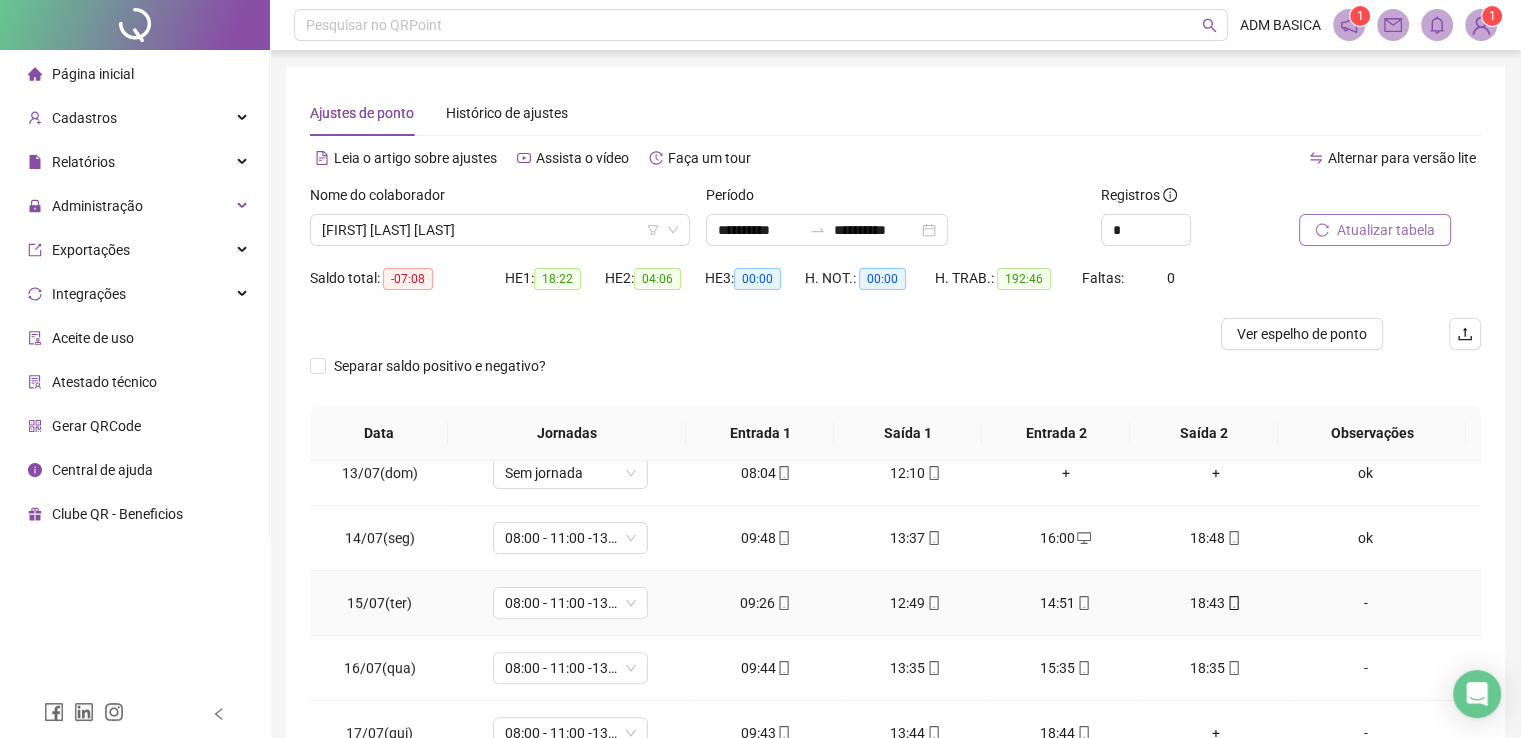 click on "-" at bounding box center [1365, 603] 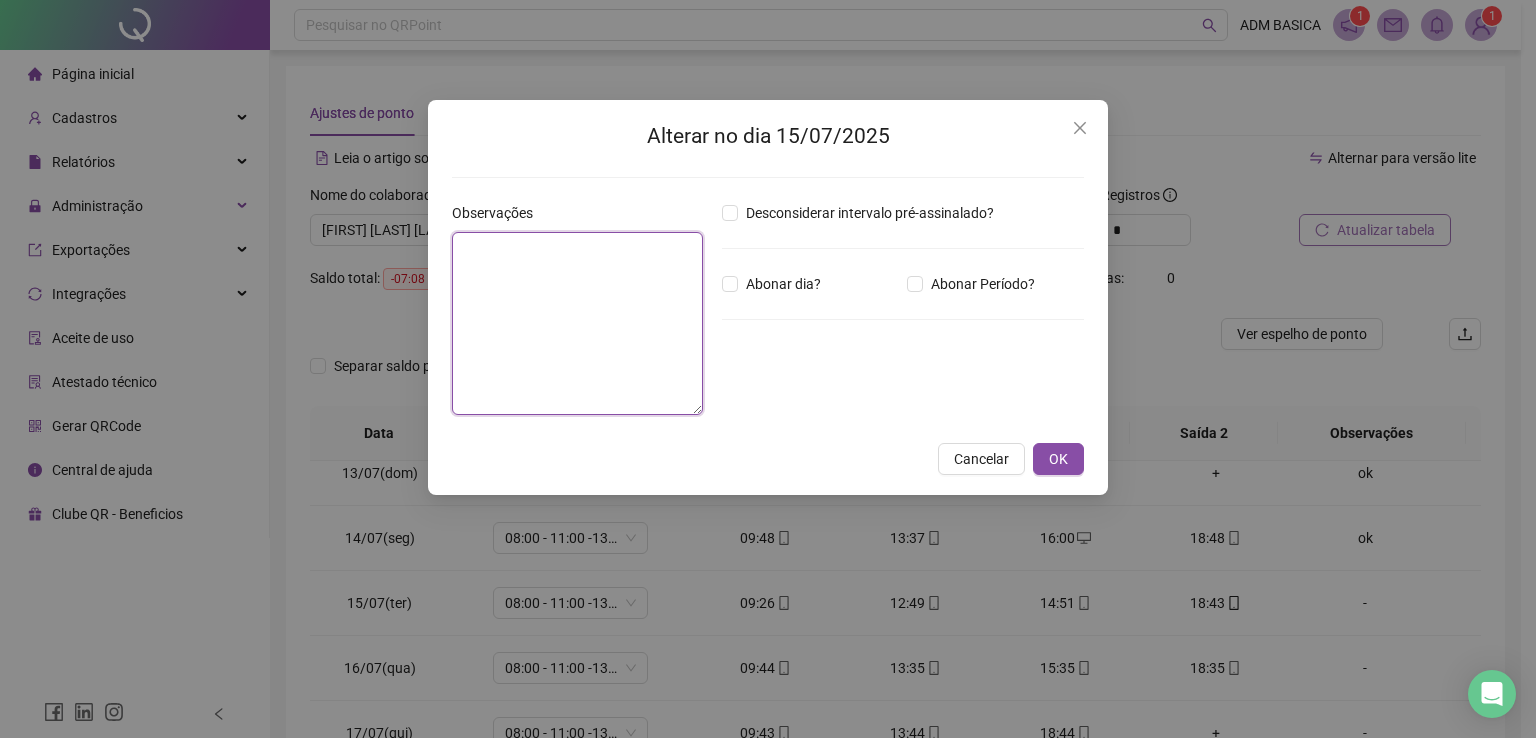click at bounding box center (577, 323) 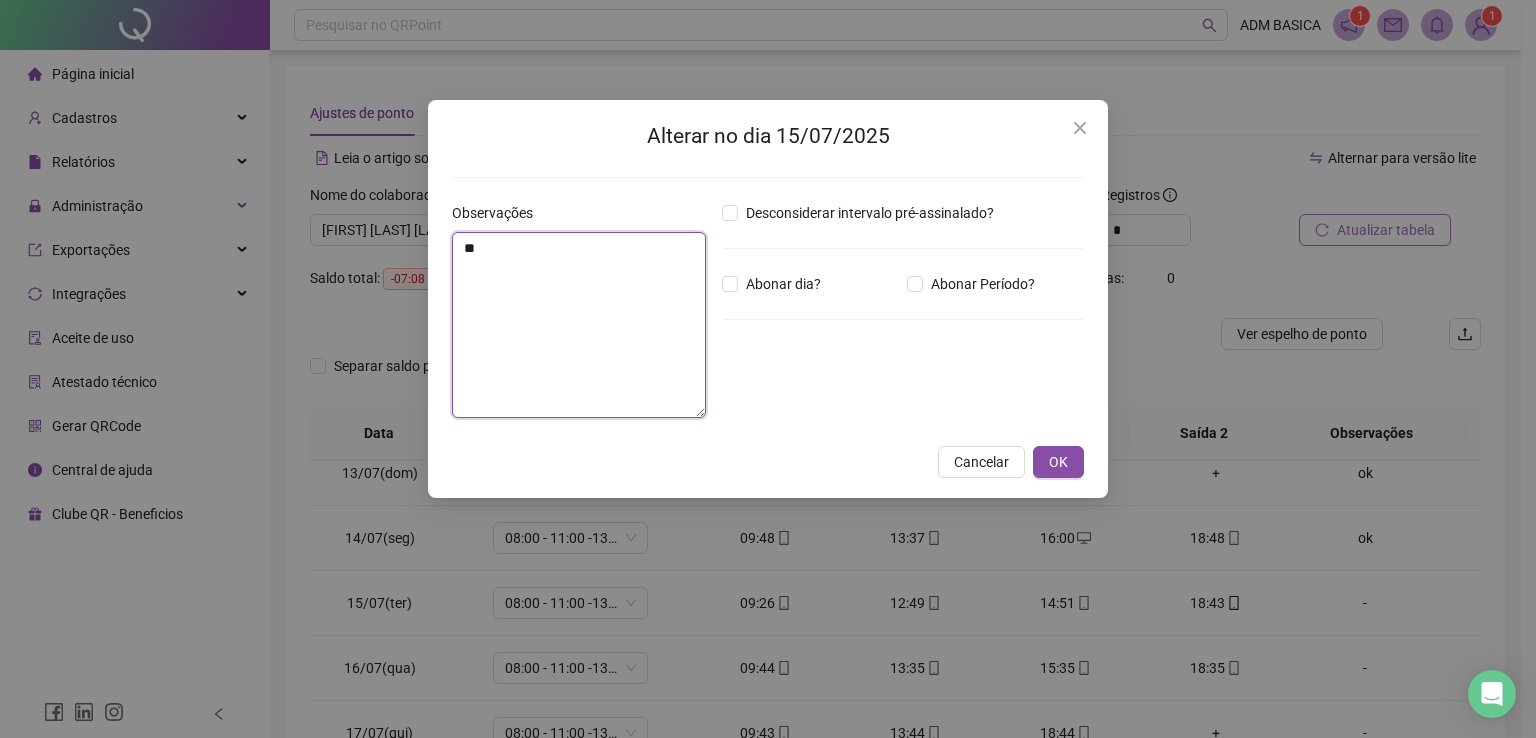 drag, startPoint x: 460, startPoint y: 244, endPoint x: 502, endPoint y: 254, distance: 43.174065 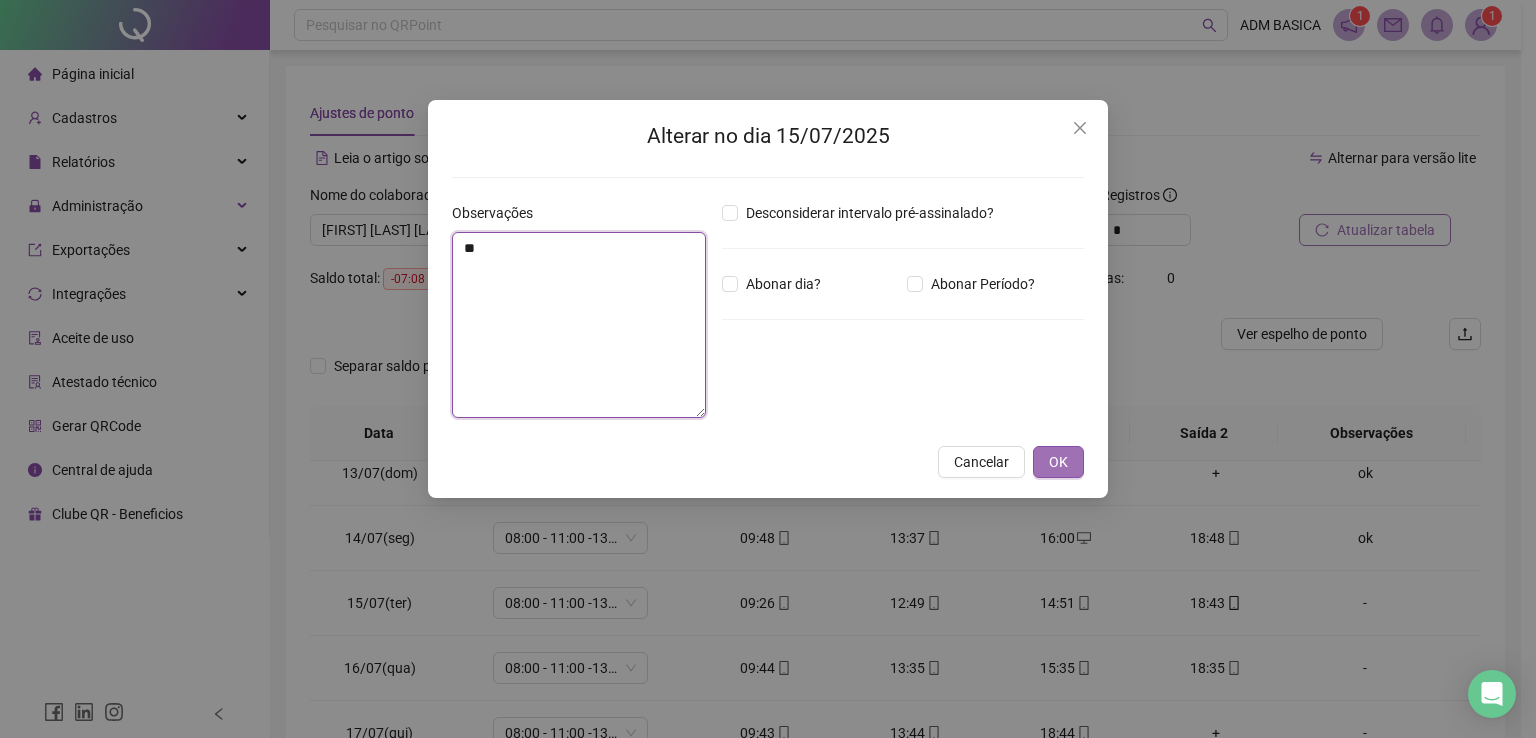 type on "**" 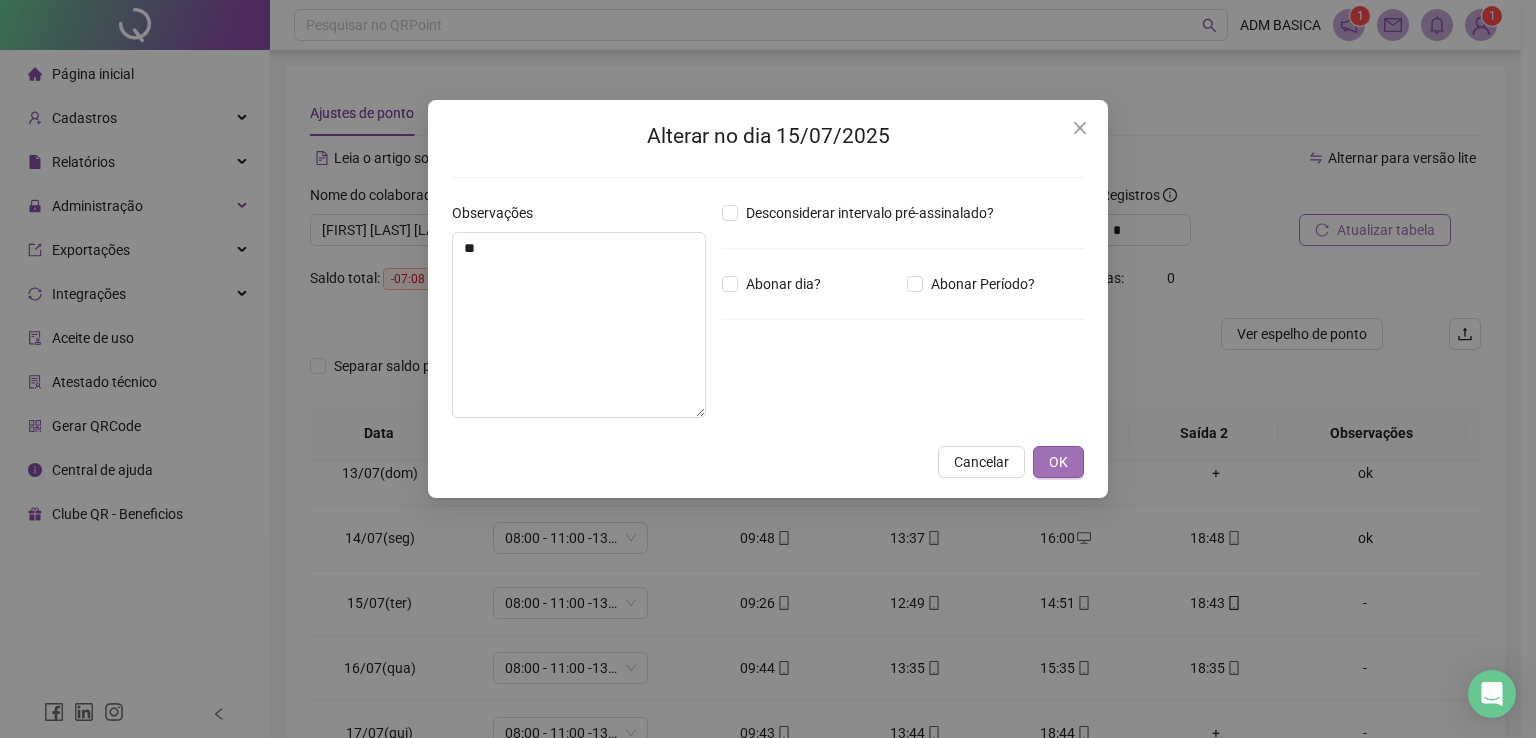 click on "OK" at bounding box center (1058, 462) 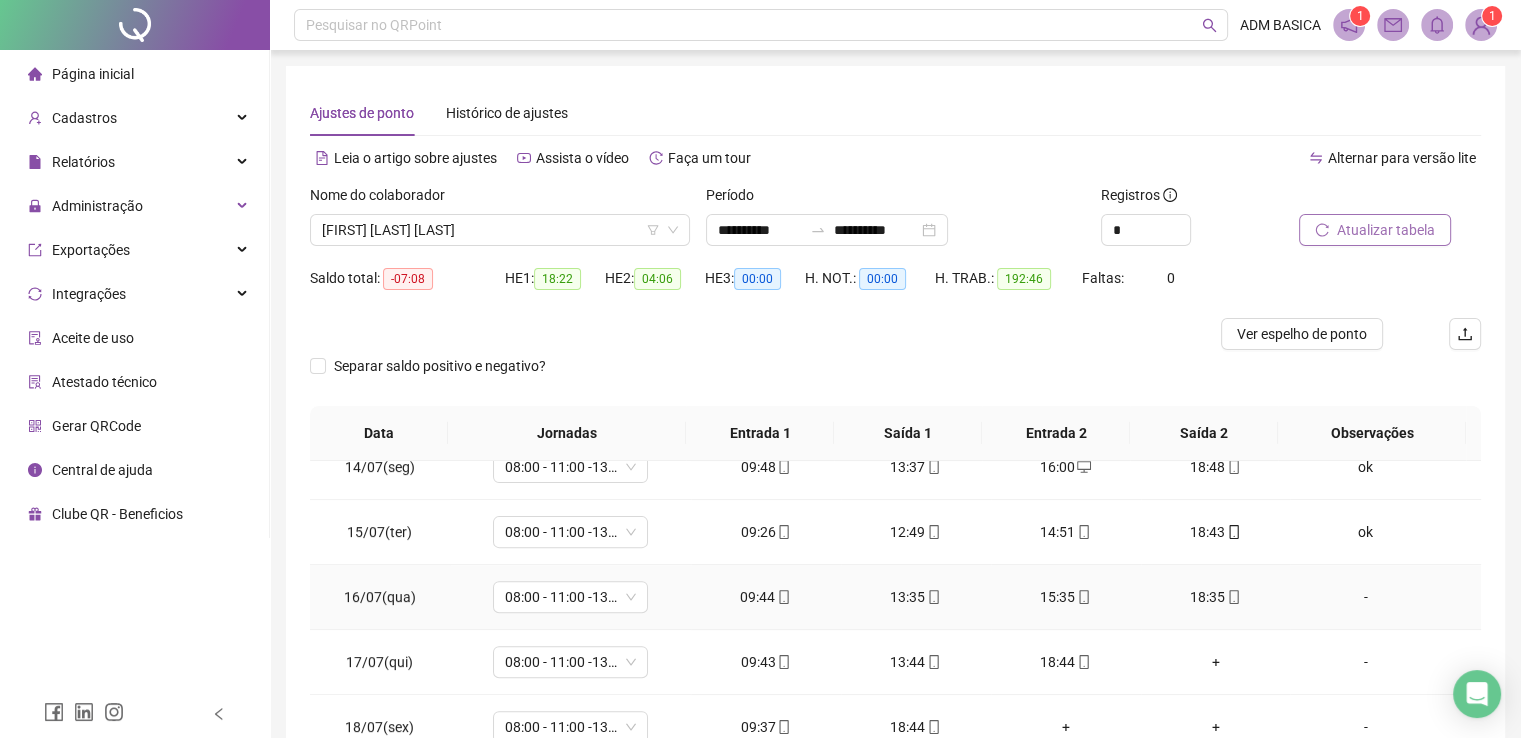 scroll, scrollTop: 900, scrollLeft: 0, axis: vertical 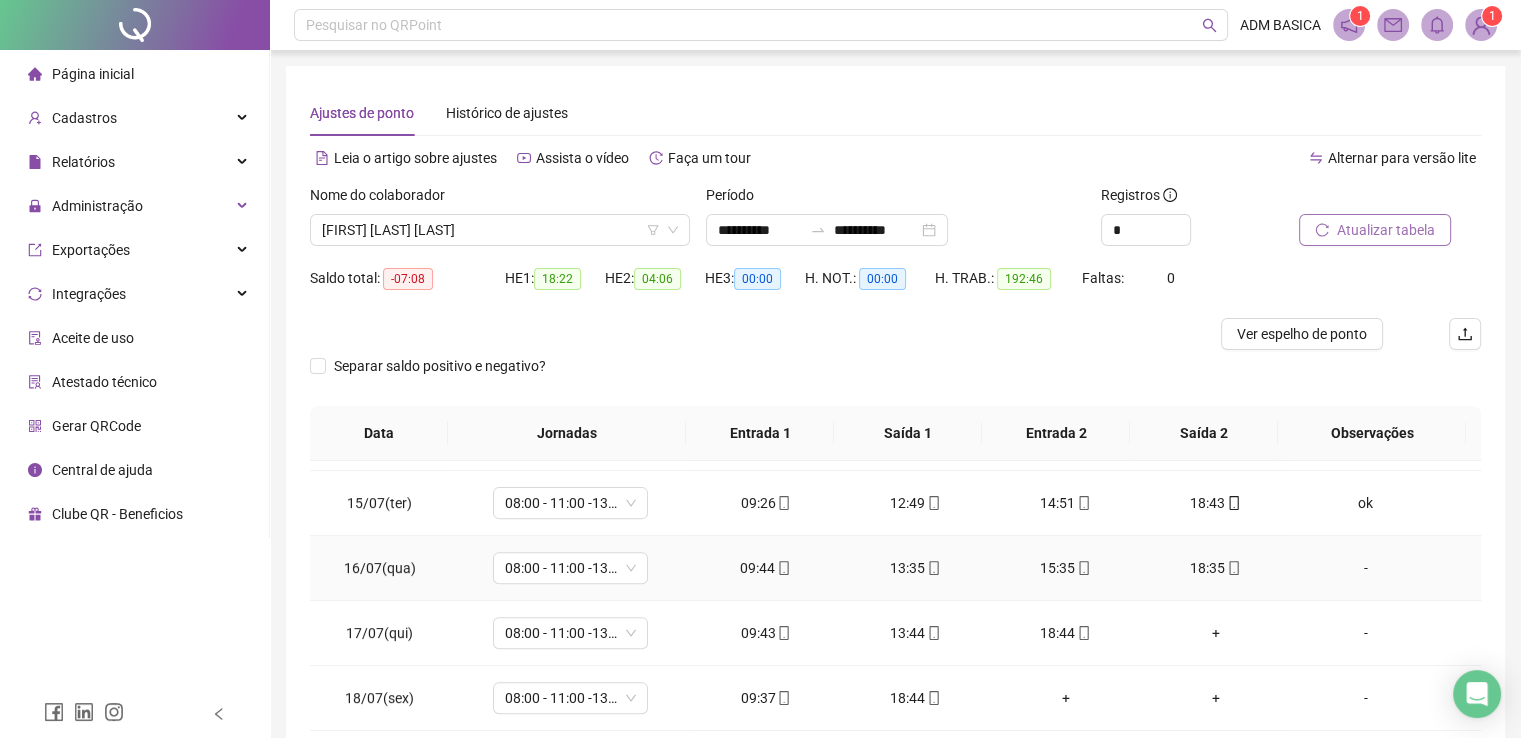 click on "-" at bounding box center (1365, 568) 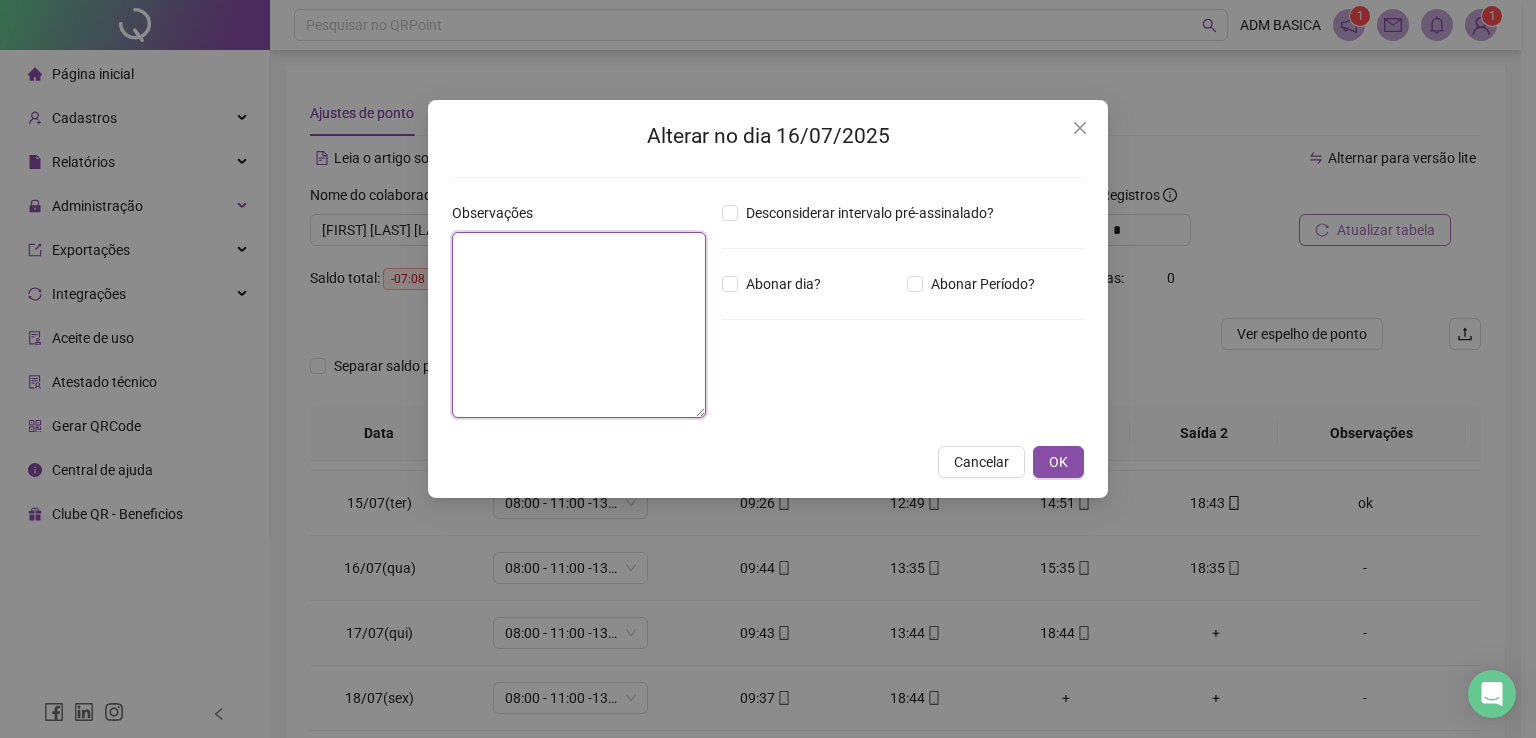 paste on "**" 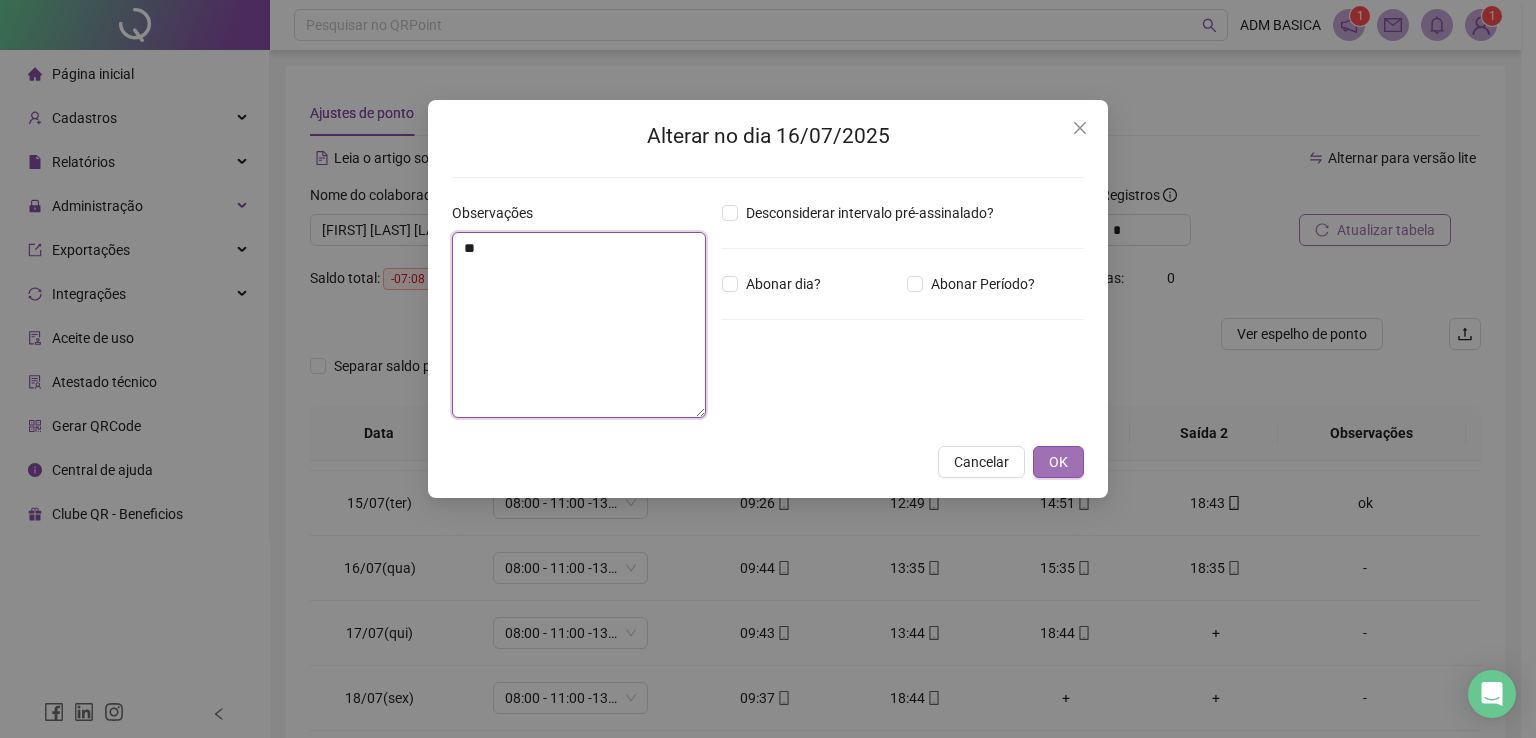type on "**" 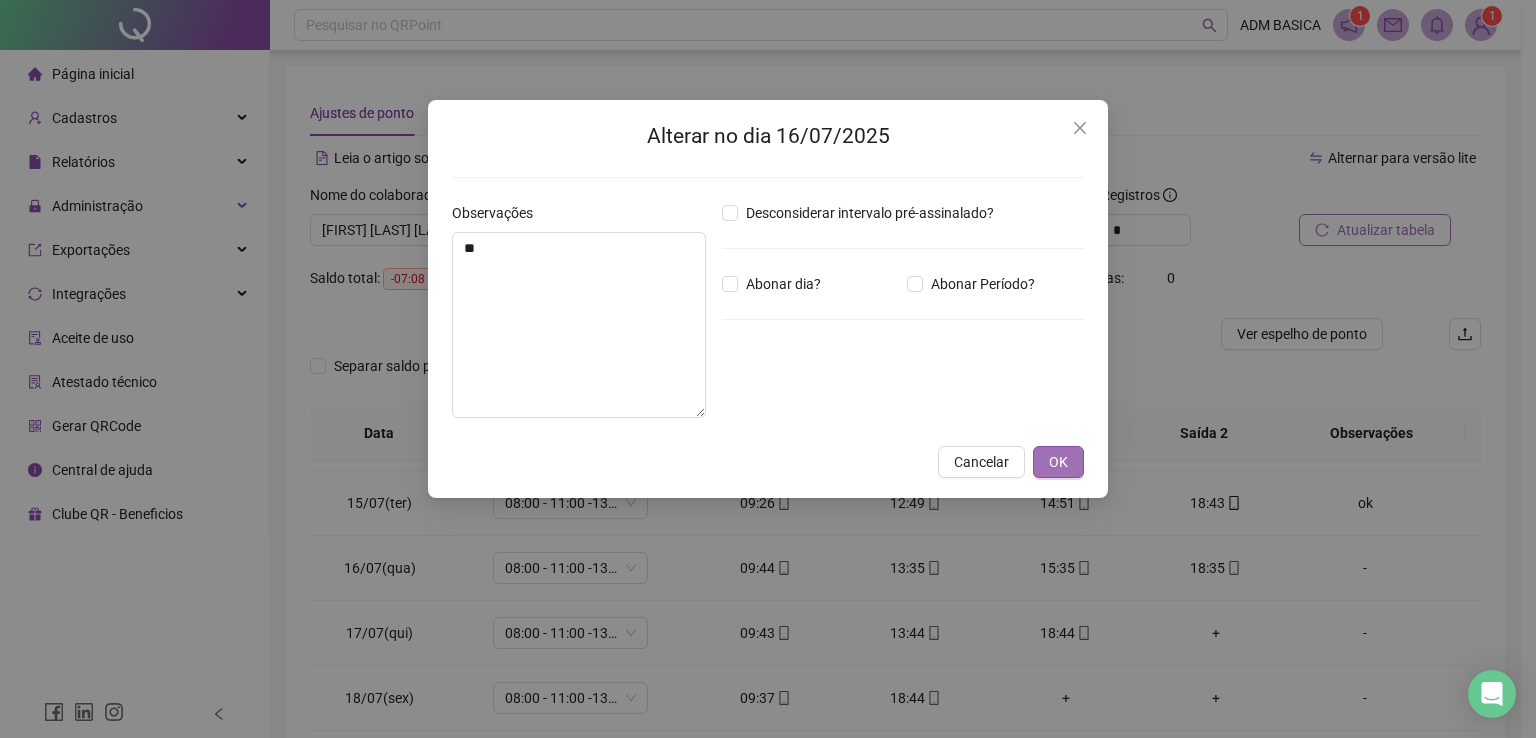 click on "OK" at bounding box center [1058, 462] 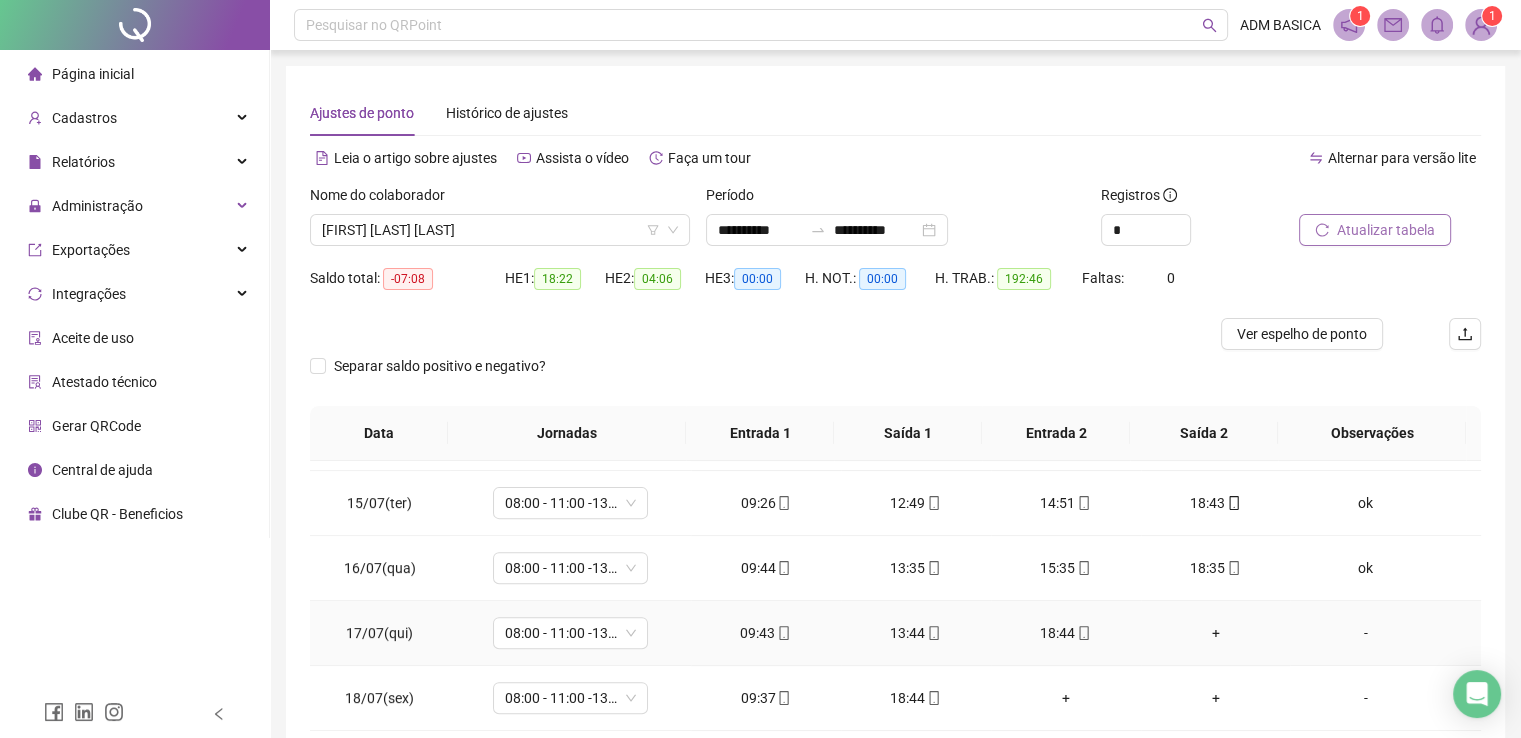 click on "+" at bounding box center [1216, 633] 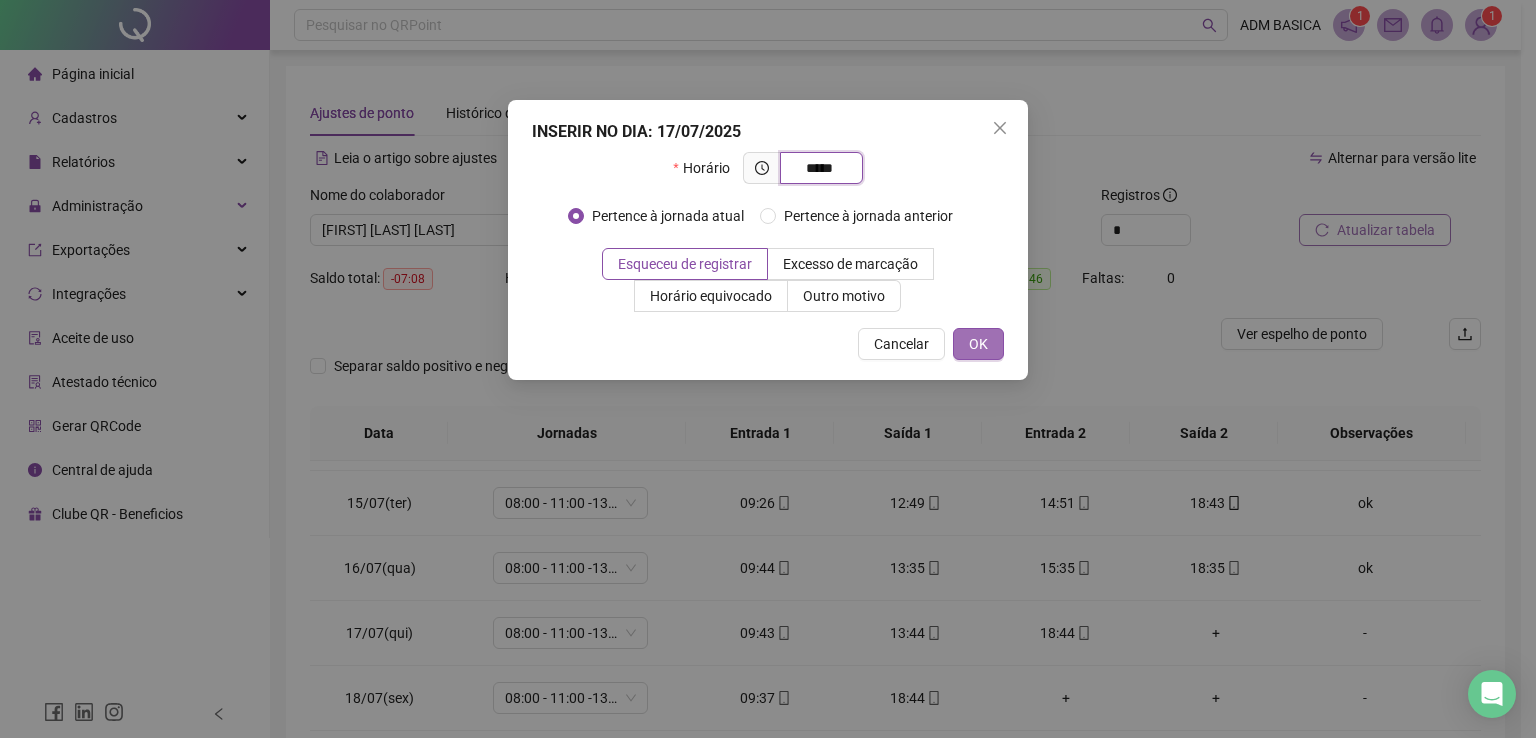type on "*****" 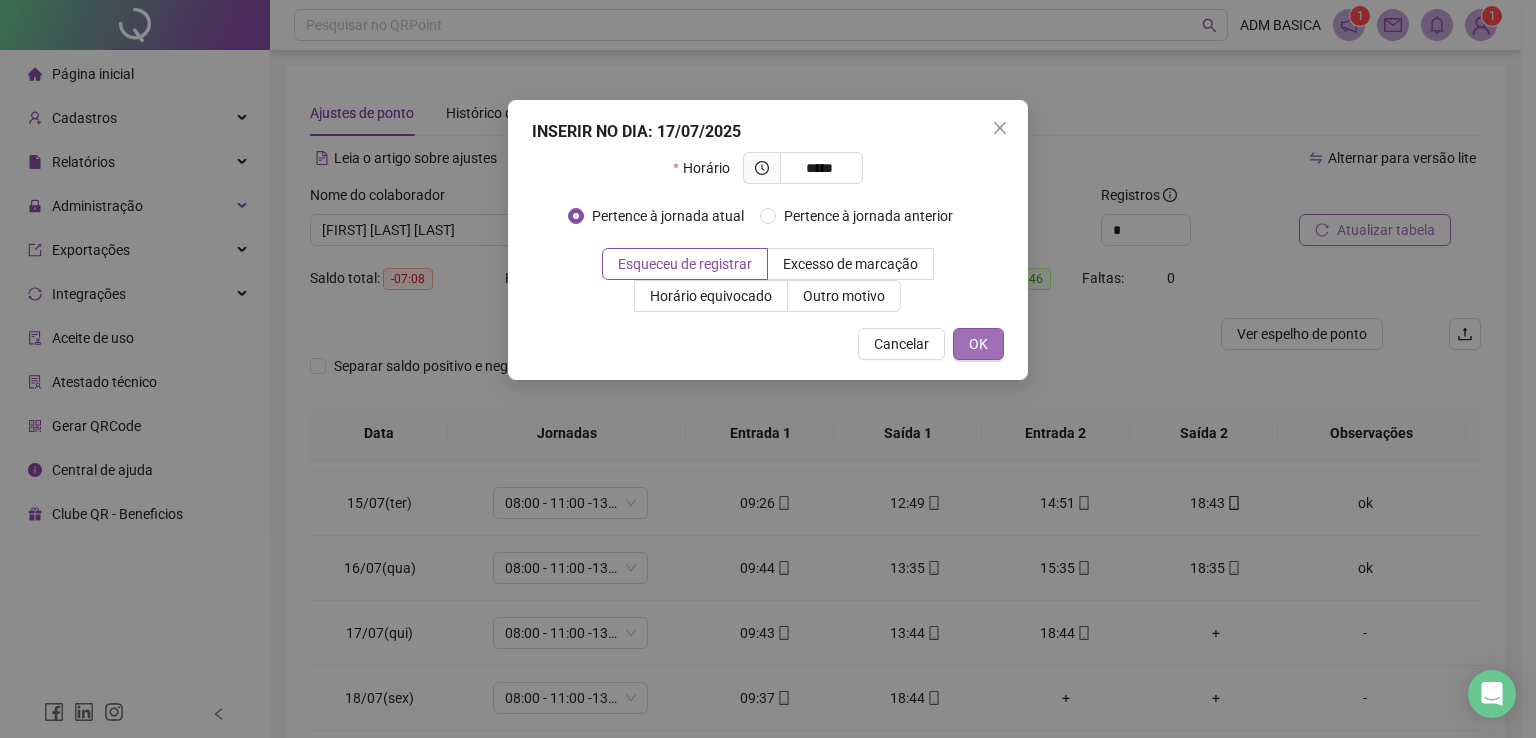 click on "OK" at bounding box center (978, 344) 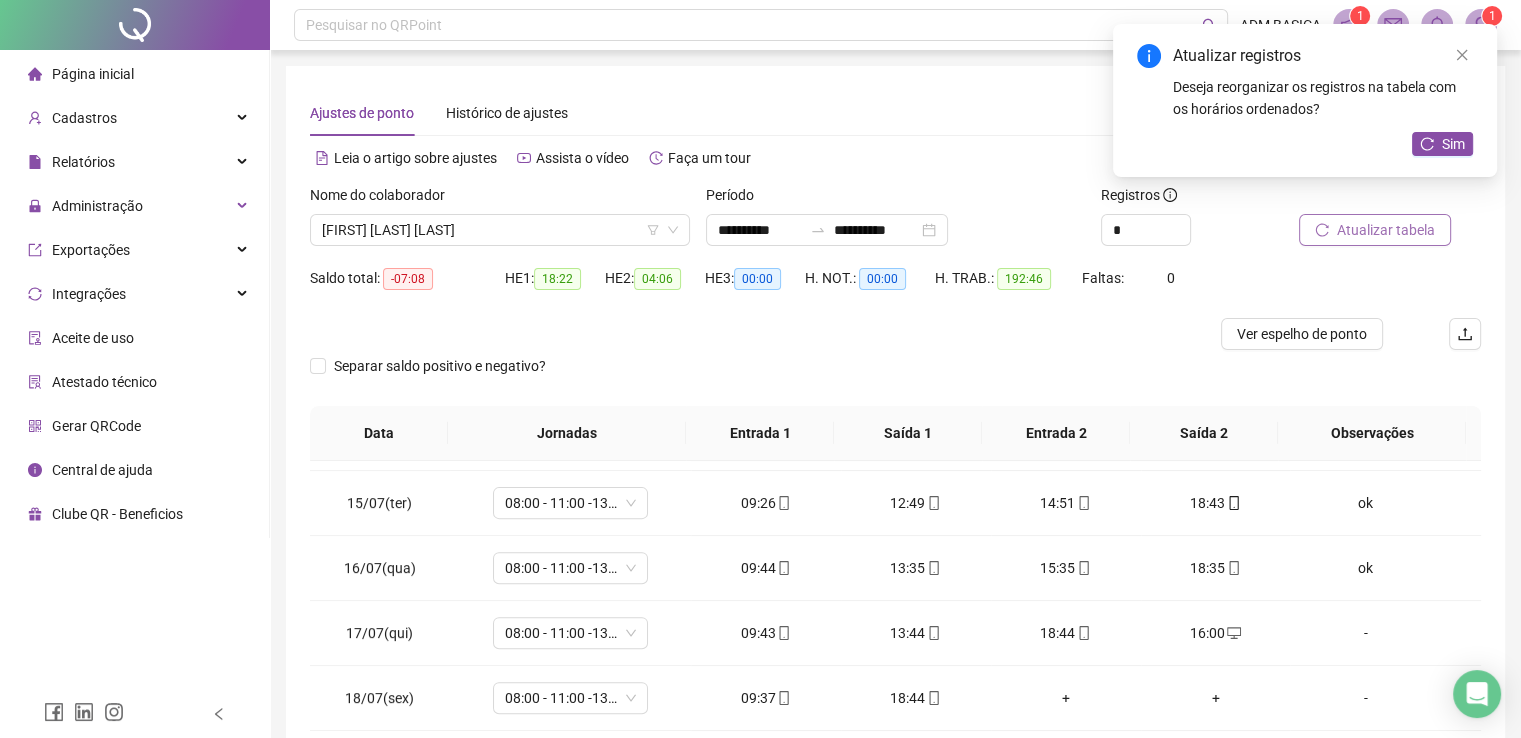 click on "Sim" at bounding box center [1442, 144] 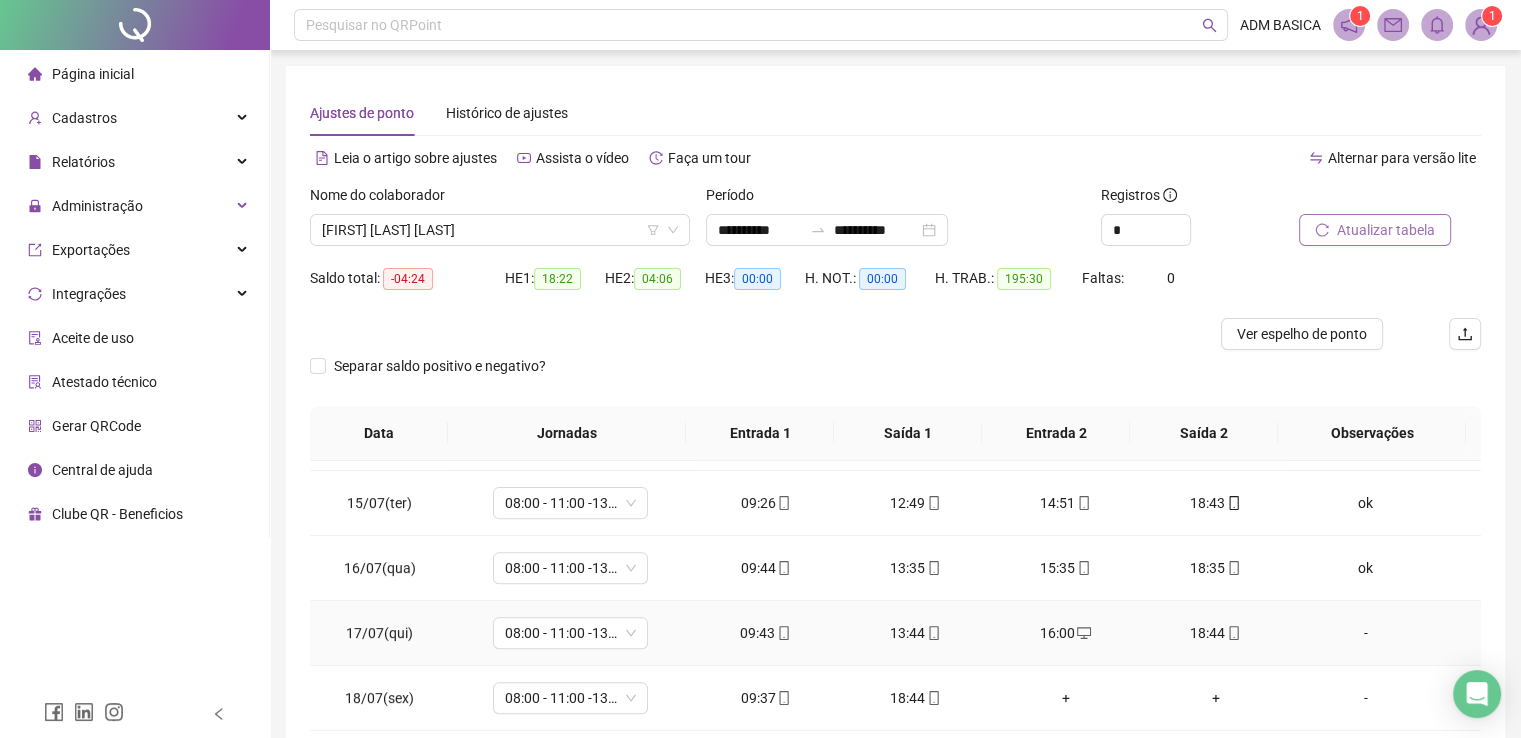 click on "-" at bounding box center (1365, 633) 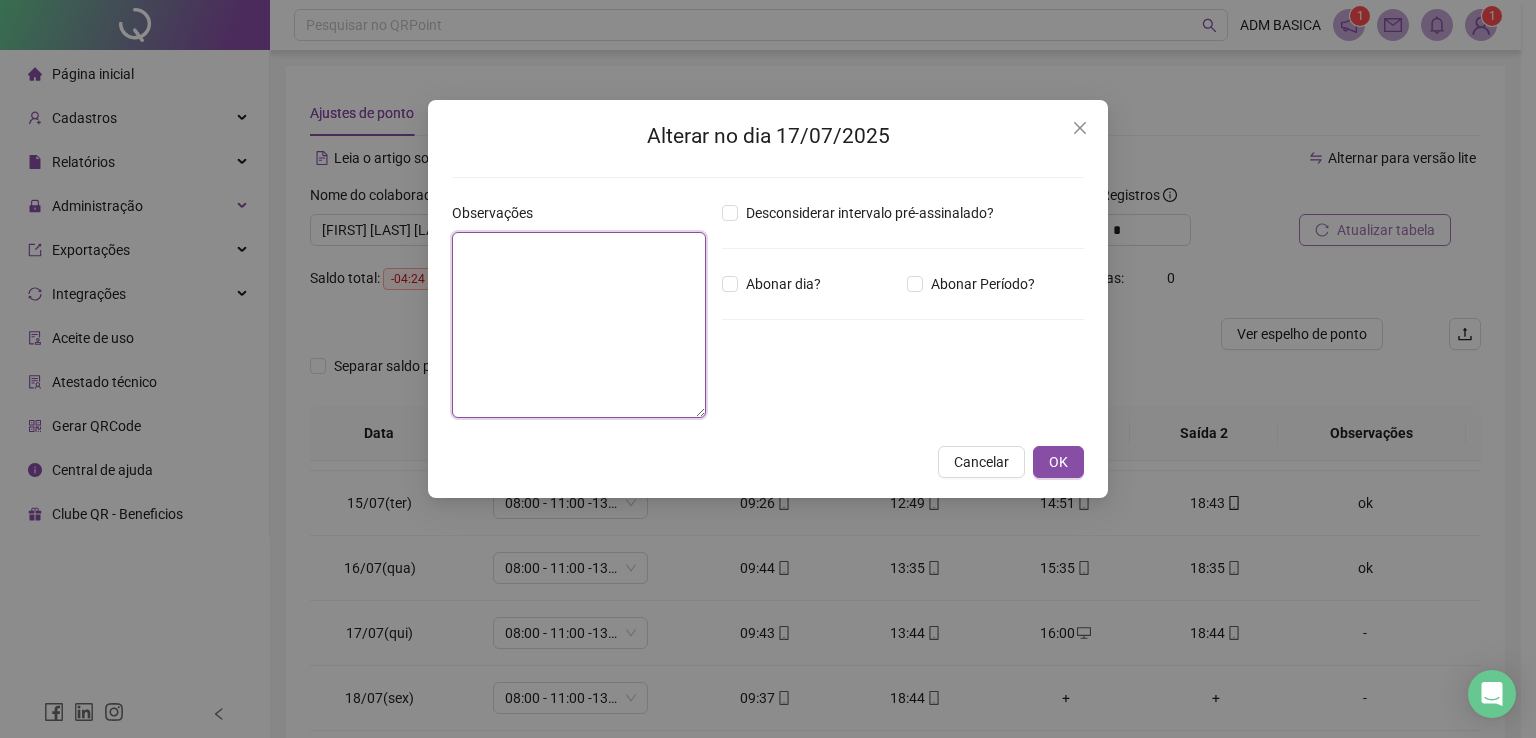 click at bounding box center [579, 325] 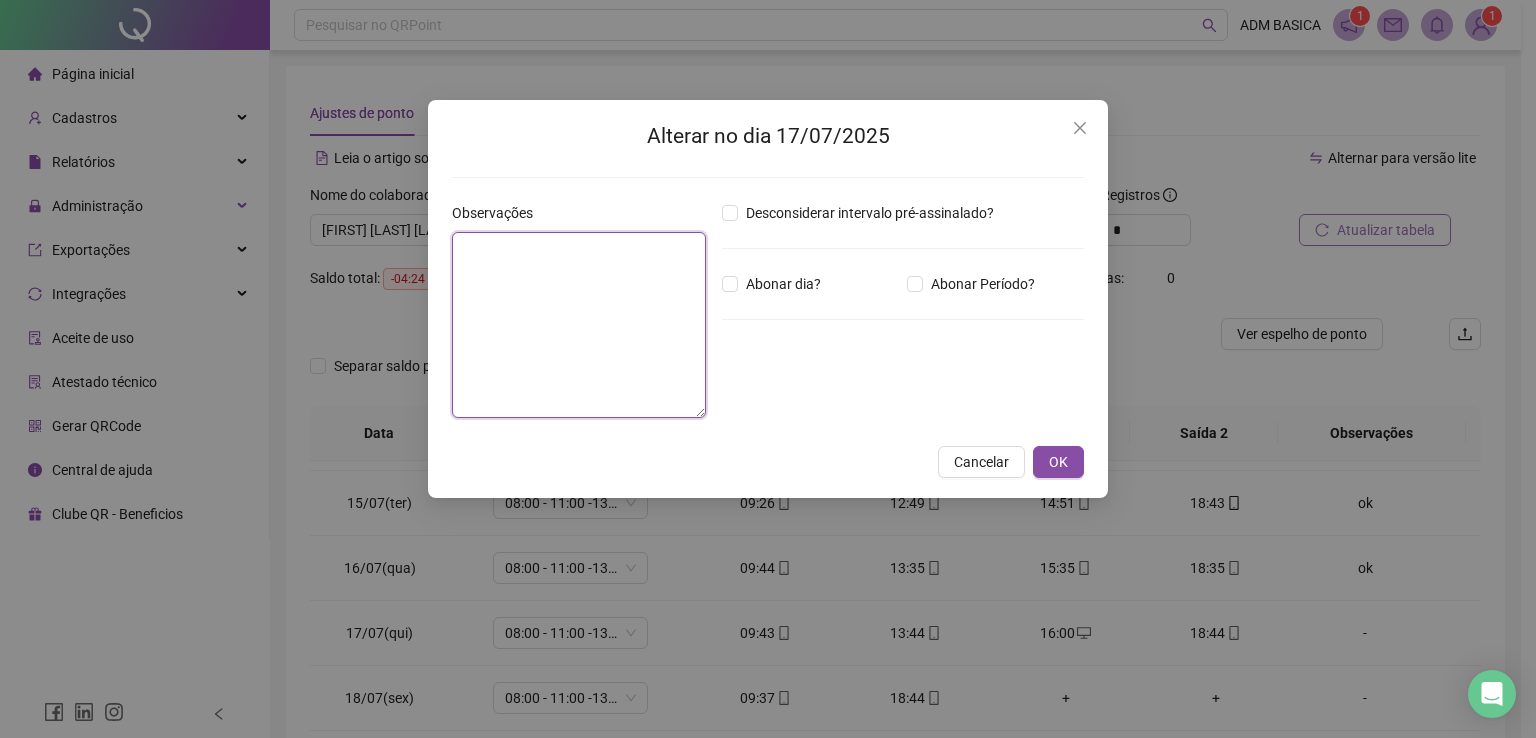 paste on "**" 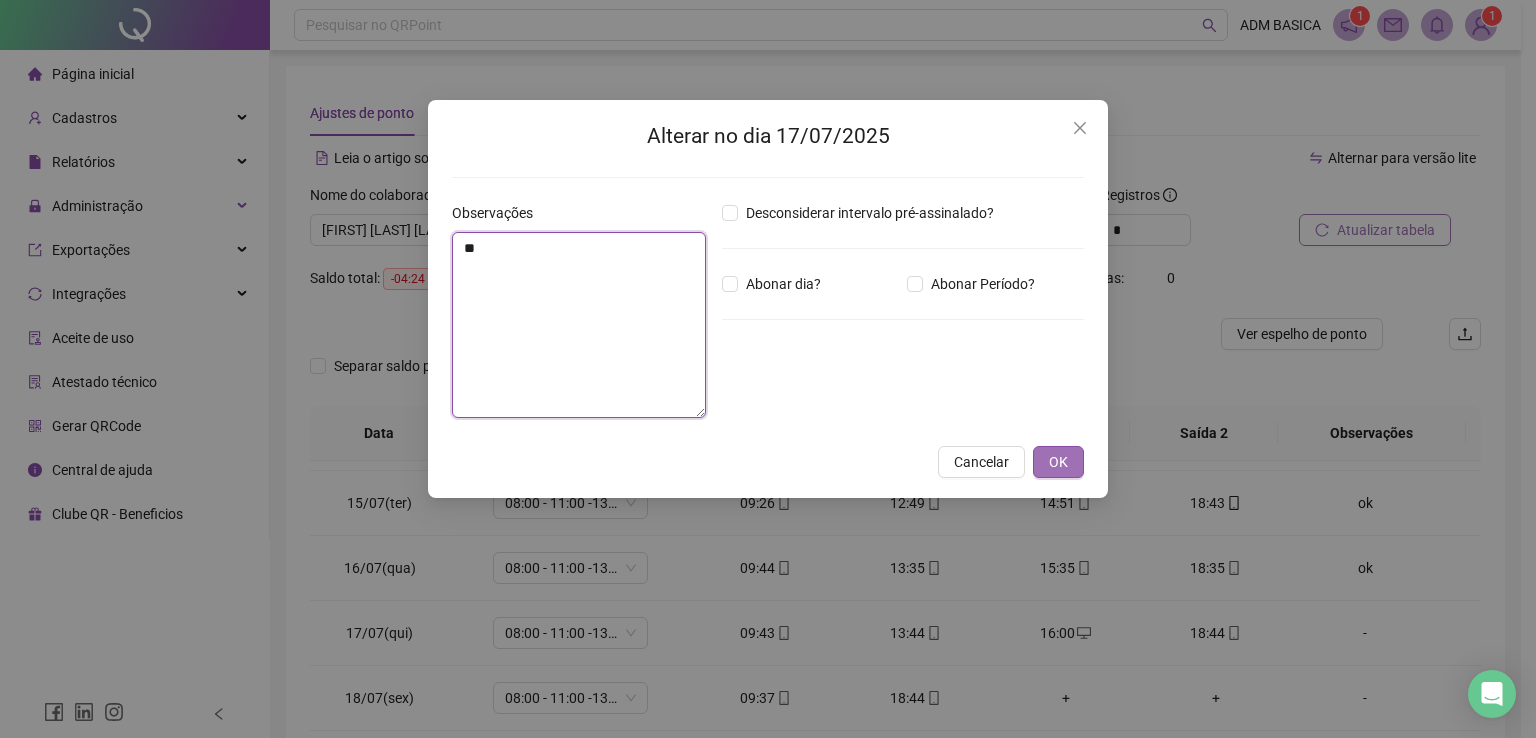type on "**" 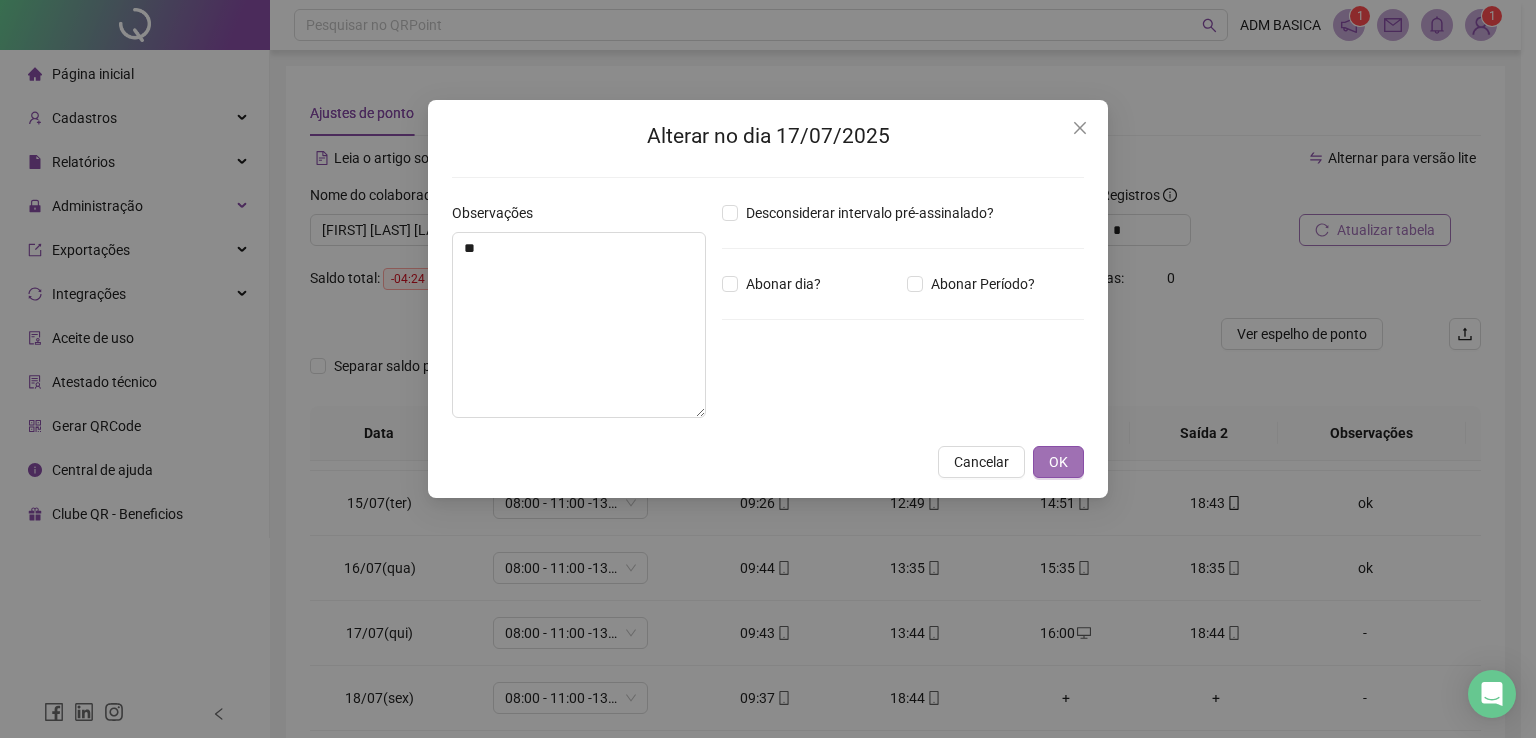 click on "OK" at bounding box center (1058, 462) 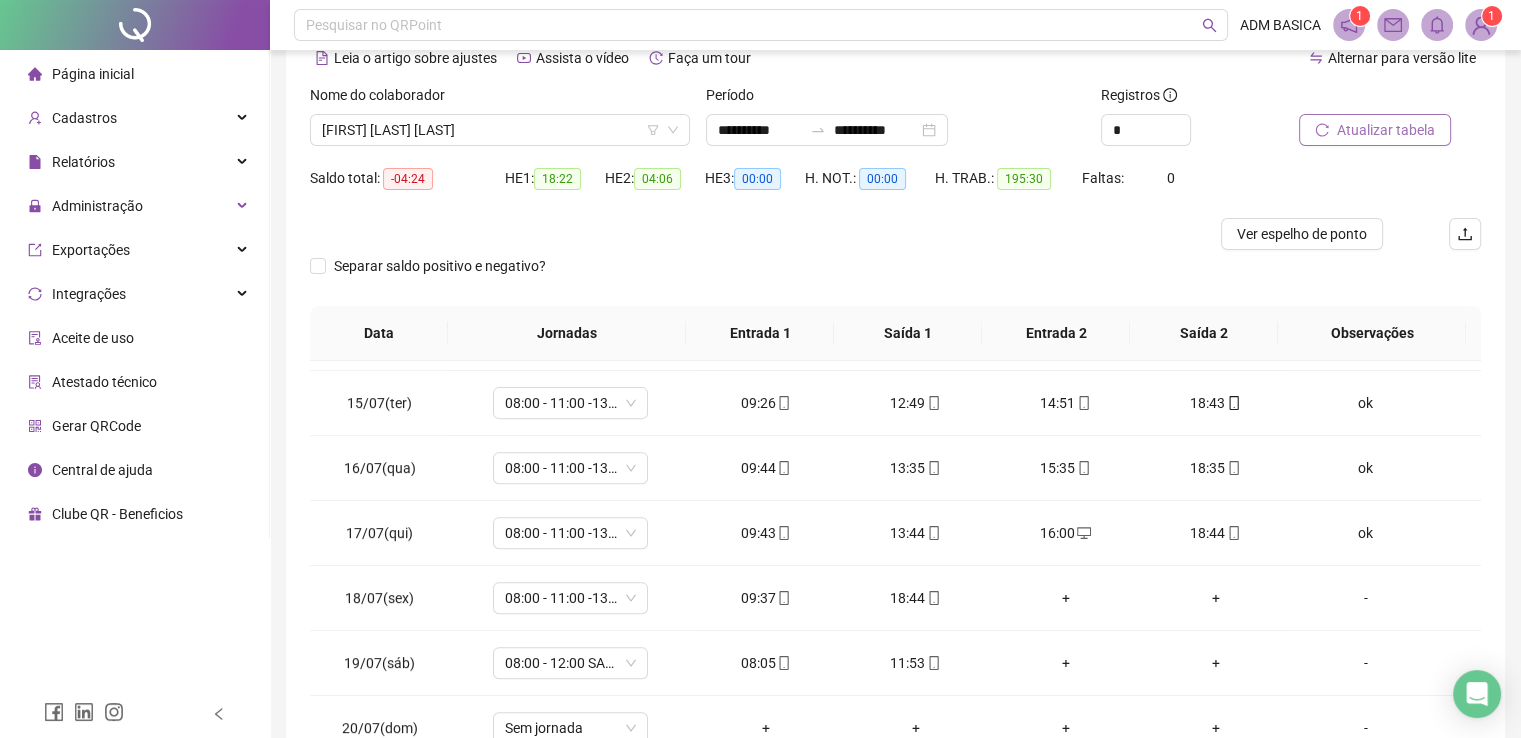 scroll, scrollTop: 200, scrollLeft: 0, axis: vertical 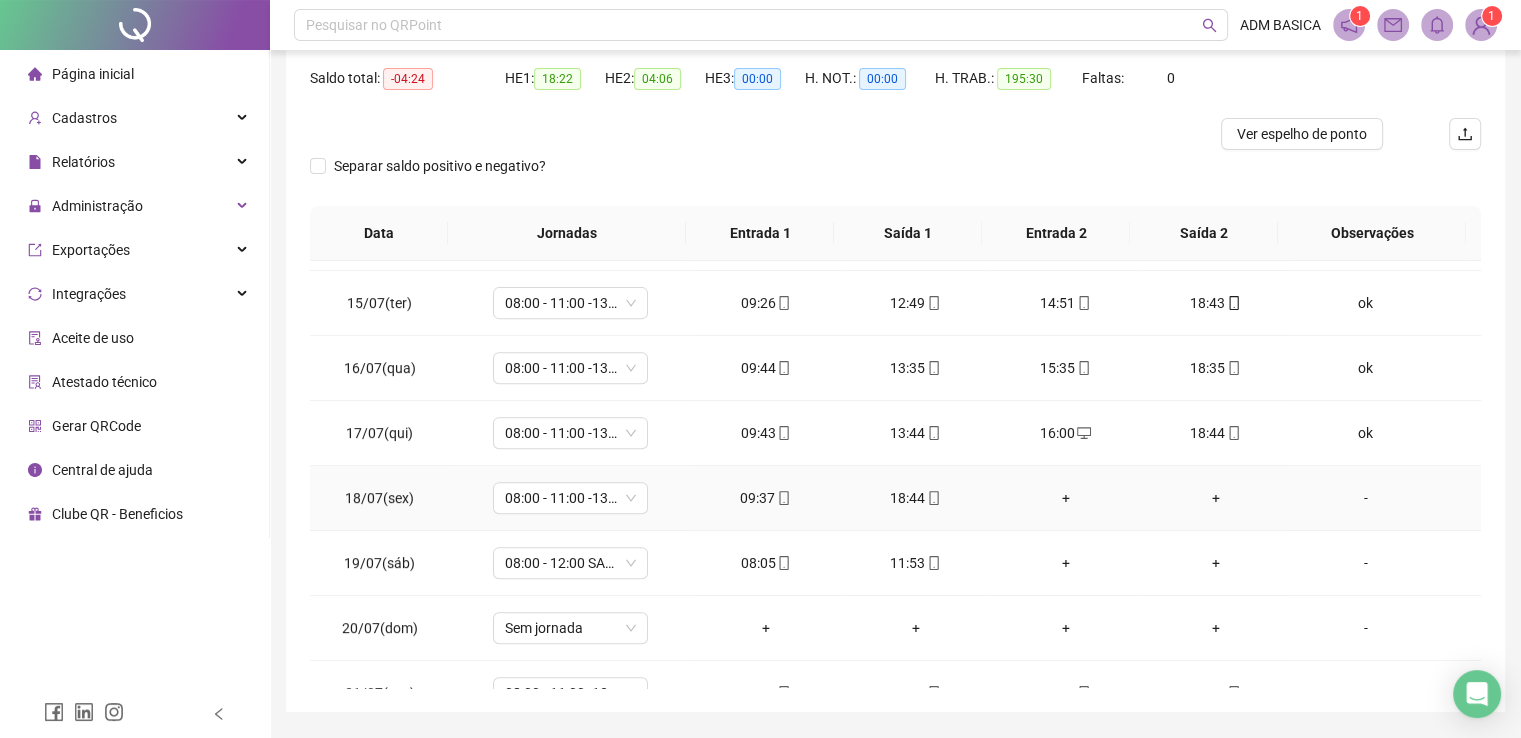 click on "+" at bounding box center [1066, 498] 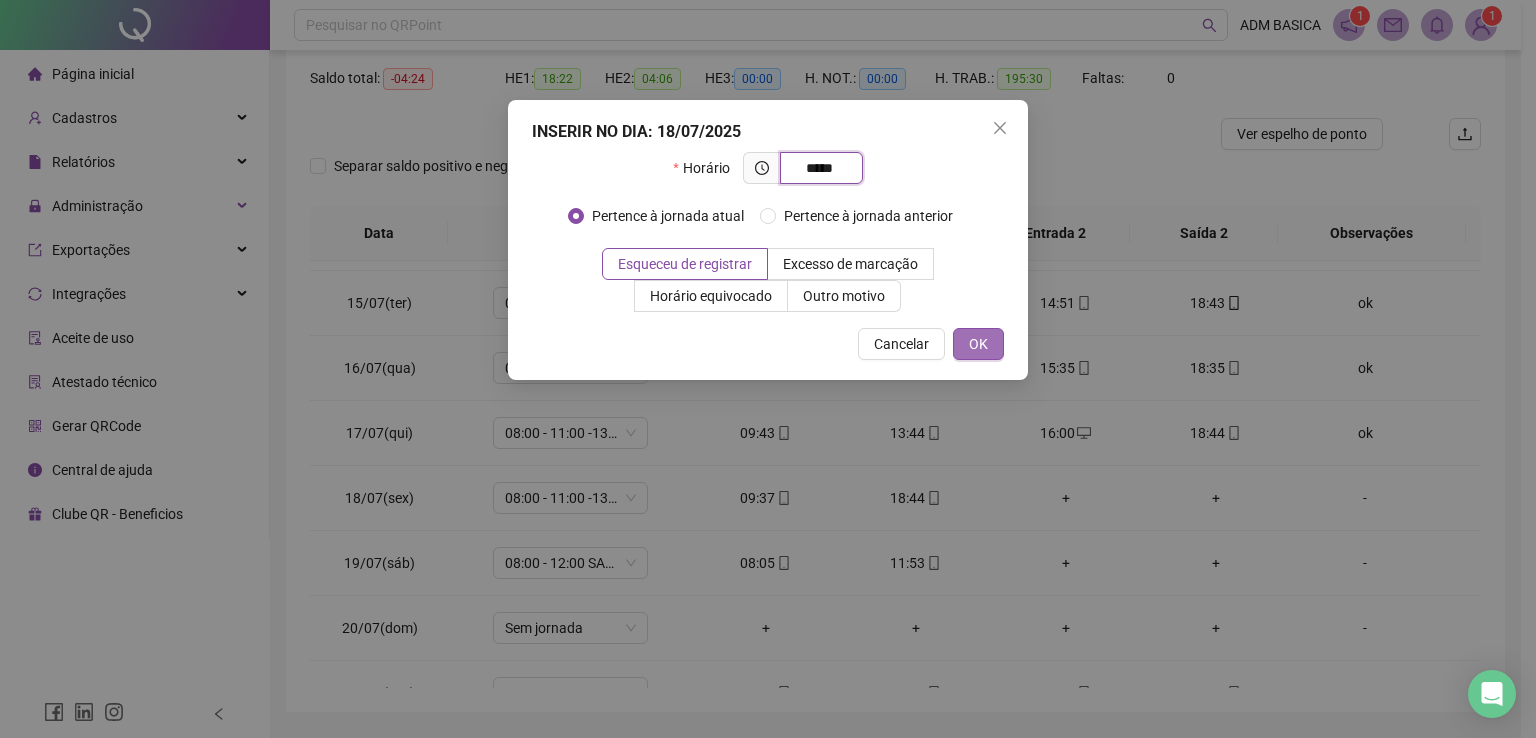 type on "*****" 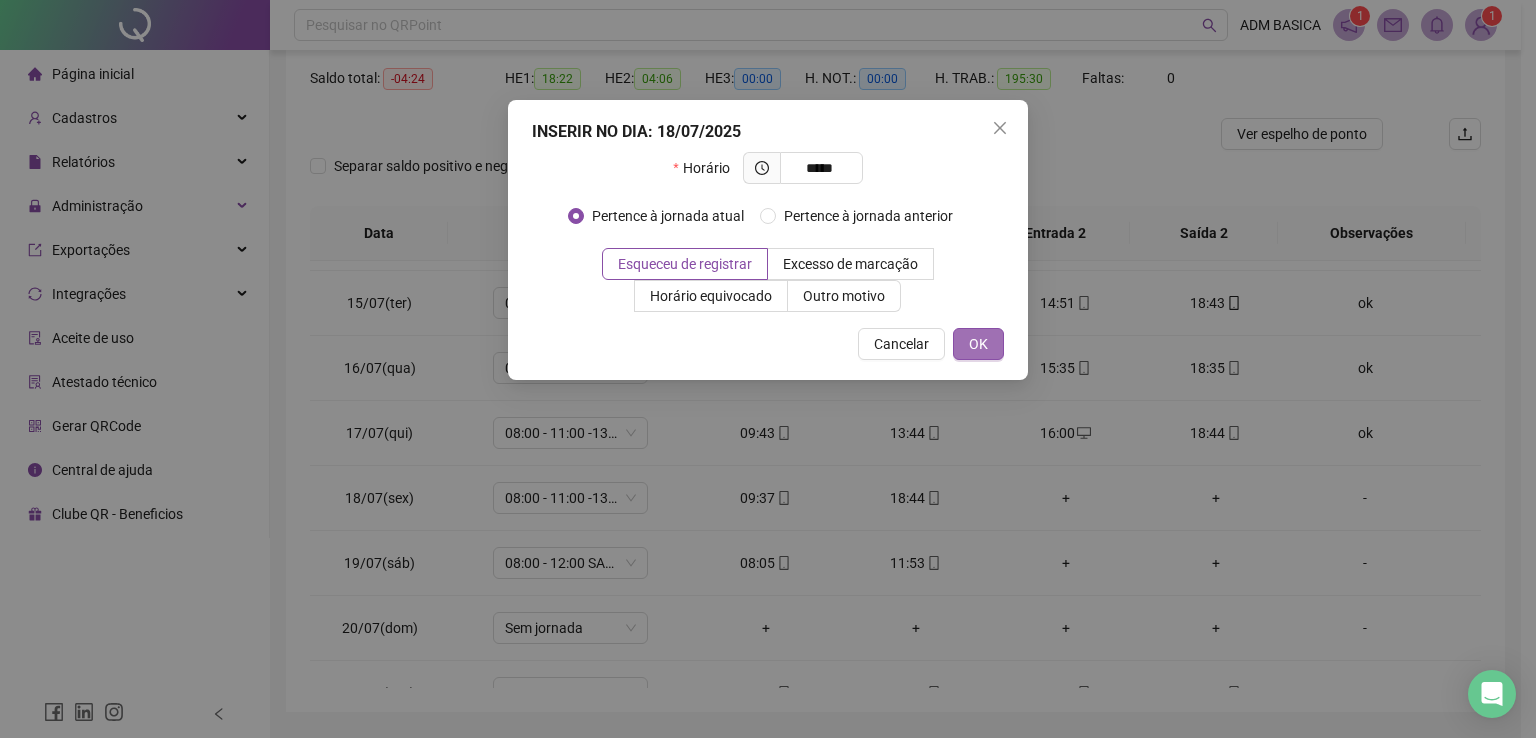 click on "OK" at bounding box center (978, 344) 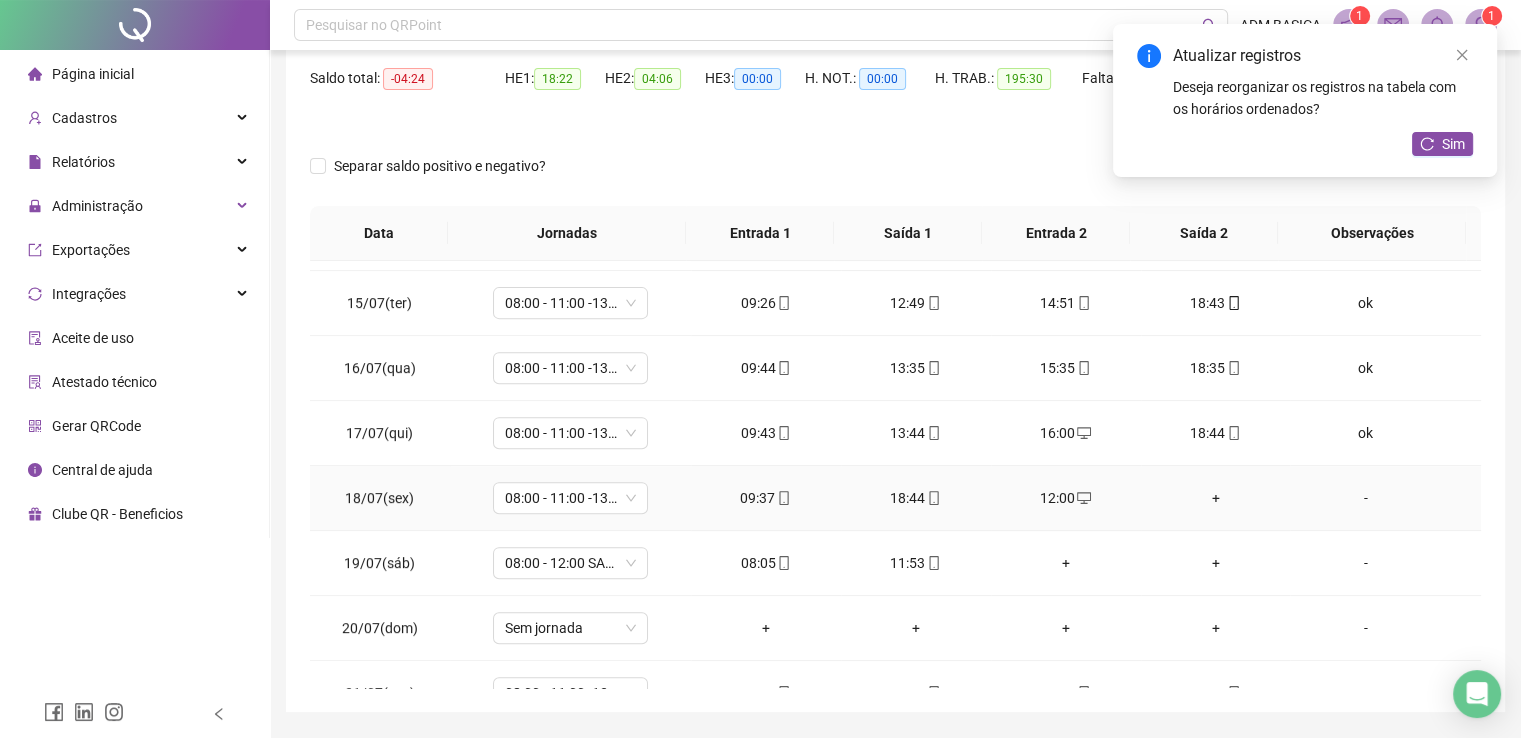 click on "+" at bounding box center (1216, 498) 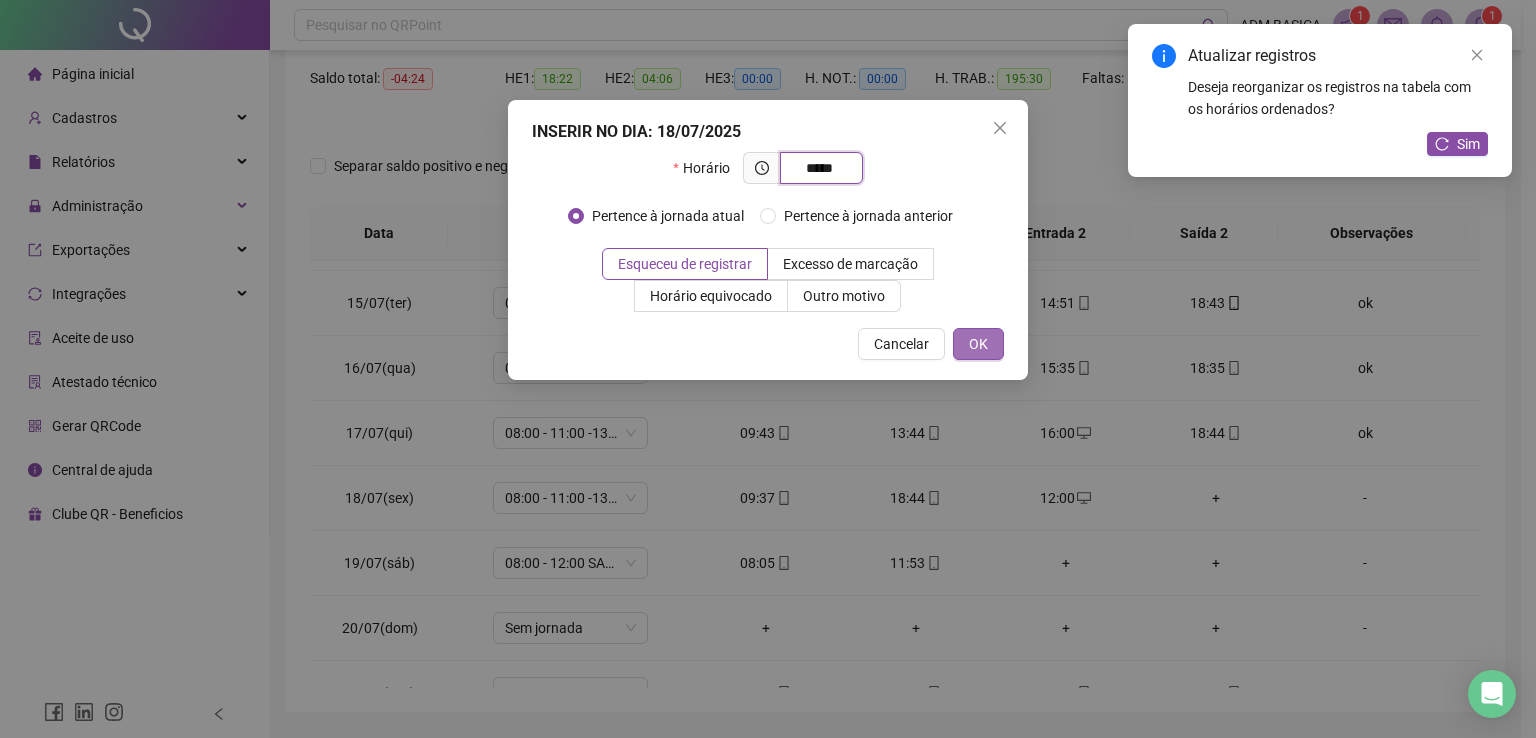 type on "*****" 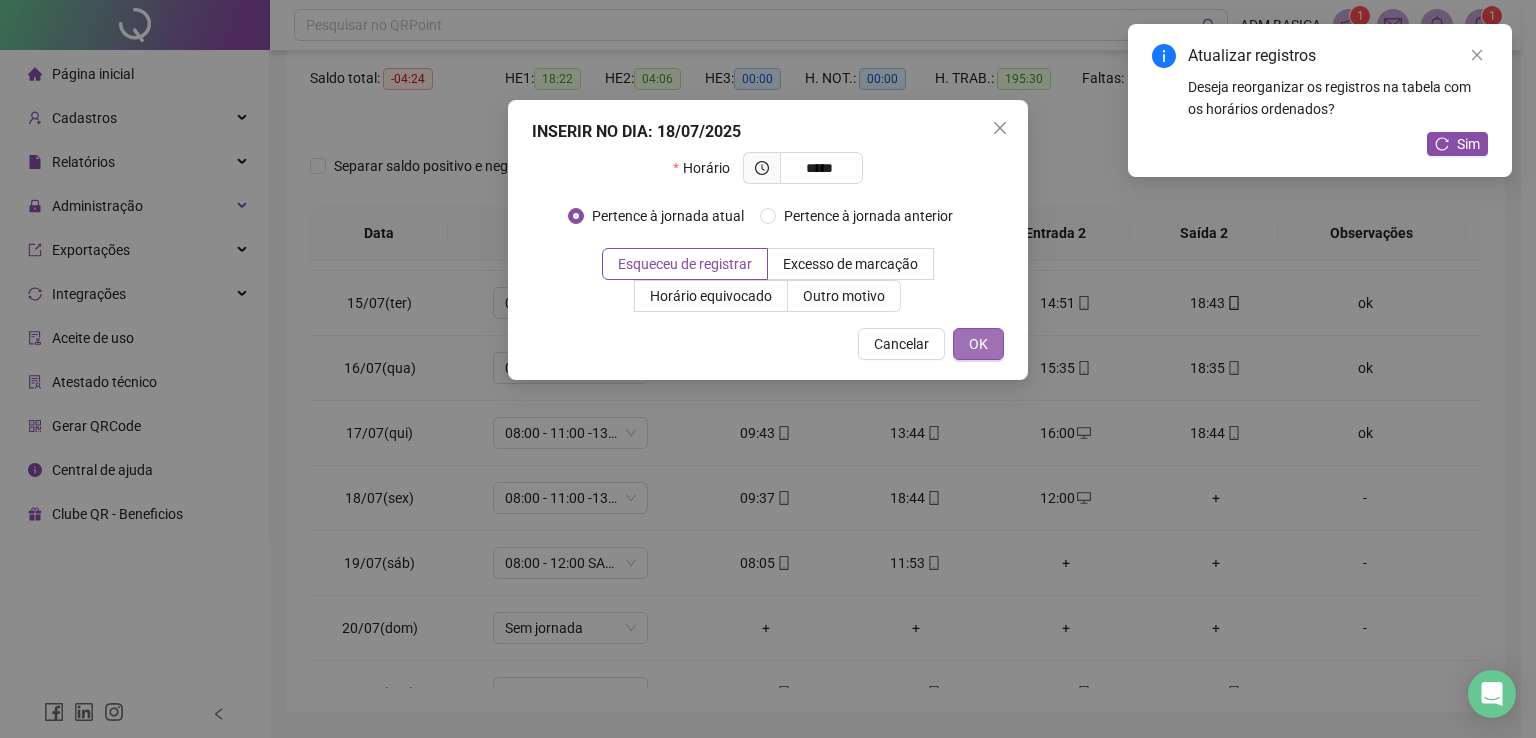 click on "OK" at bounding box center (978, 344) 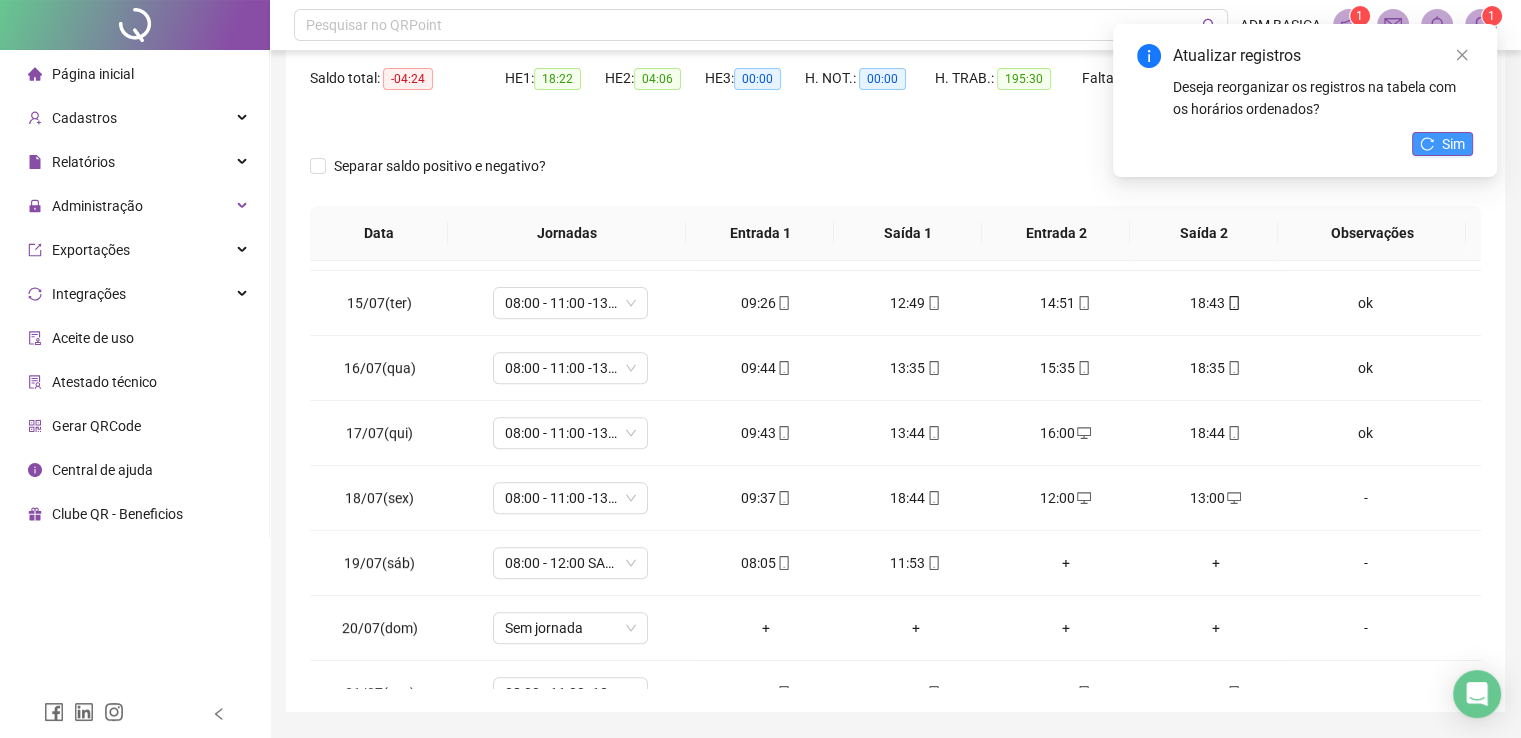 click on "Sim" at bounding box center (1453, 144) 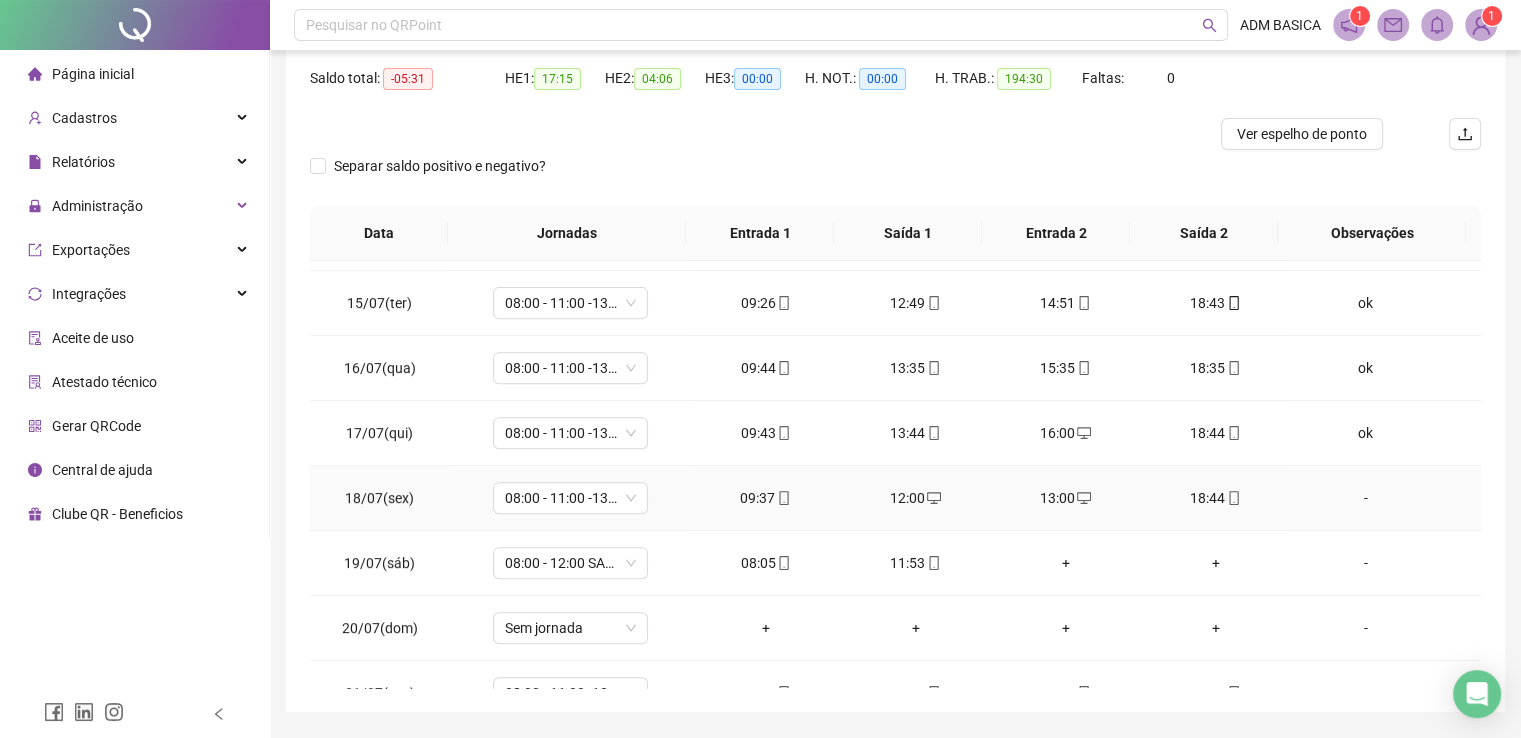 click on "-" at bounding box center [1365, 498] 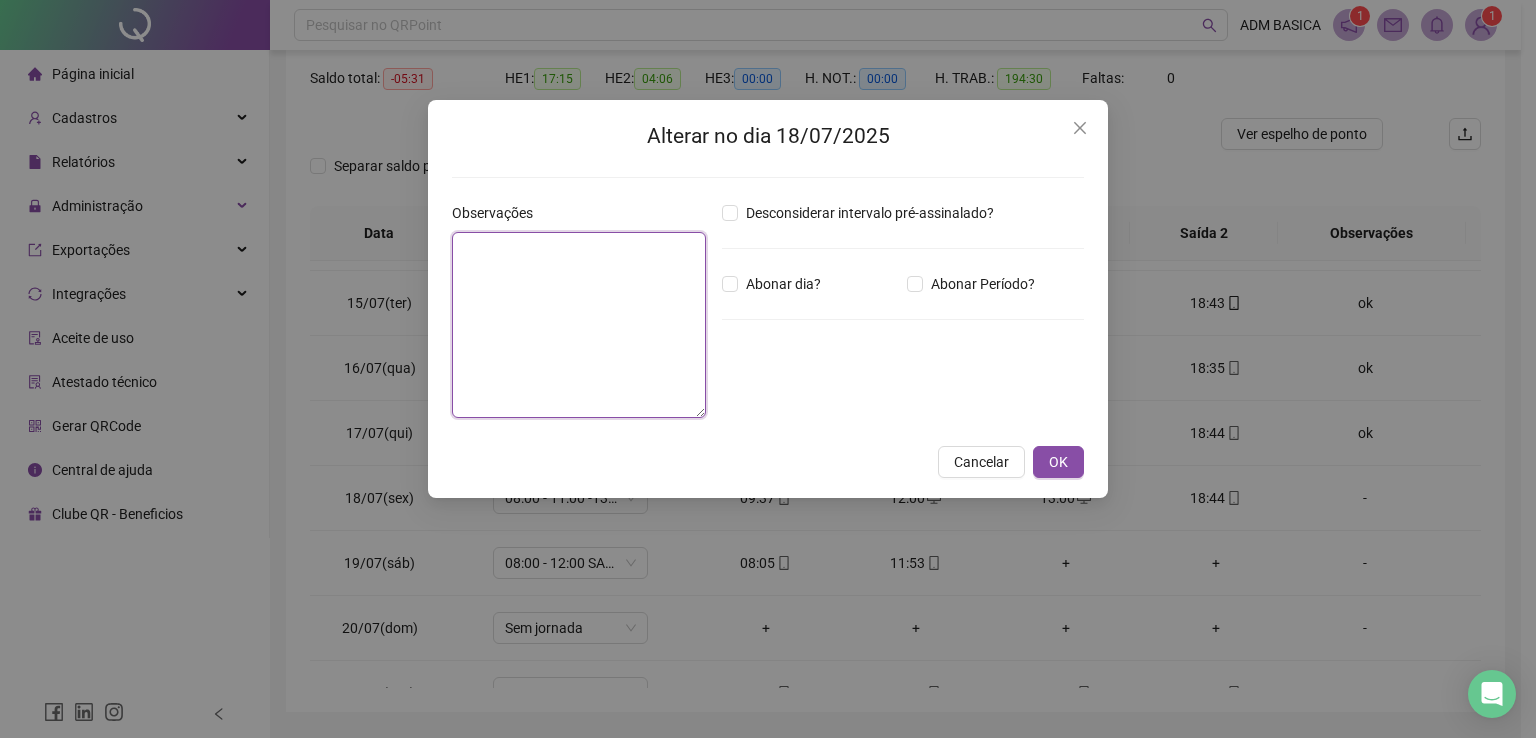 click at bounding box center (579, 325) 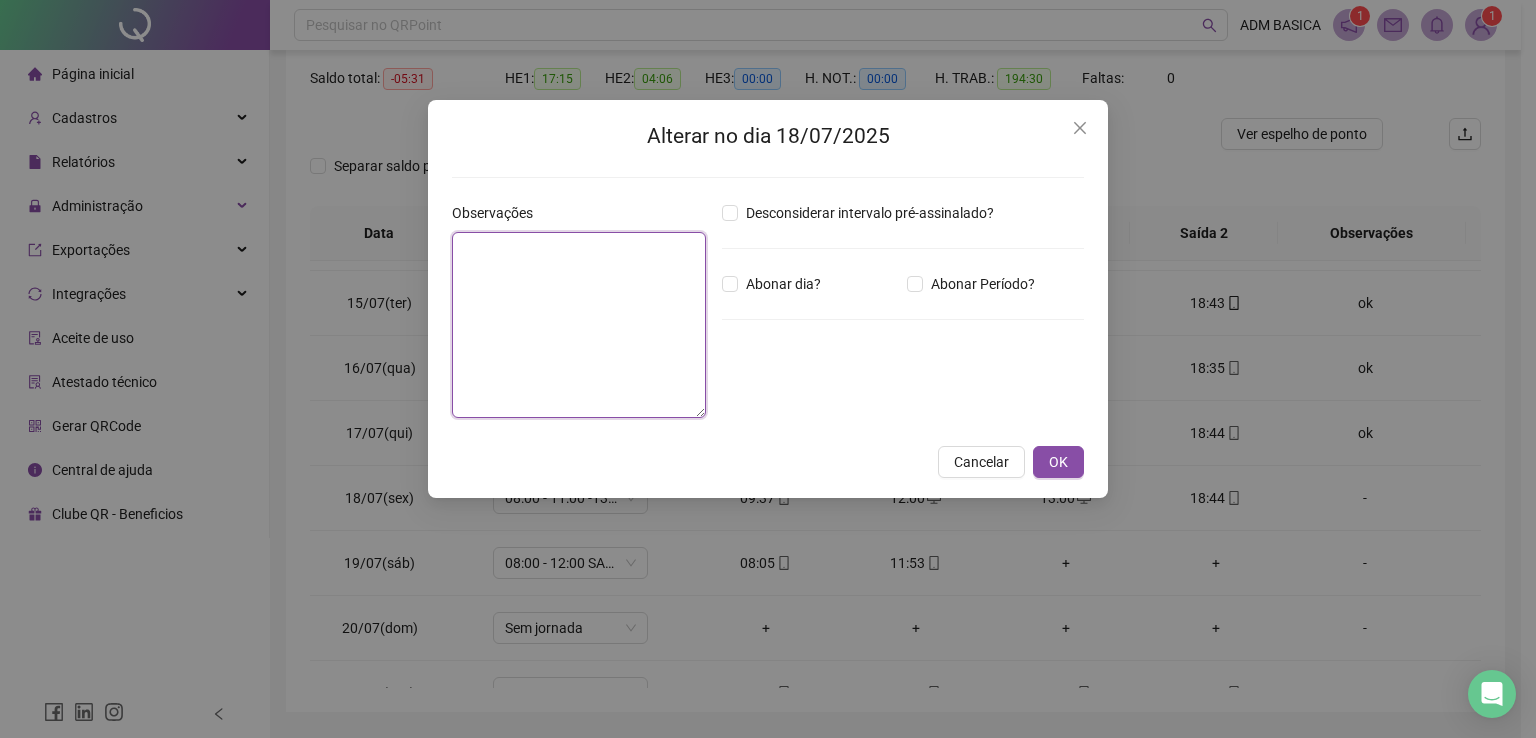 paste on "**" 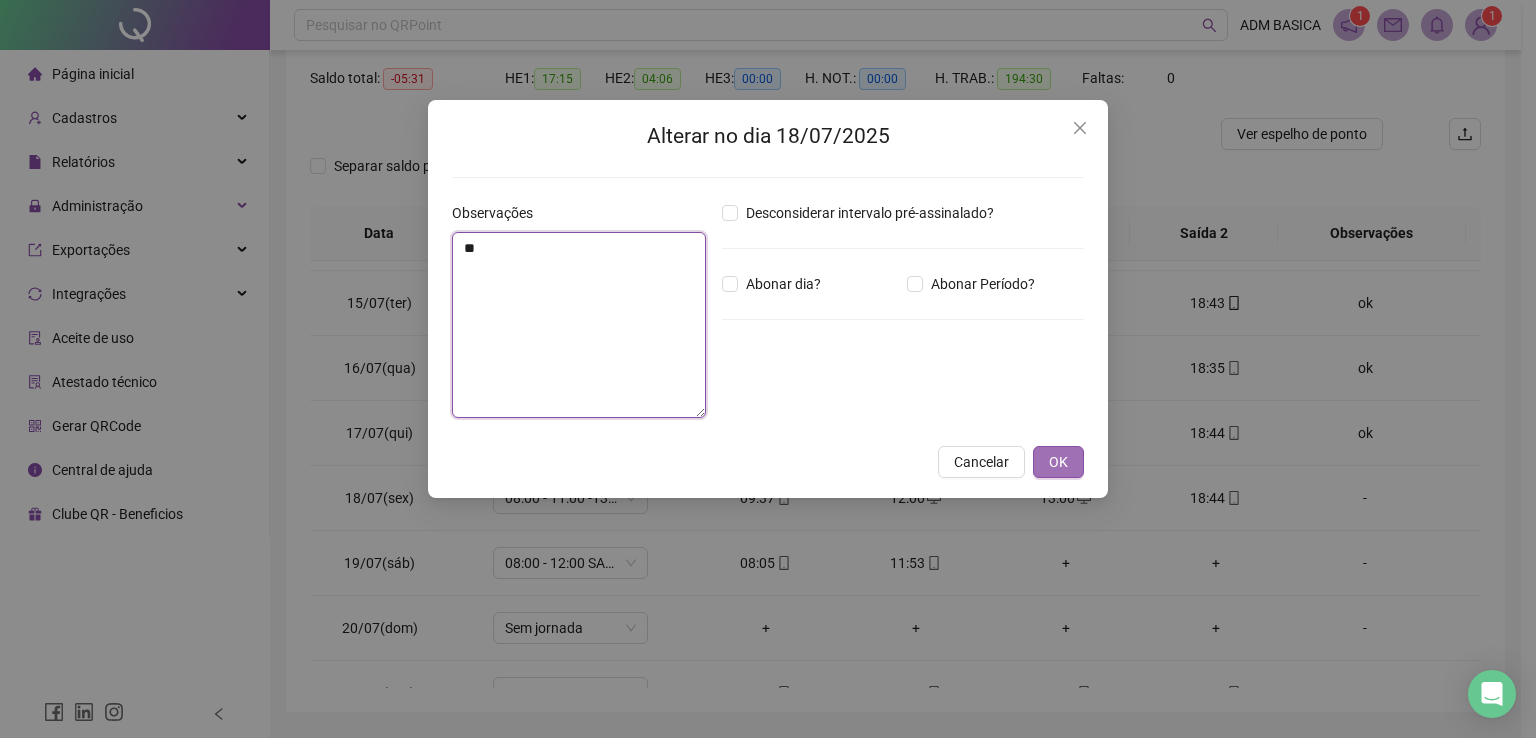 type on "**" 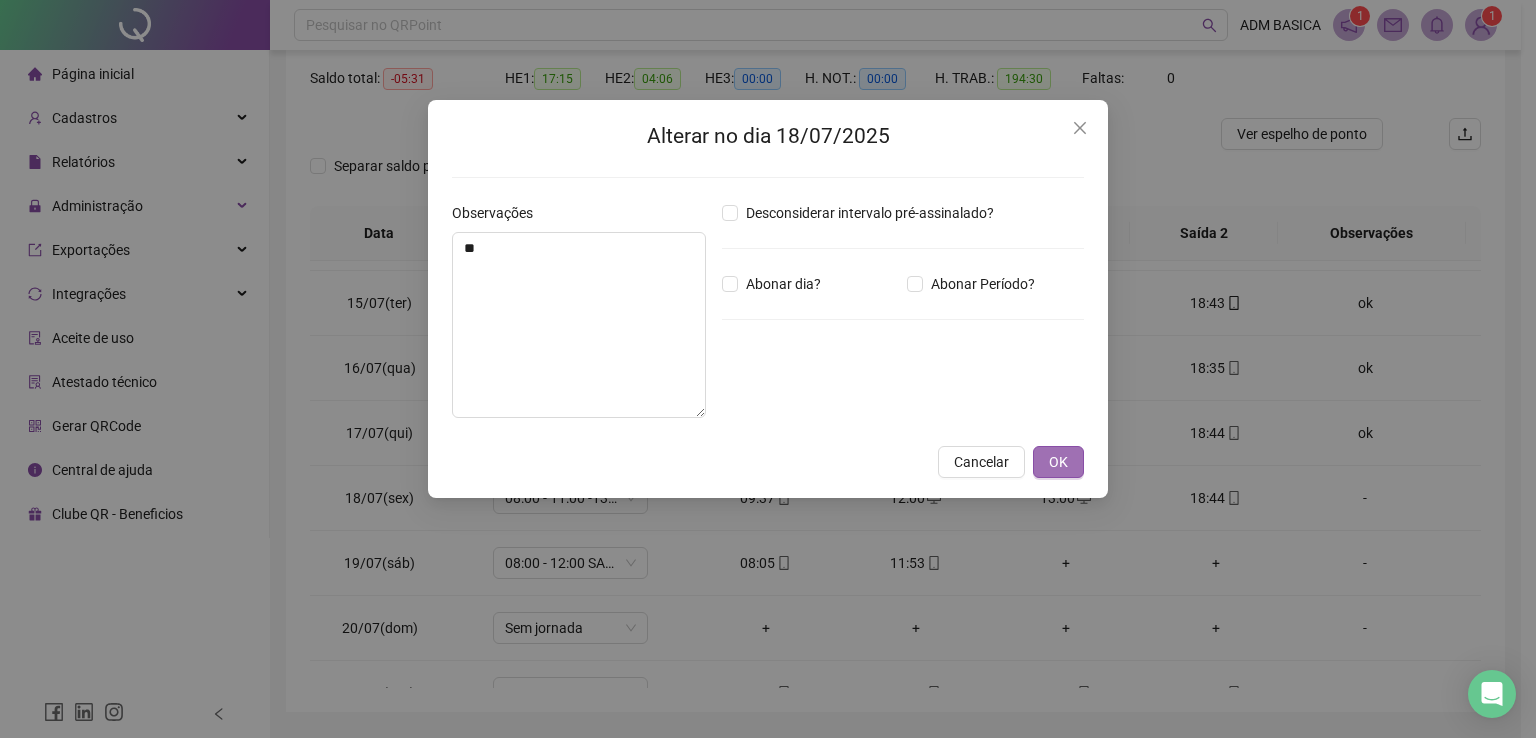 click on "OK" at bounding box center [1058, 462] 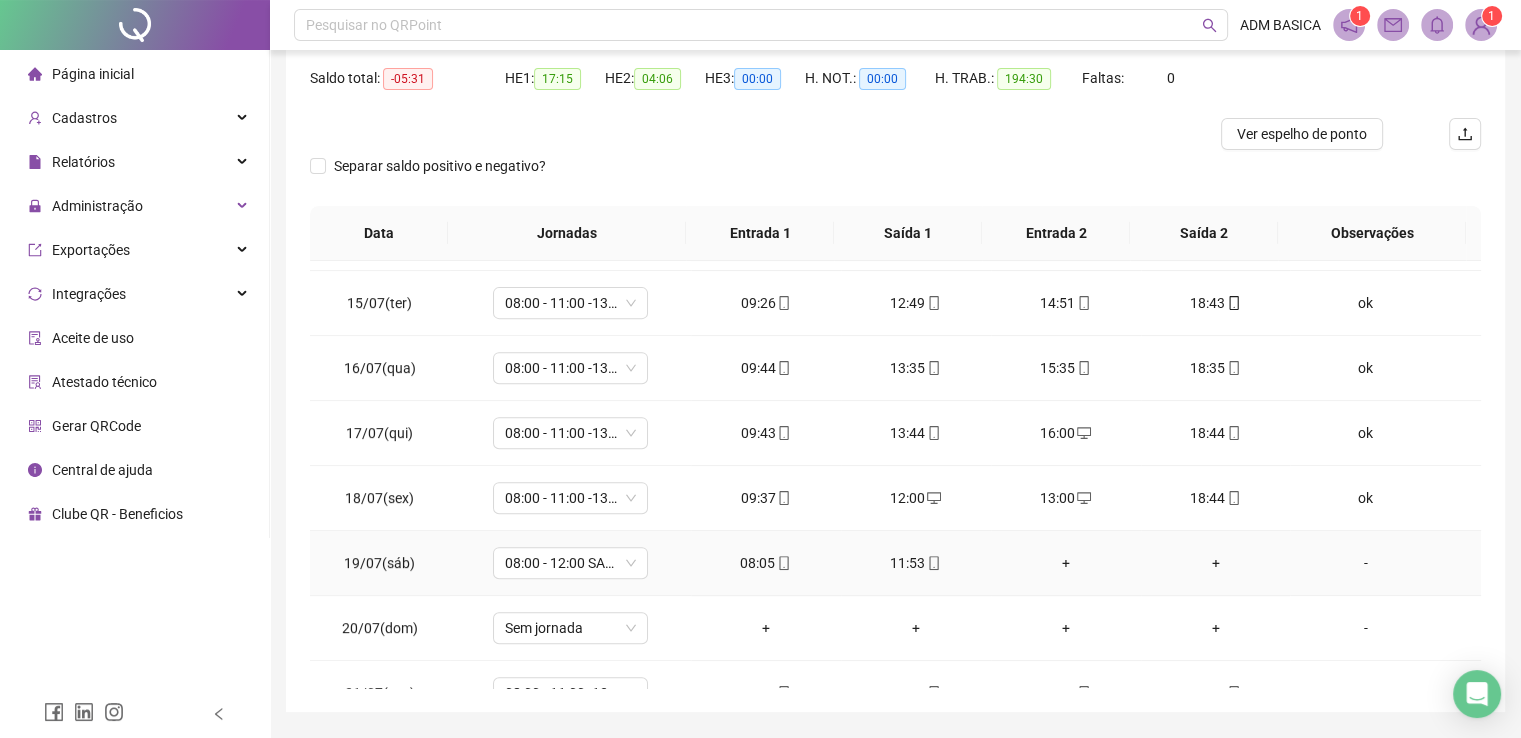 click on "+" at bounding box center (1066, 563) 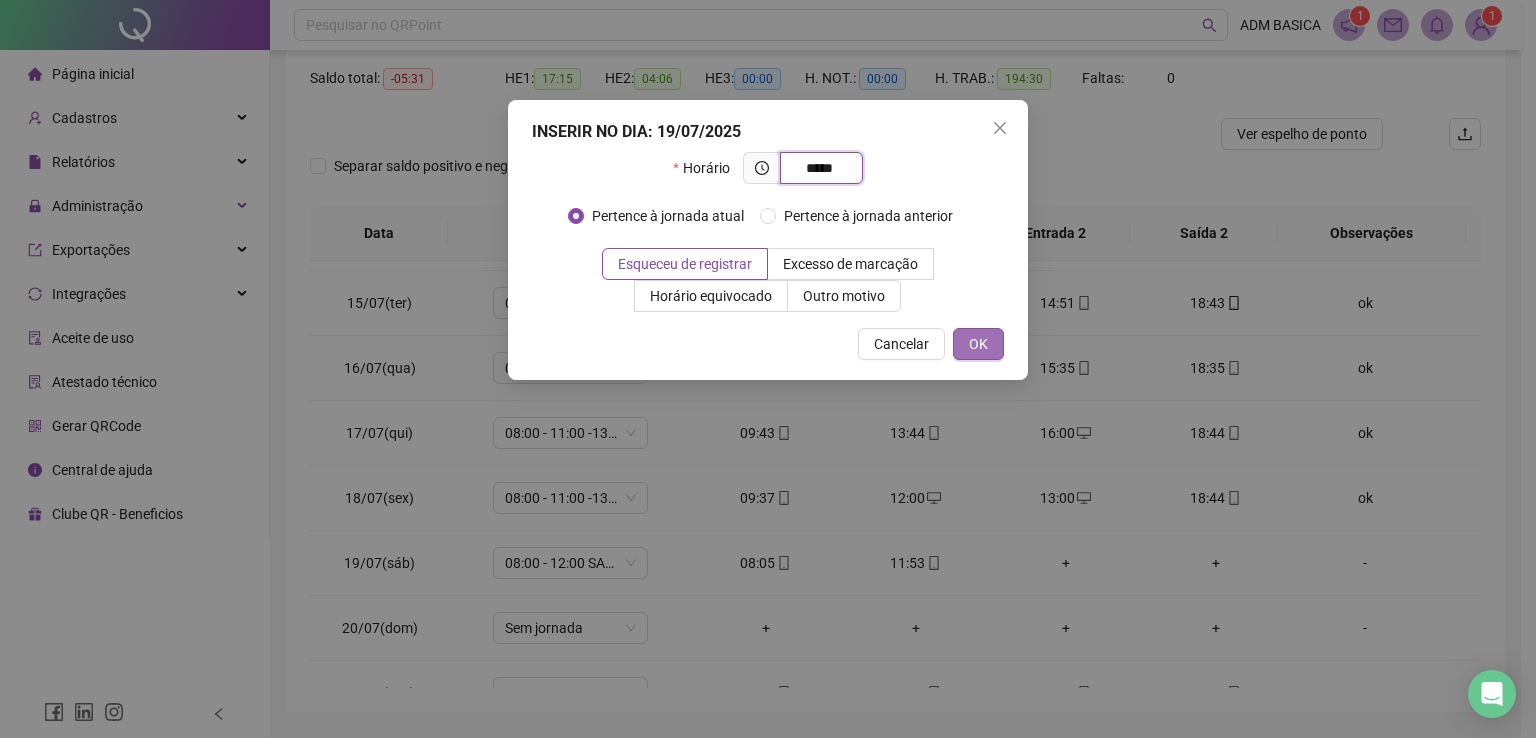 type on "*****" 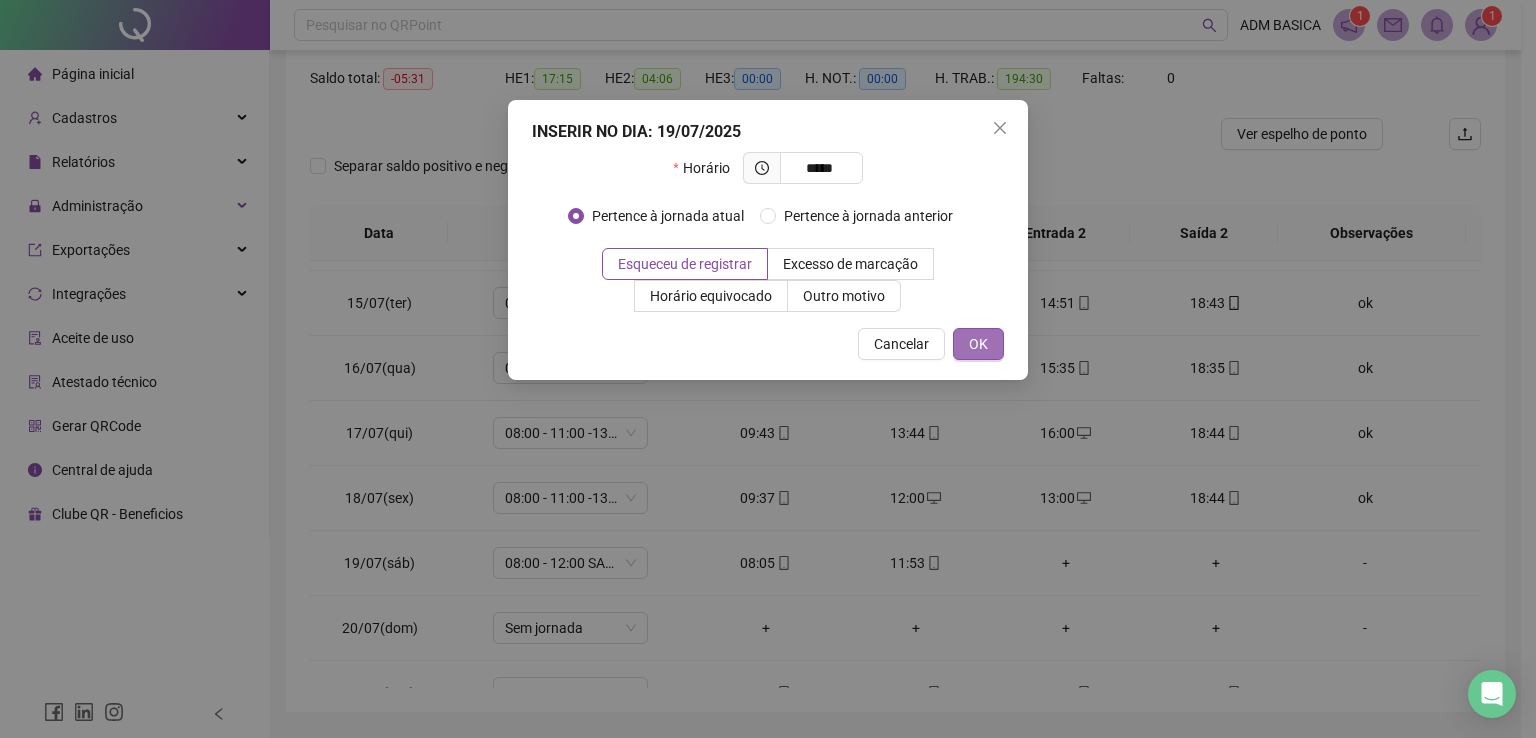 click on "OK" at bounding box center [978, 344] 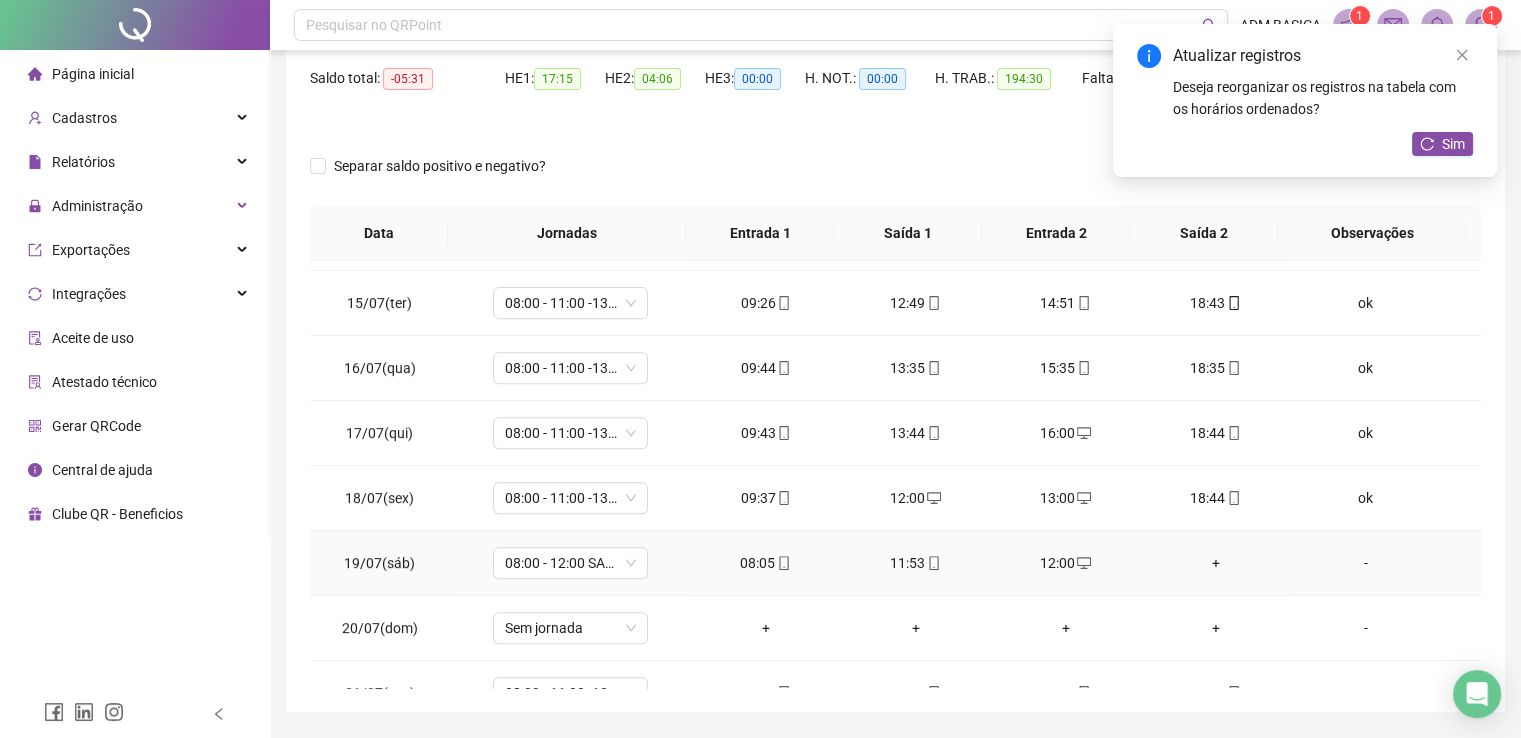 click on "+" at bounding box center (1216, 563) 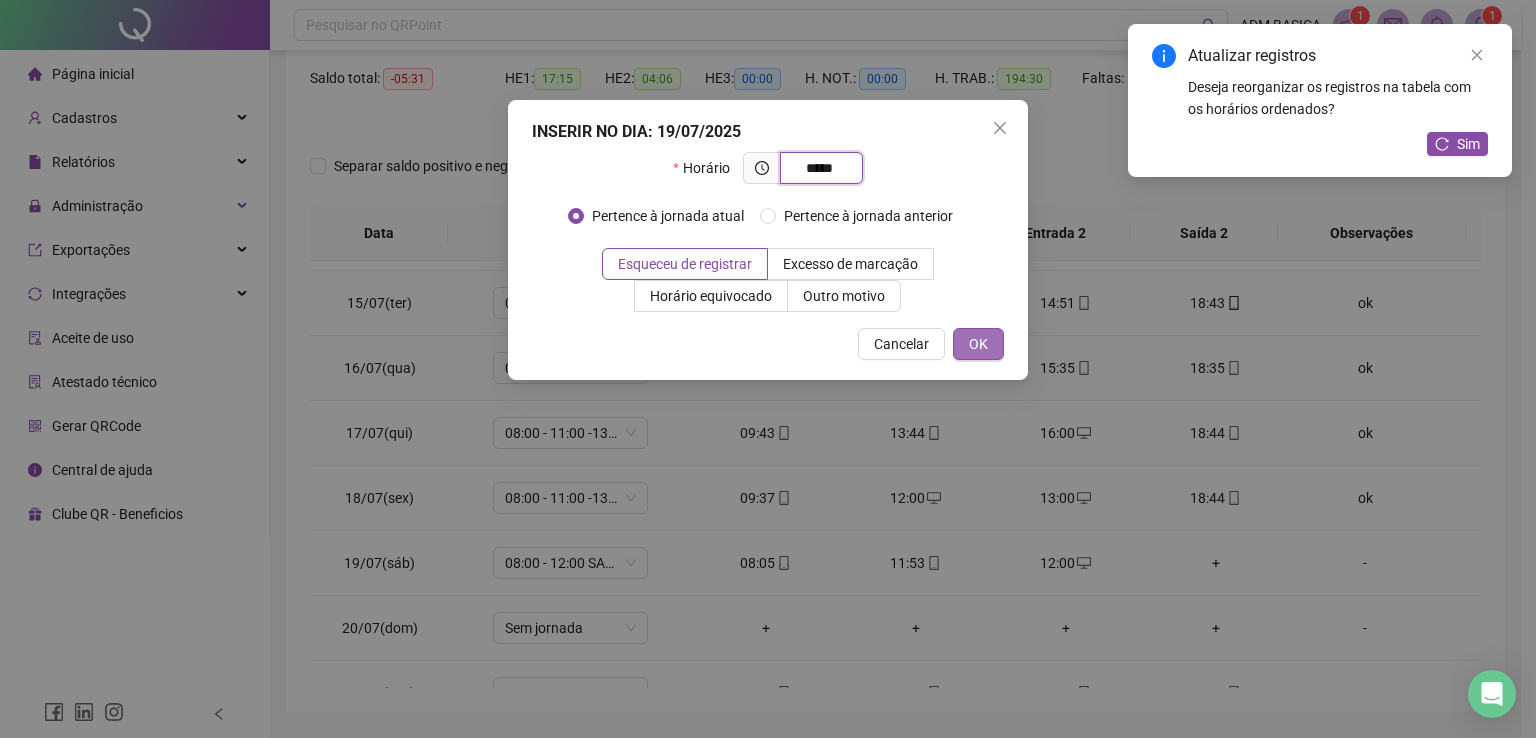 type on "*****" 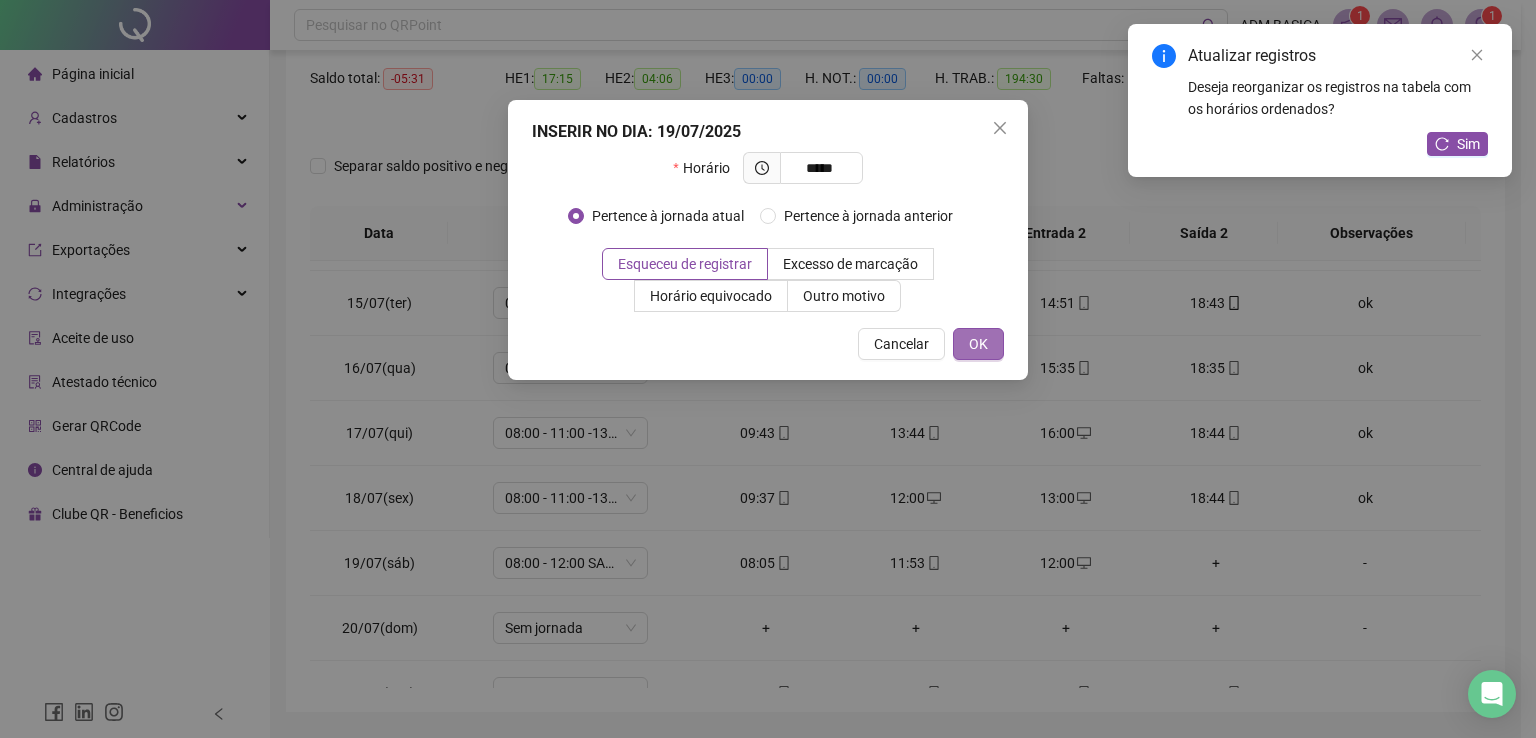 click on "OK" at bounding box center [978, 344] 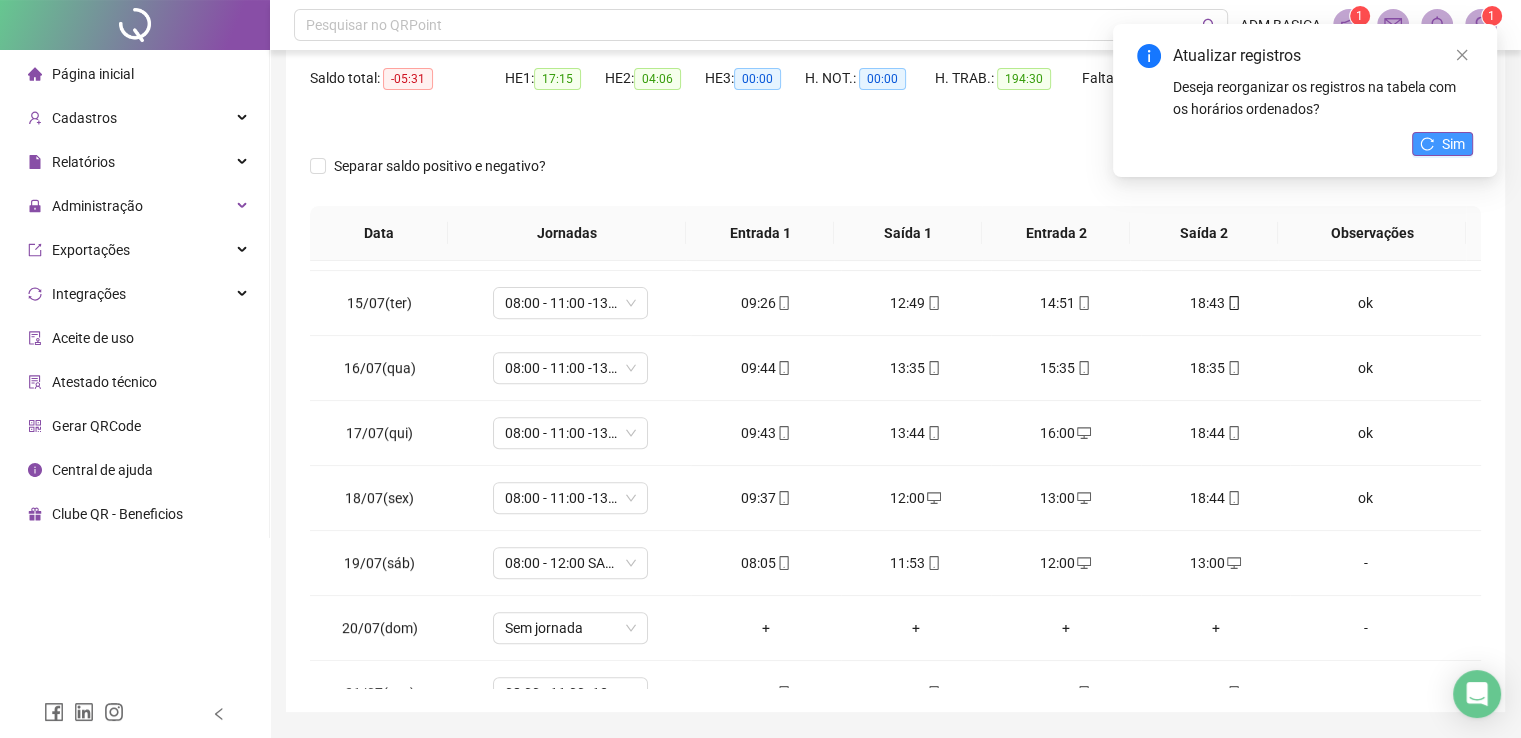 click on "Sim" at bounding box center (1442, 144) 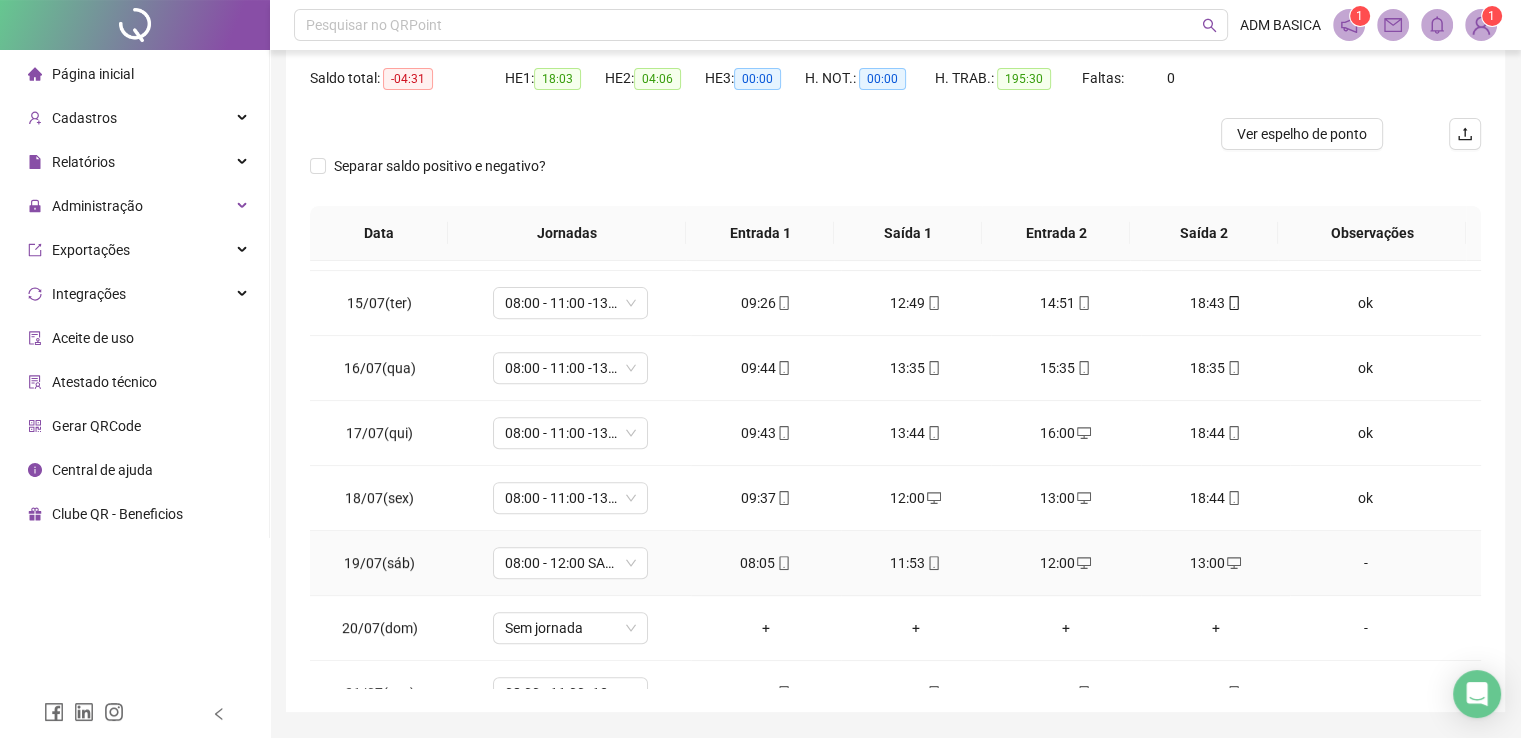 click on "-" at bounding box center (1365, 563) 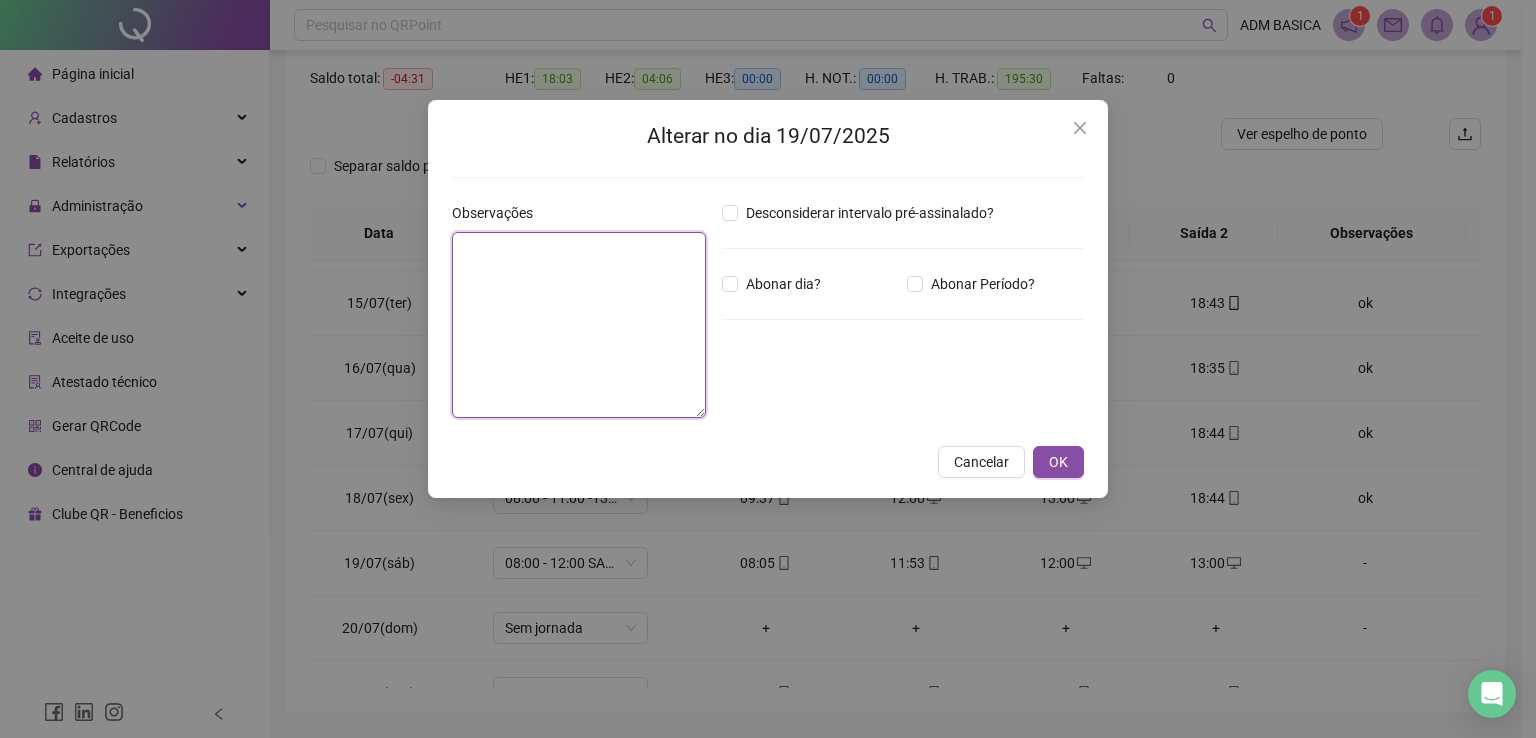 click at bounding box center [579, 325] 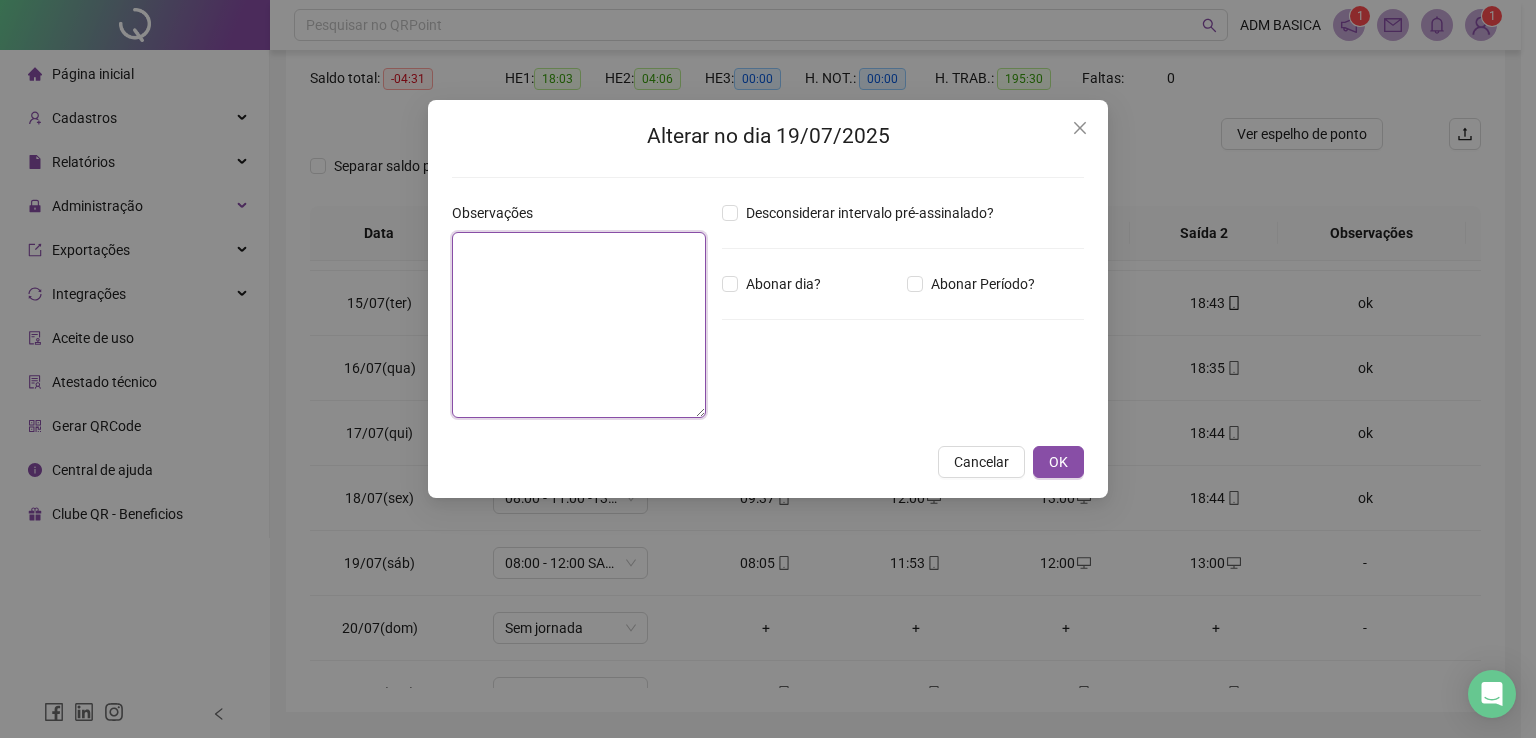 paste on "**" 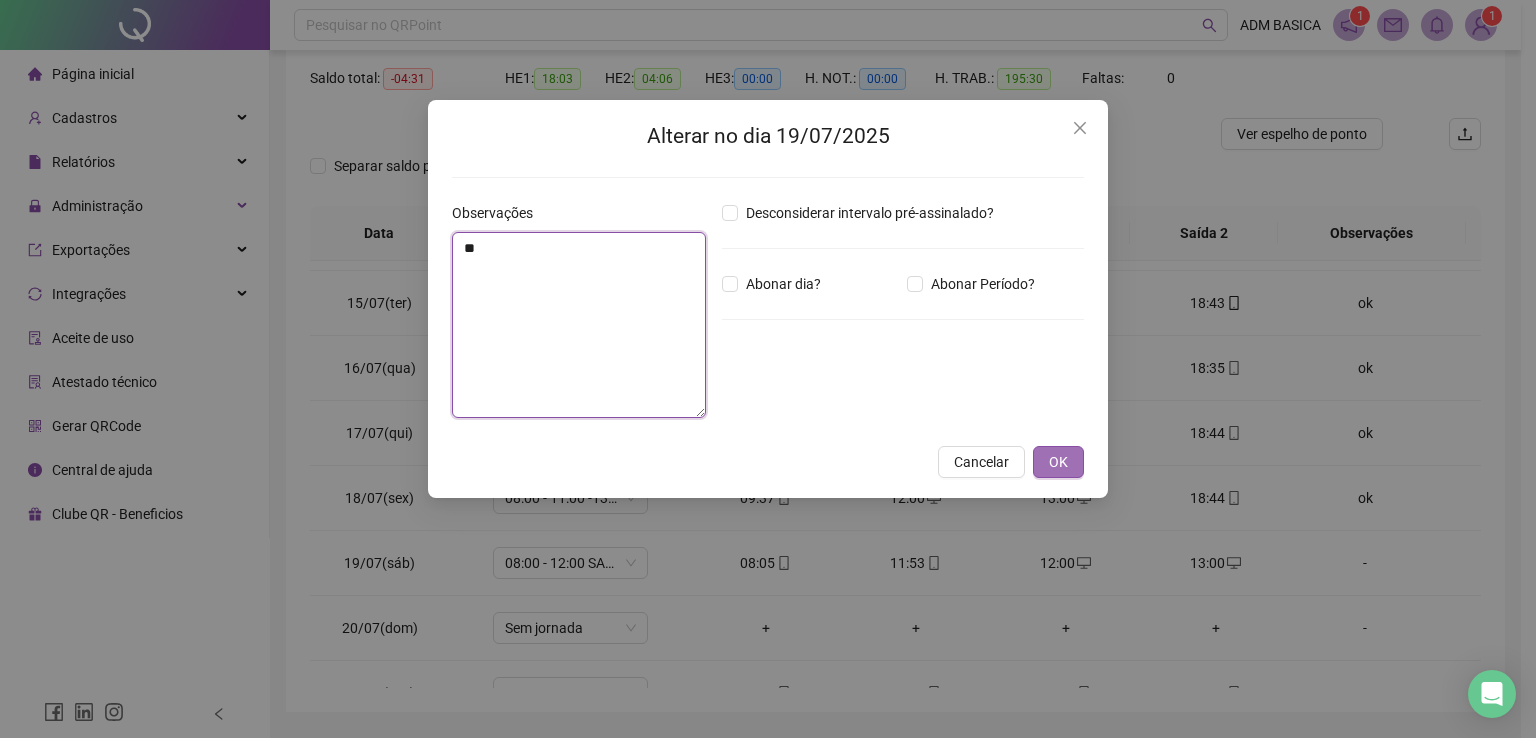type on "**" 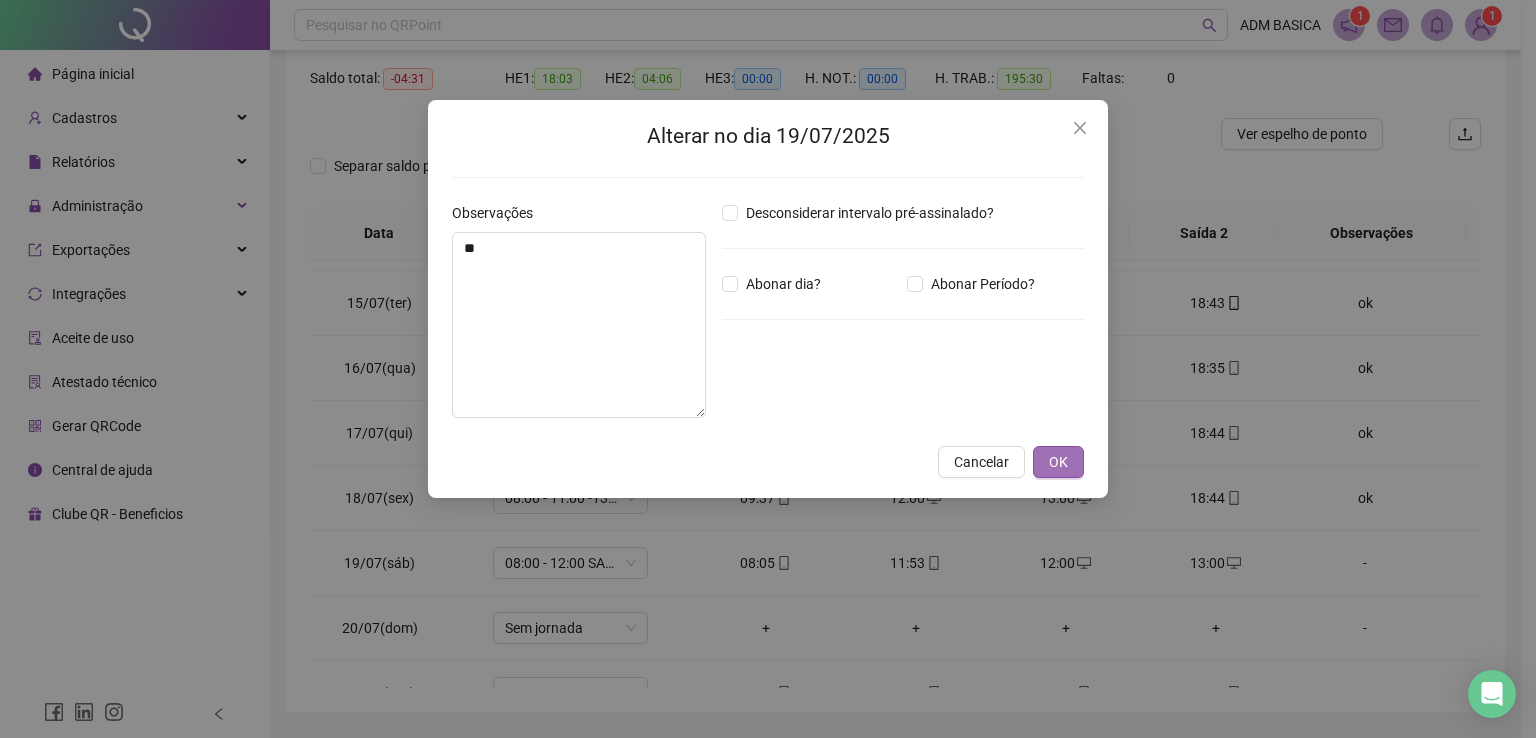 click on "OK" at bounding box center [1058, 462] 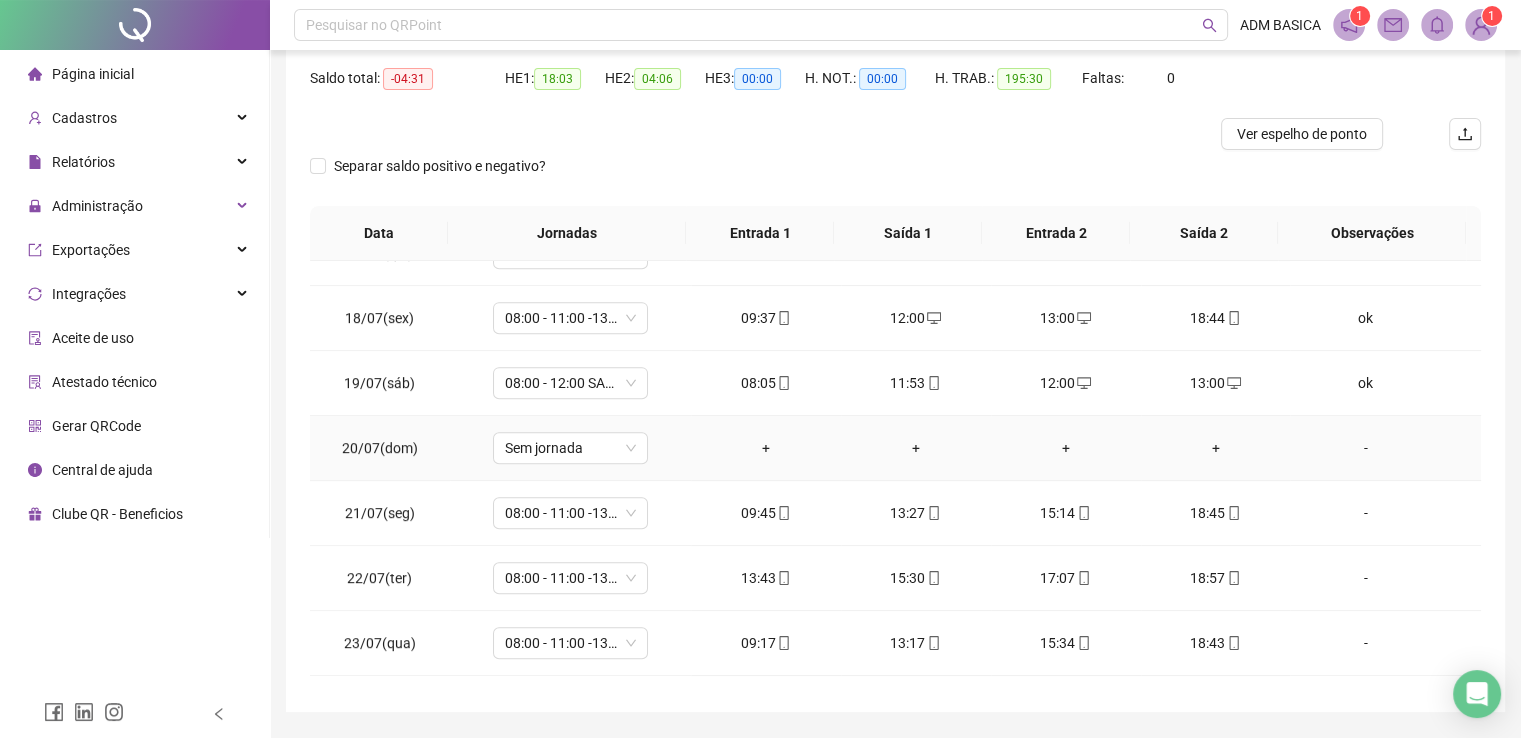 scroll, scrollTop: 1100, scrollLeft: 0, axis: vertical 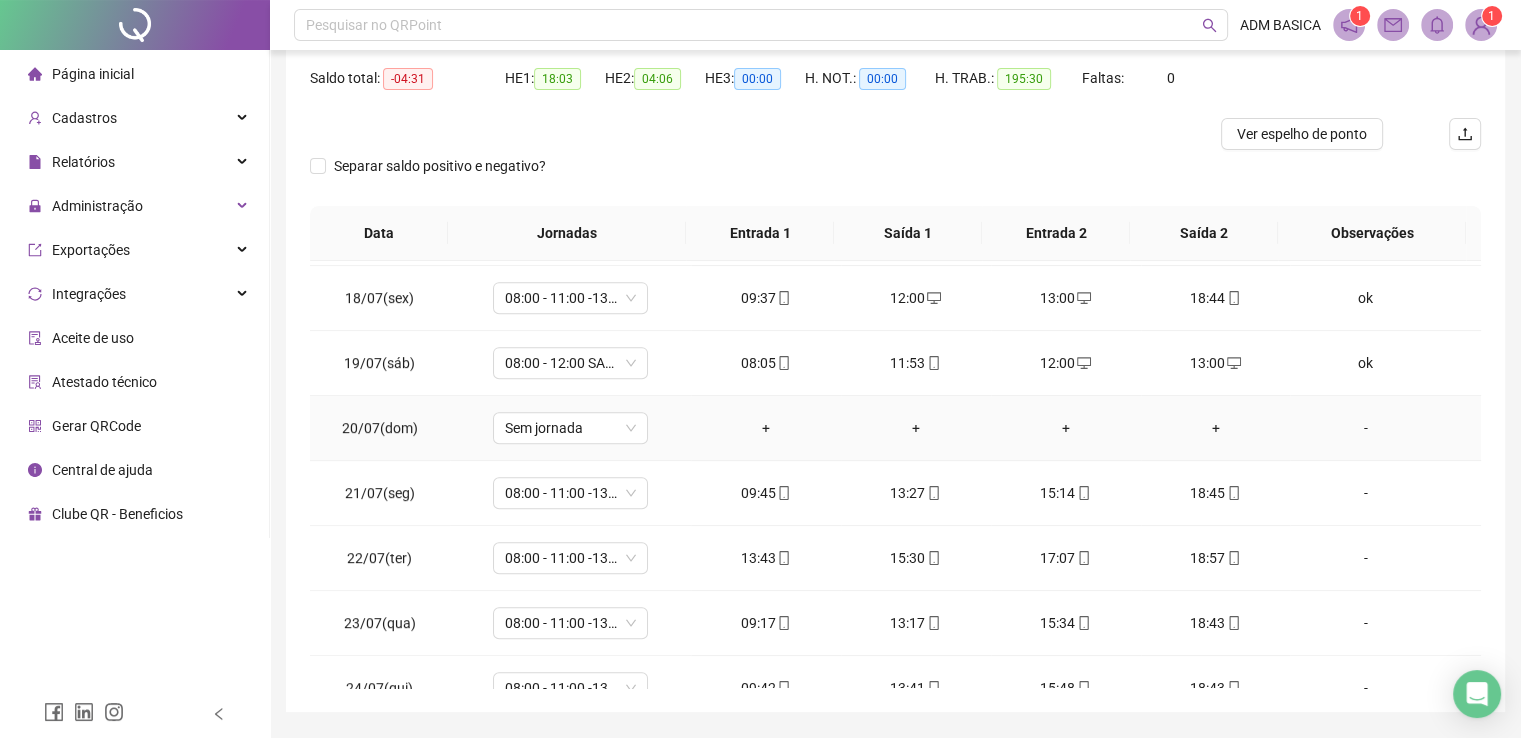 click on "-" at bounding box center (1365, 428) 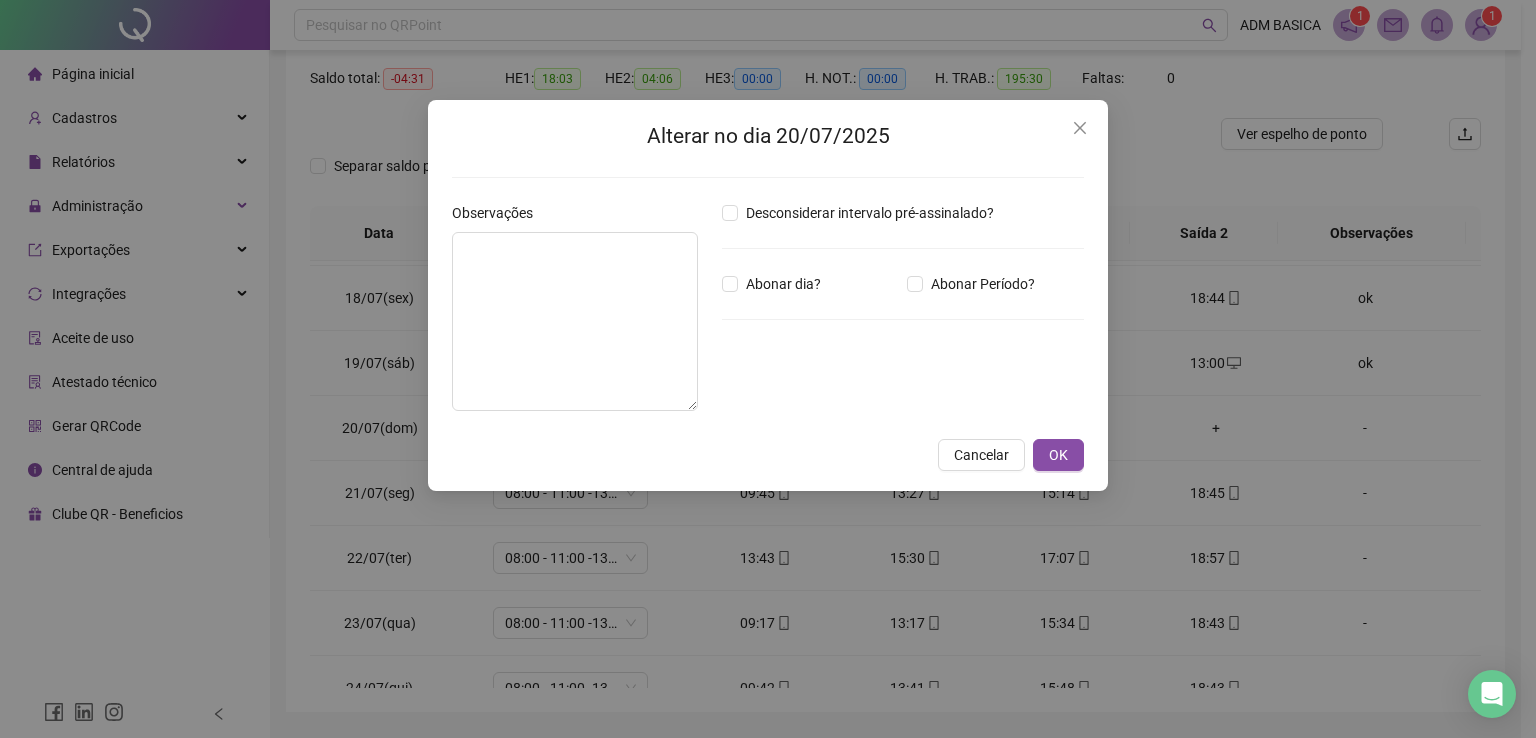 drag, startPoint x: 419, startPoint y: 254, endPoint x: 520, endPoint y: 278, distance: 103.81233 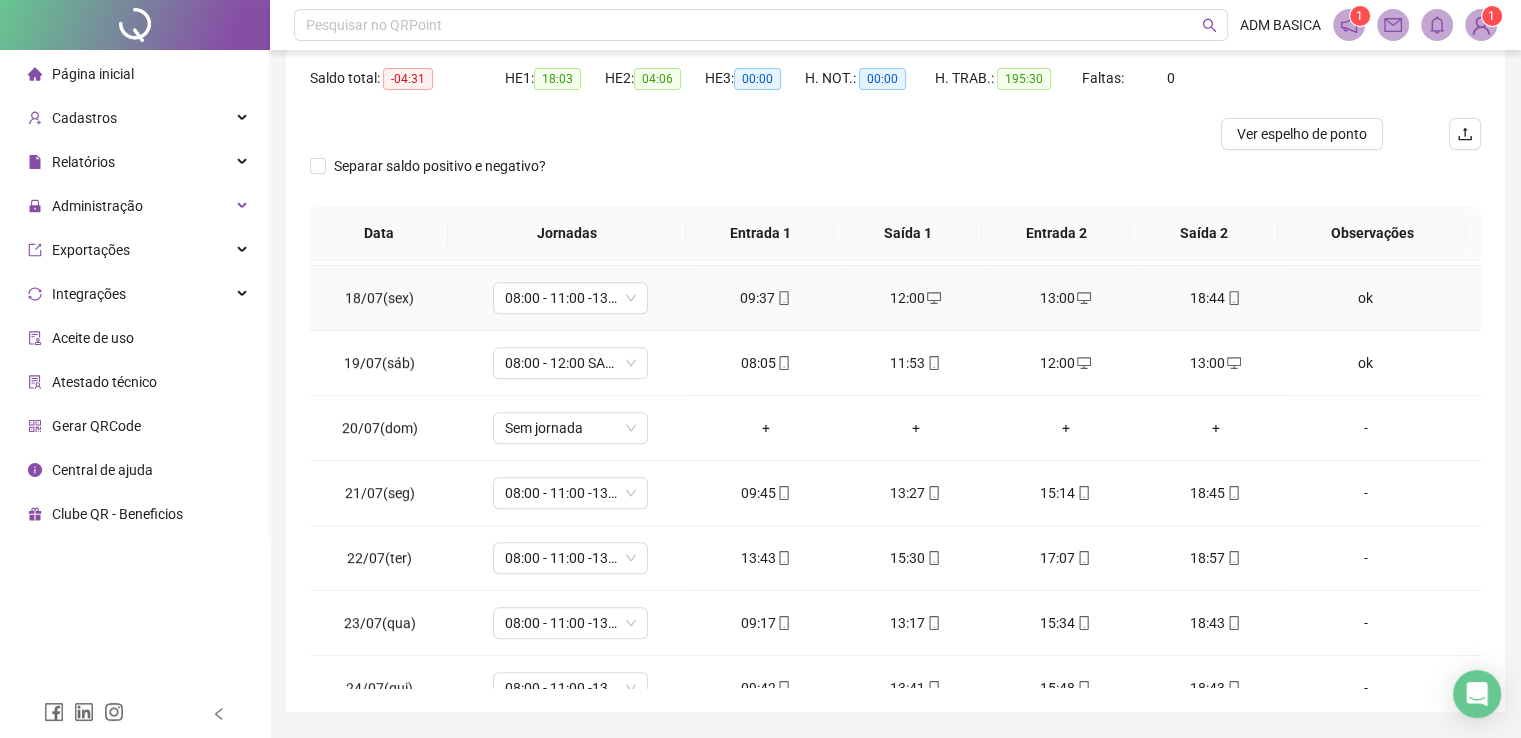 drag, startPoint x: 520, startPoint y: 279, endPoint x: 1362, endPoint y: 422, distance: 854.05676 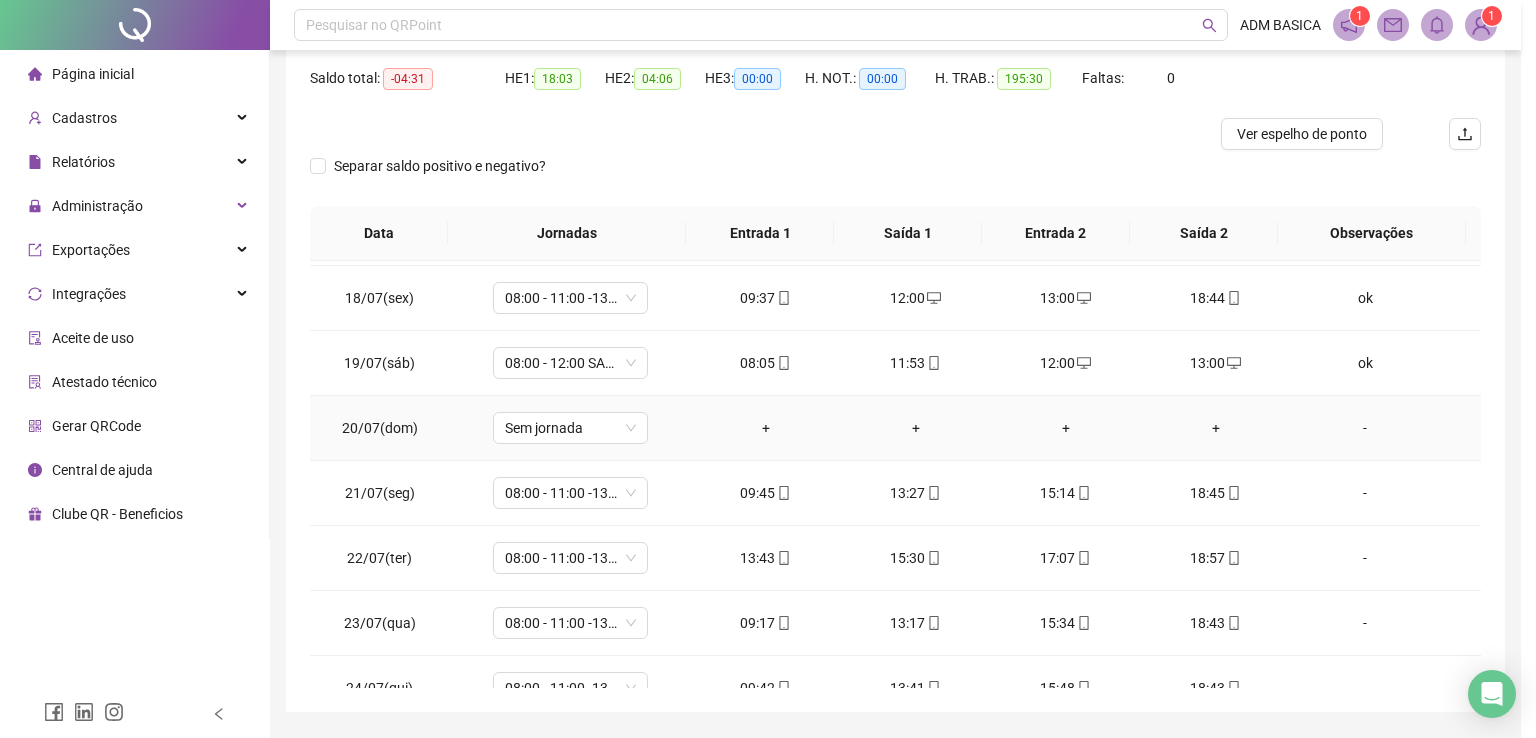 click on "Alterar no dia   [DATE] Observações Desconsiderar intervalo pré-assinalado? Abonar dia? Abonar Período? Horas a abonar ***** Aplicar regime de compensação Cancelar OK" at bounding box center [768, 369] 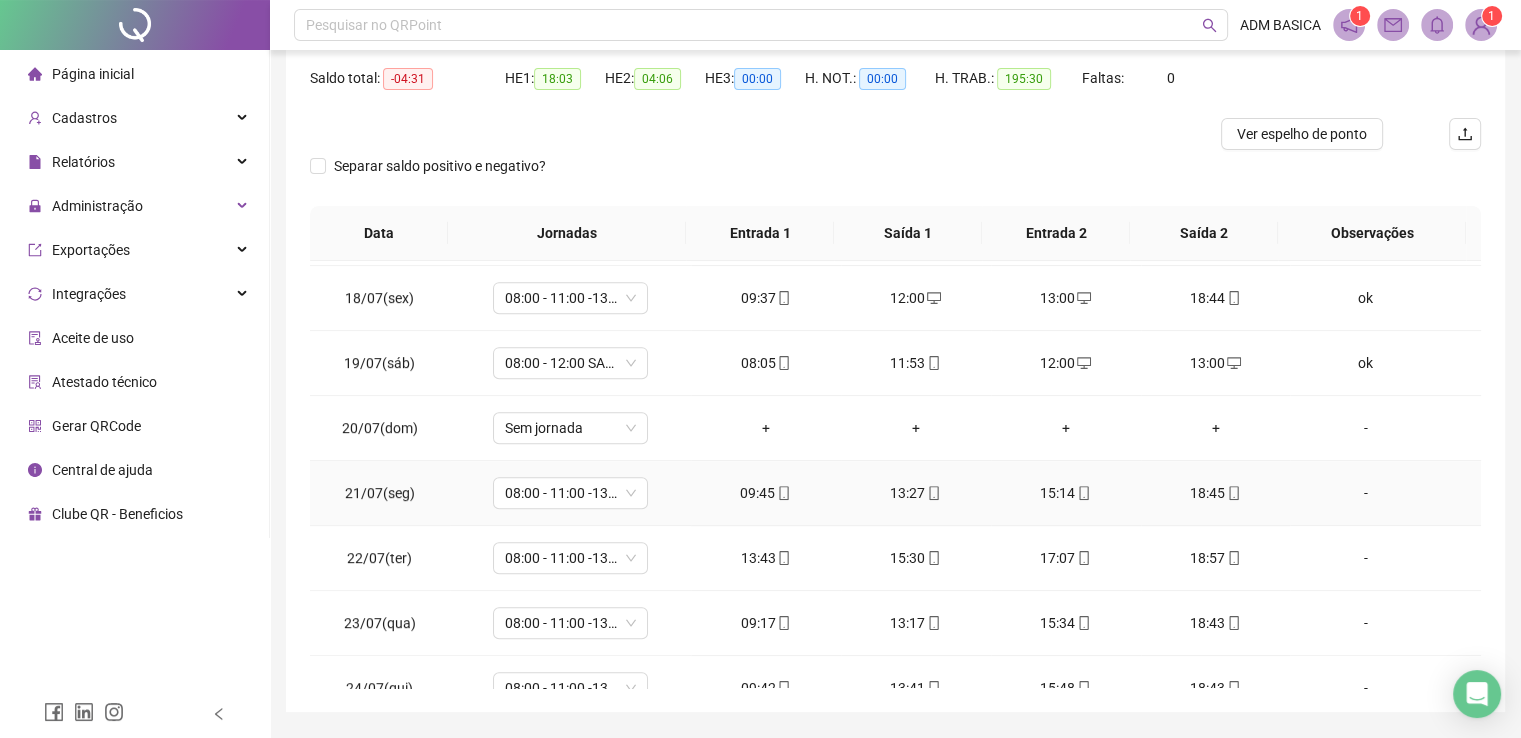 click on "-" at bounding box center [1365, 493] 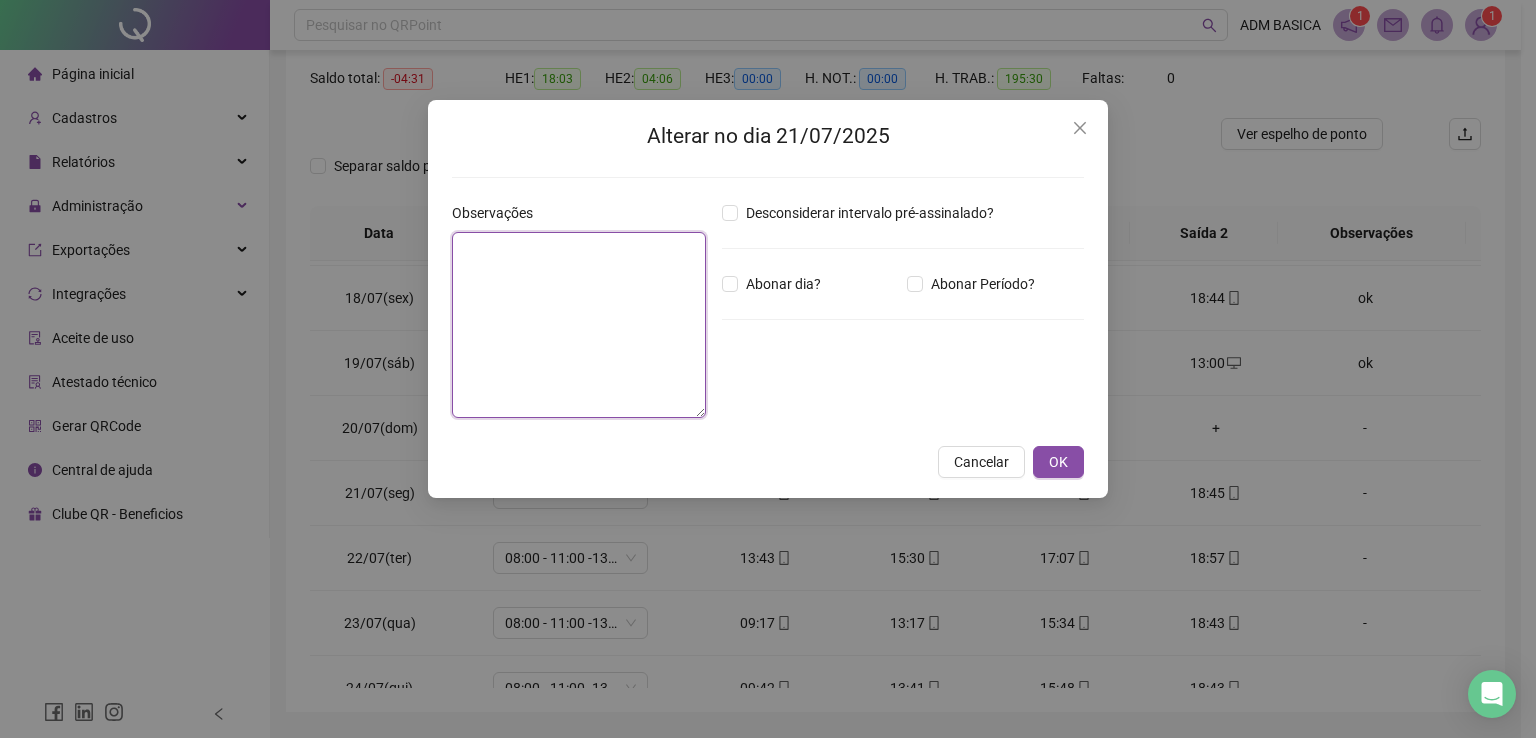 click at bounding box center [579, 325] 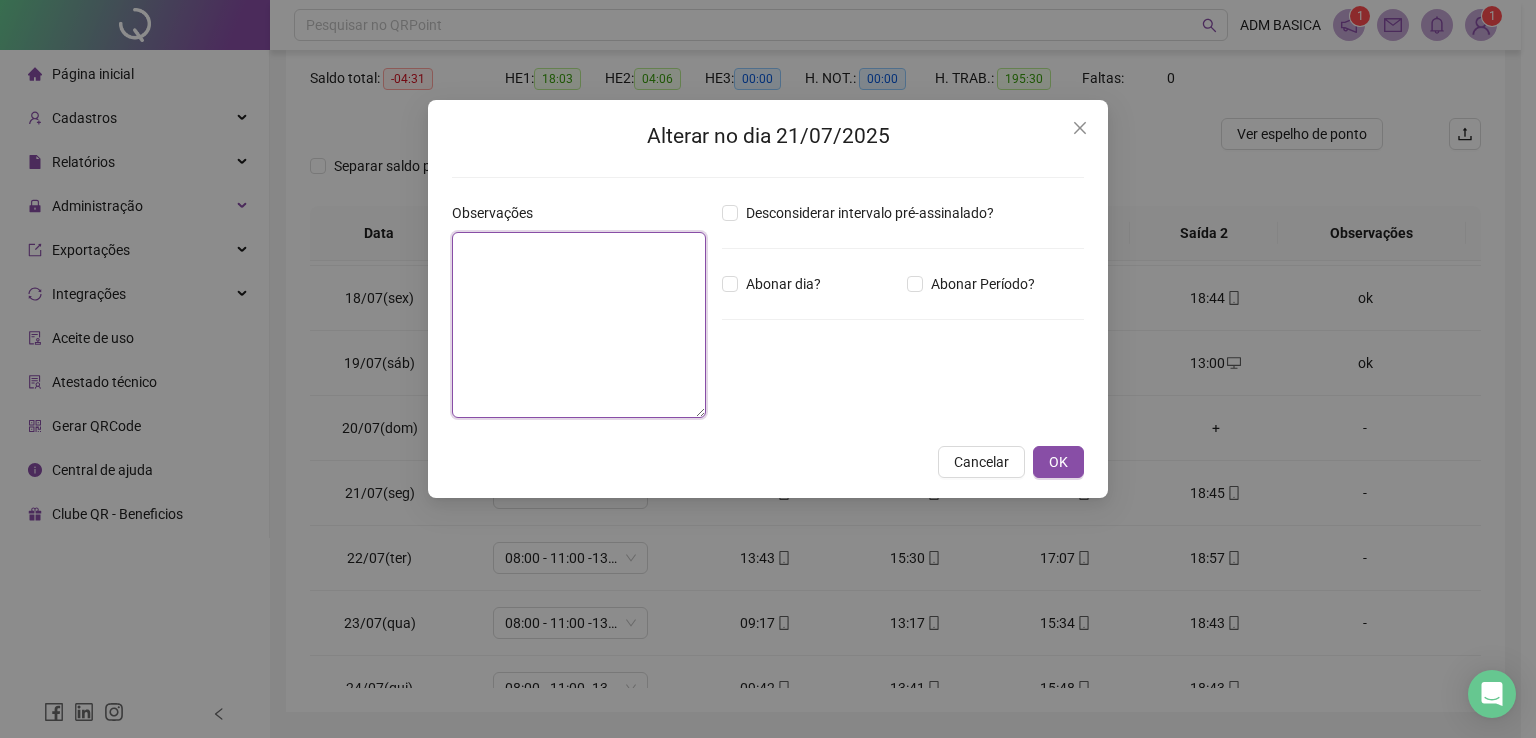 paste on "**" 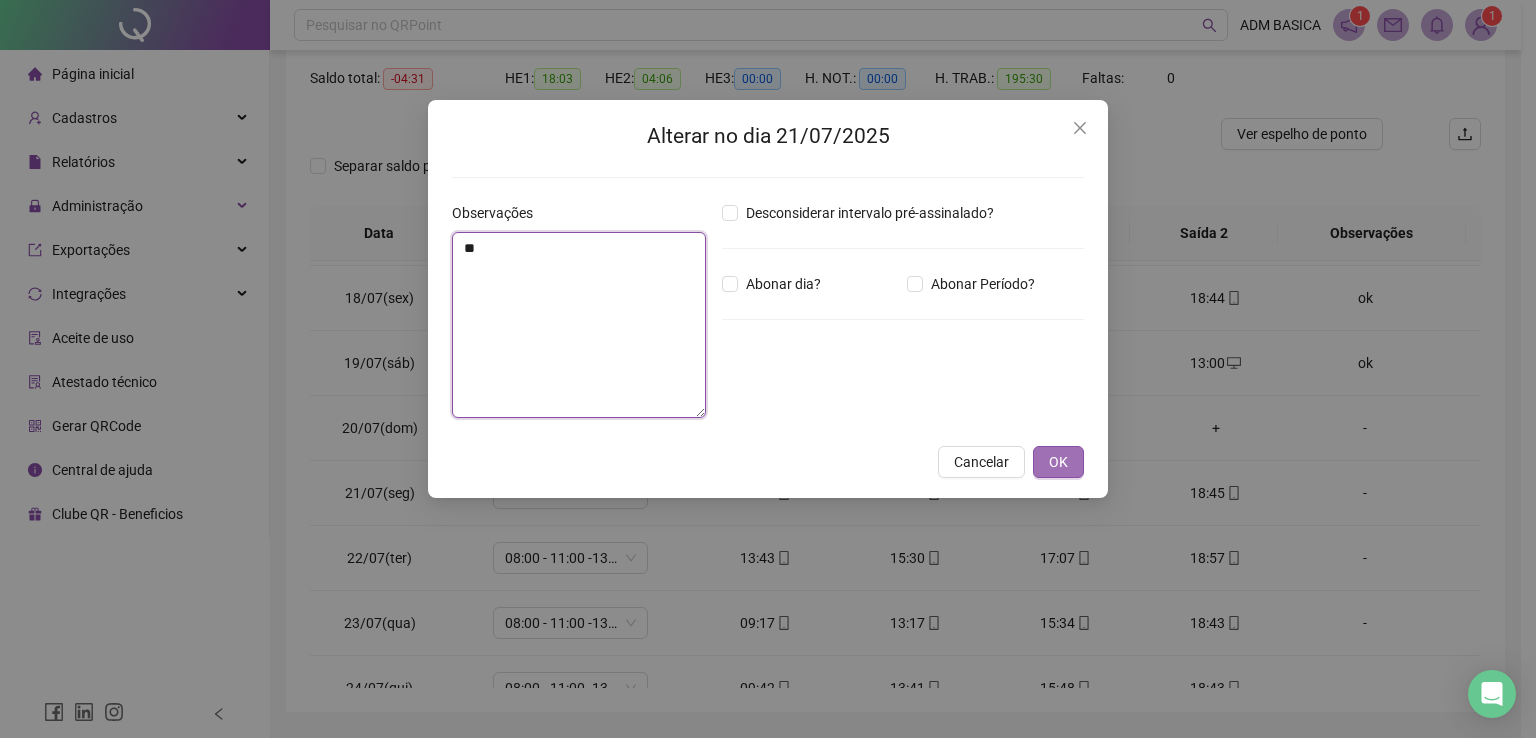 type on "**" 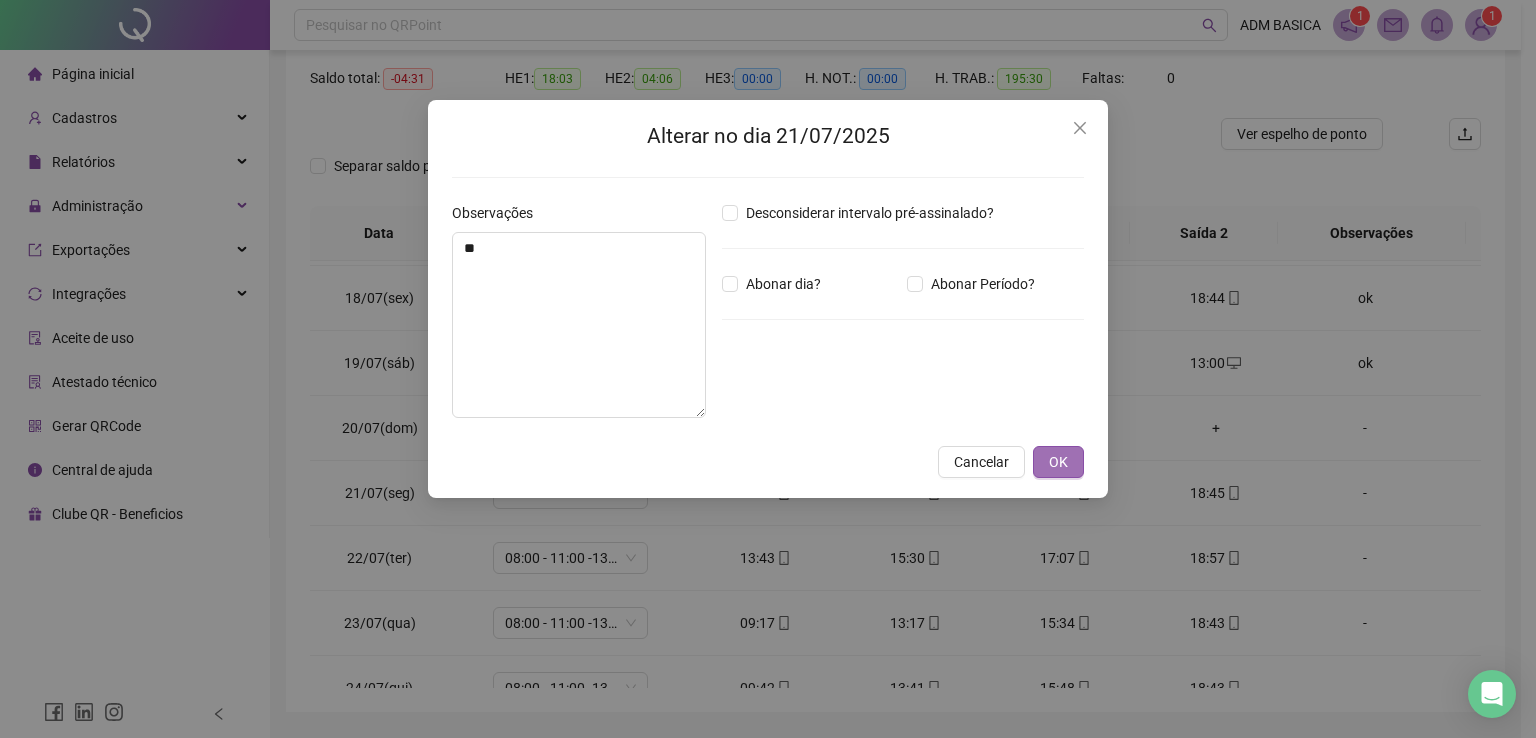 click on "OK" at bounding box center (1058, 462) 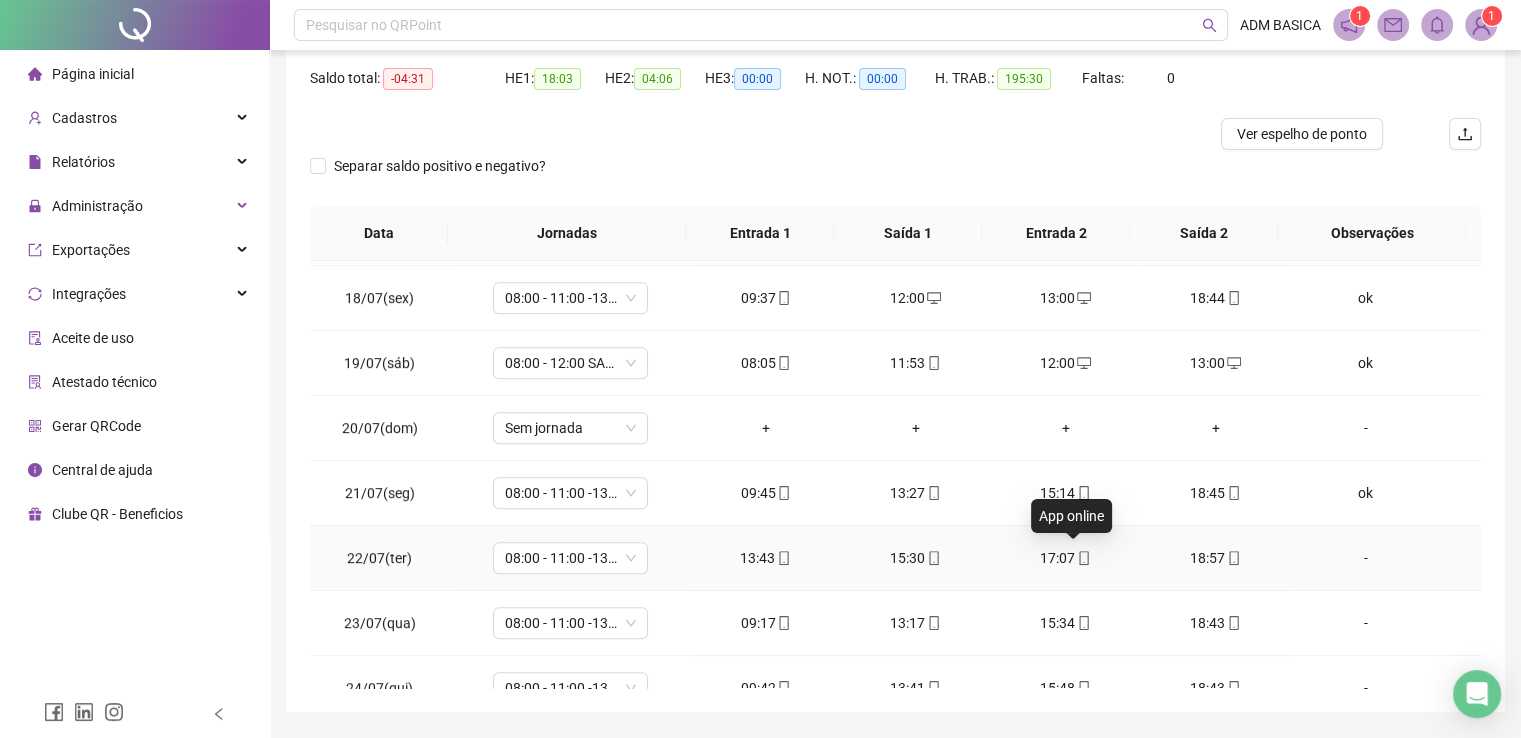 click 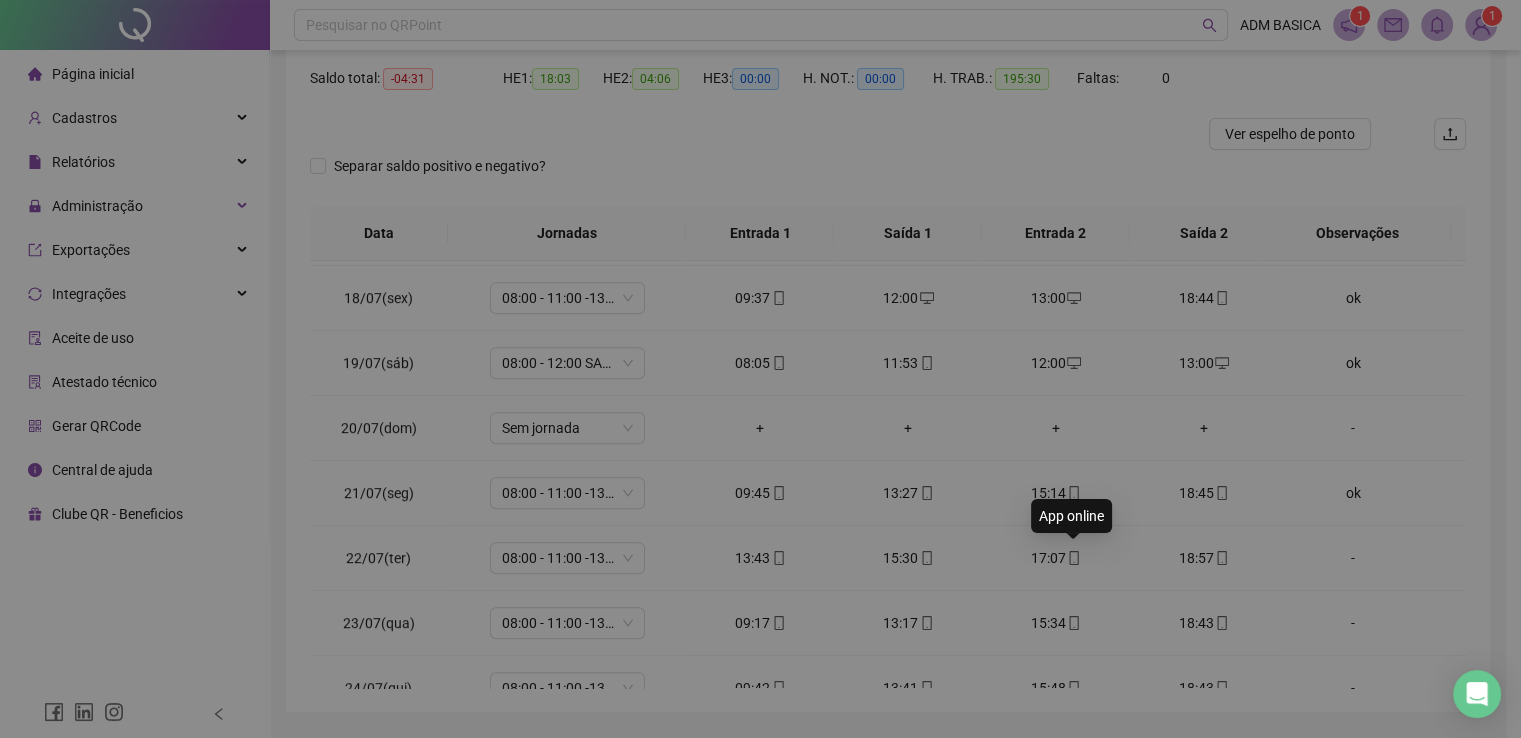 type on "**********" 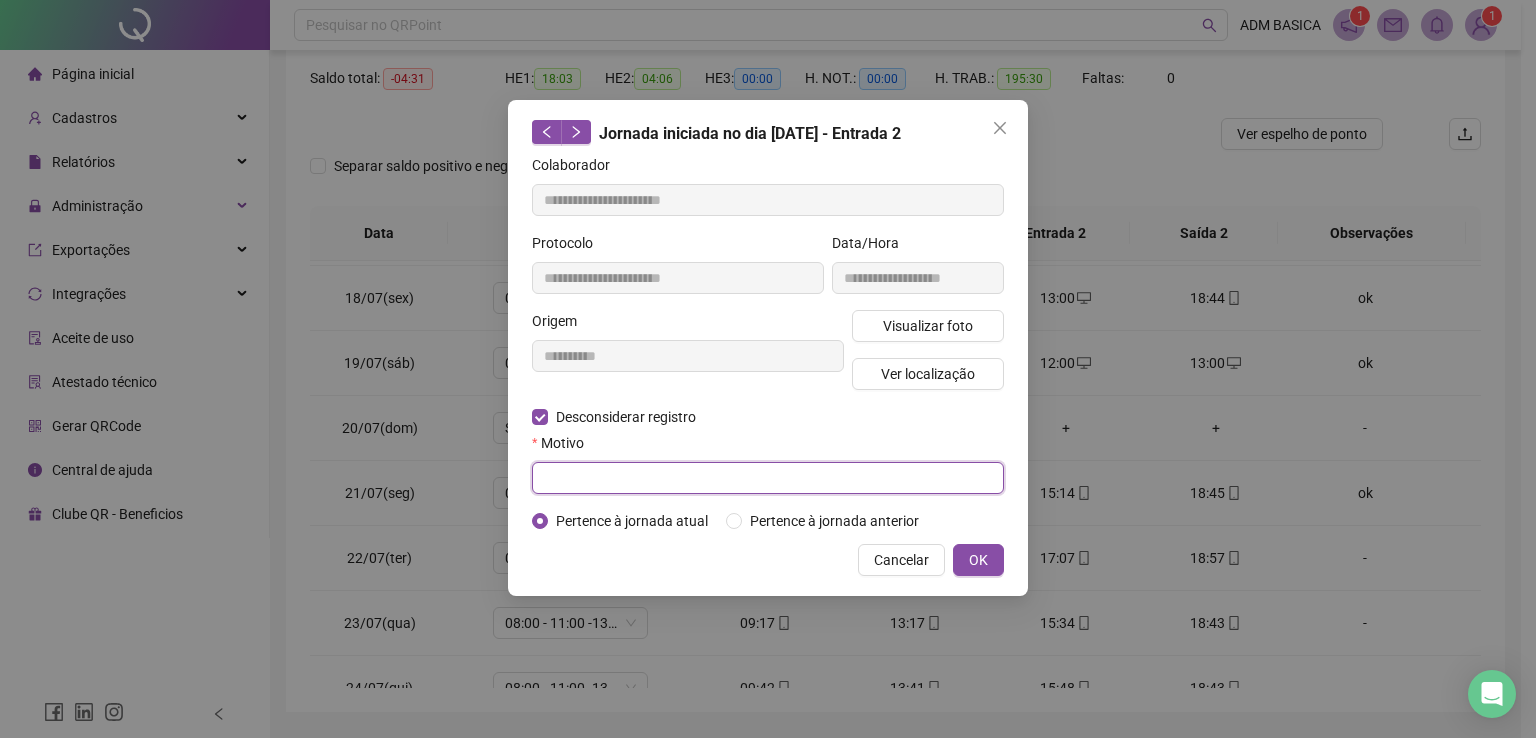 click at bounding box center (768, 478) 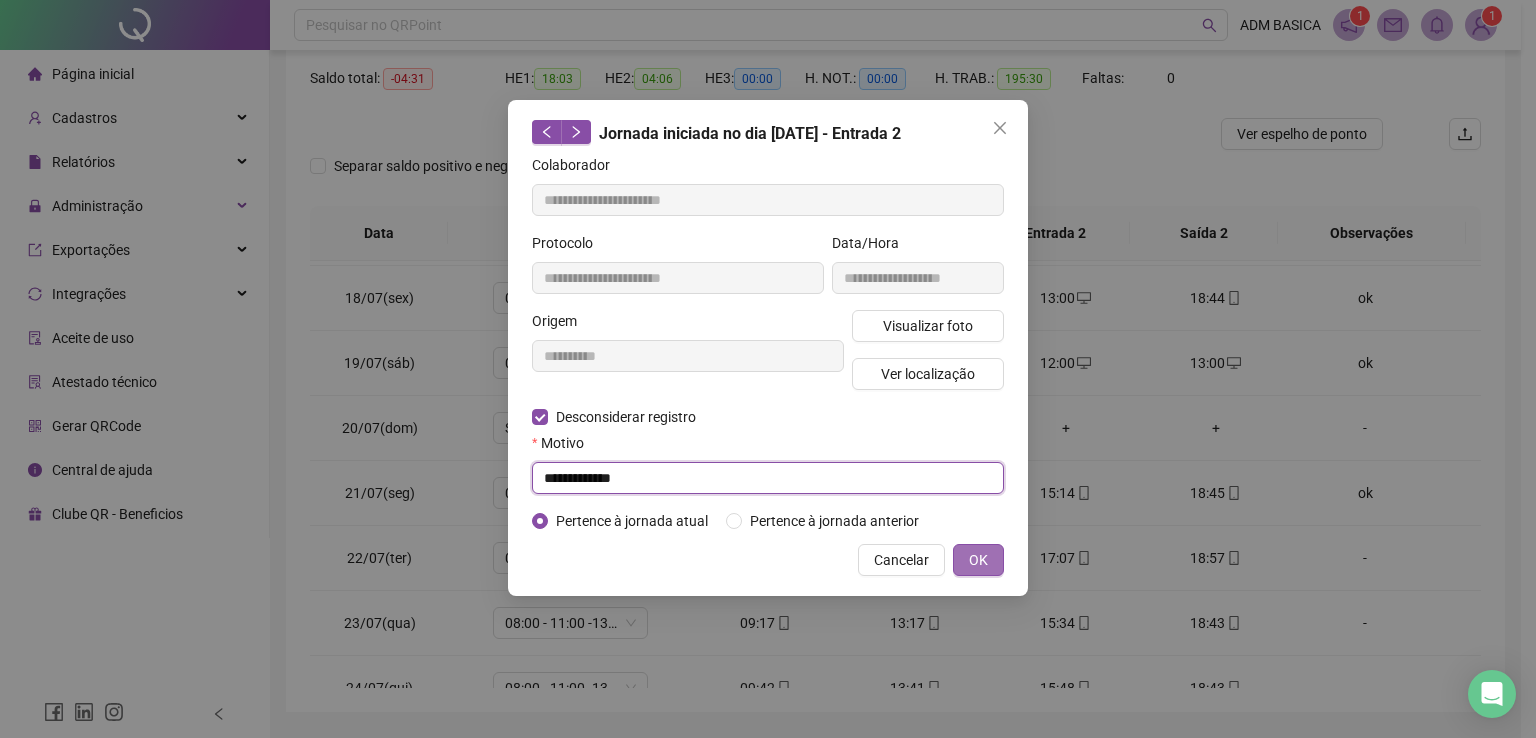 type on "**********" 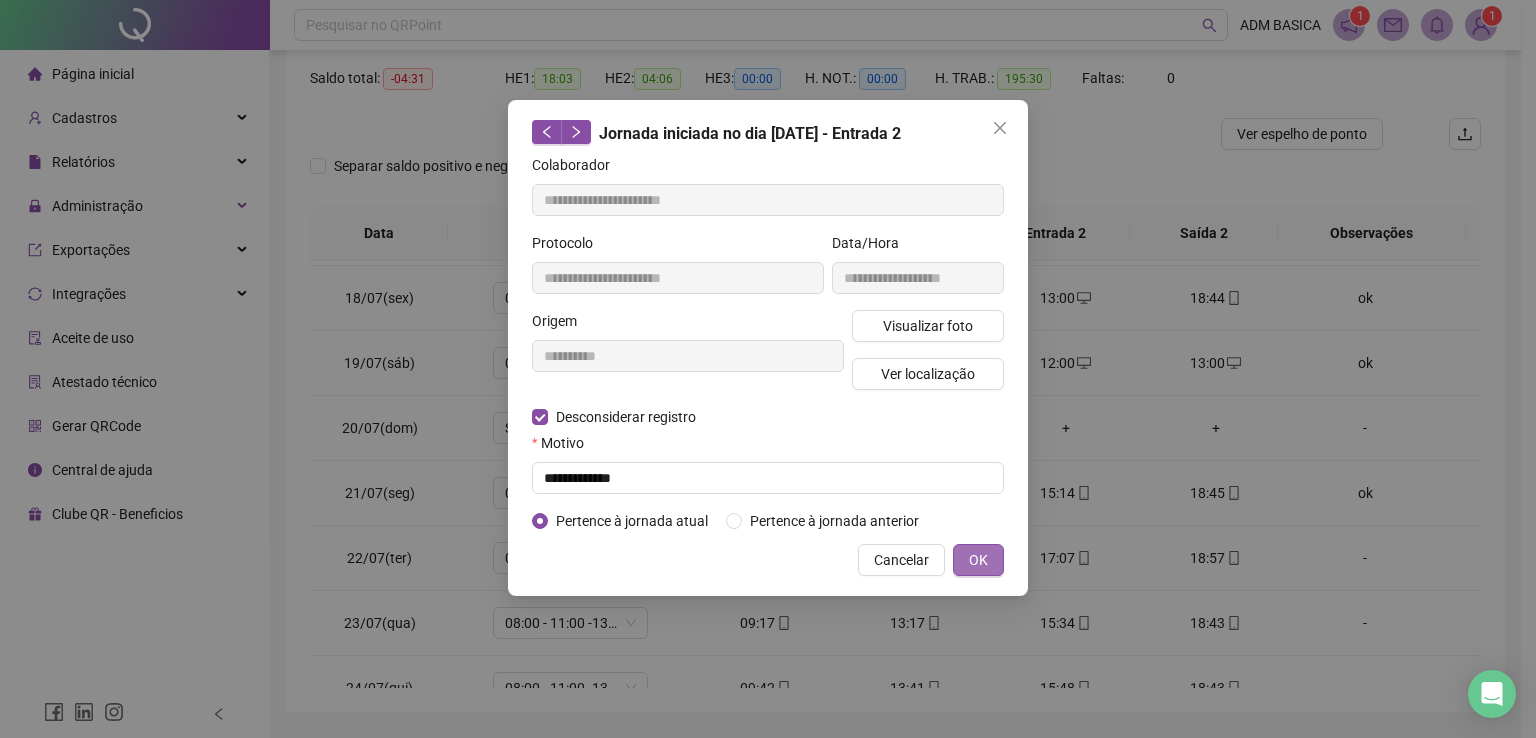 click on "OK" at bounding box center [978, 560] 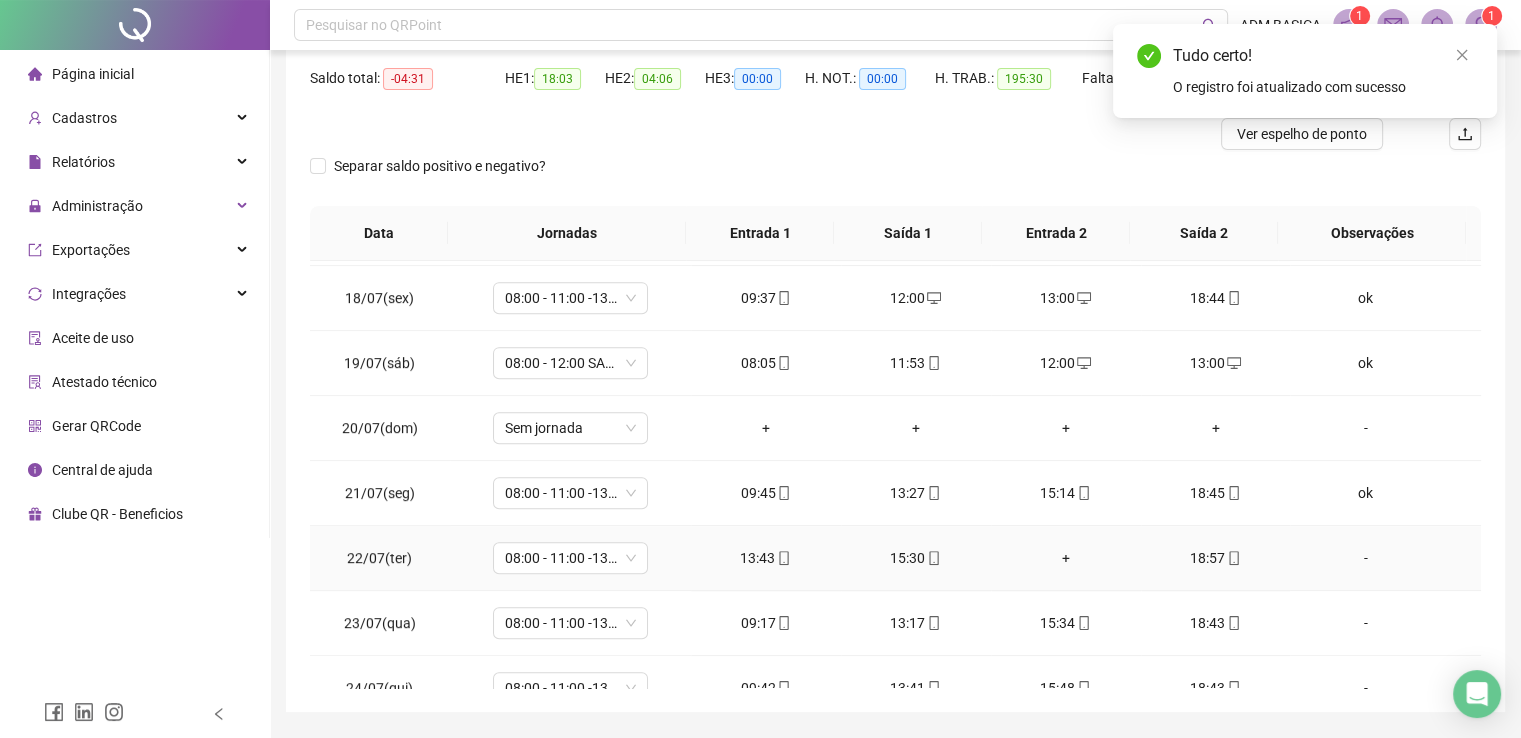 click on "+" at bounding box center (1066, 558) 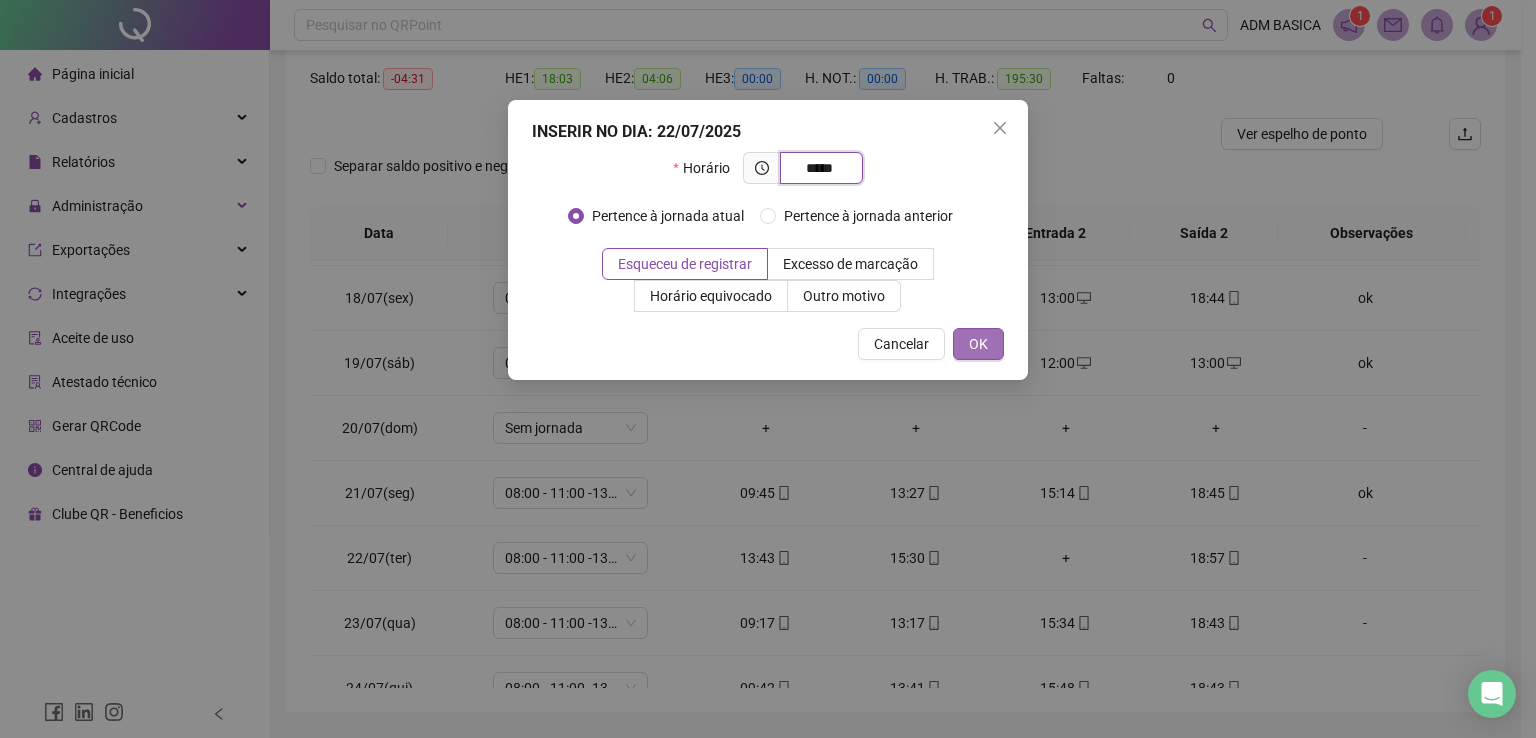 type on "*****" 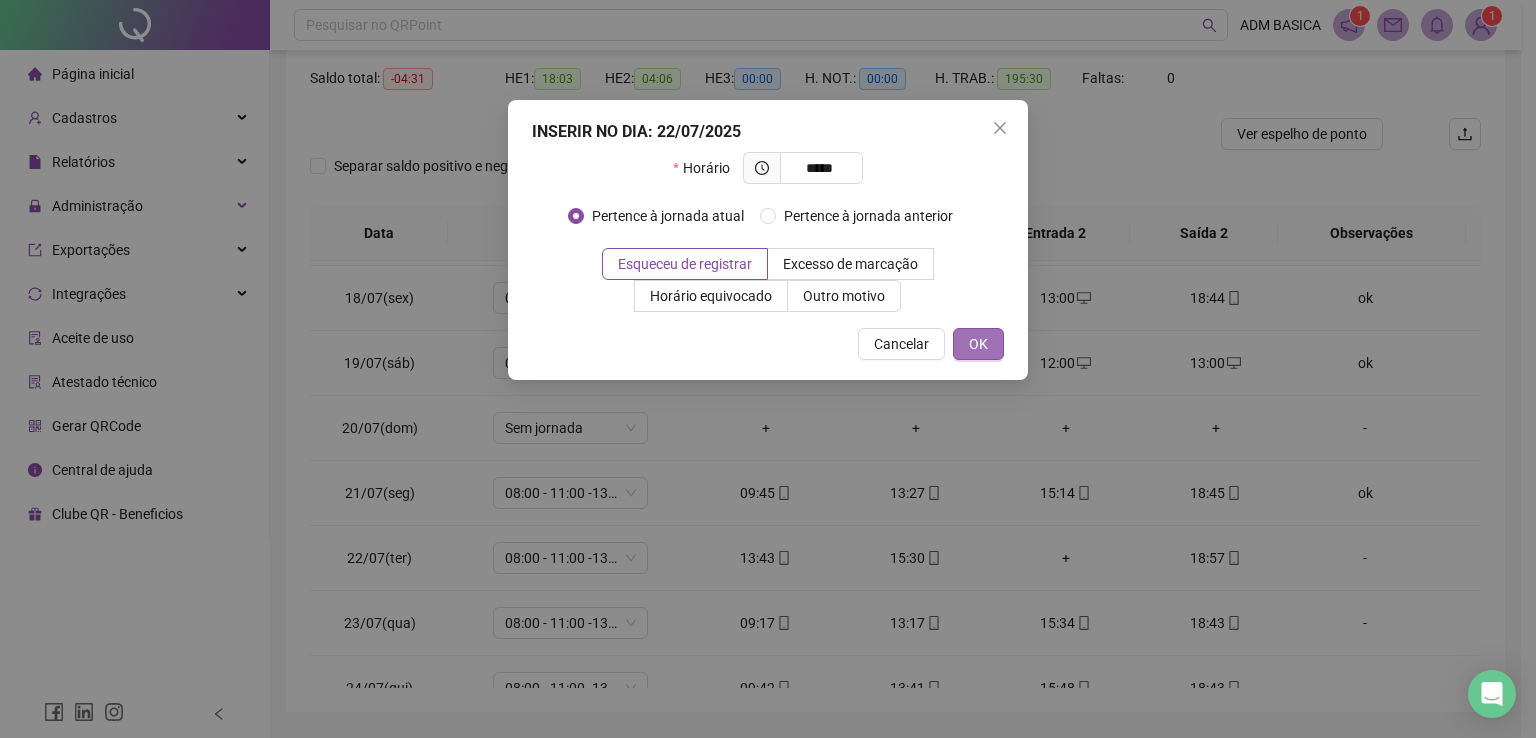 click on "OK" at bounding box center (978, 344) 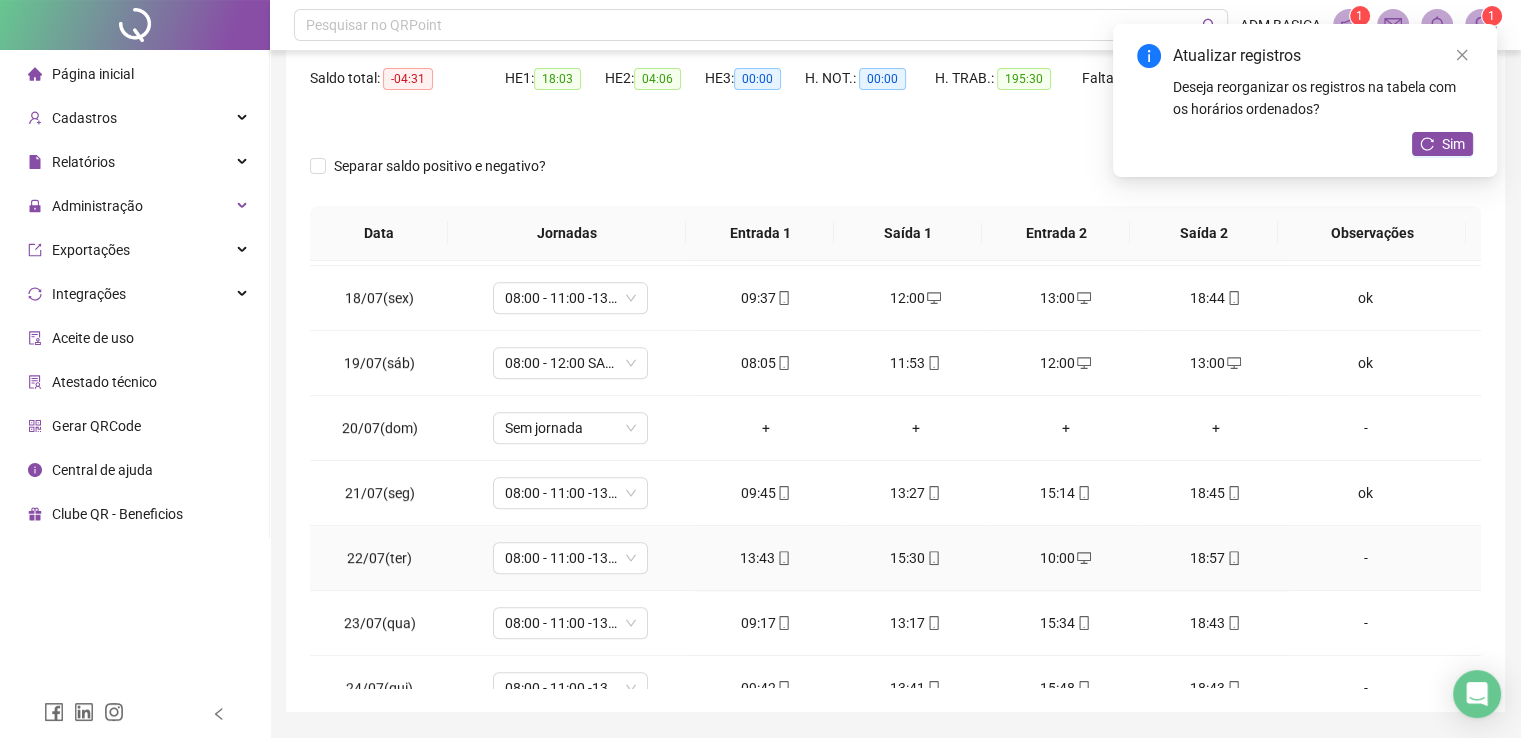 click on "-" at bounding box center [1365, 558] 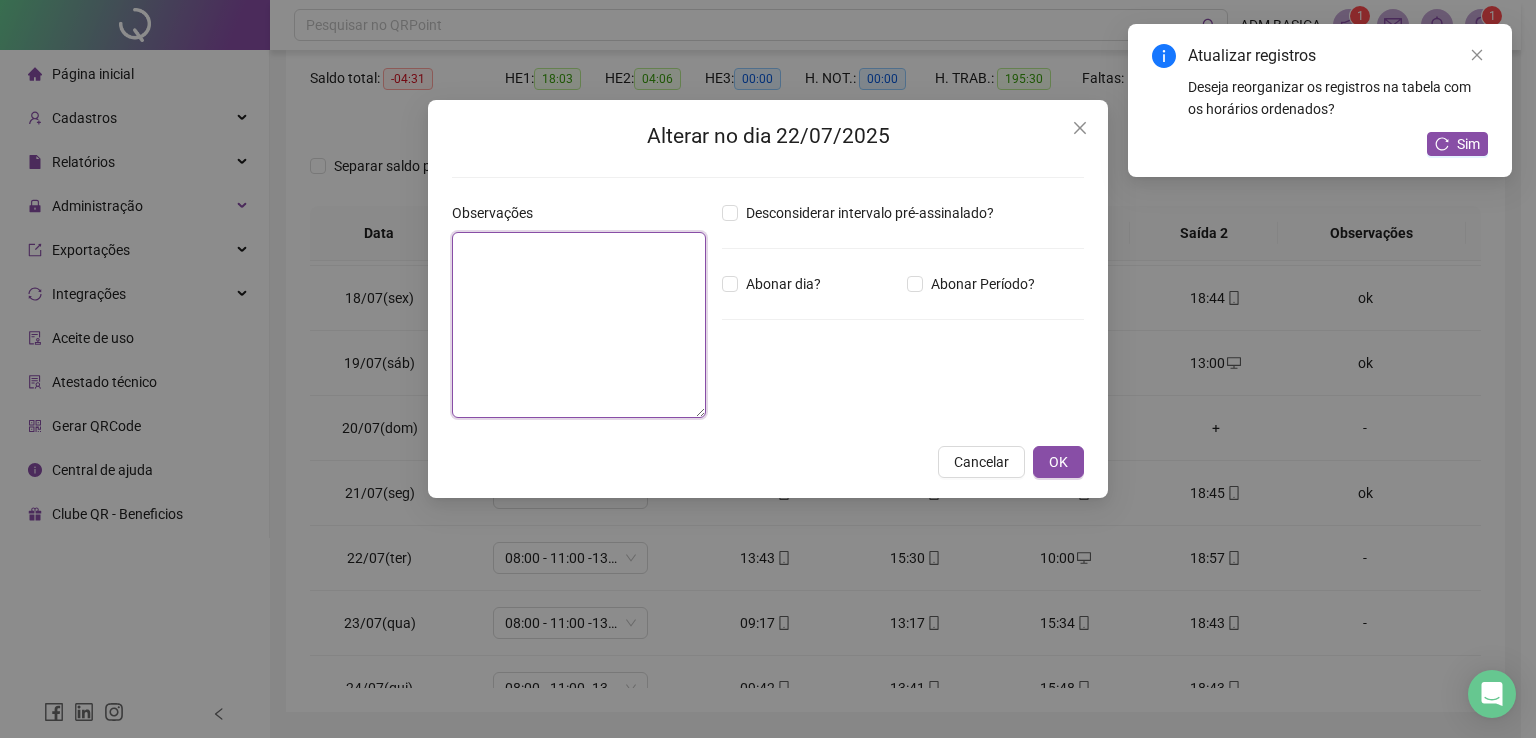 click at bounding box center (579, 325) 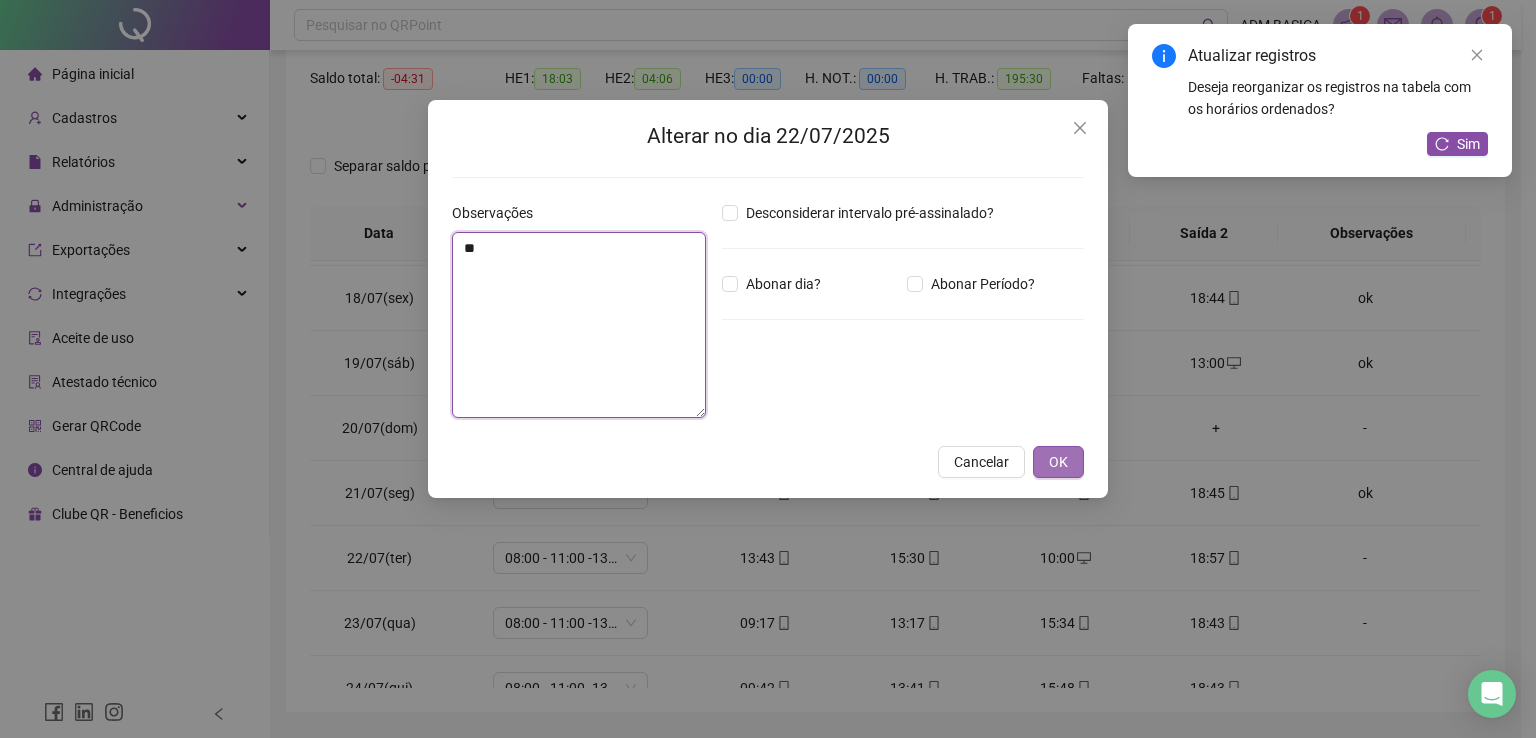 type on "**" 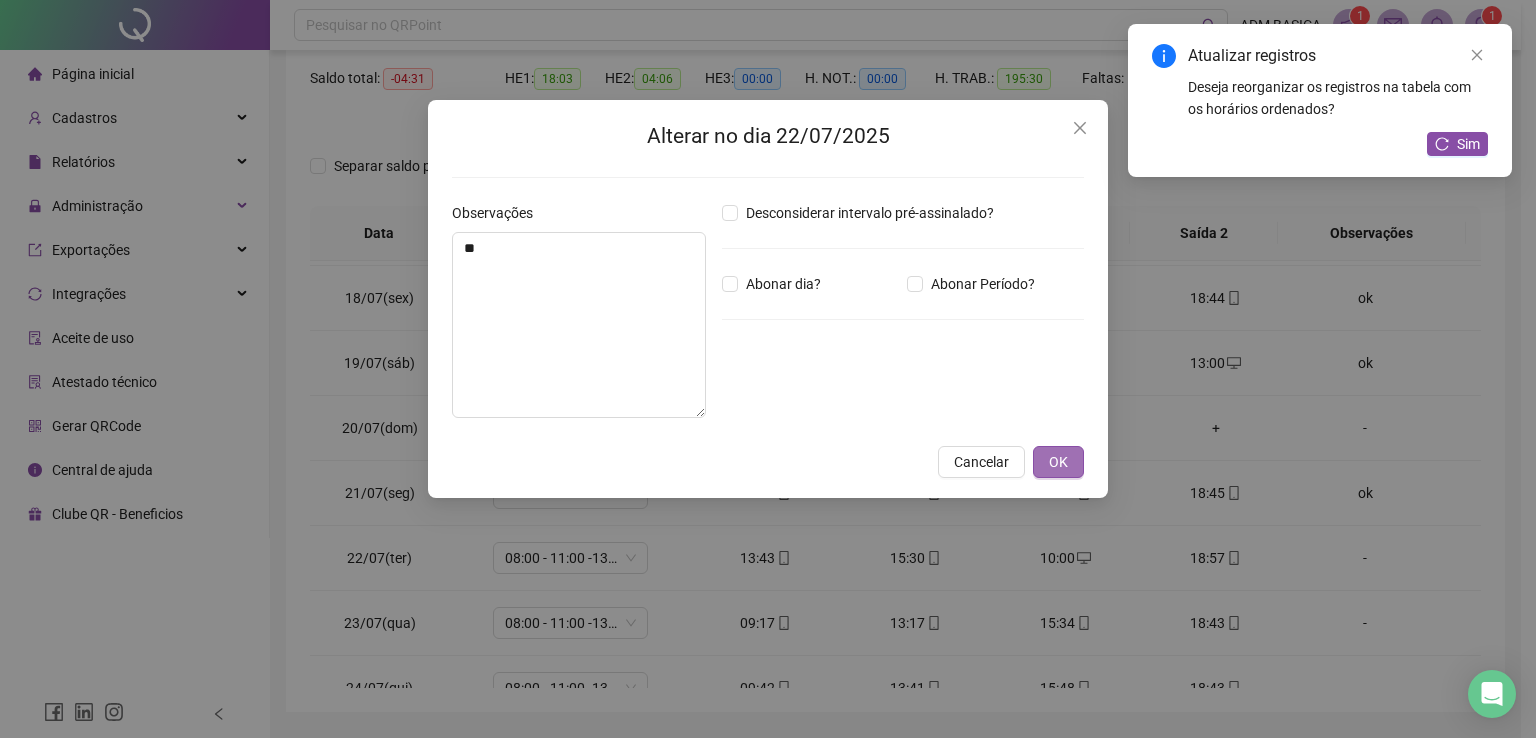 click on "OK" at bounding box center (1058, 462) 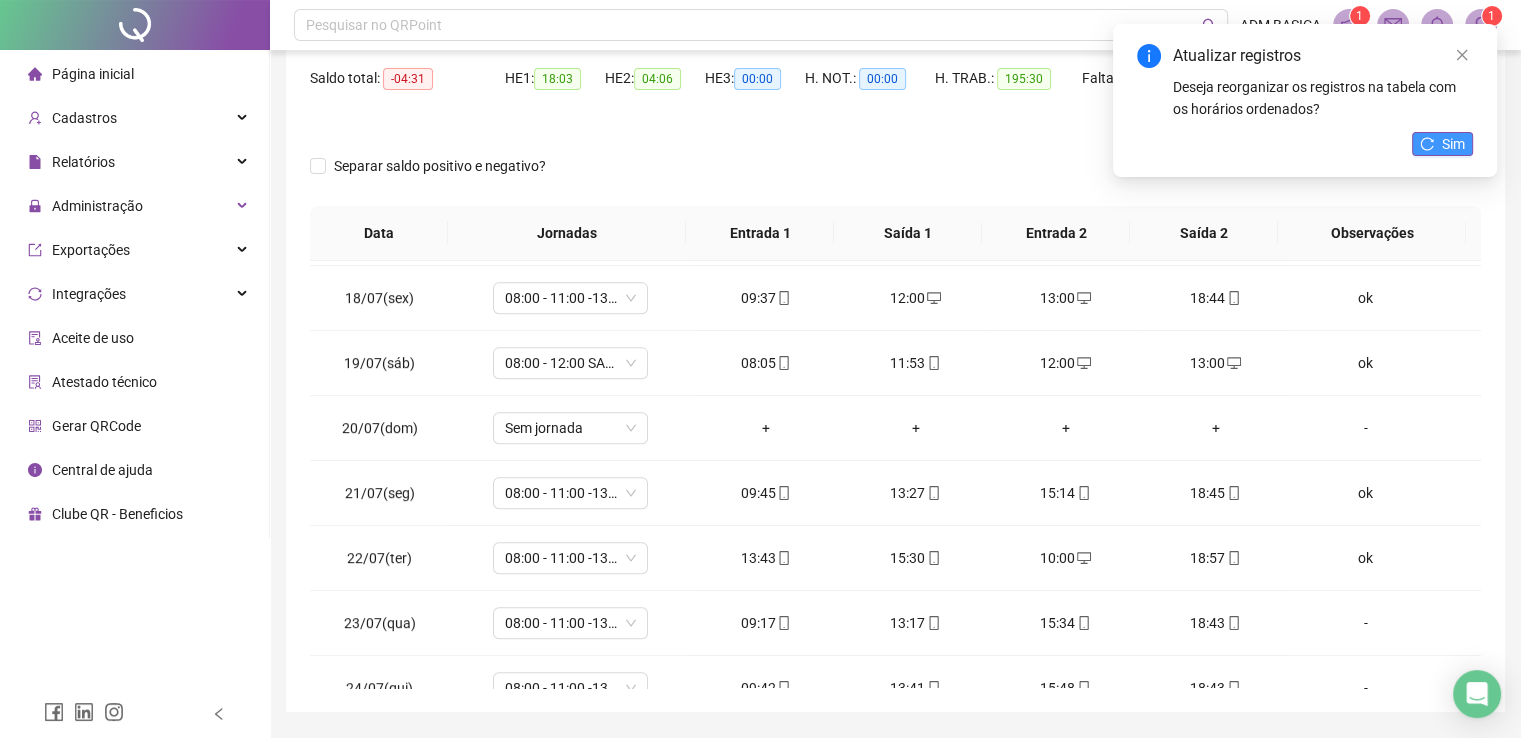 click on "Sim" at bounding box center (1442, 144) 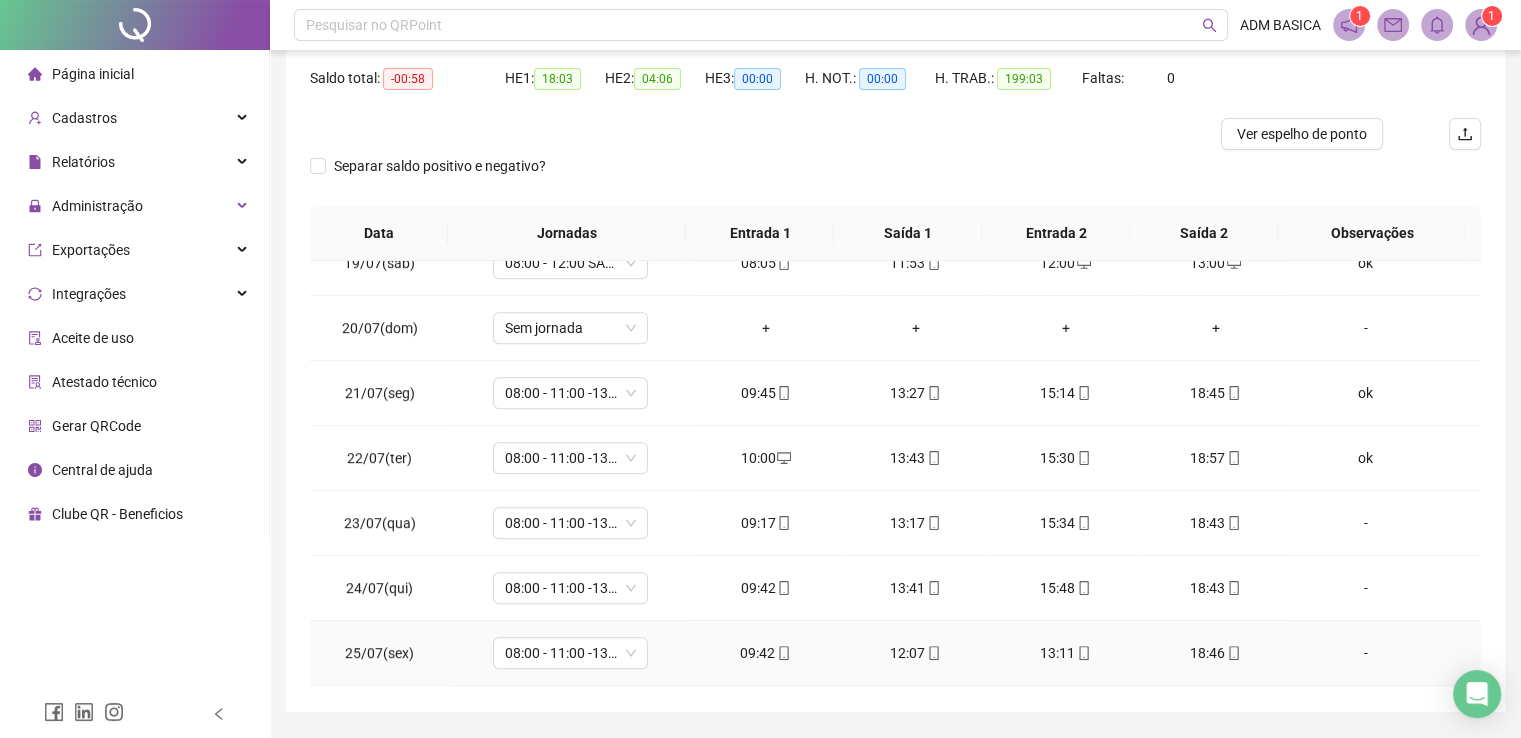 scroll, scrollTop: 1300, scrollLeft: 0, axis: vertical 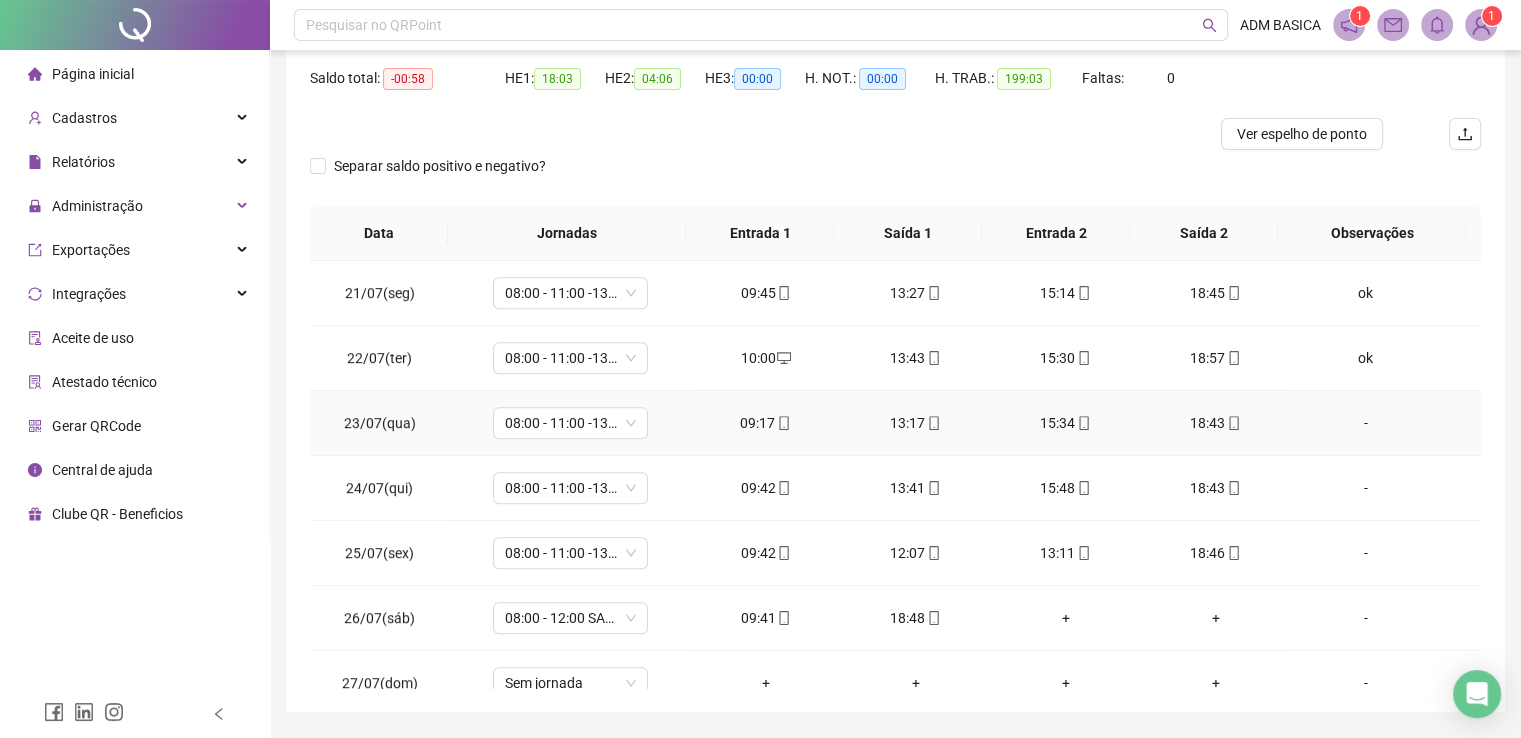 click on "-" at bounding box center [1365, 423] 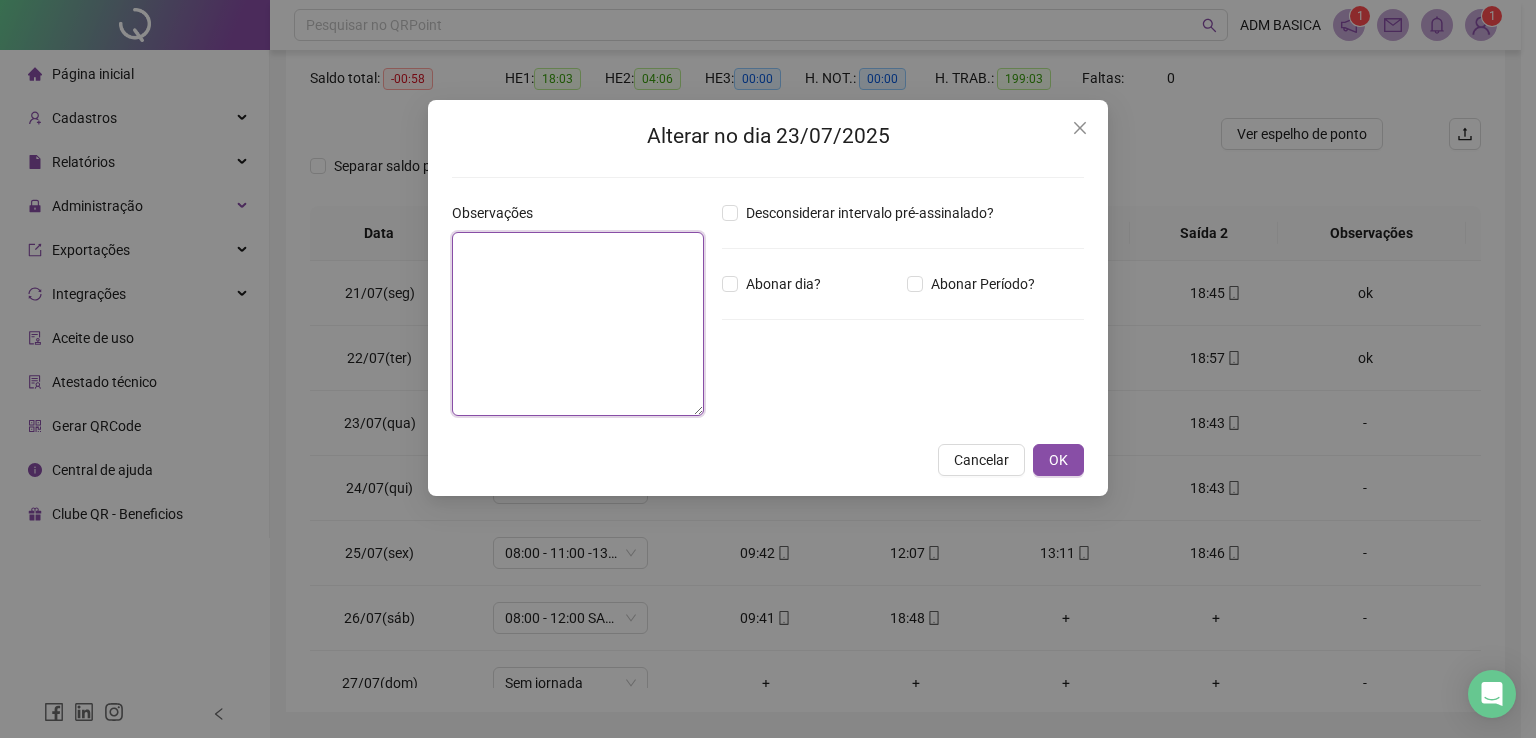 click at bounding box center [578, 324] 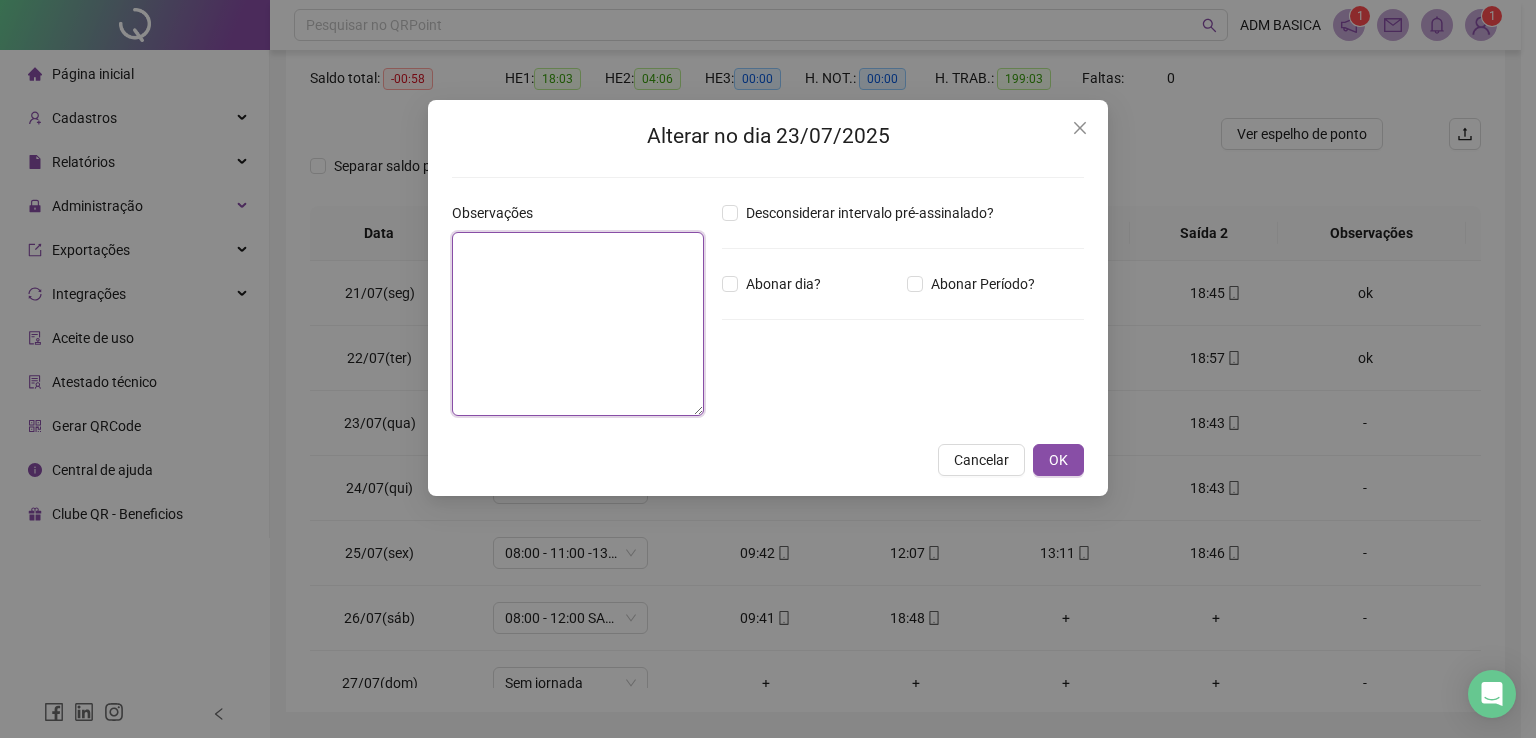 paste on "**" 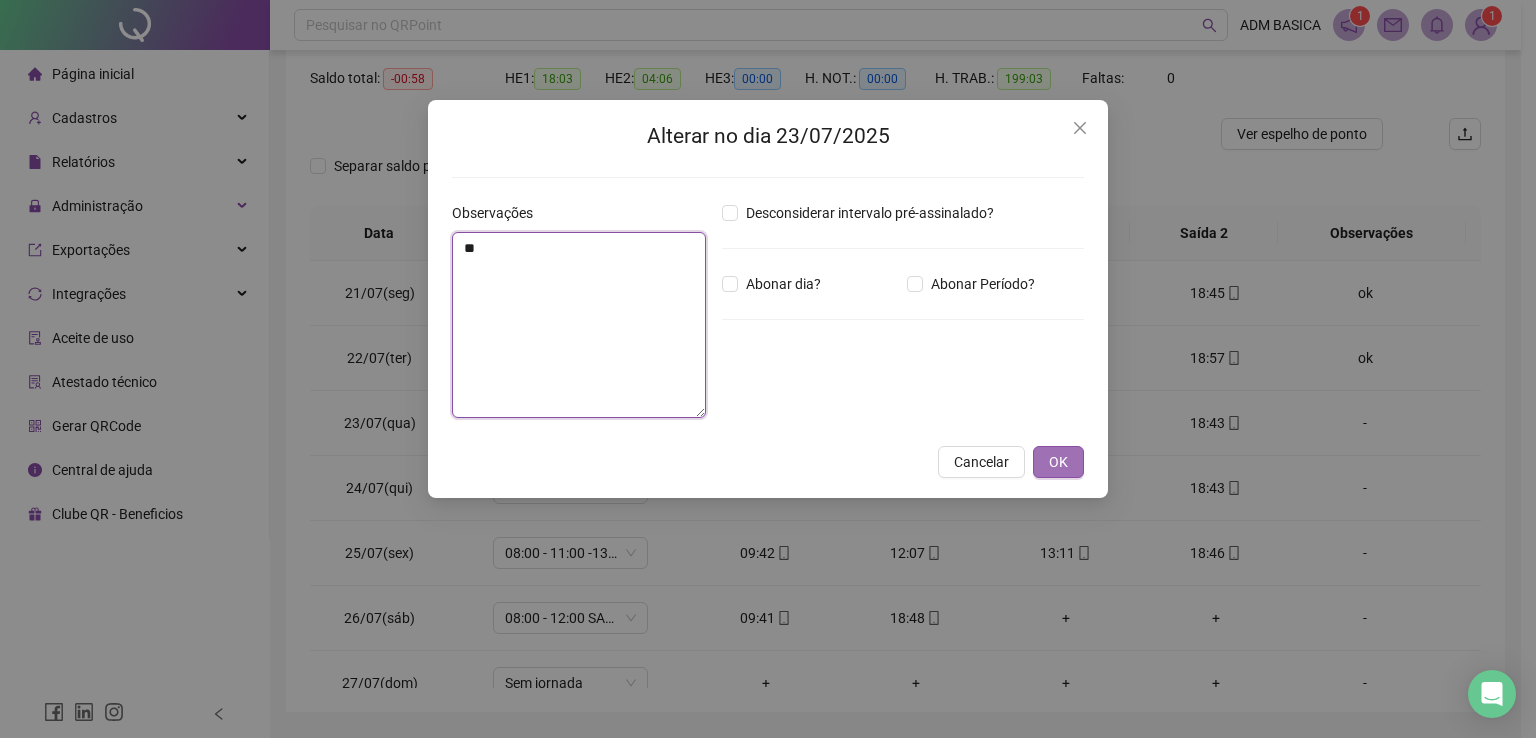 type on "**" 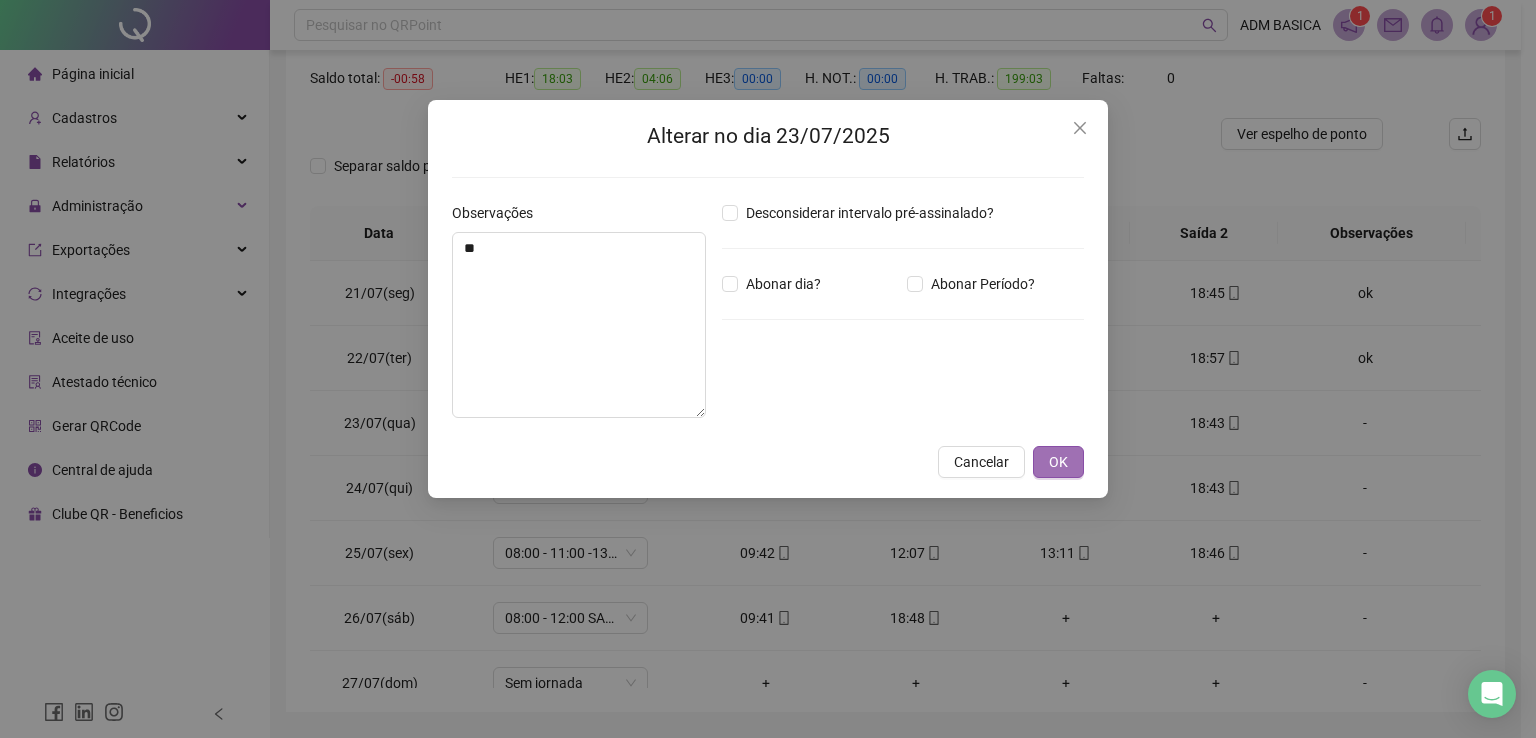 click on "OK" at bounding box center (1058, 462) 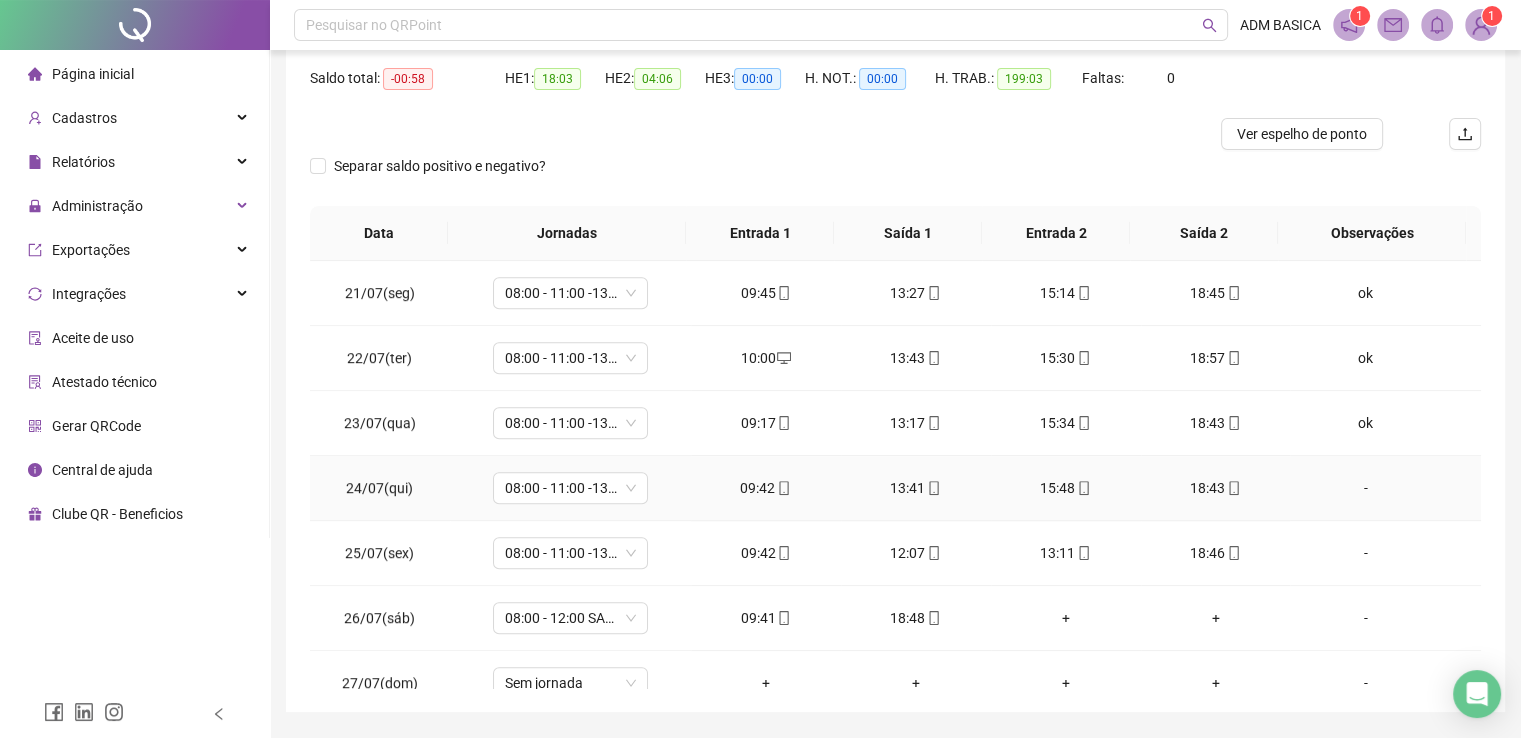 click on "-" at bounding box center (1365, 488) 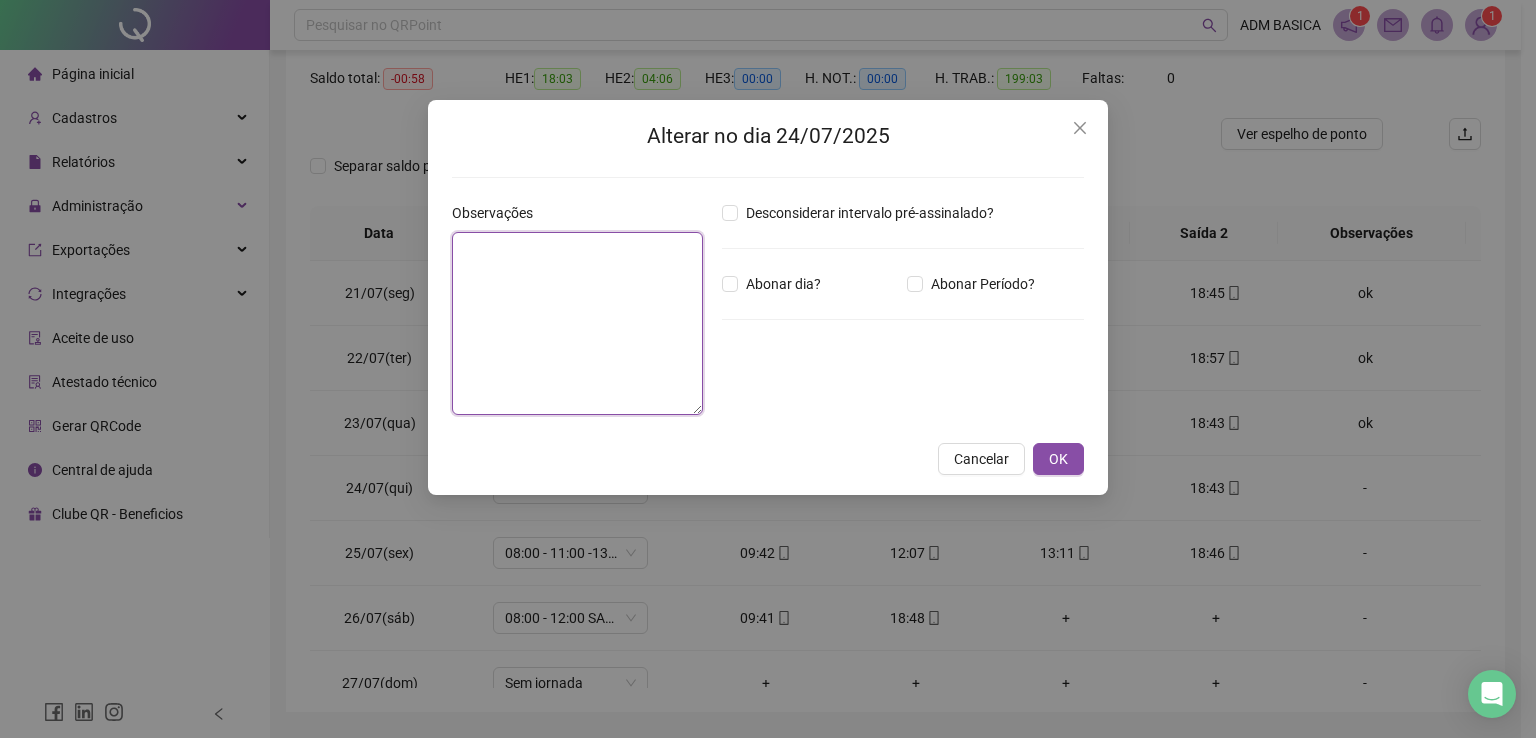 paste on "**" 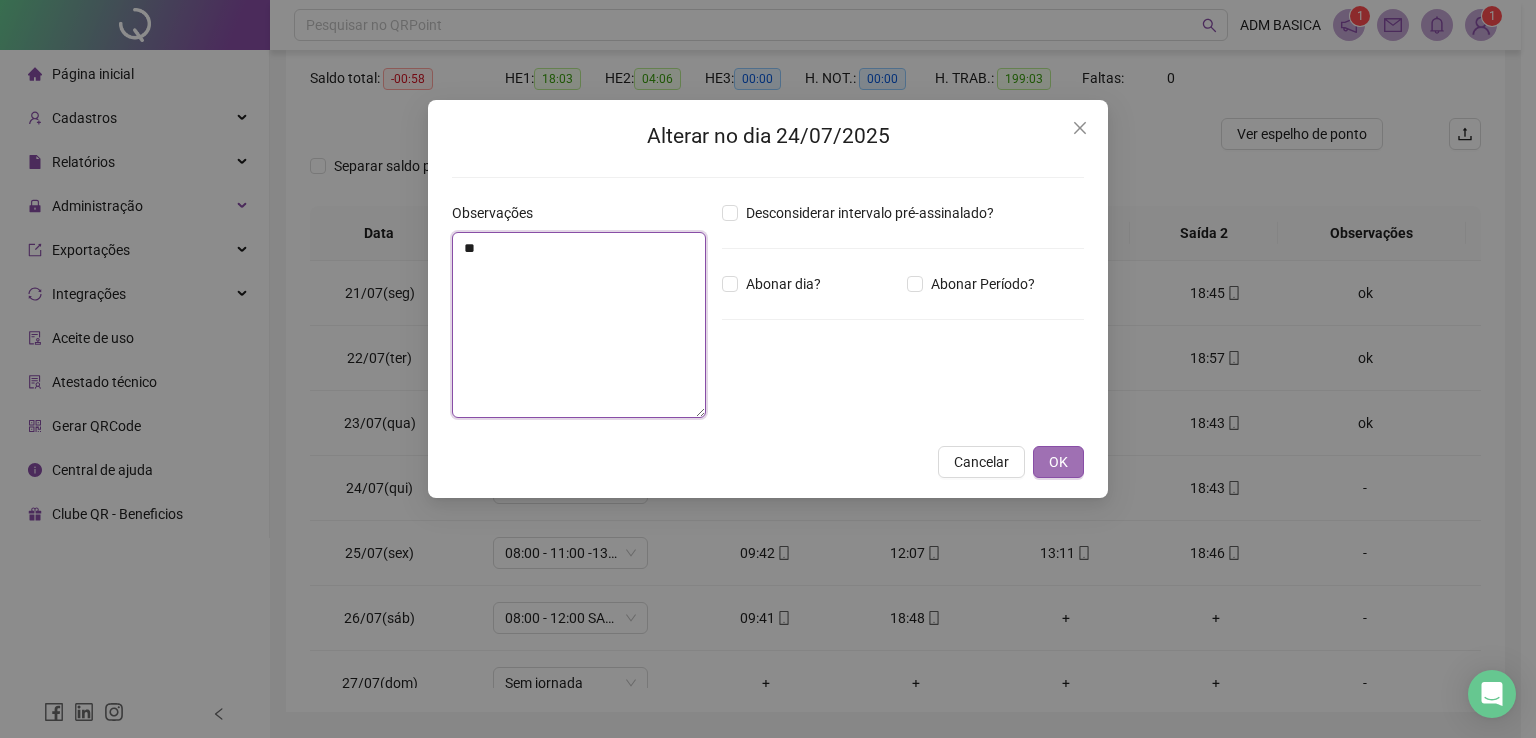 type on "**" 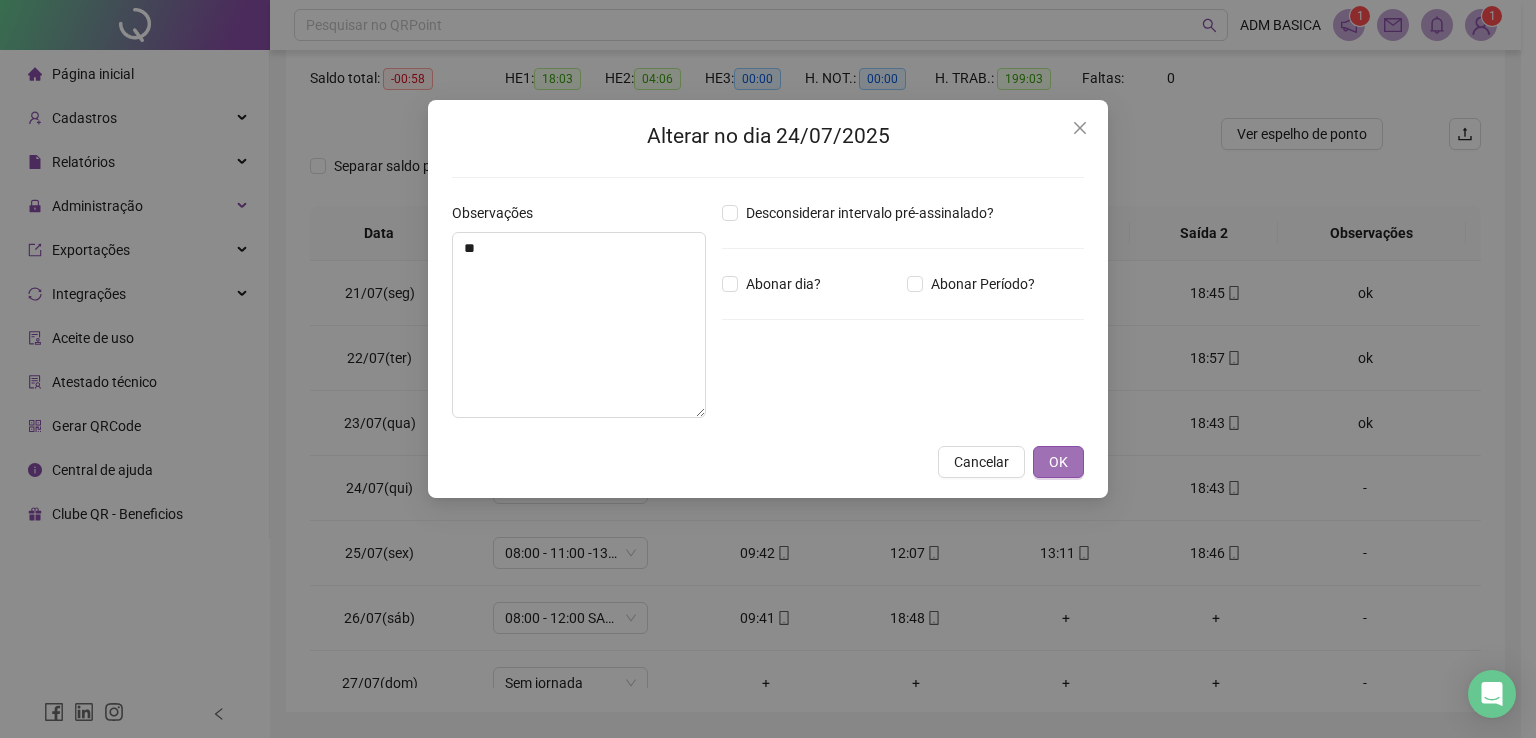 click on "OK" at bounding box center [1058, 462] 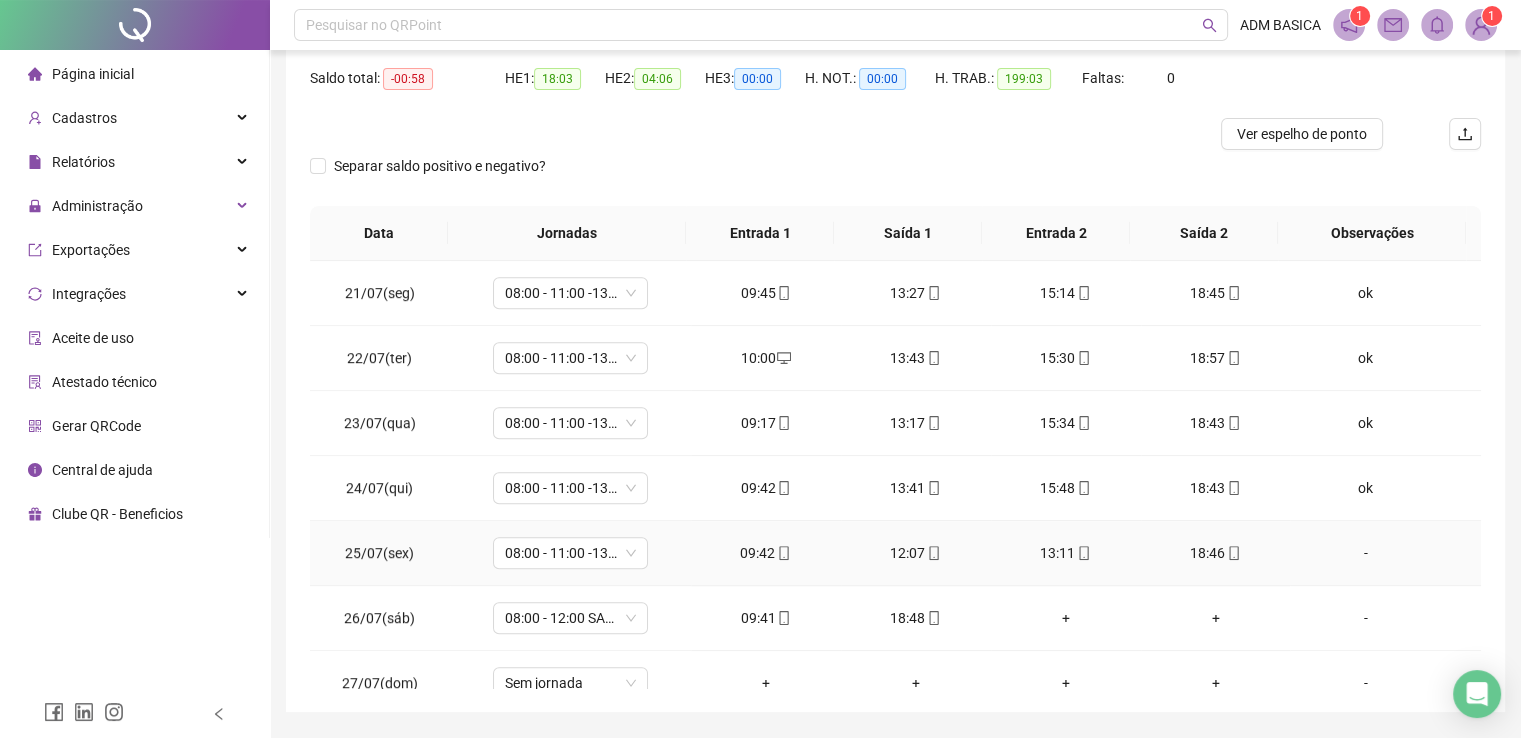 click on "-" at bounding box center [1365, 553] 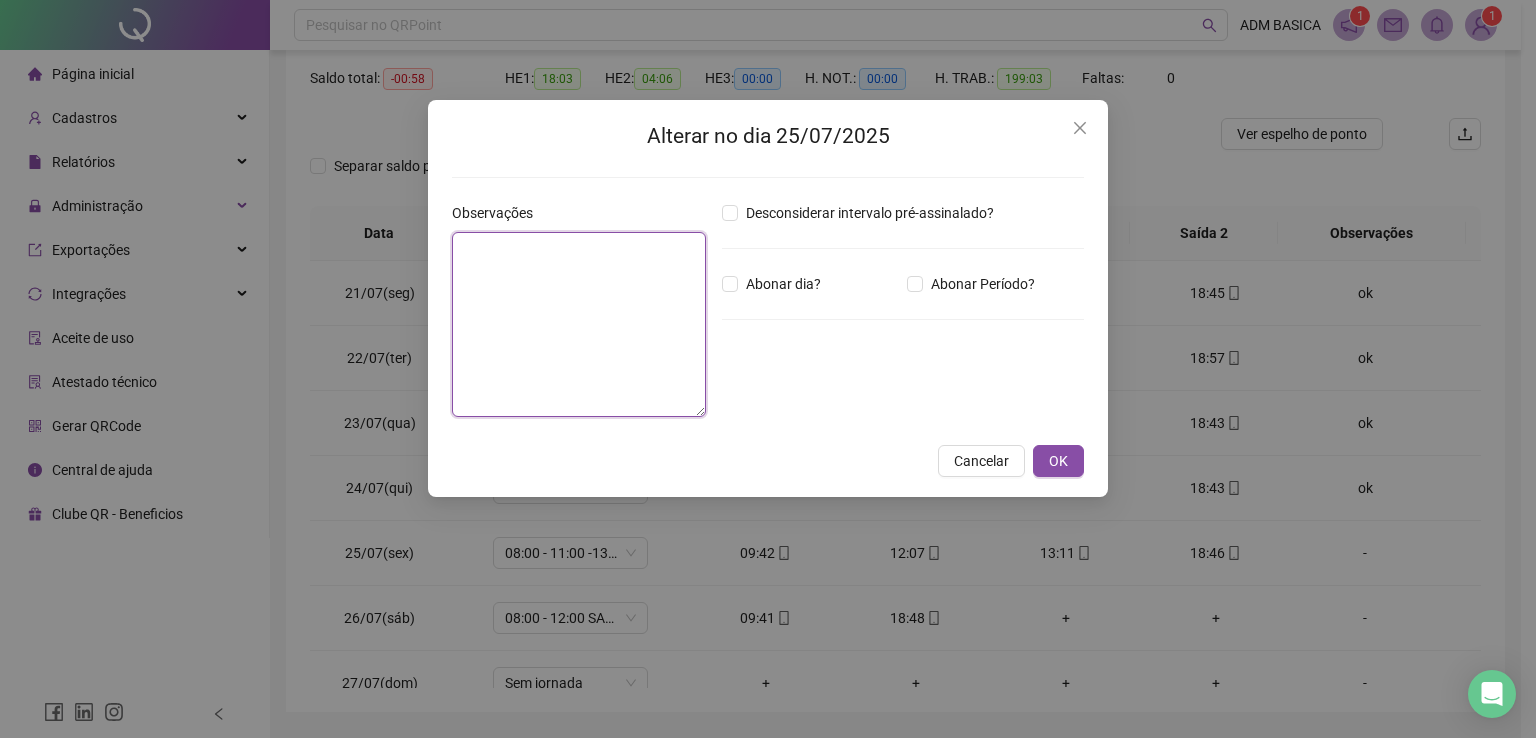 paste on "**" 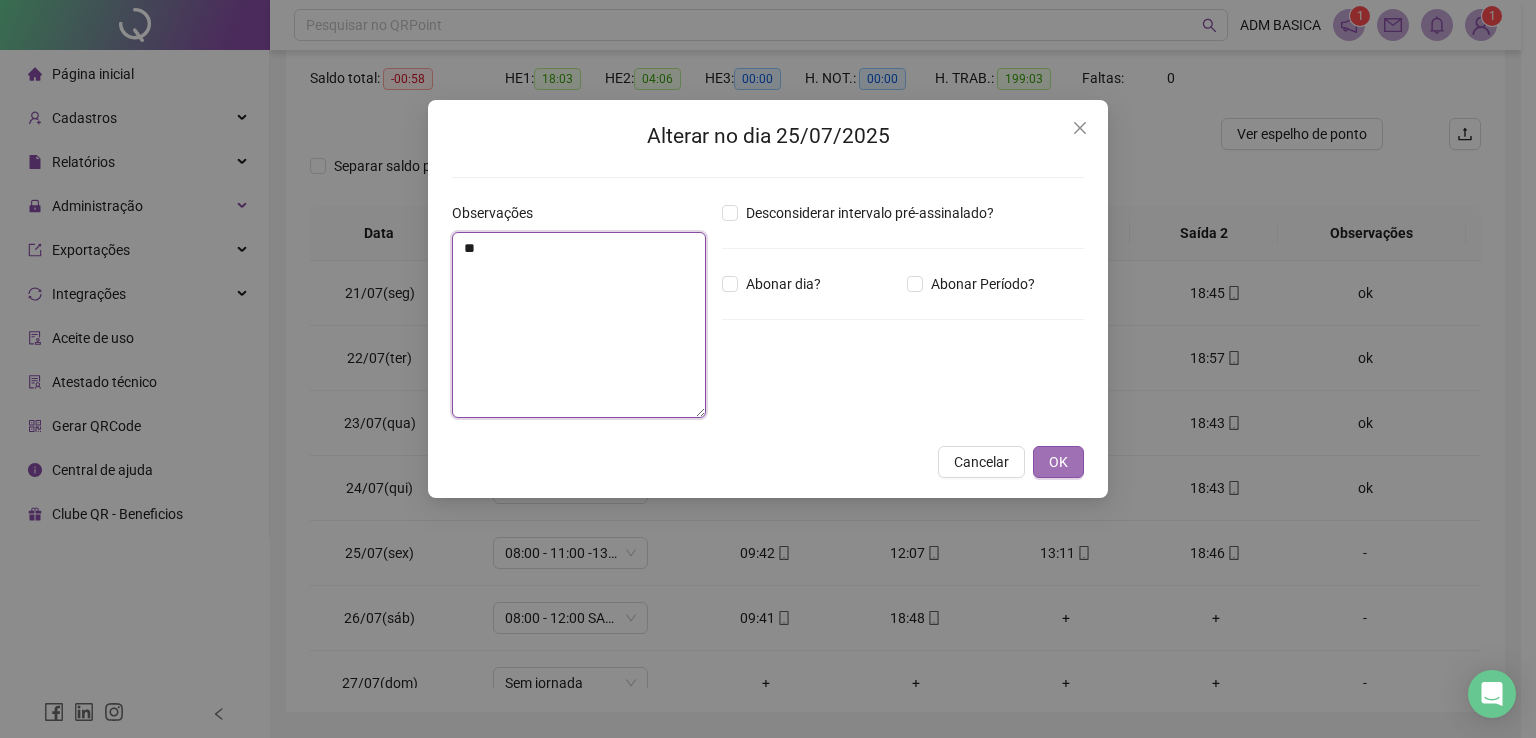 type on "**" 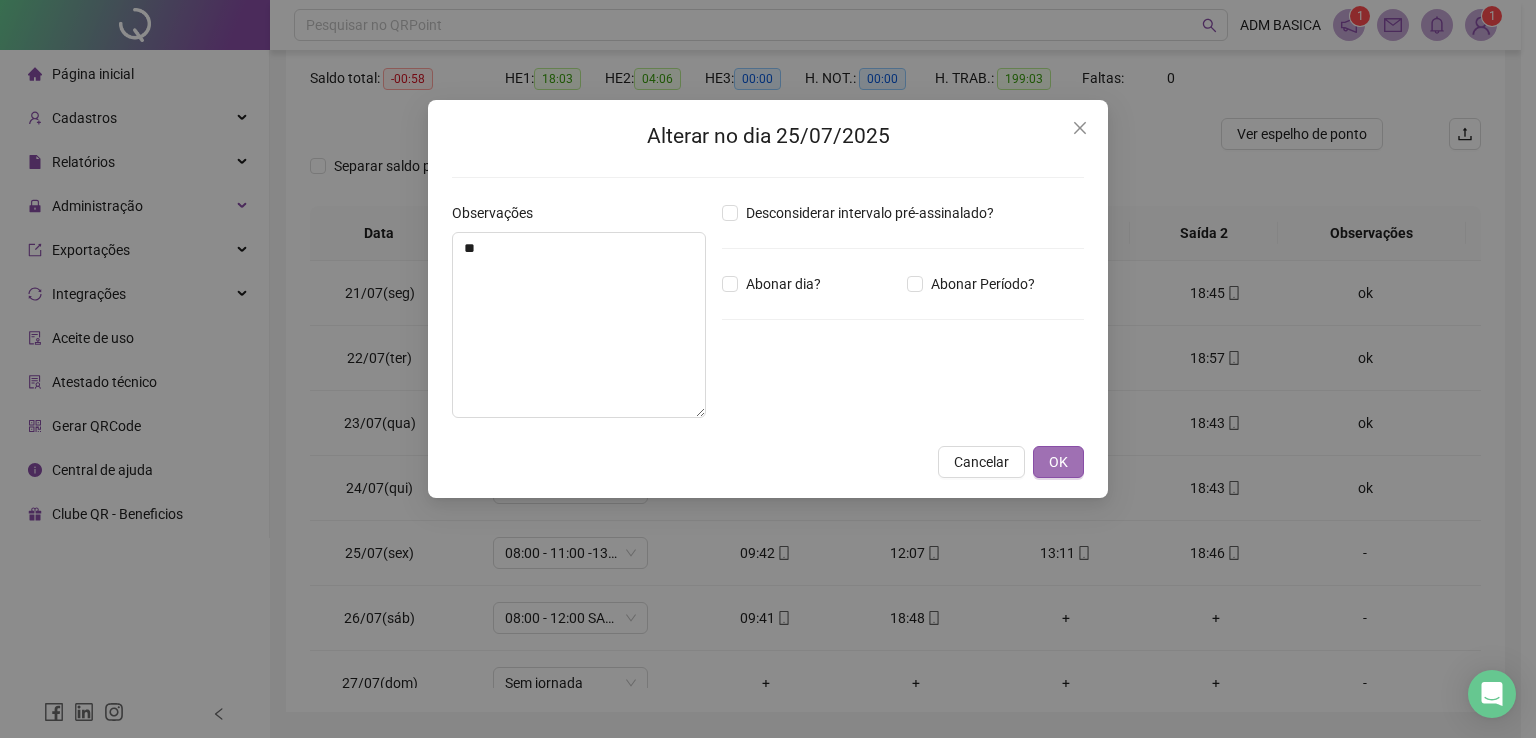 click on "OK" at bounding box center [1058, 462] 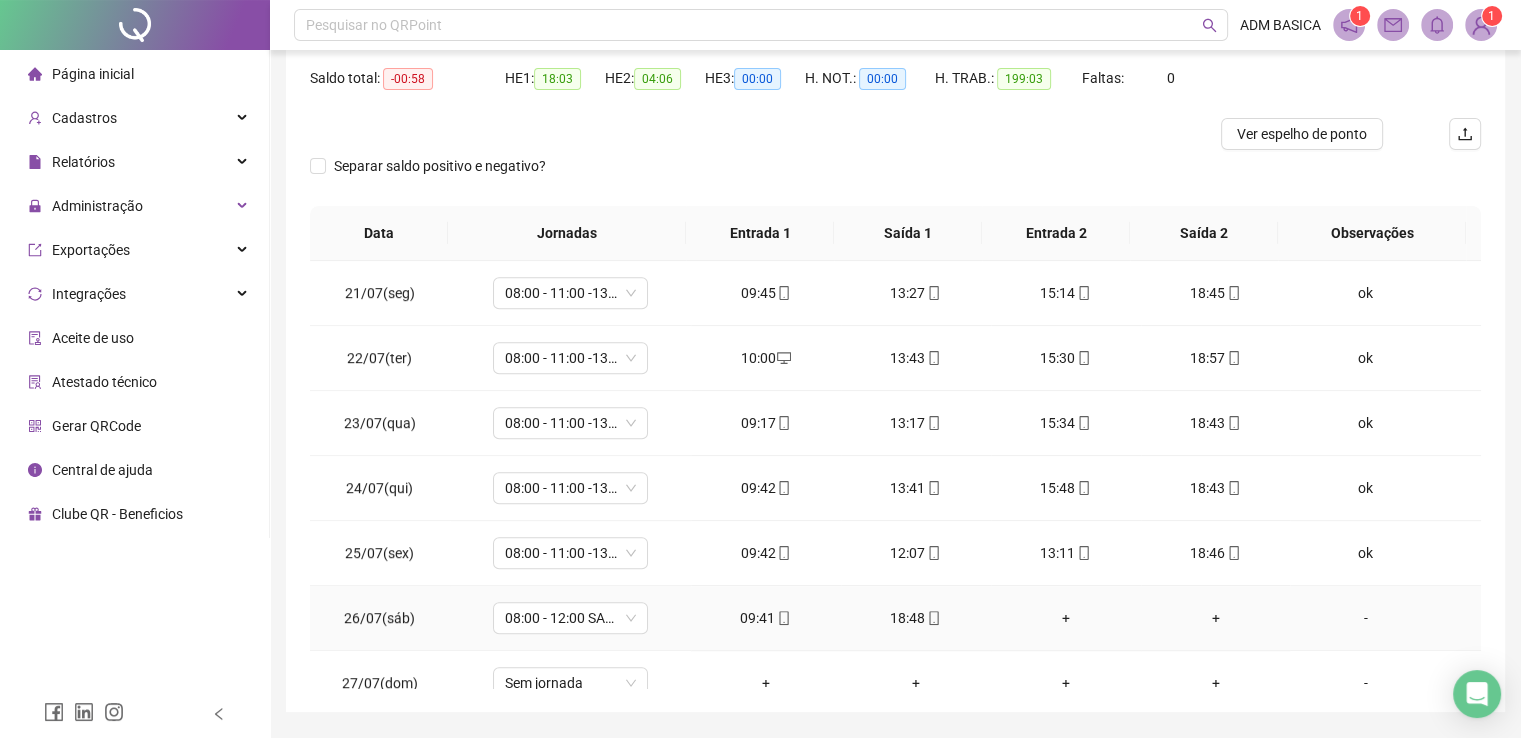 click on "+" at bounding box center (1066, 618) 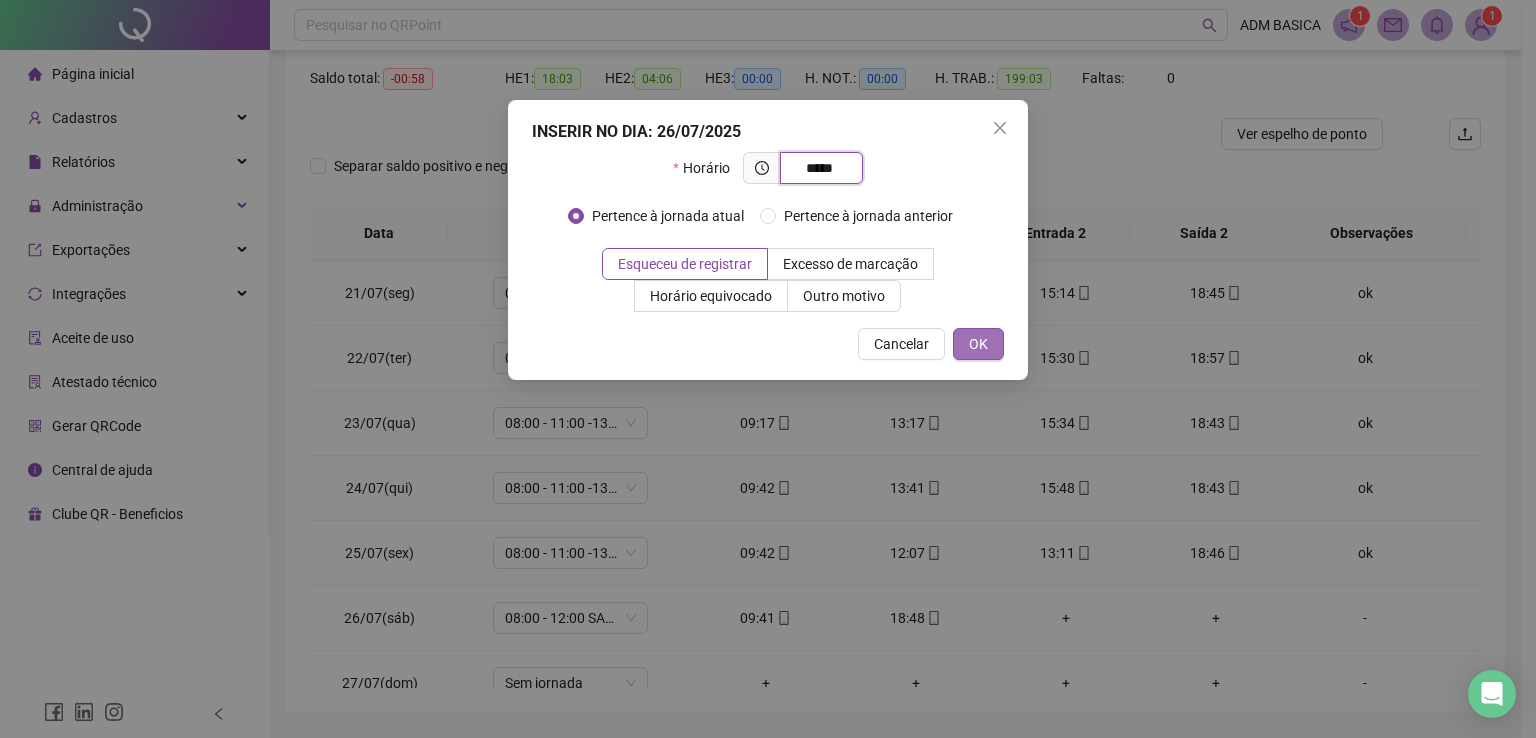 type on "*****" 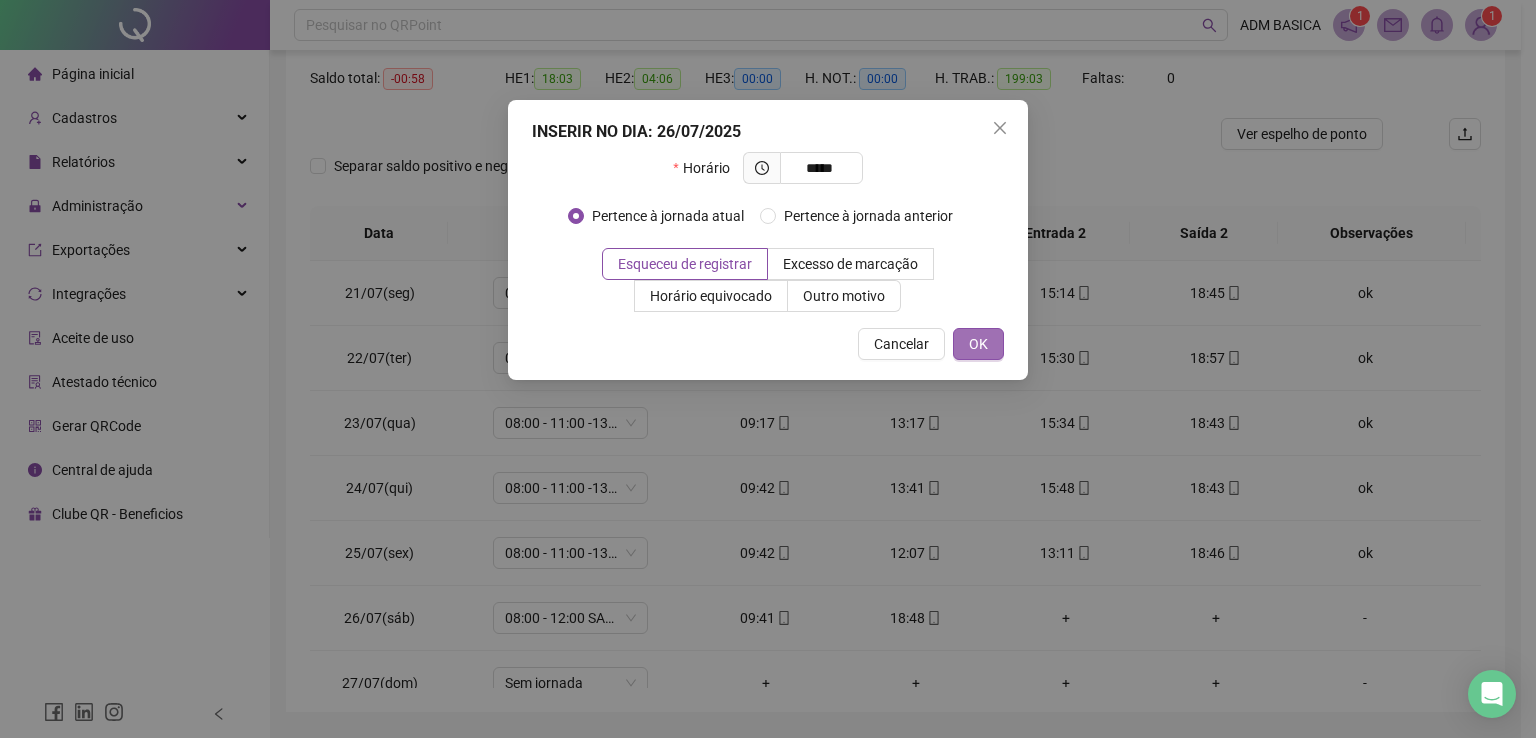 click on "OK" at bounding box center (978, 344) 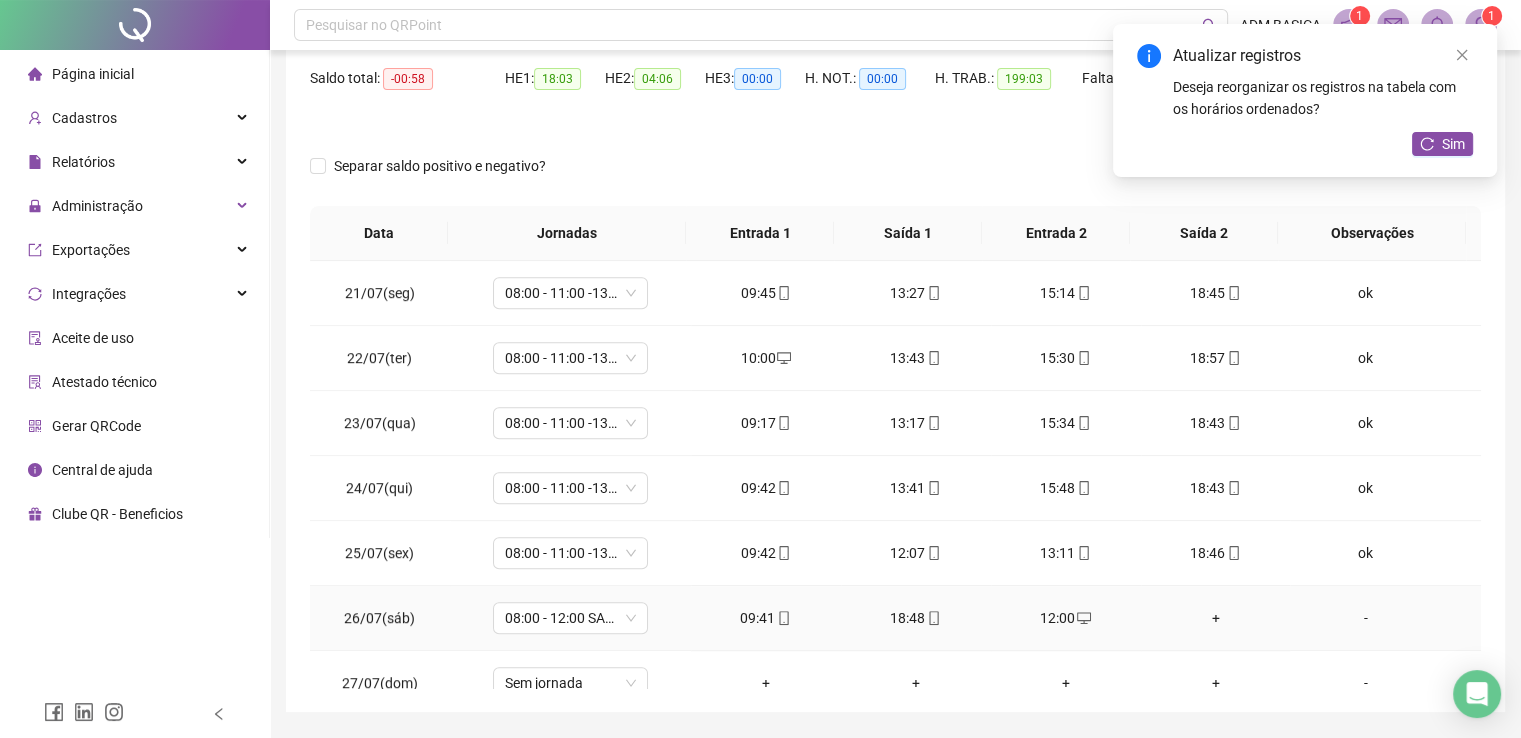click on "+" at bounding box center (1216, 618) 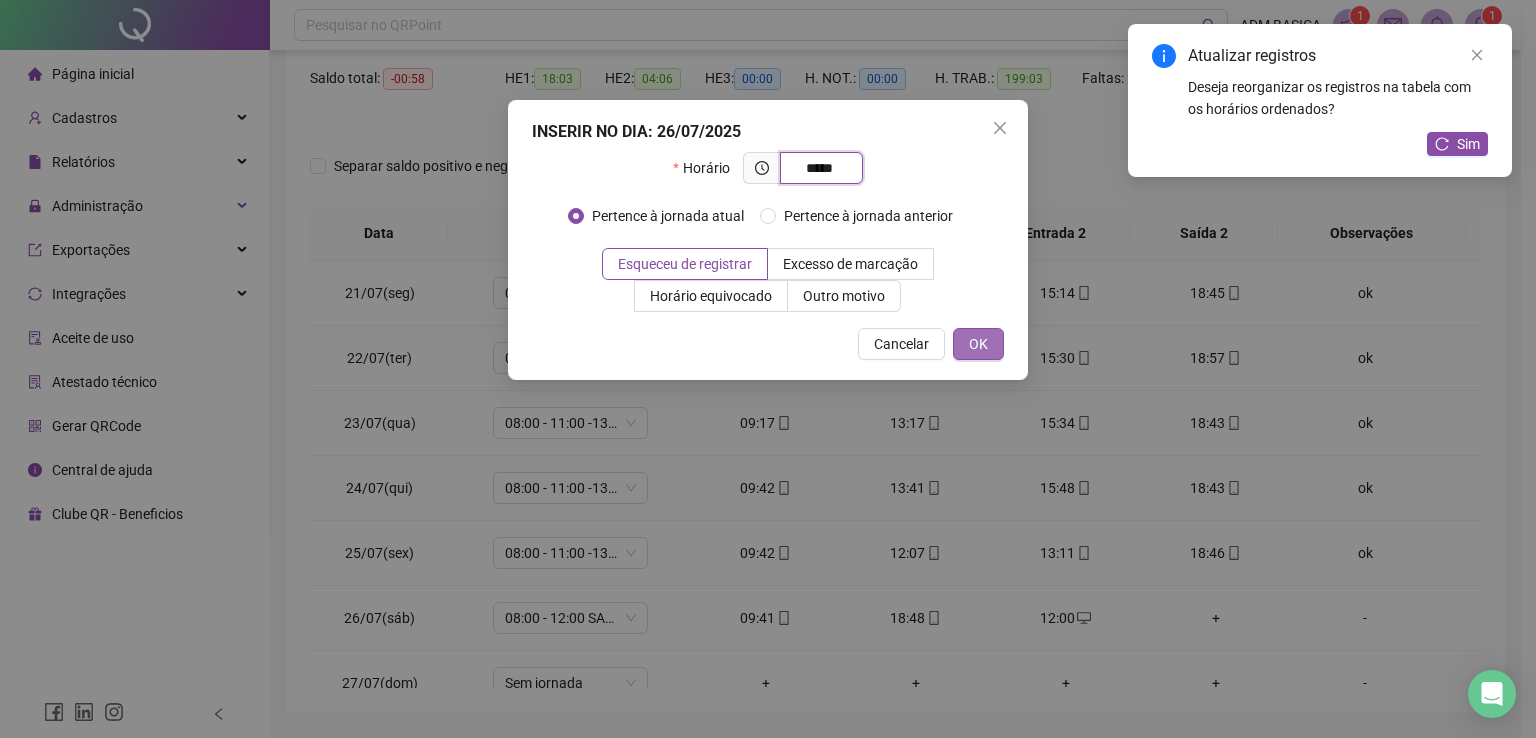 type on "*****" 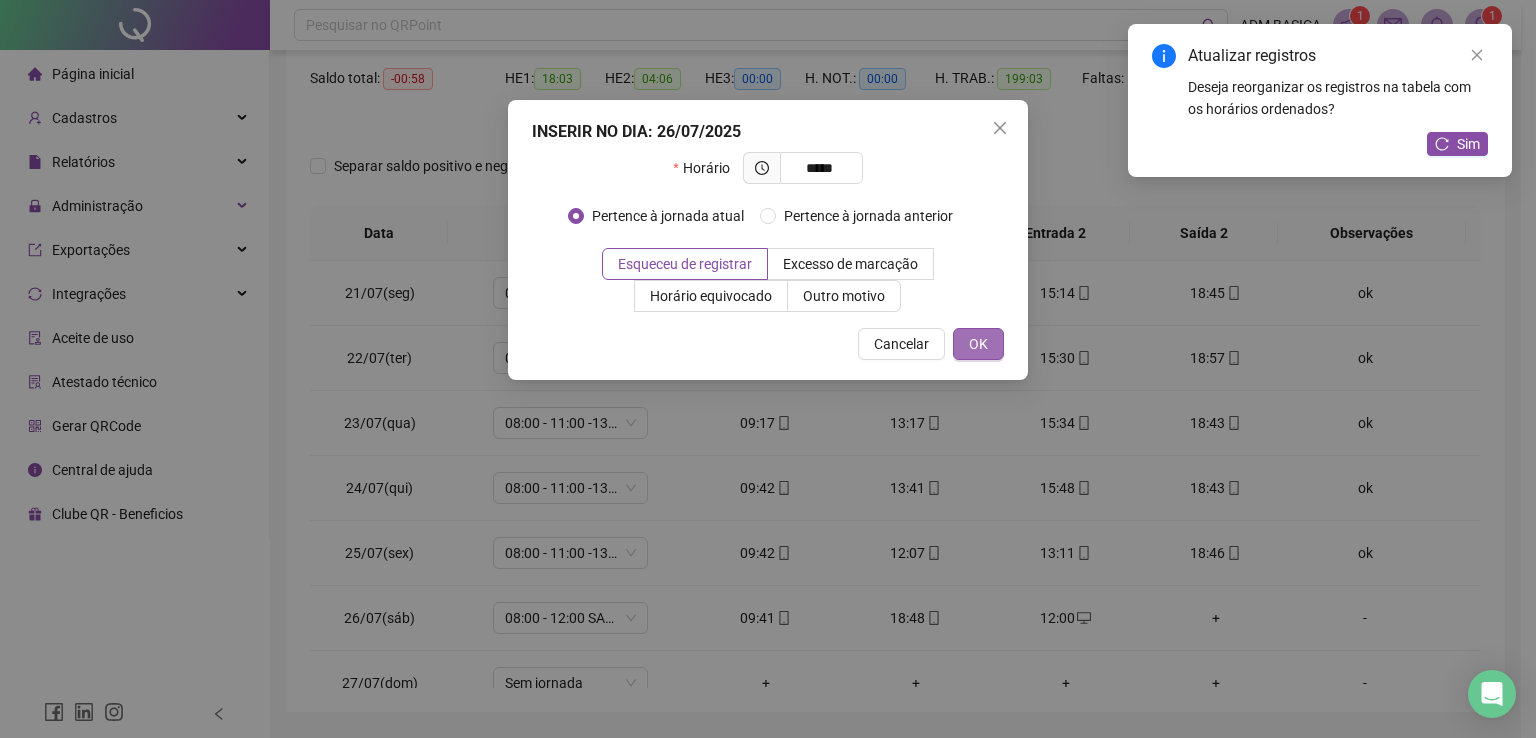 click on "OK" at bounding box center (978, 344) 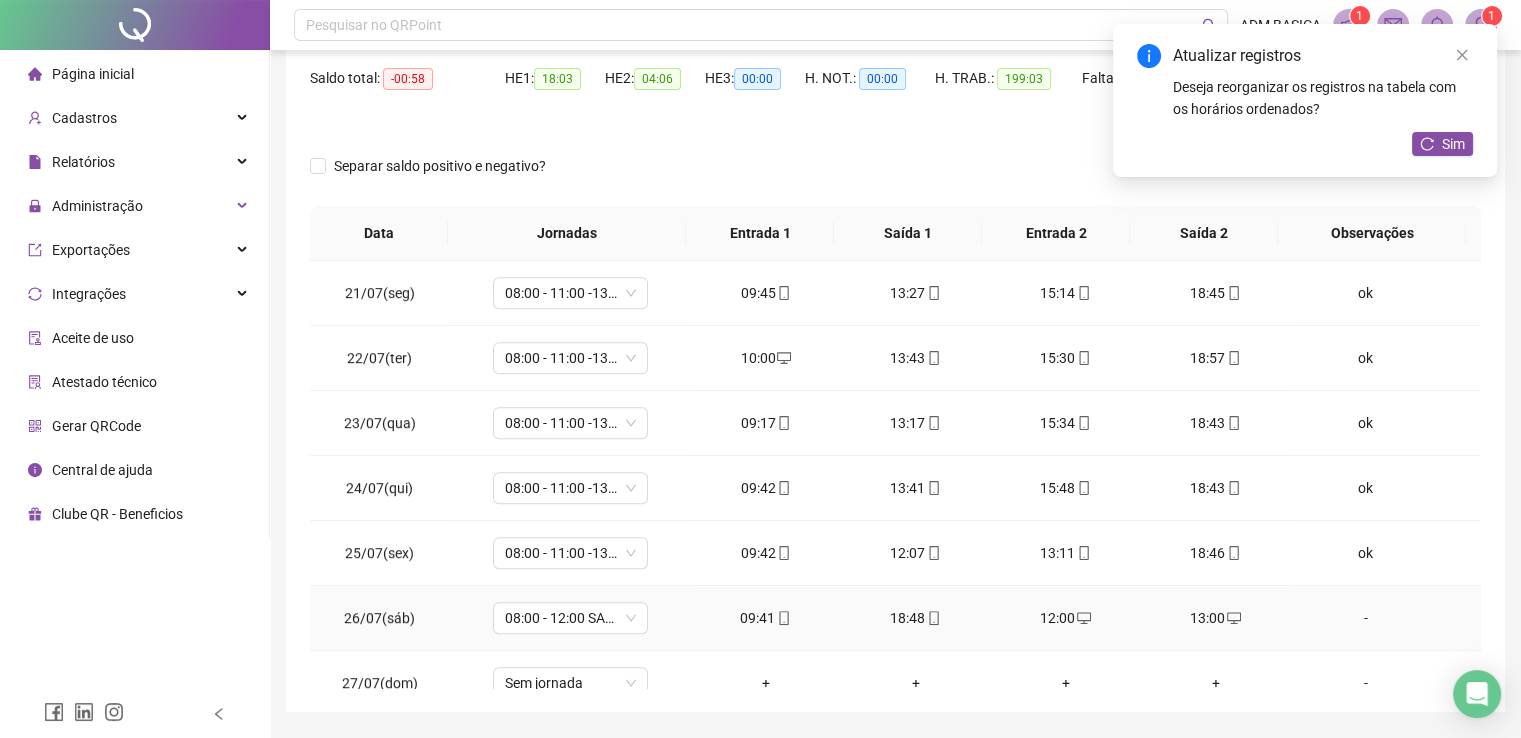 click on "-" at bounding box center (1365, 618) 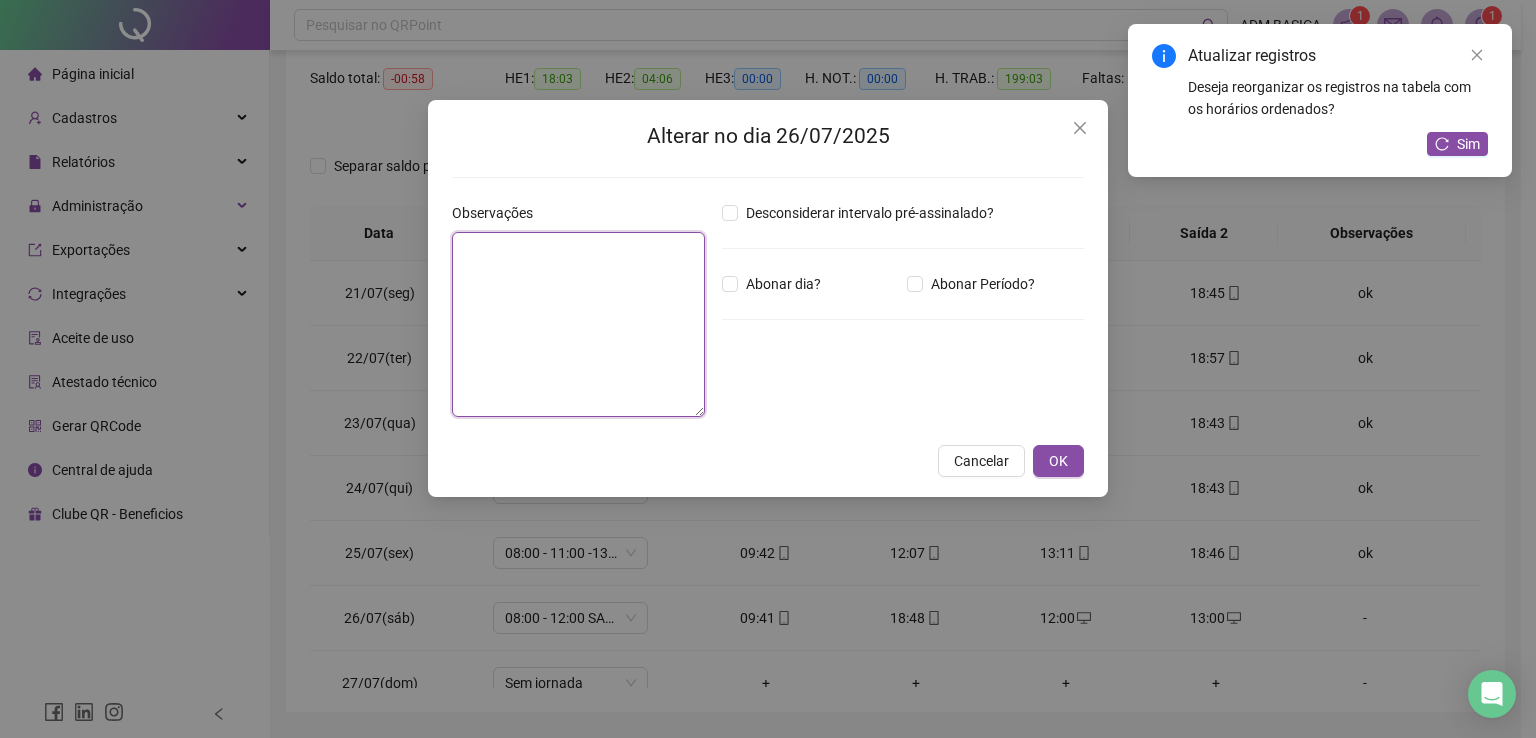 click at bounding box center [578, 324] 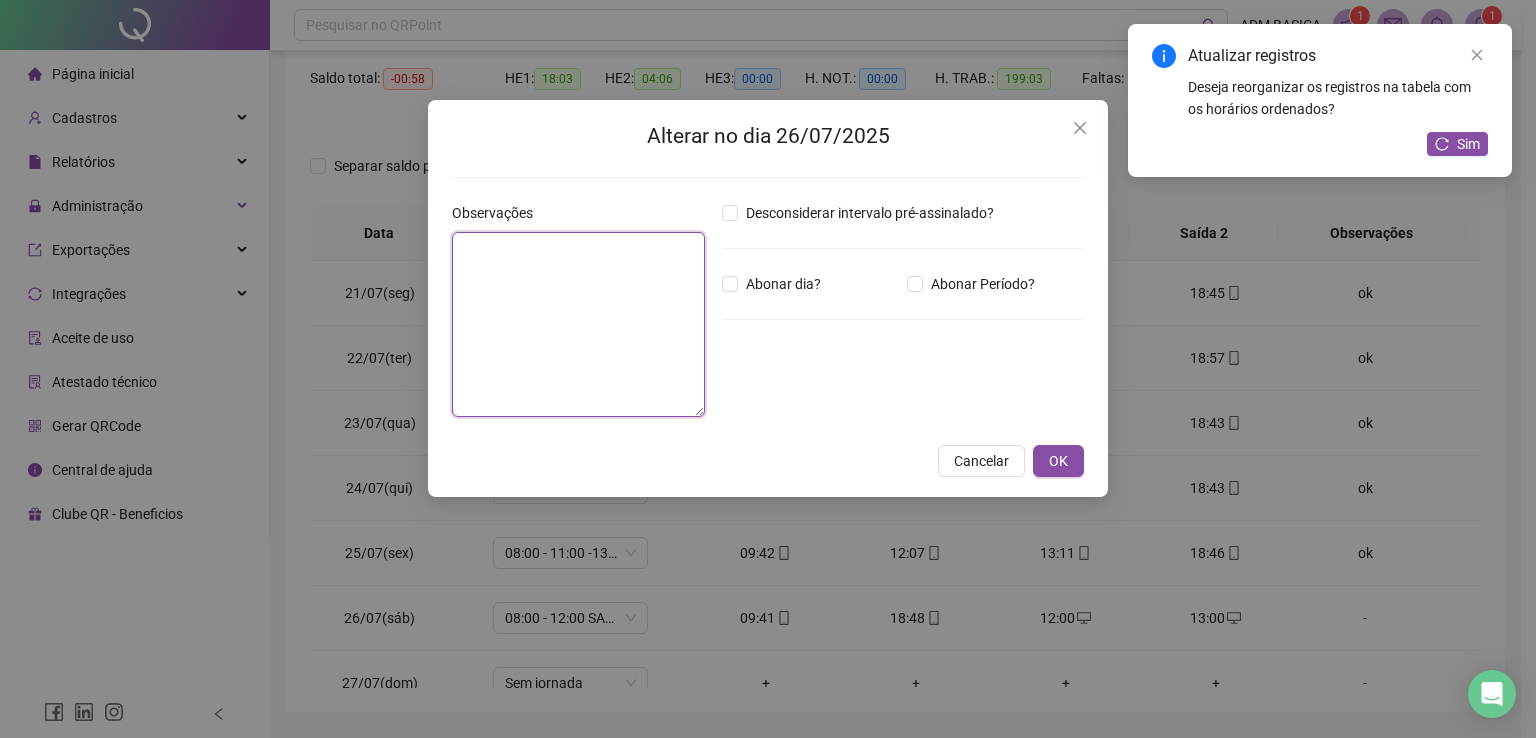 paste on "**" 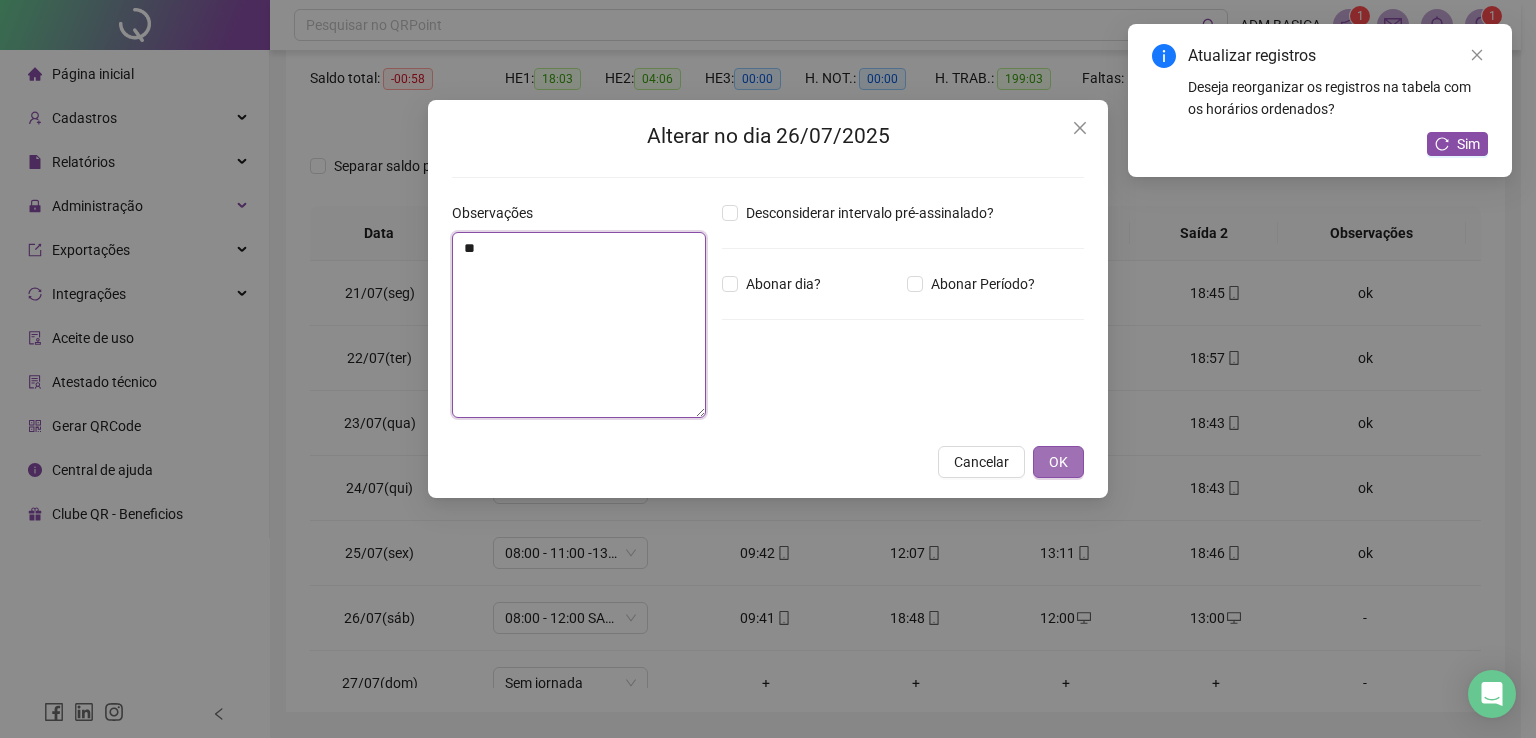 type on "**" 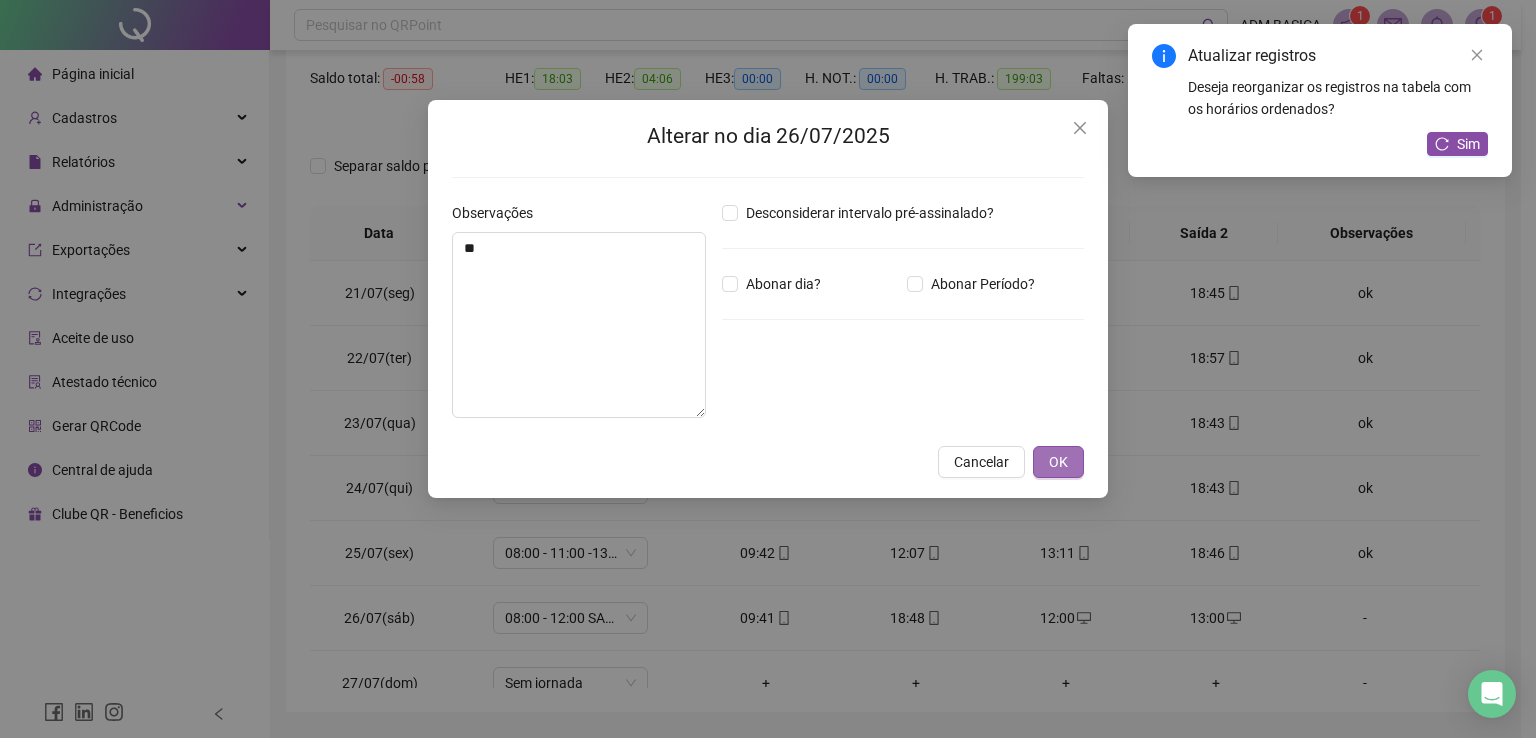 click on "OK" at bounding box center (1058, 462) 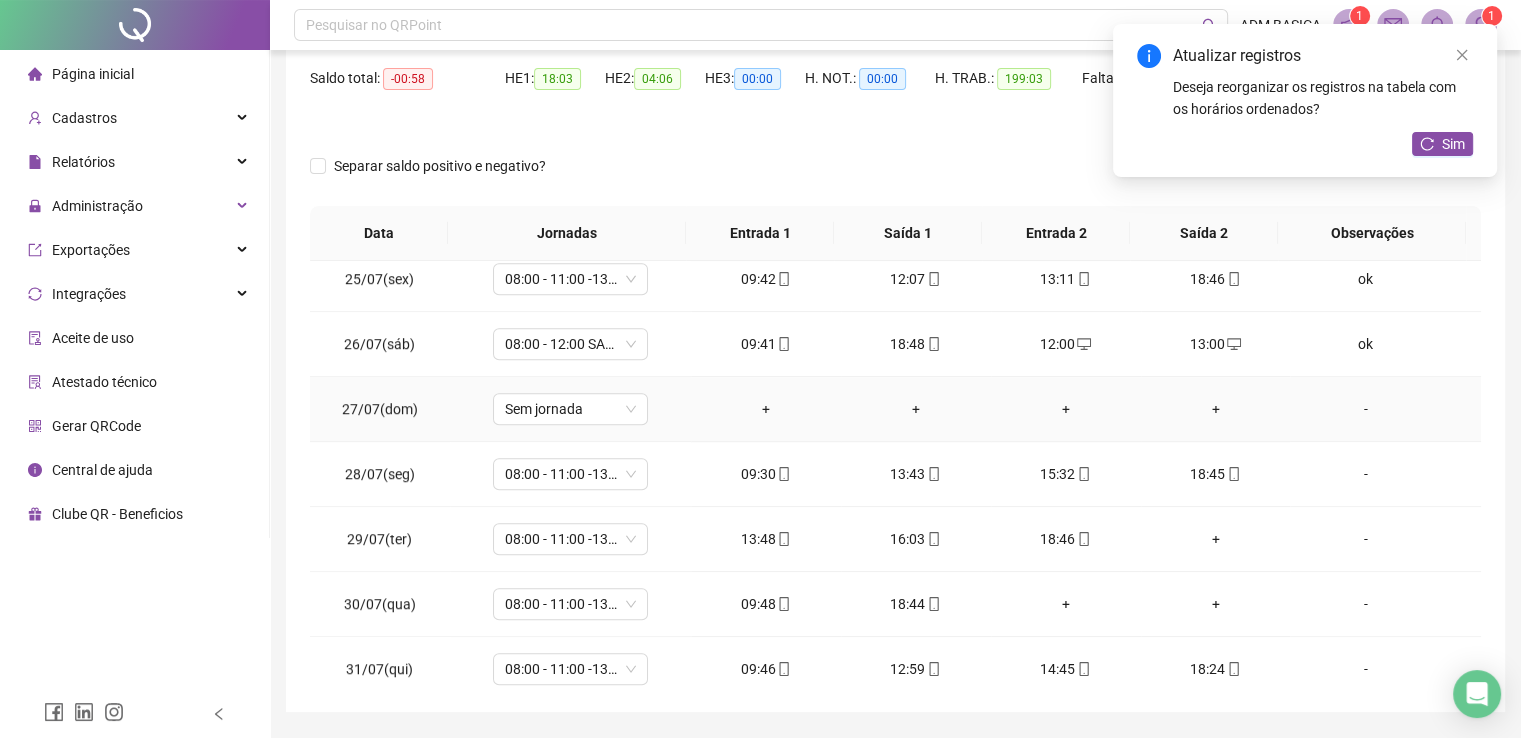 scroll, scrollTop: 1581, scrollLeft: 0, axis: vertical 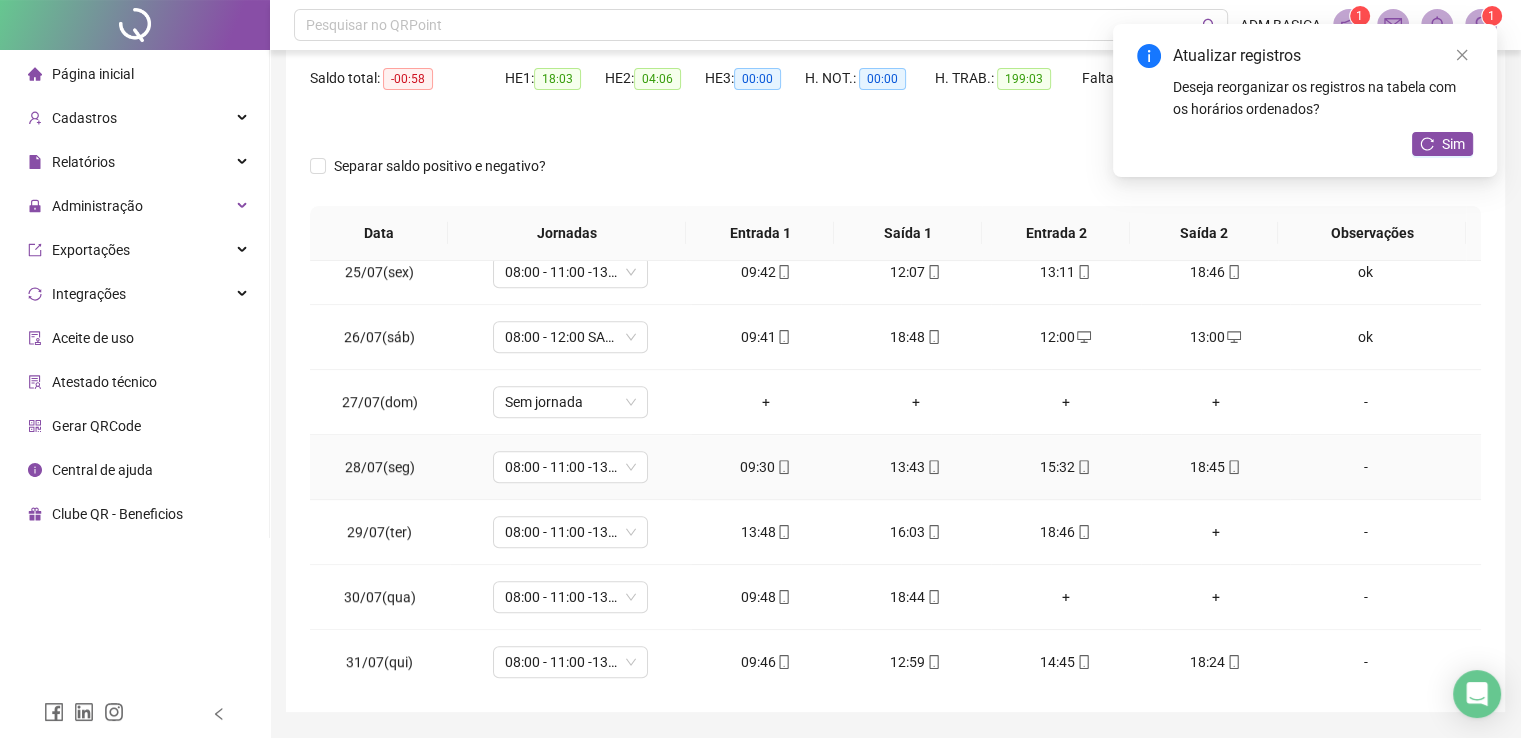 click on "-" at bounding box center (1365, 467) 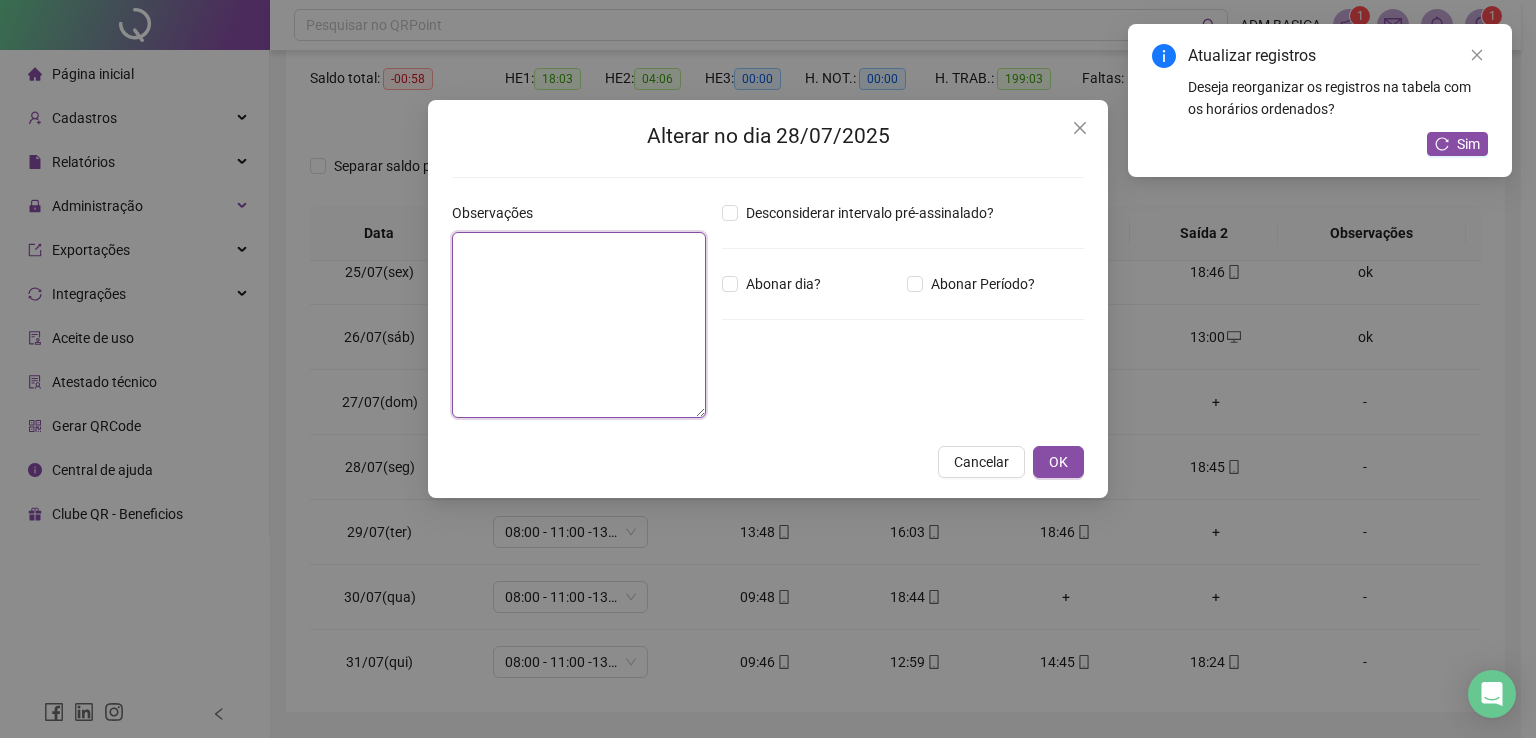 click at bounding box center (579, 325) 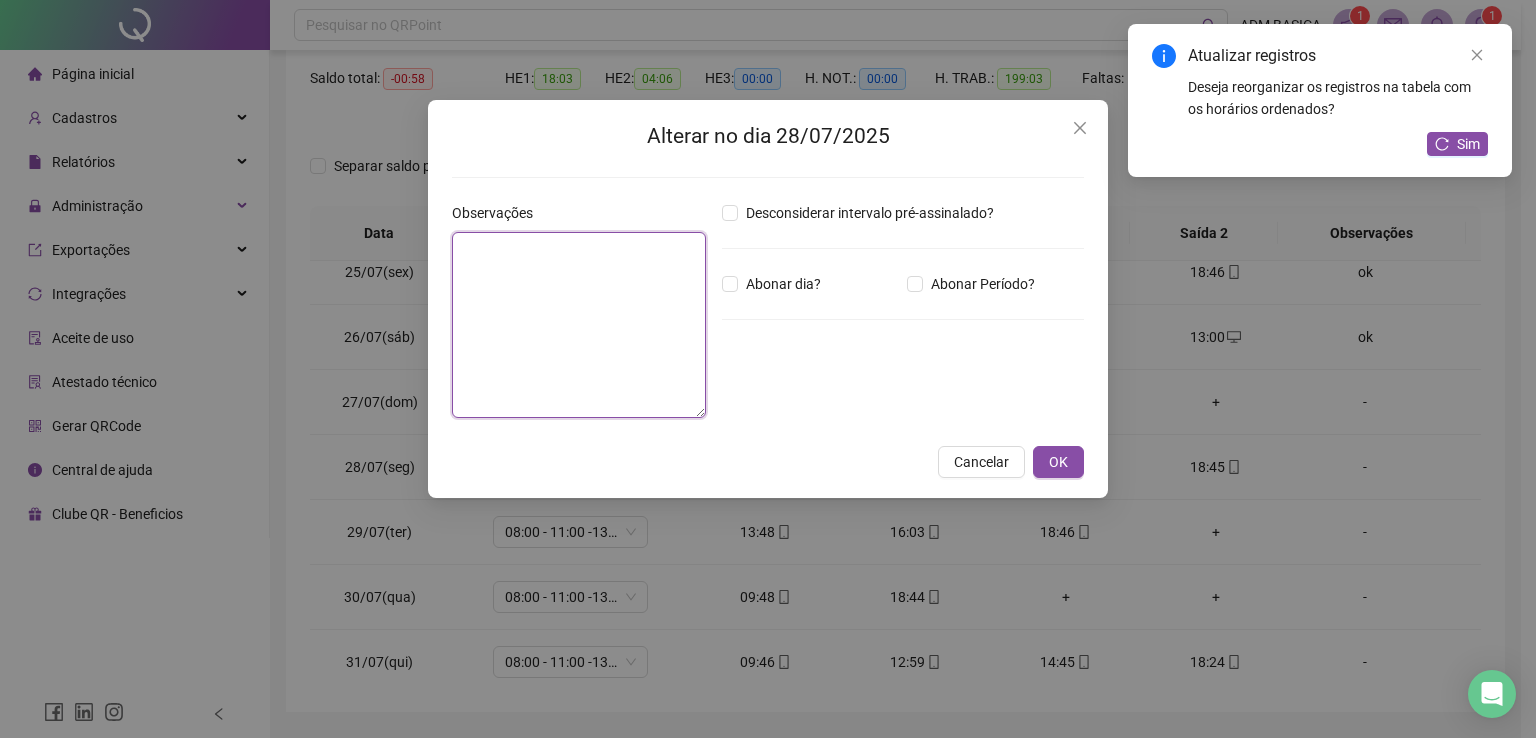 paste on "**" 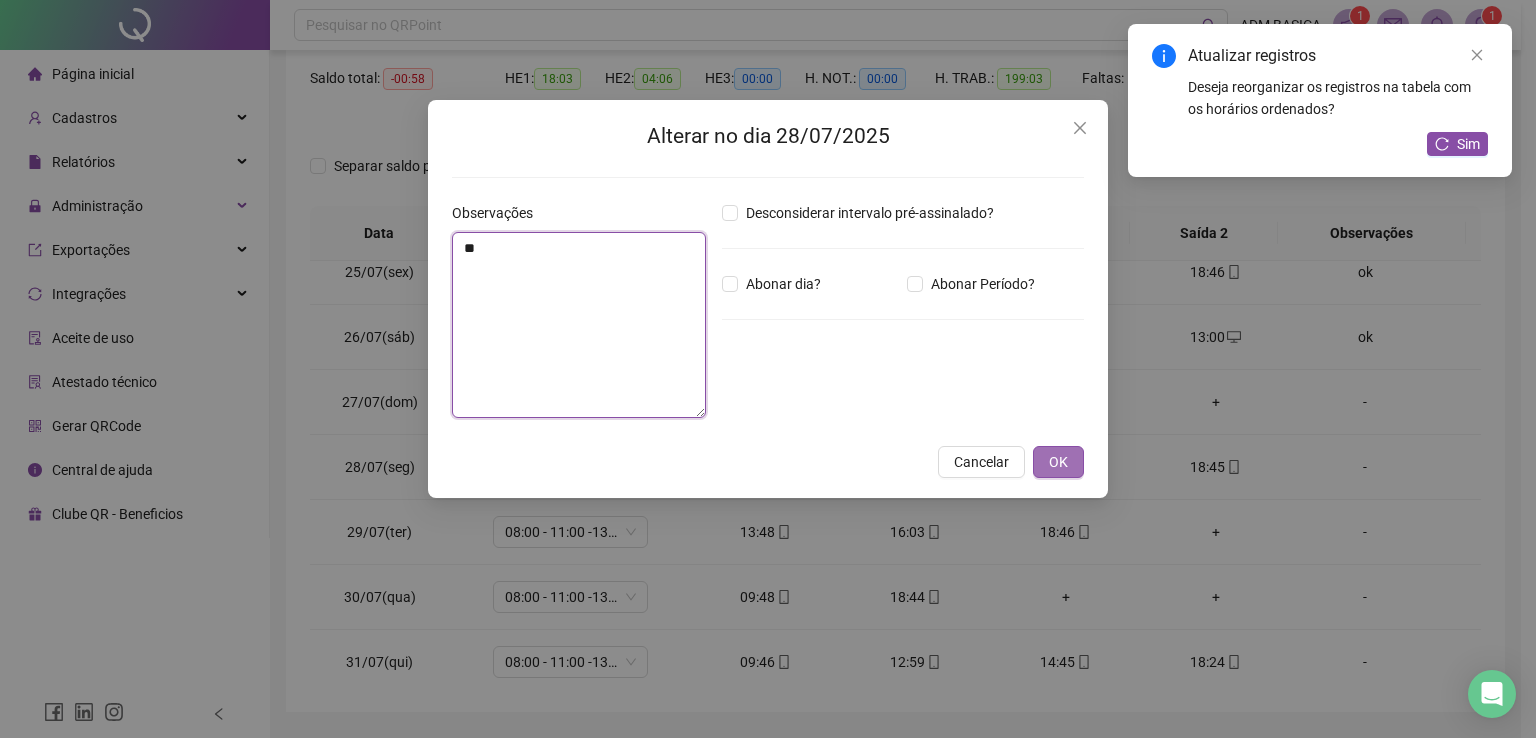 type on "**" 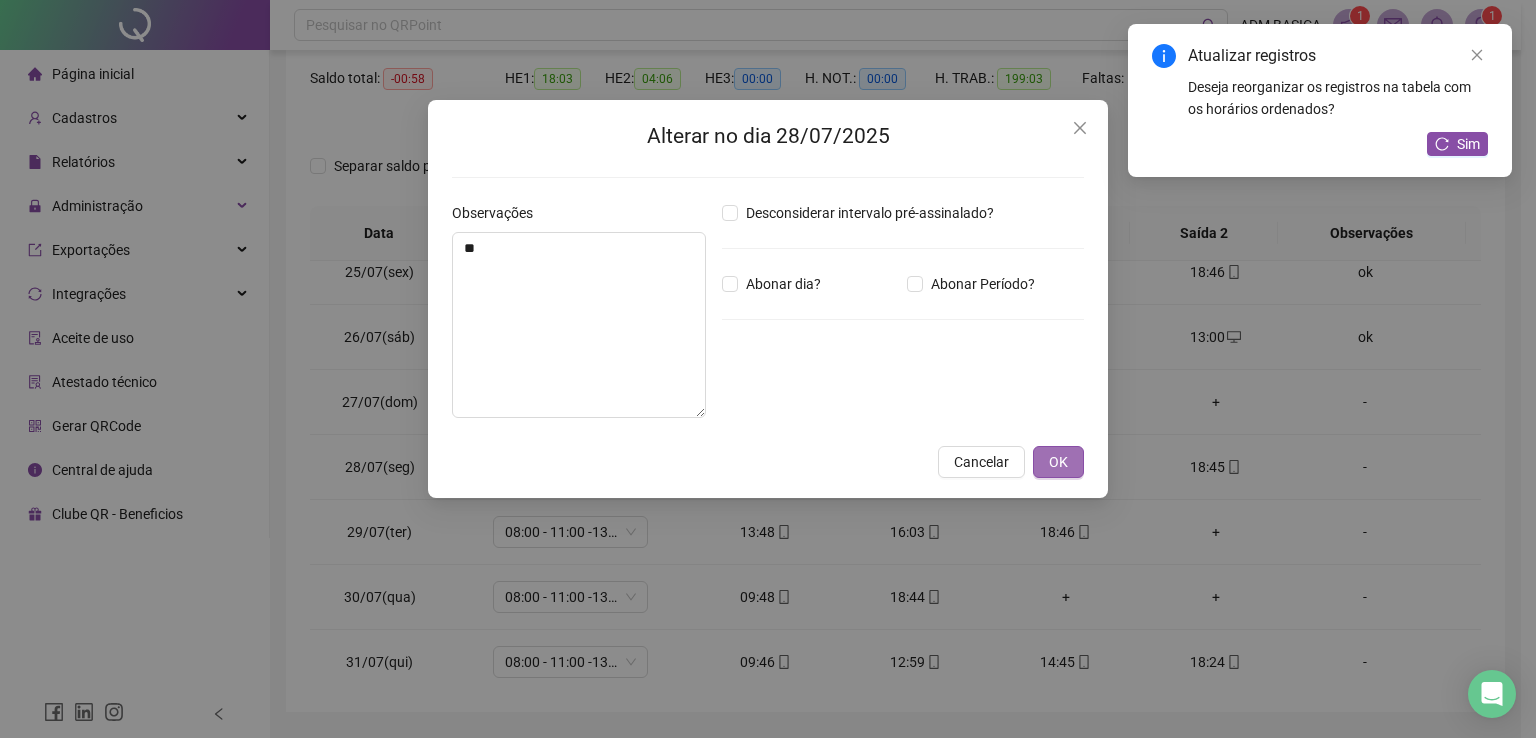 click on "OK" at bounding box center (1058, 462) 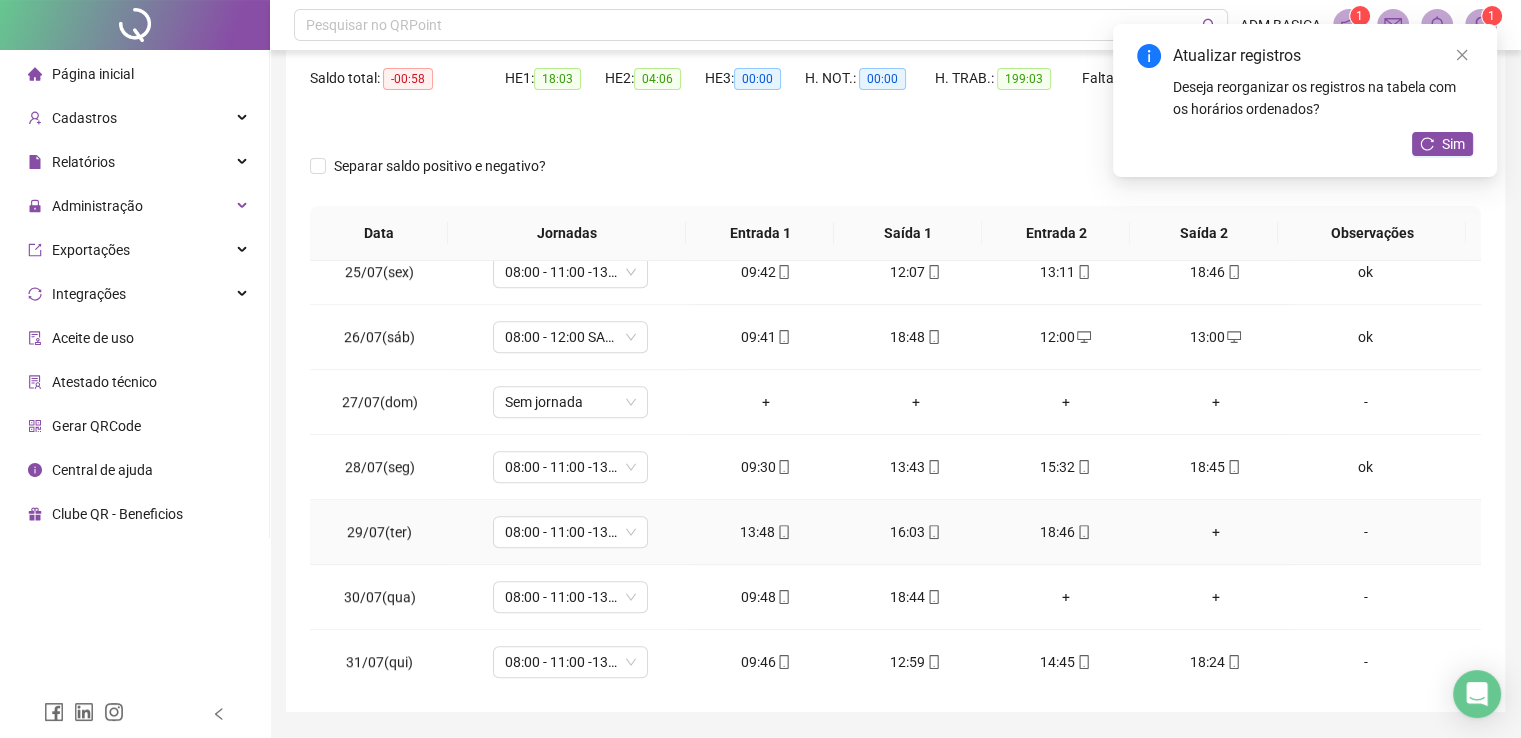 click on "+" at bounding box center [1216, 532] 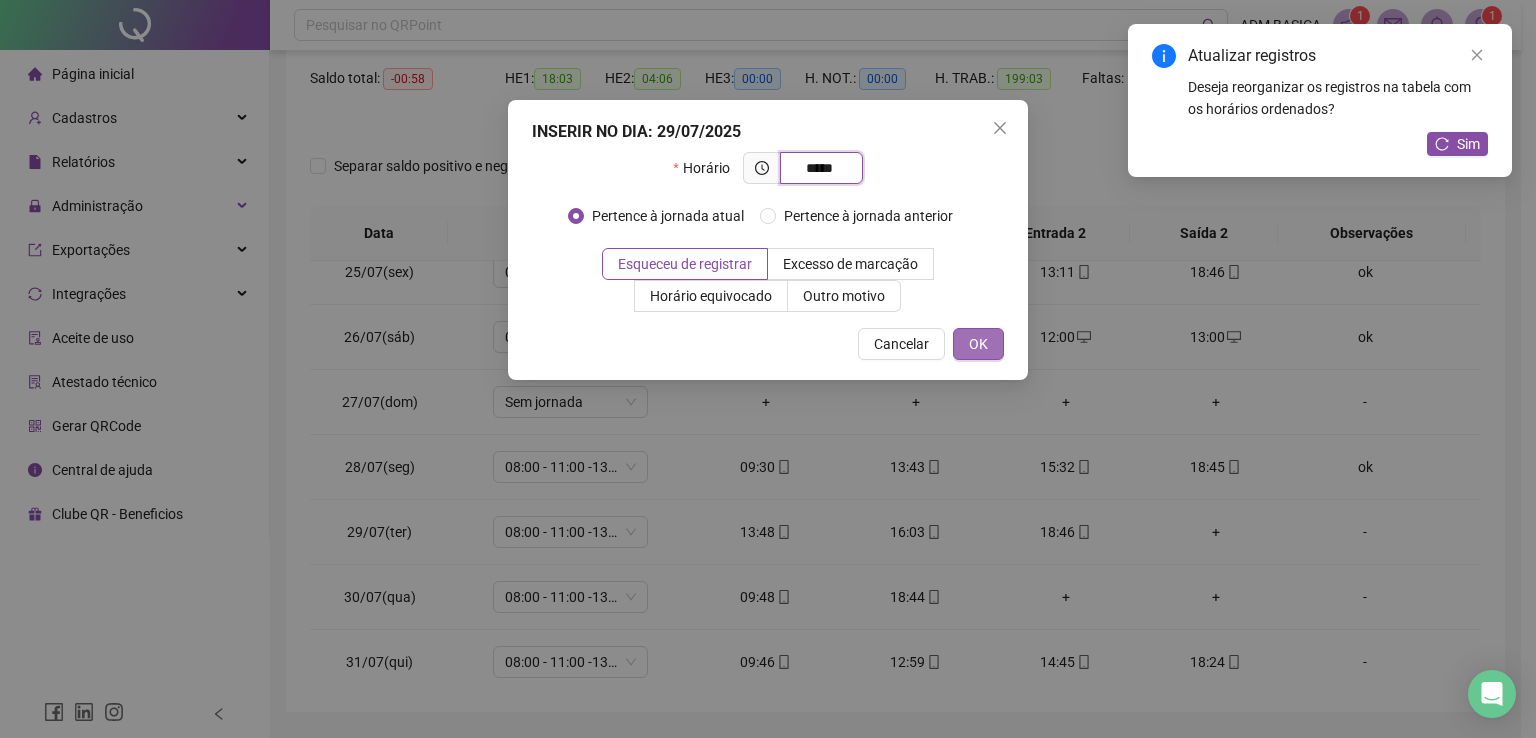 type on "*****" 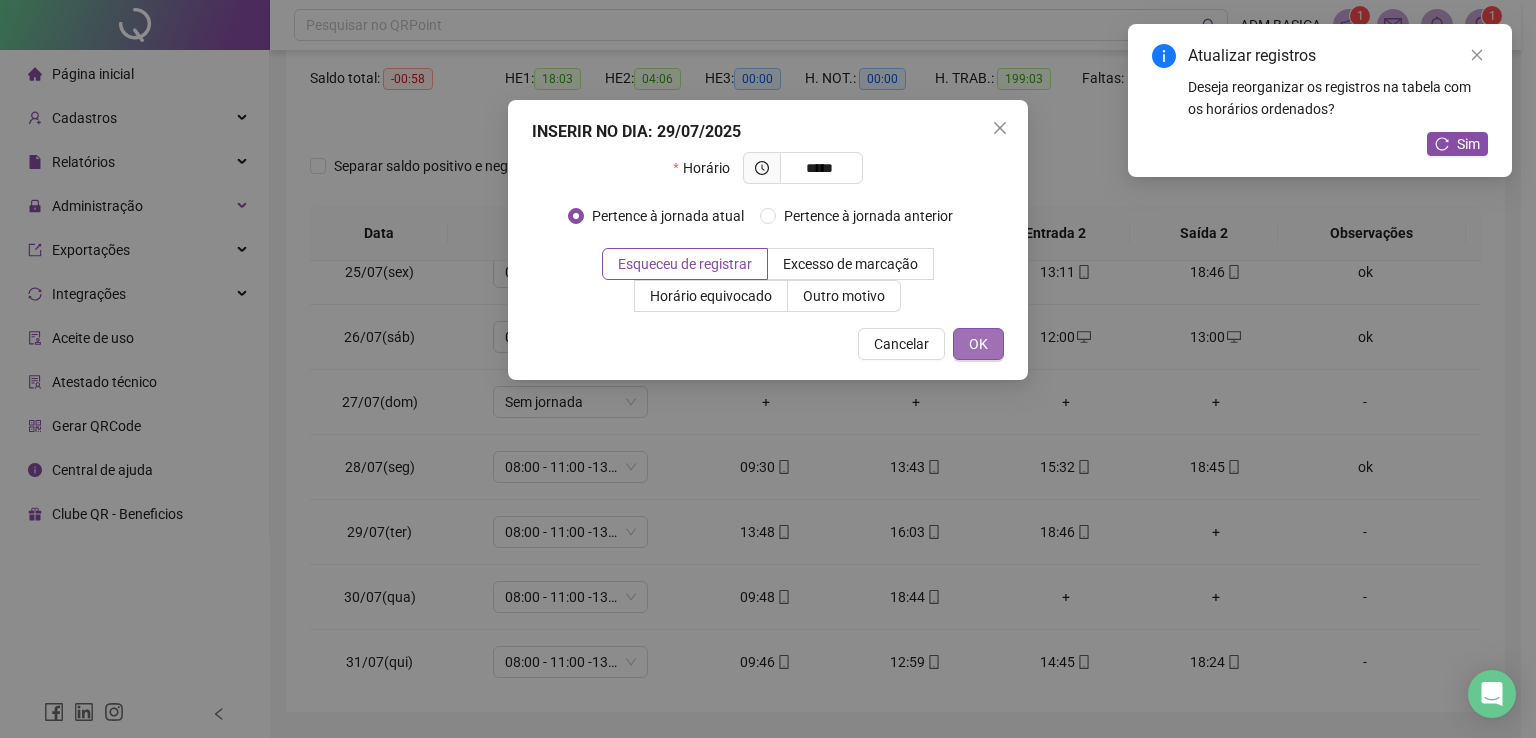click on "OK" at bounding box center (978, 344) 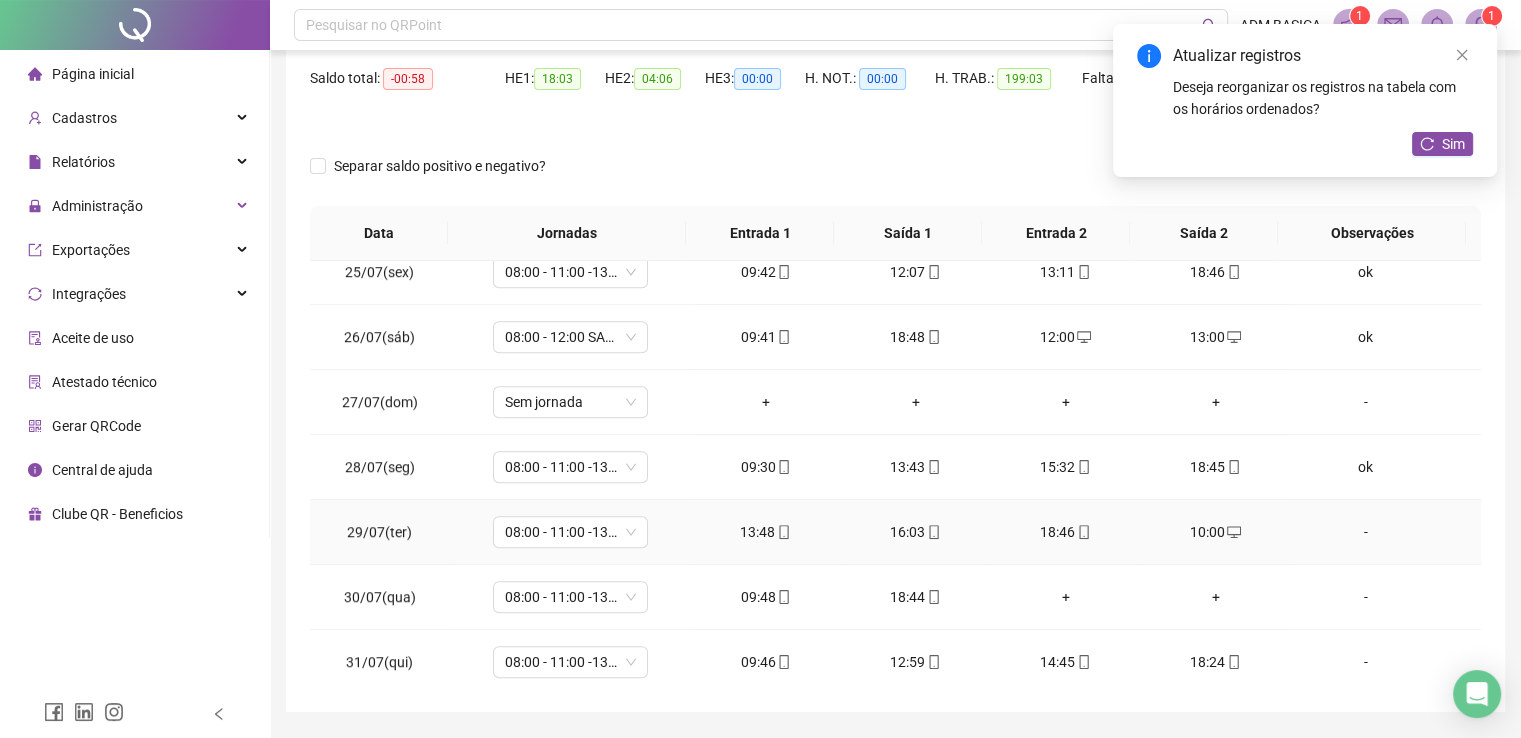 click on "-" at bounding box center (1365, 532) 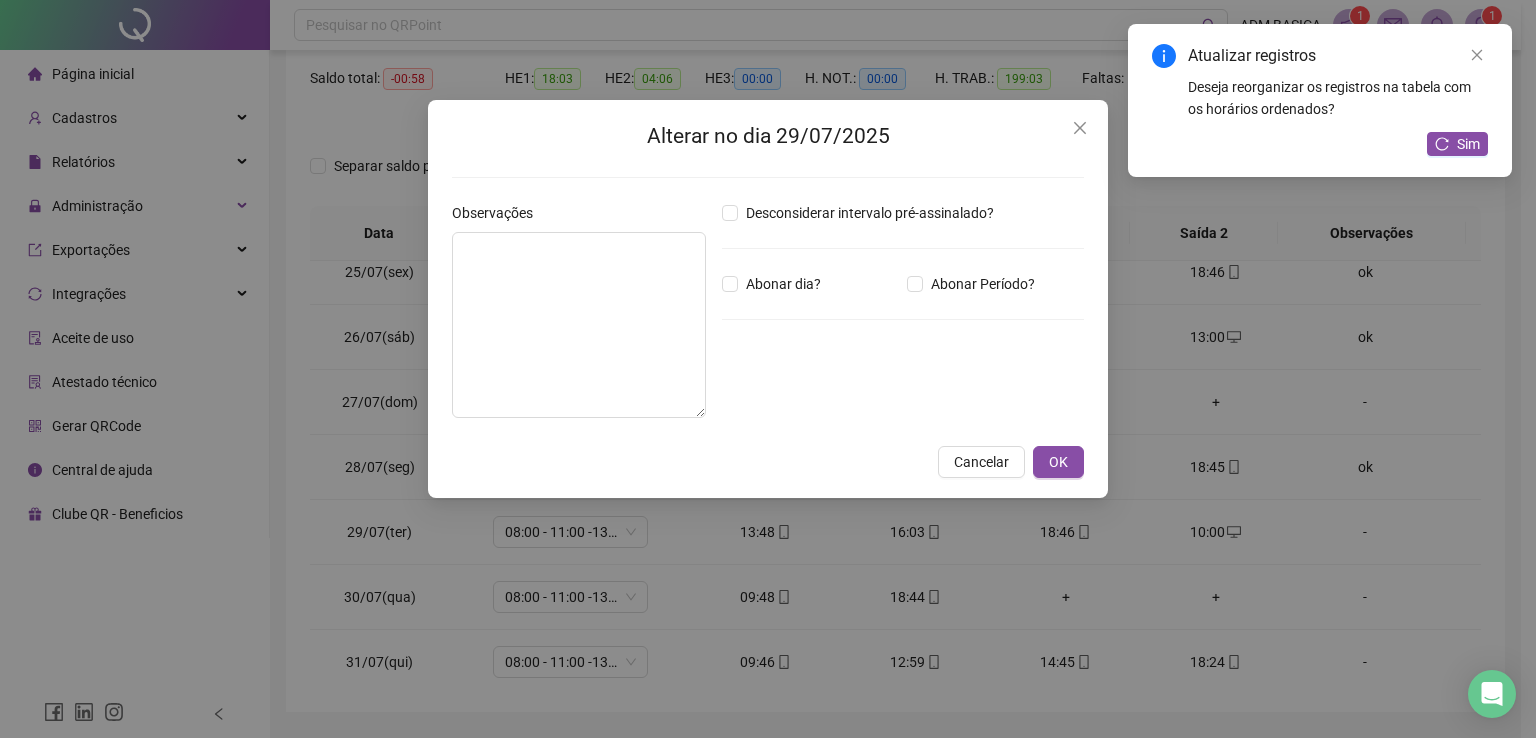 type 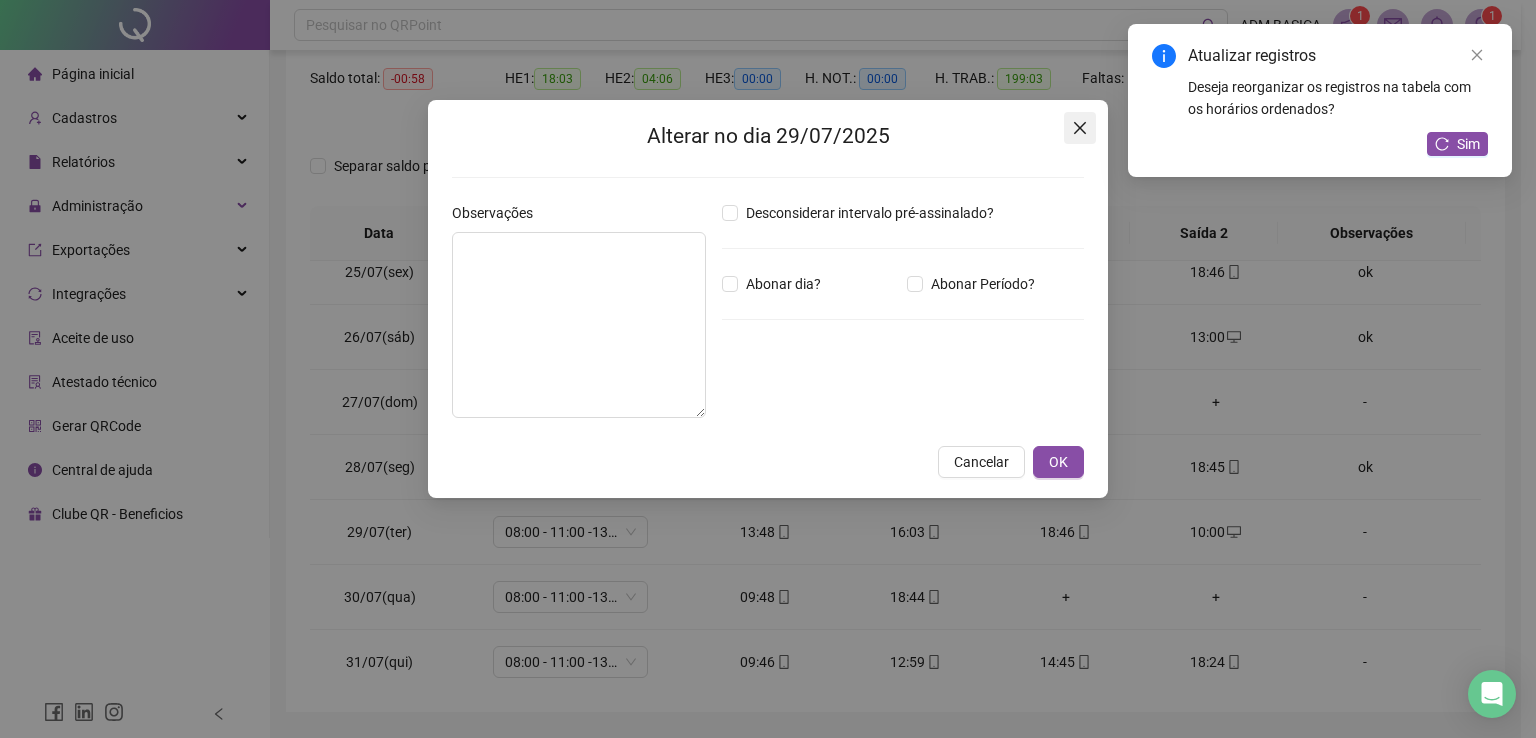 click 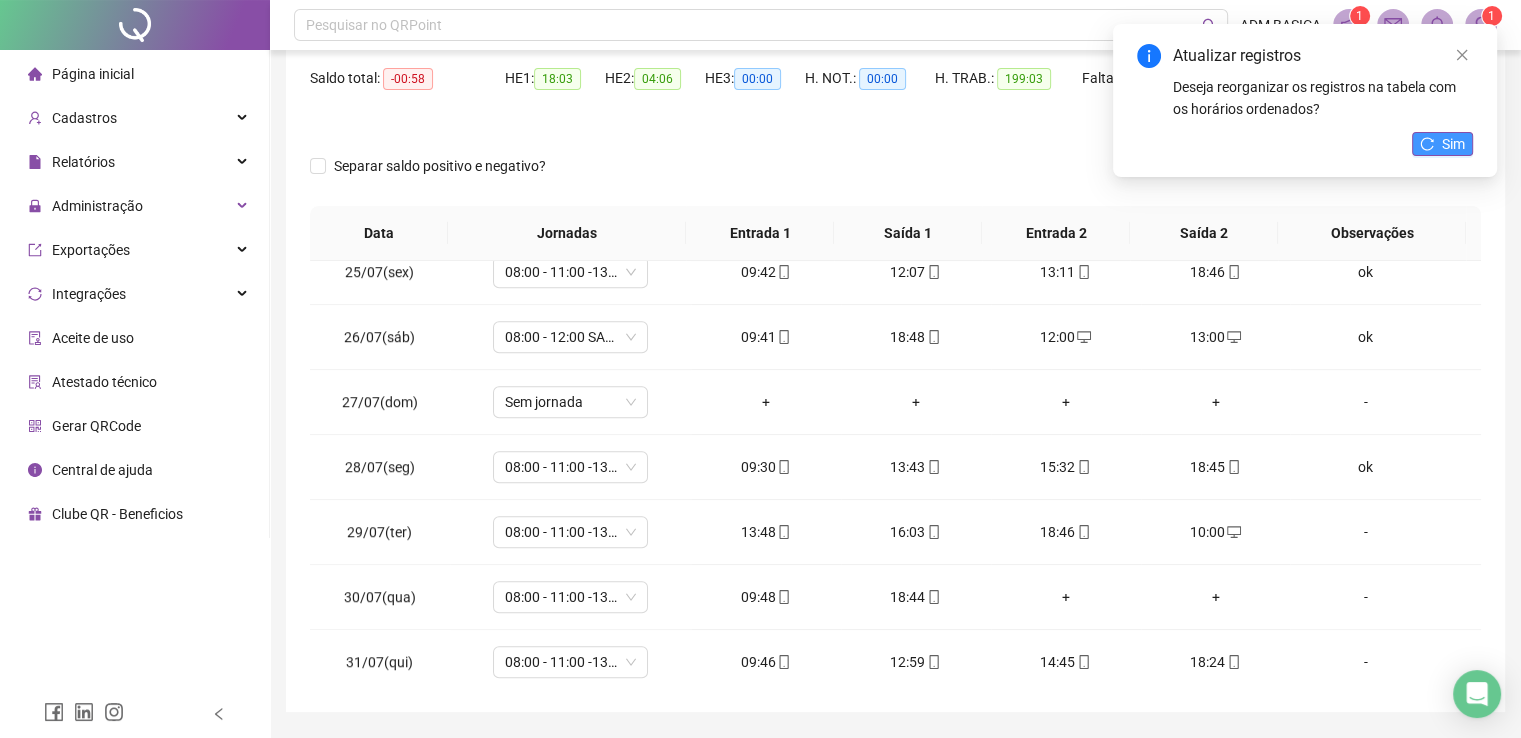 click 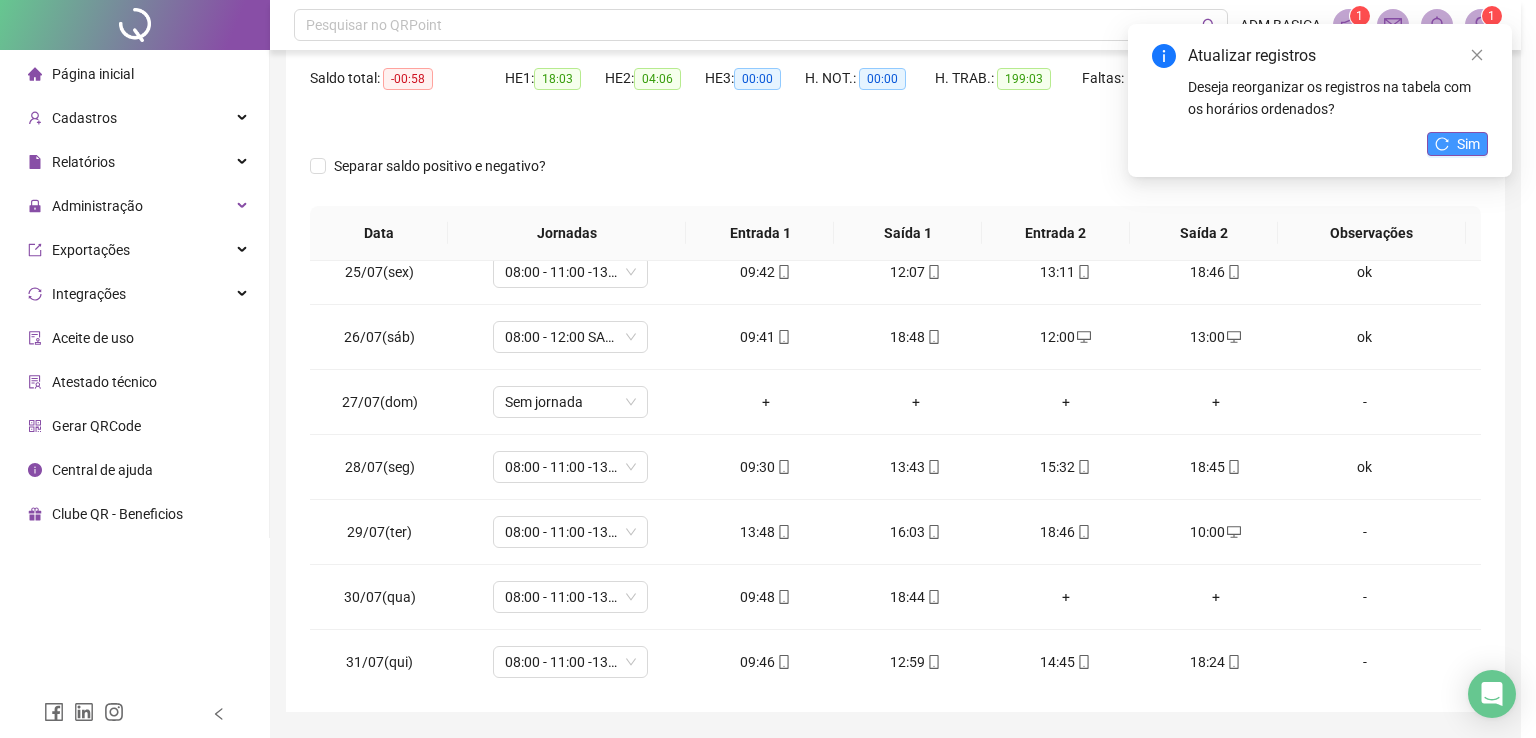 click on "Sim" at bounding box center (1468, 144) 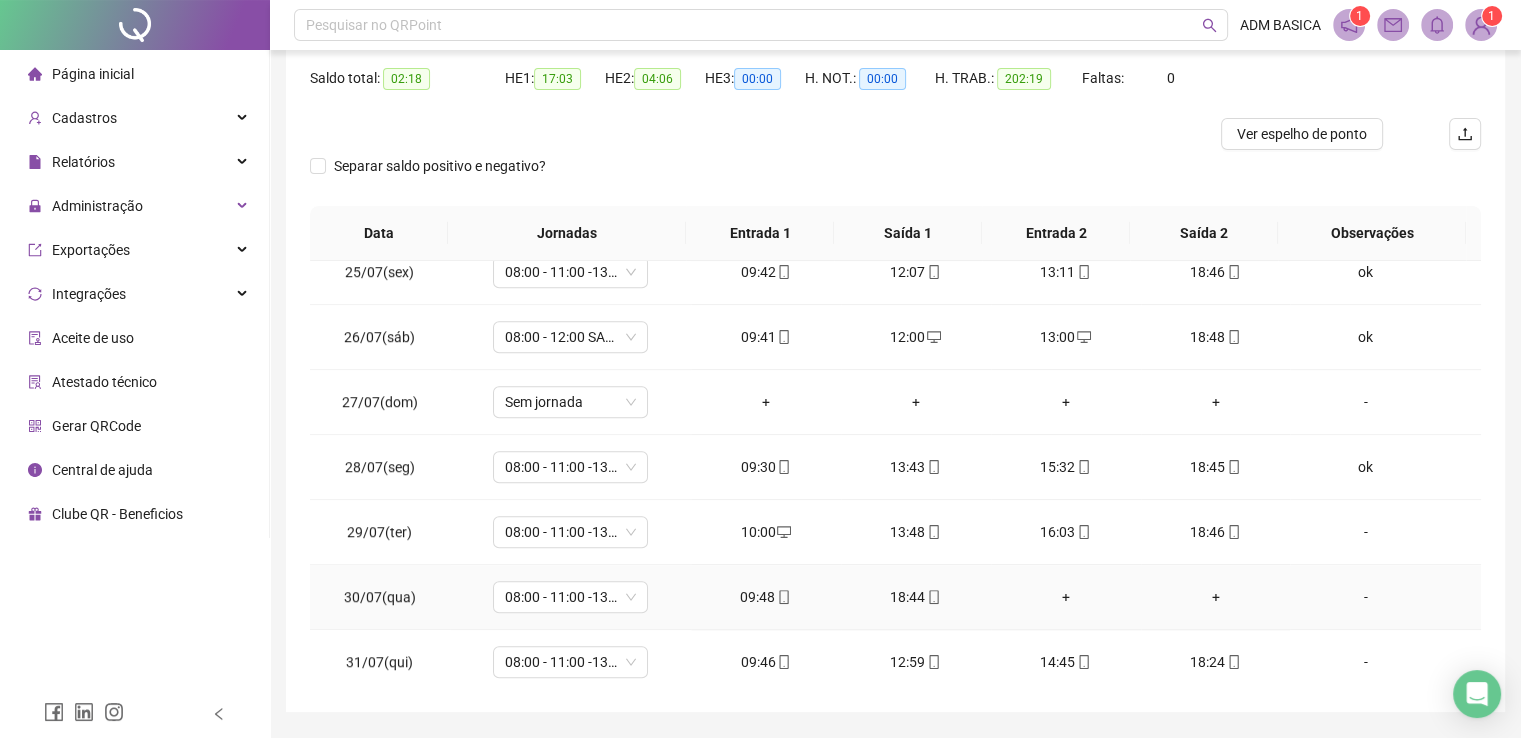 click on "+" at bounding box center (1066, 597) 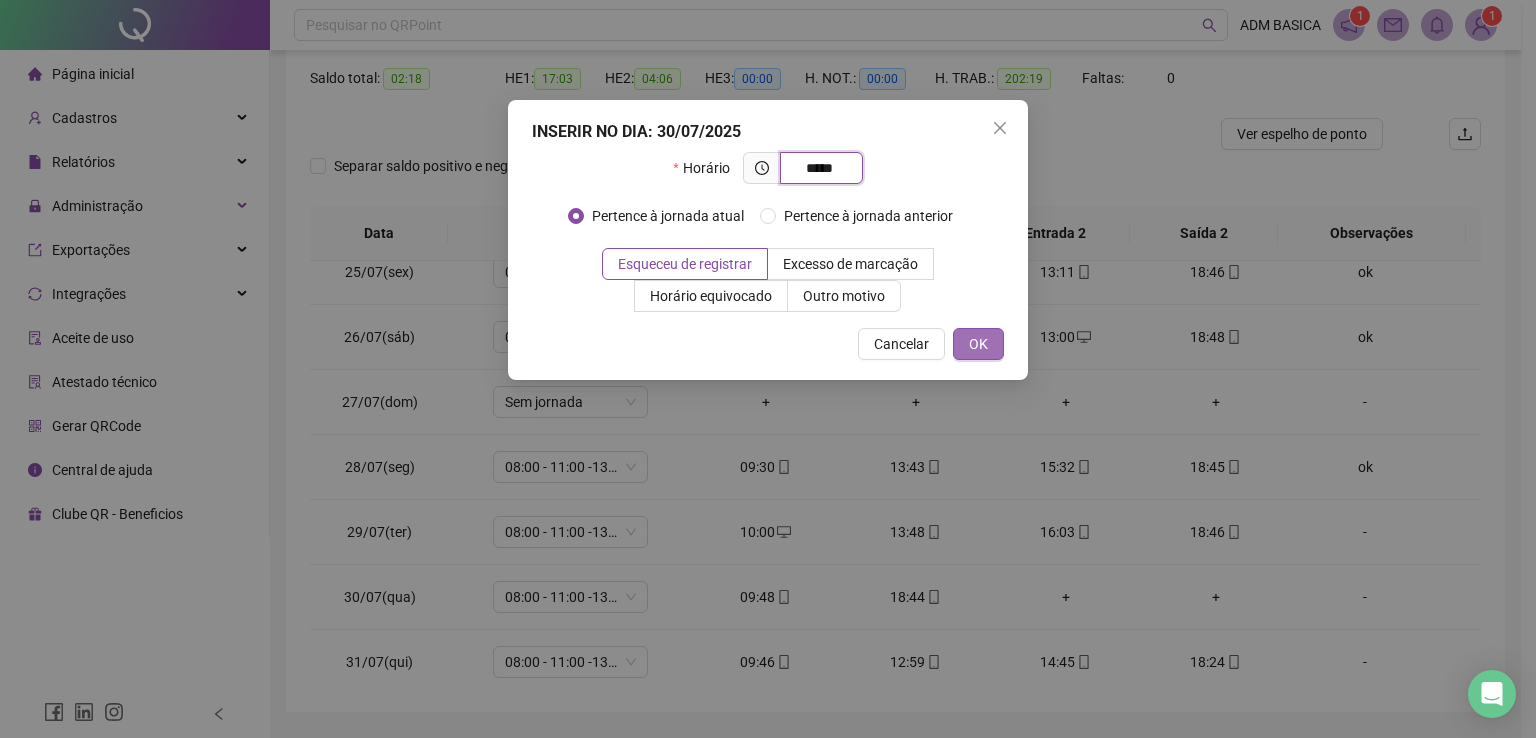 type on "*****" 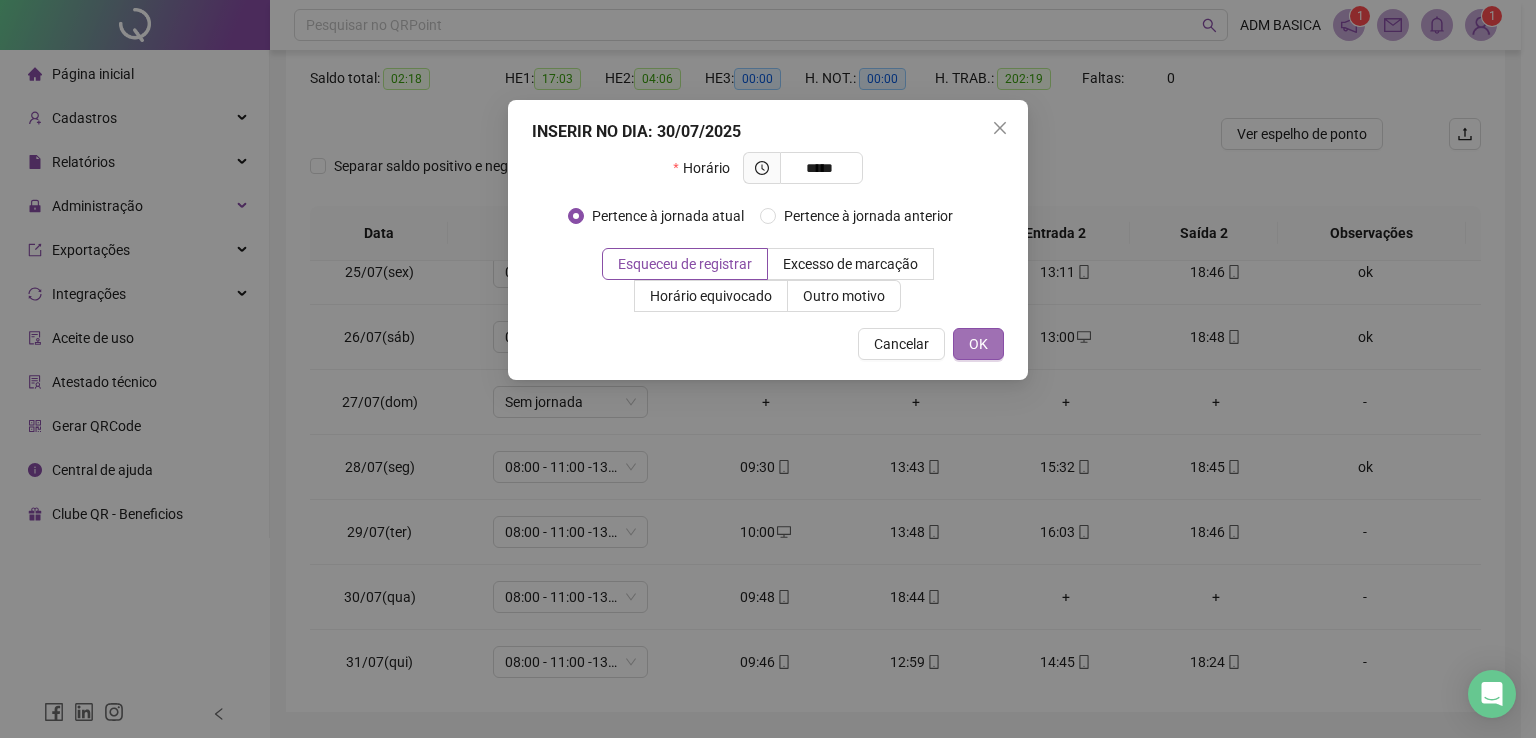 click on "OK" at bounding box center [978, 344] 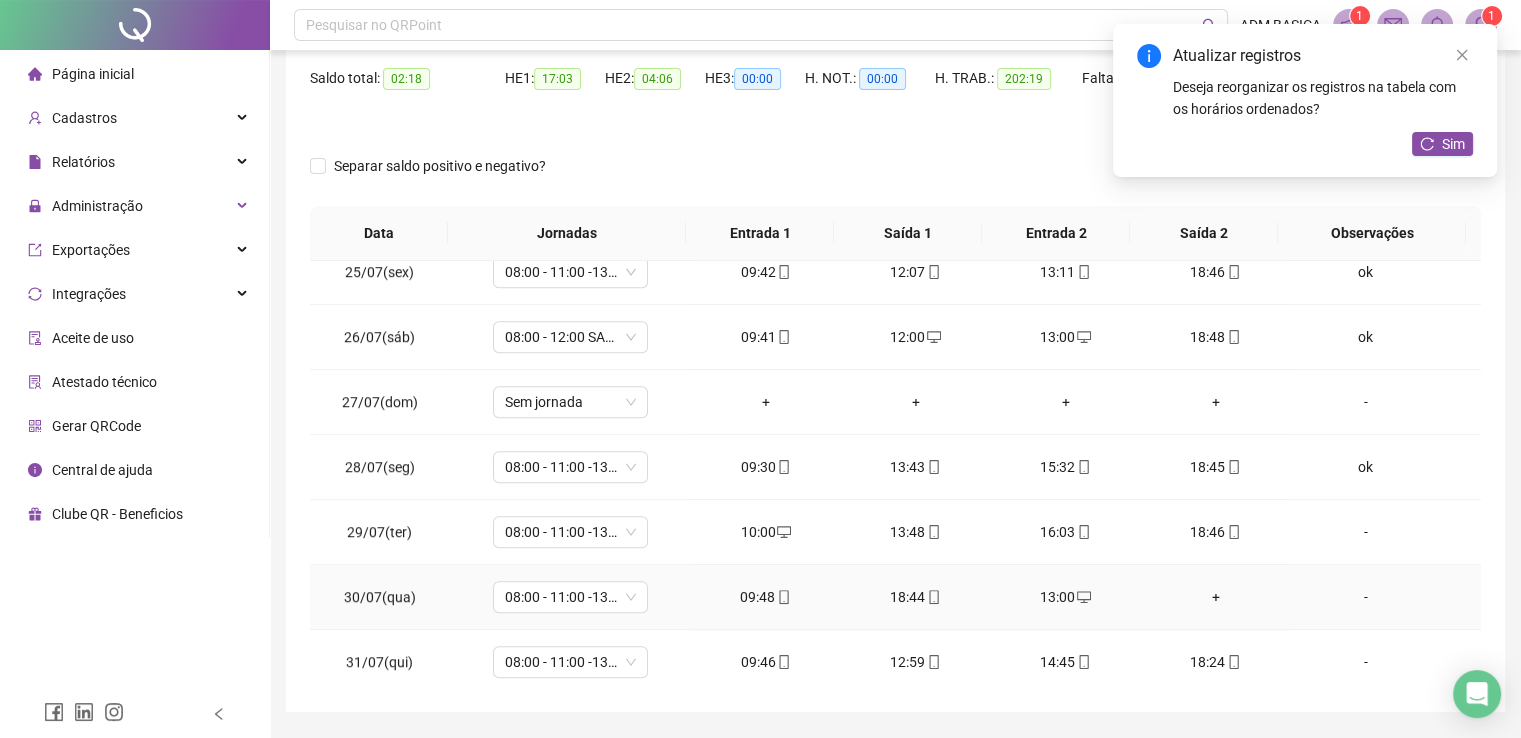 click on "+" at bounding box center (1216, 597) 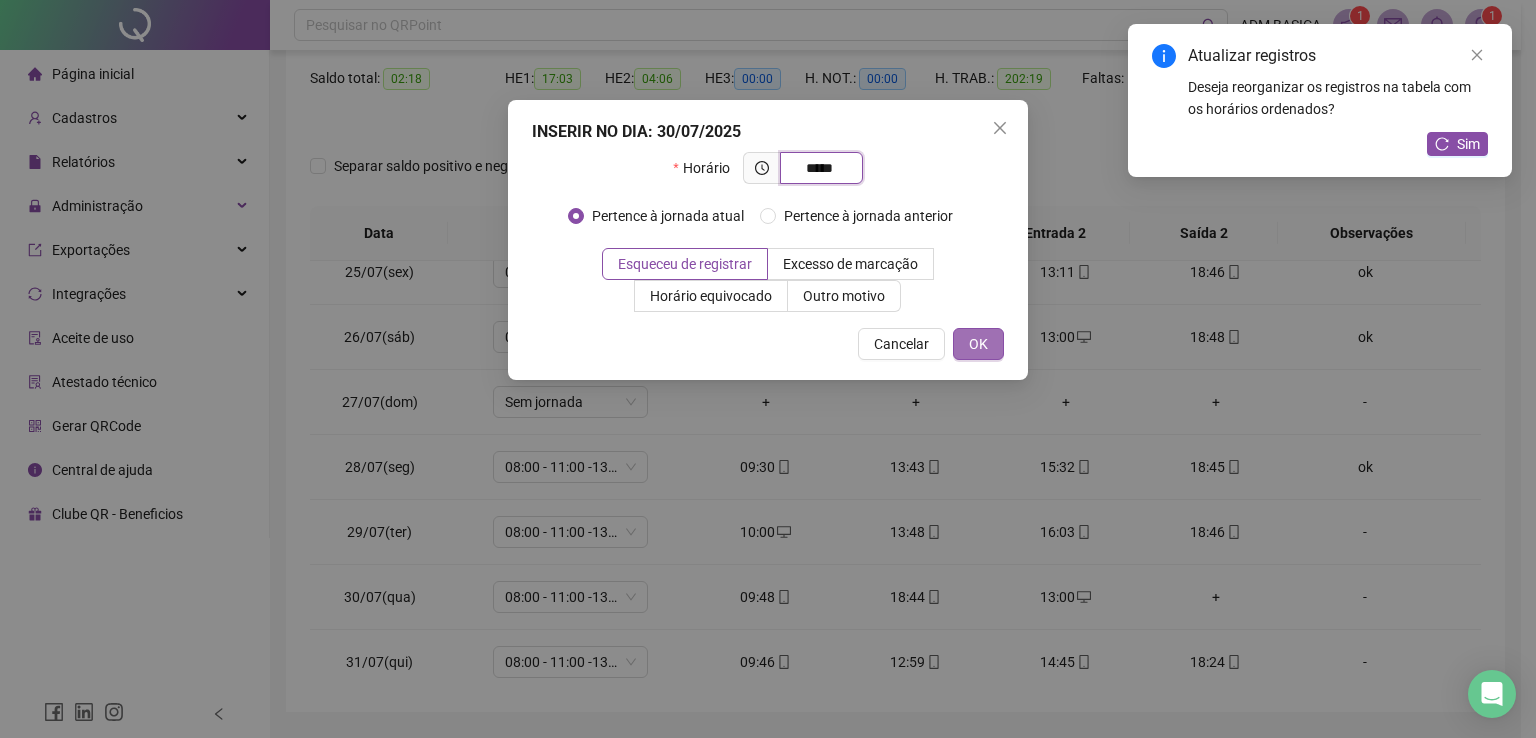 type on "*****" 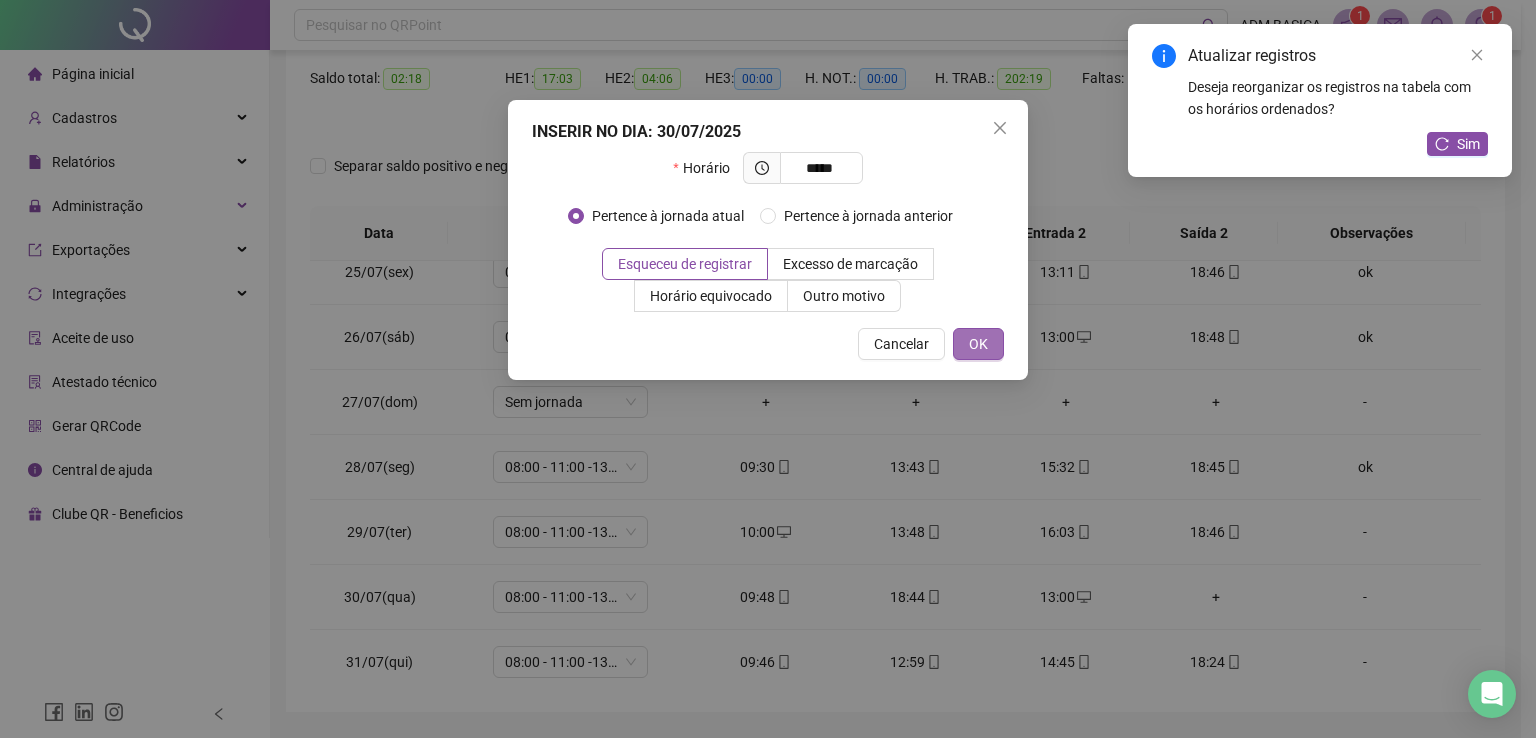 click on "OK" at bounding box center (978, 344) 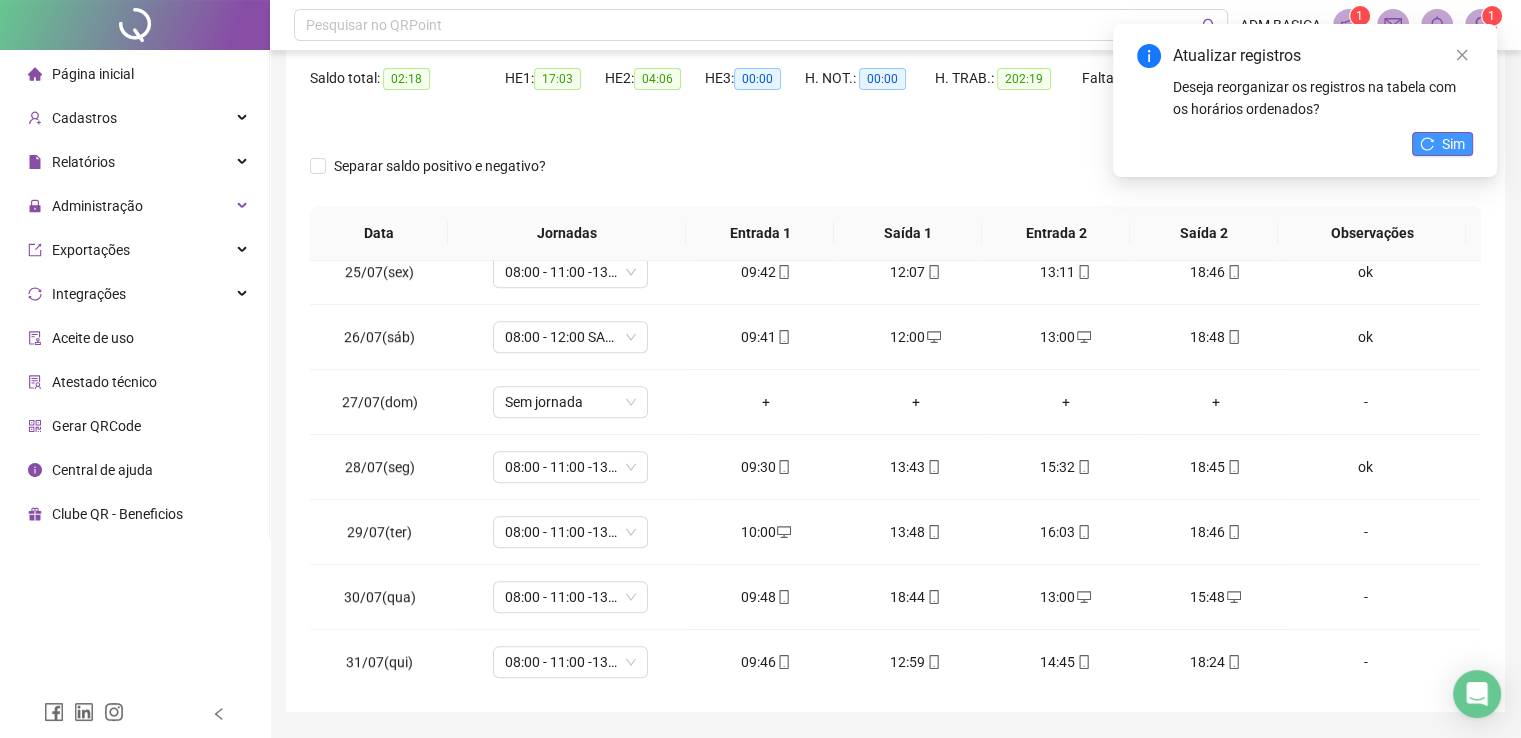 click on "Sim" at bounding box center (1453, 144) 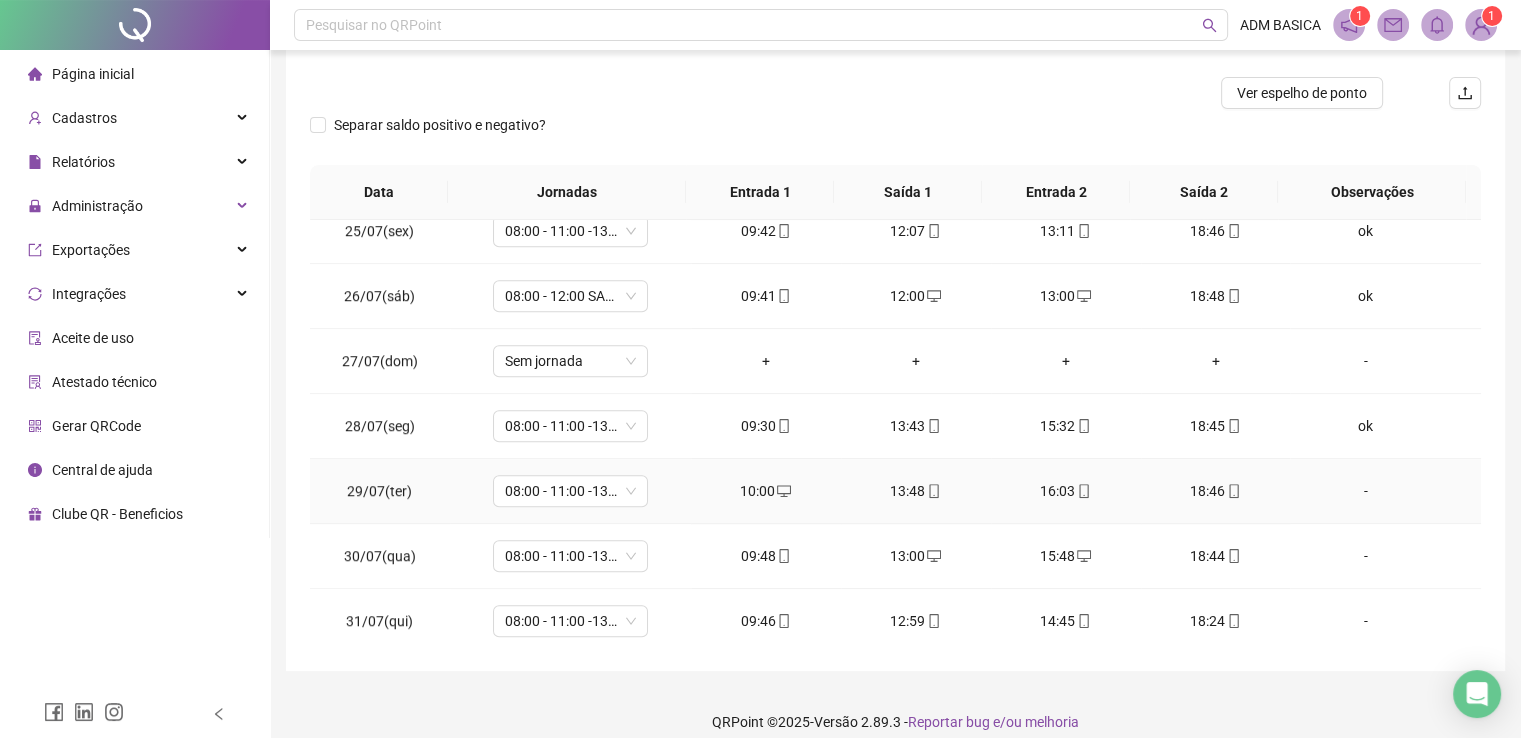 scroll, scrollTop: 260, scrollLeft: 0, axis: vertical 